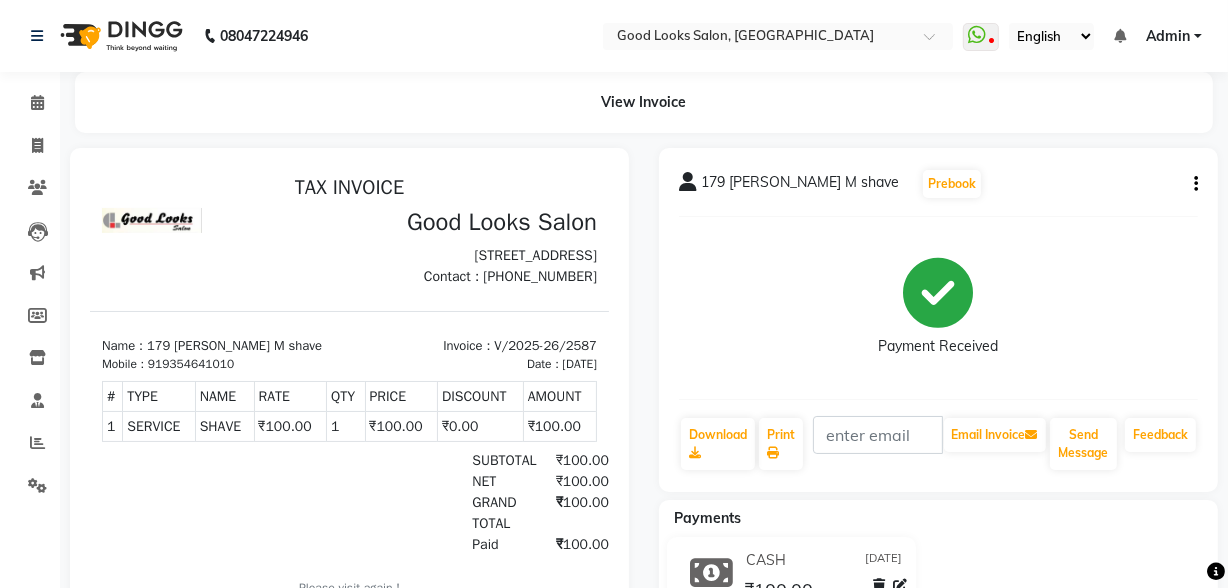 scroll, scrollTop: 0, scrollLeft: 0, axis: both 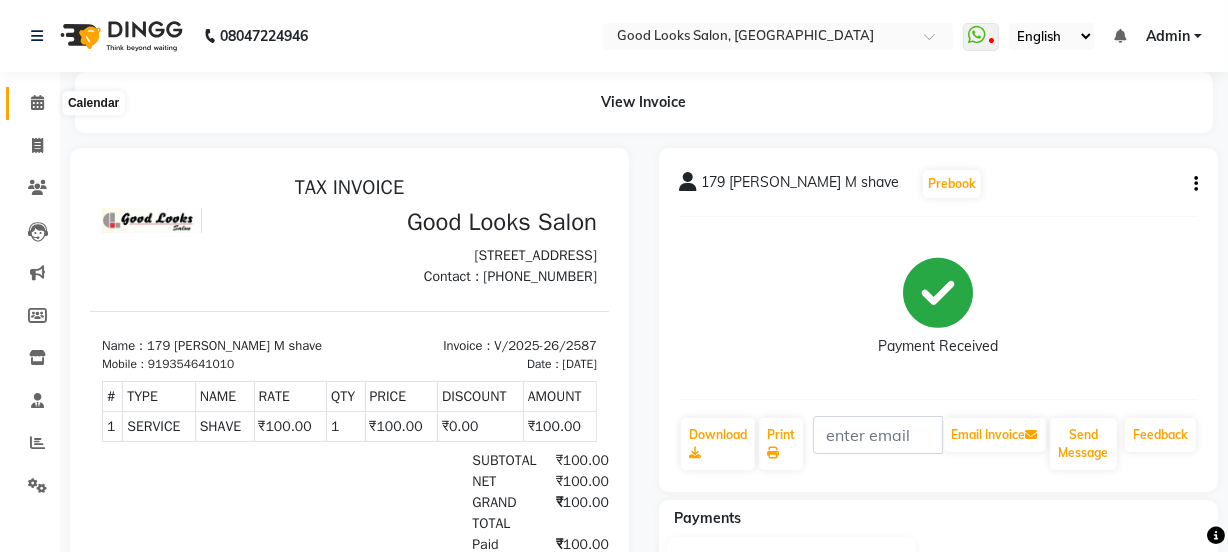 drag, startPoint x: 35, startPoint y: 100, endPoint x: 86, endPoint y: 116, distance: 53.450912 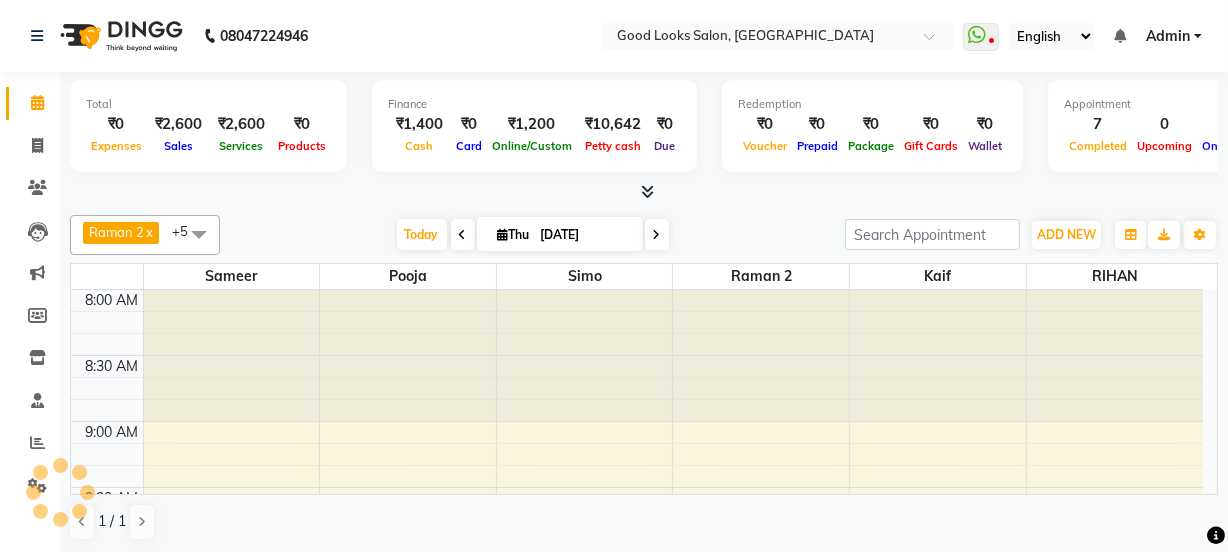 scroll, scrollTop: 0, scrollLeft: 0, axis: both 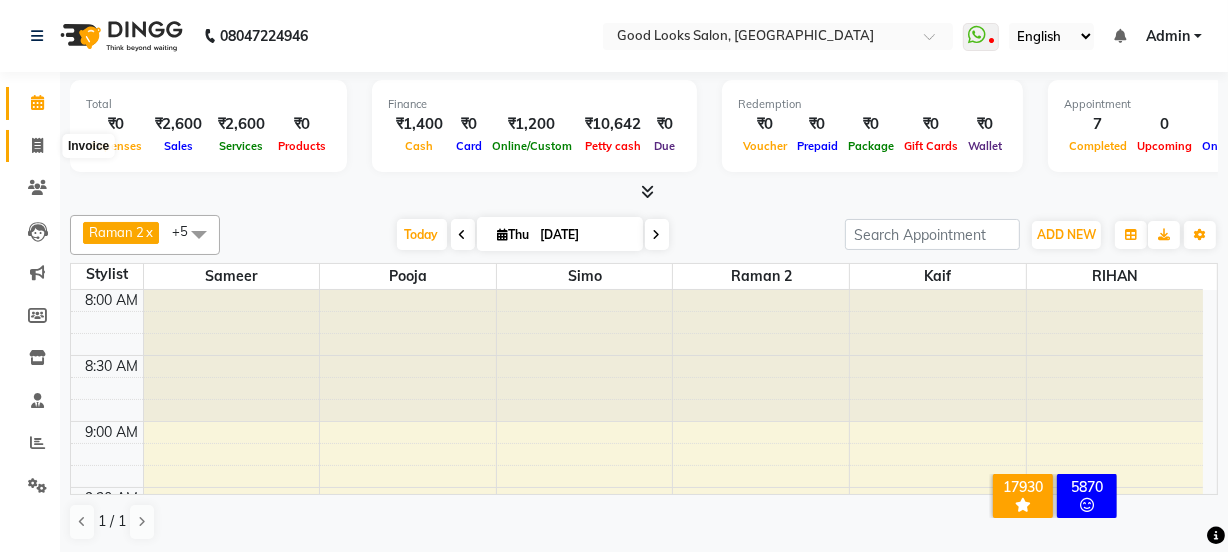 click 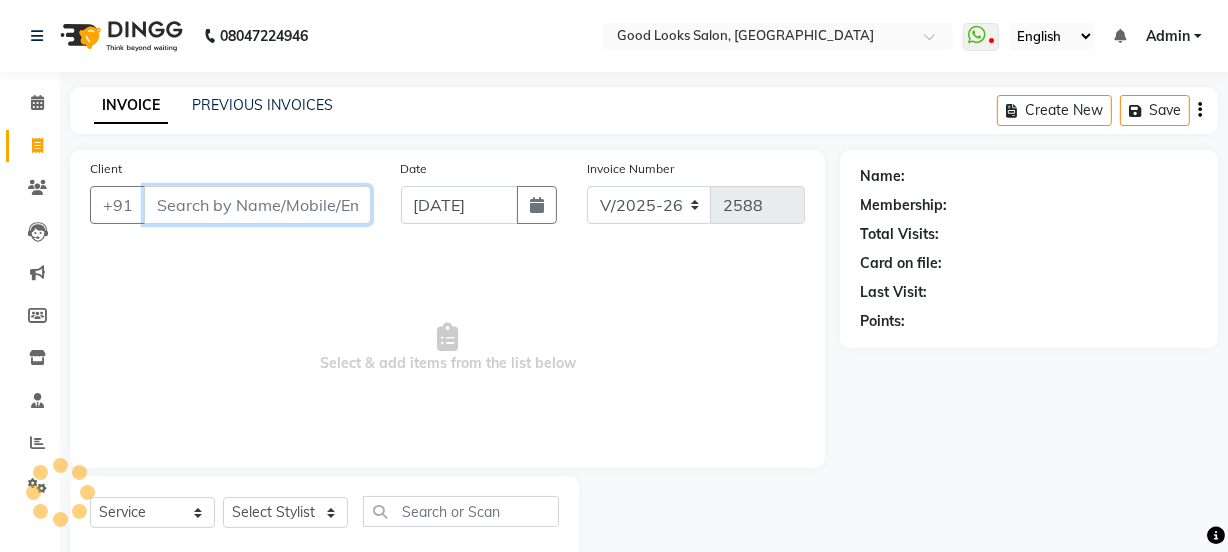 click on "Client" at bounding box center [257, 205] 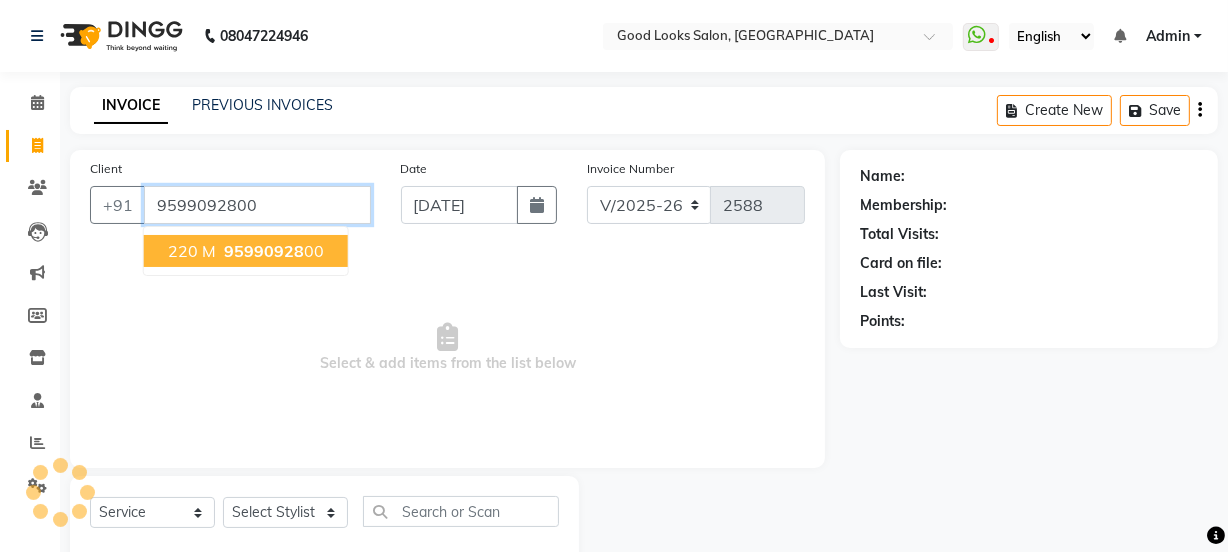 type on "9599092800" 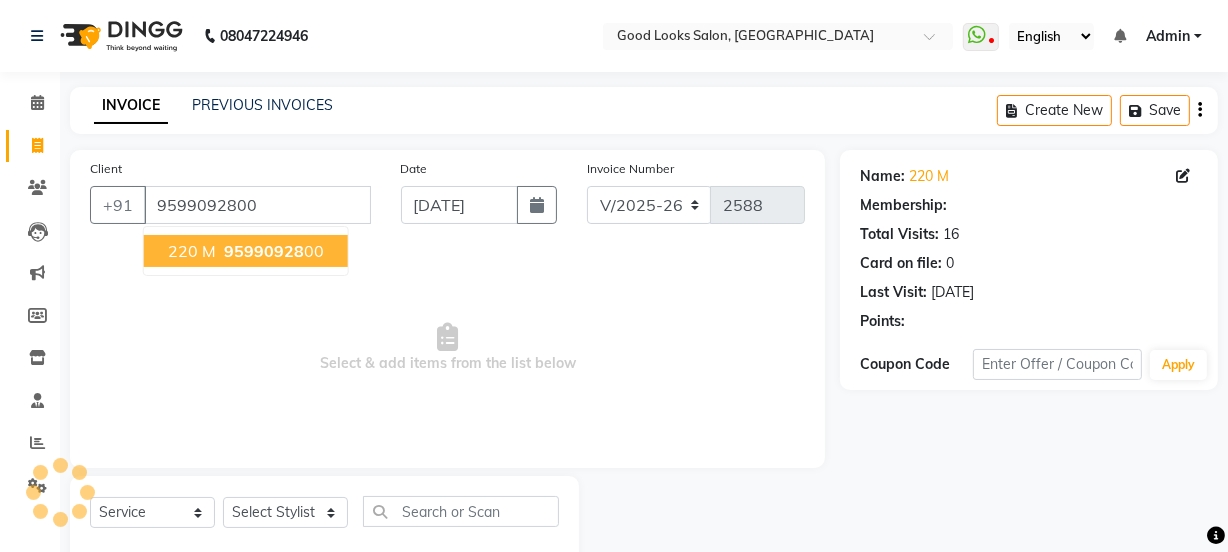 select on "1: Object" 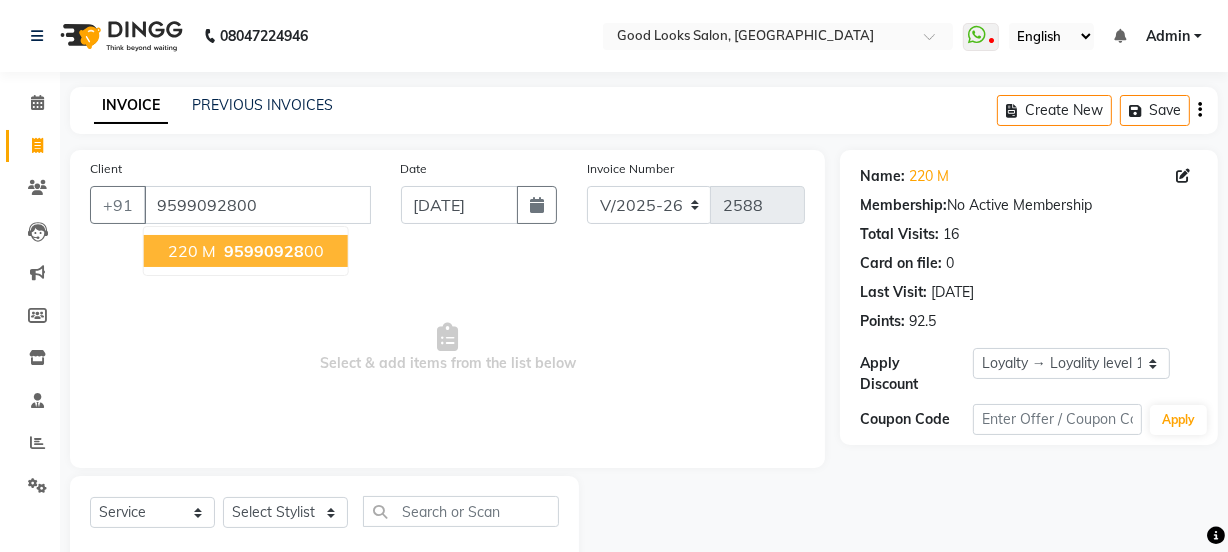 click on "95990928" at bounding box center [264, 251] 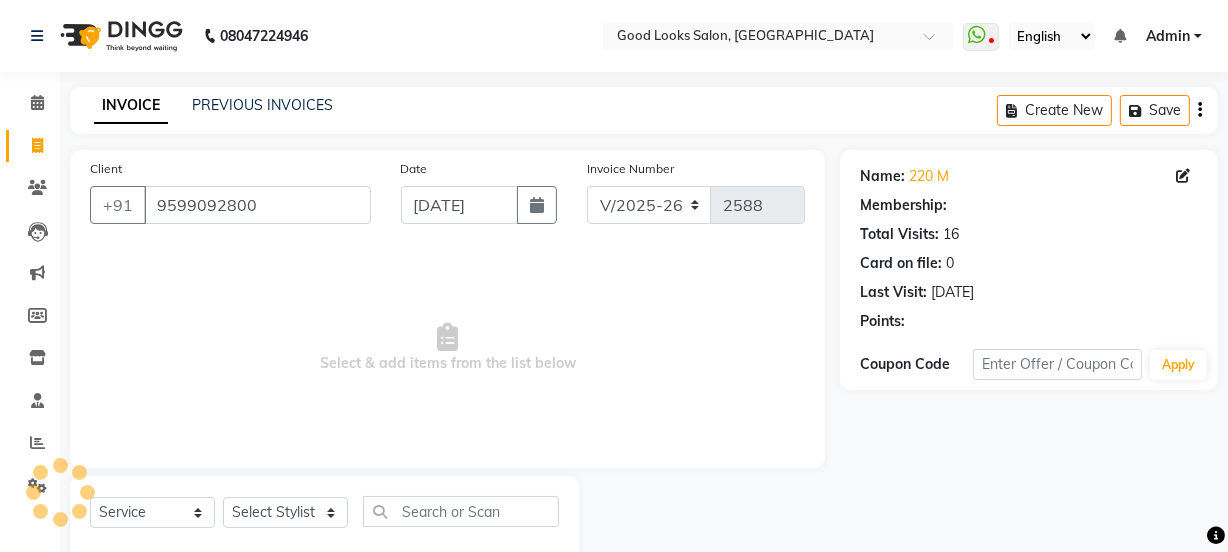 select on "1: Object" 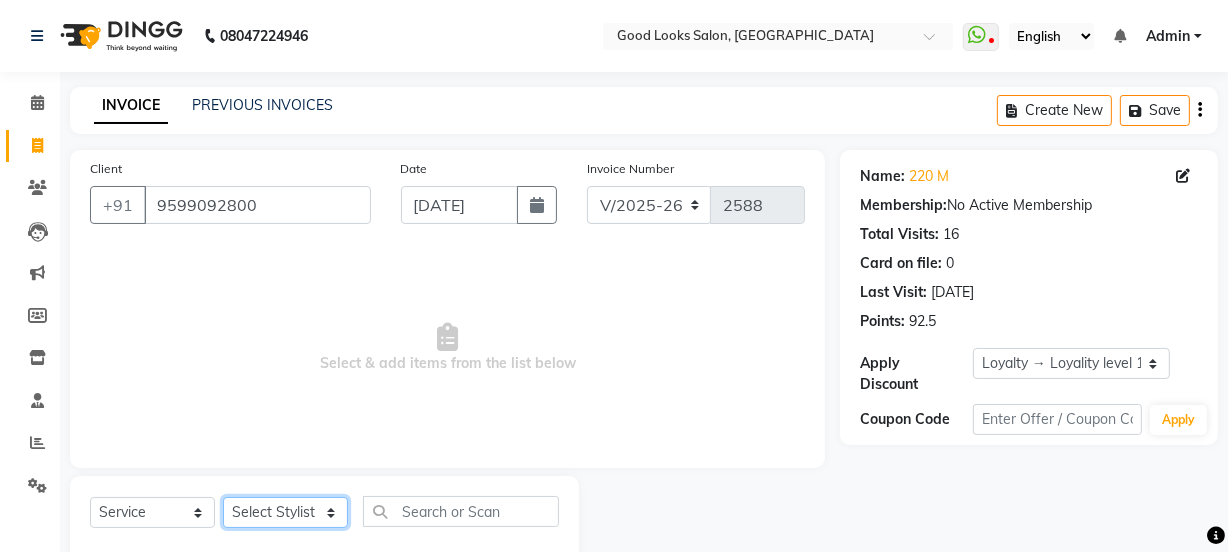 click on "Select Stylist Jyoti kaif Manager [PERSON_NAME] 2 Reception [PERSON_NAME] [PERSON_NAME] SUNNY [PERSON_NAME]" 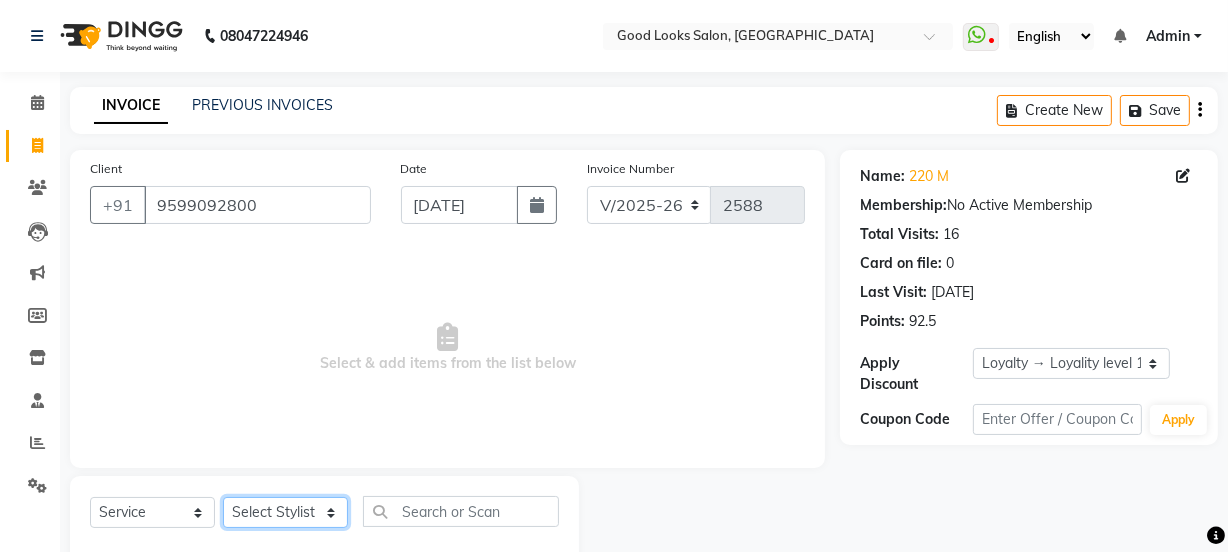 select on "85314" 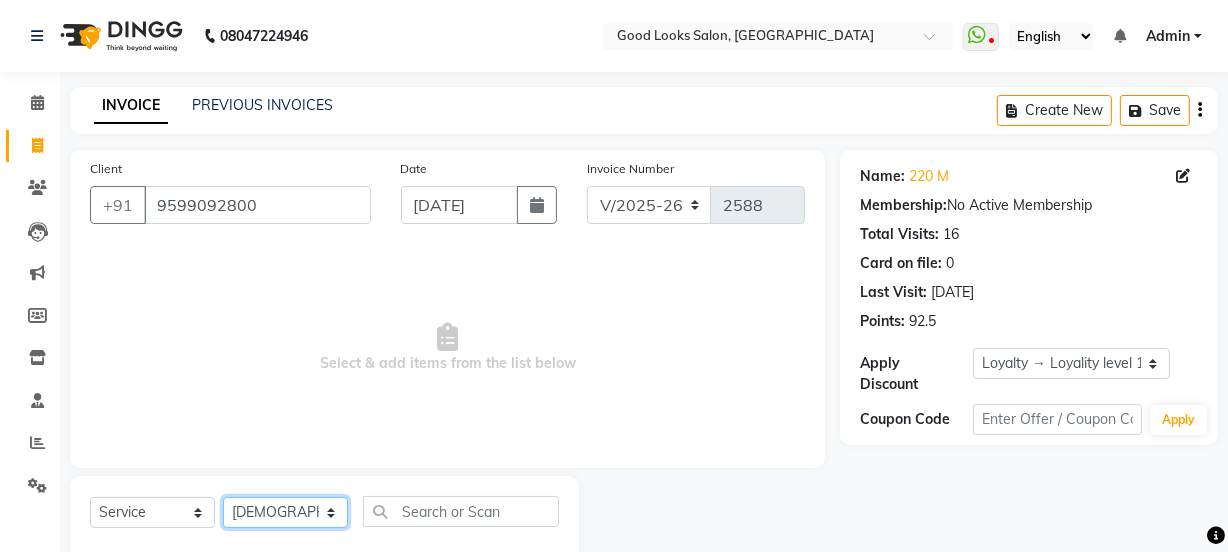 click on "Select Stylist Jyoti kaif Manager [PERSON_NAME] 2 Reception [PERSON_NAME] [PERSON_NAME] SUNNY [PERSON_NAME]" 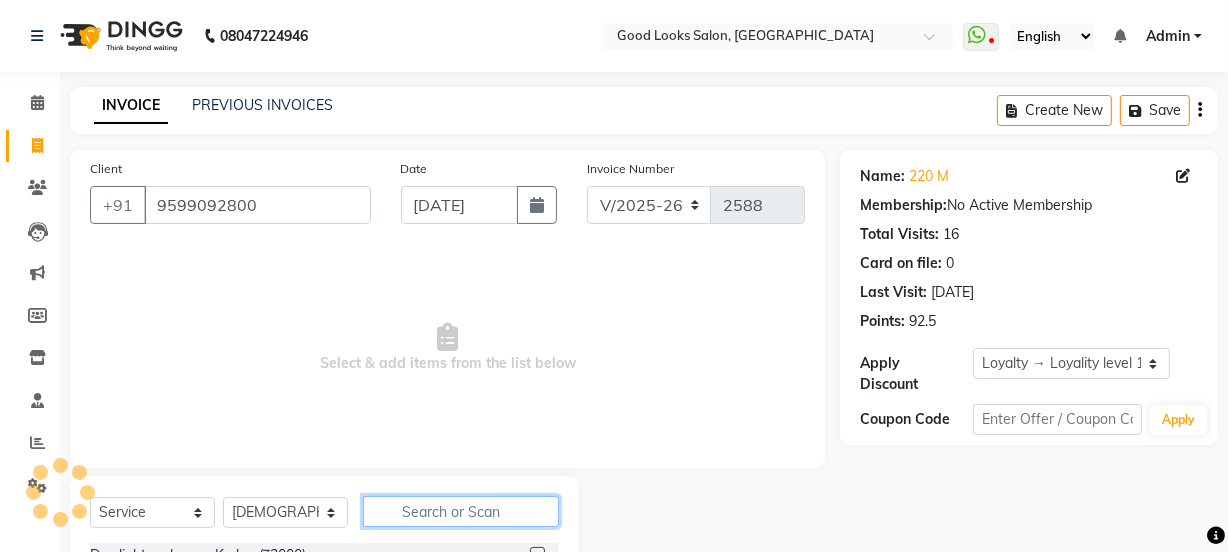 click 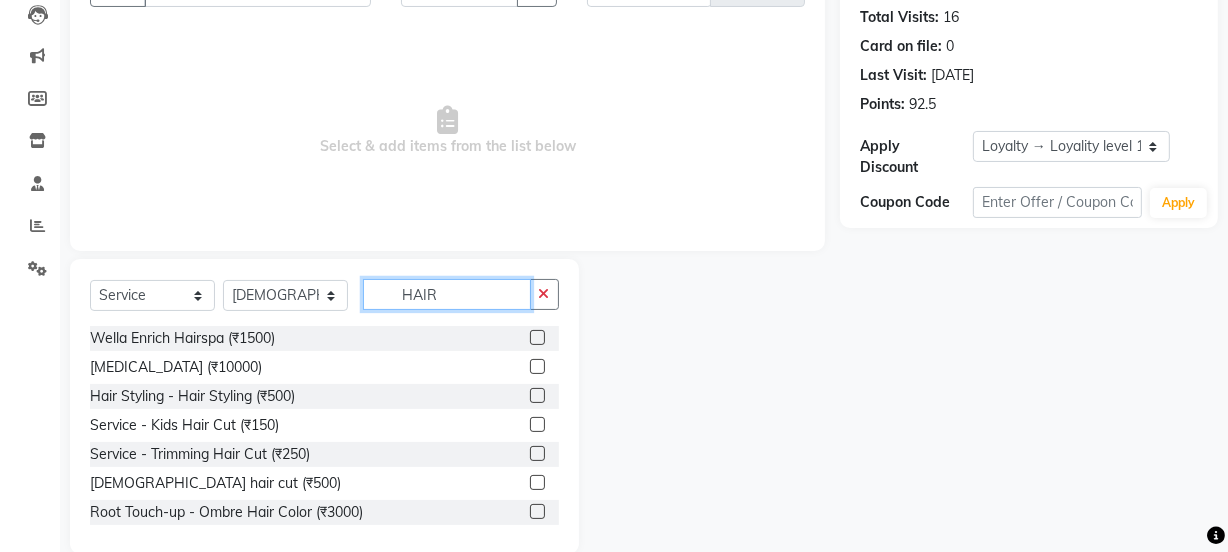 scroll, scrollTop: 250, scrollLeft: 0, axis: vertical 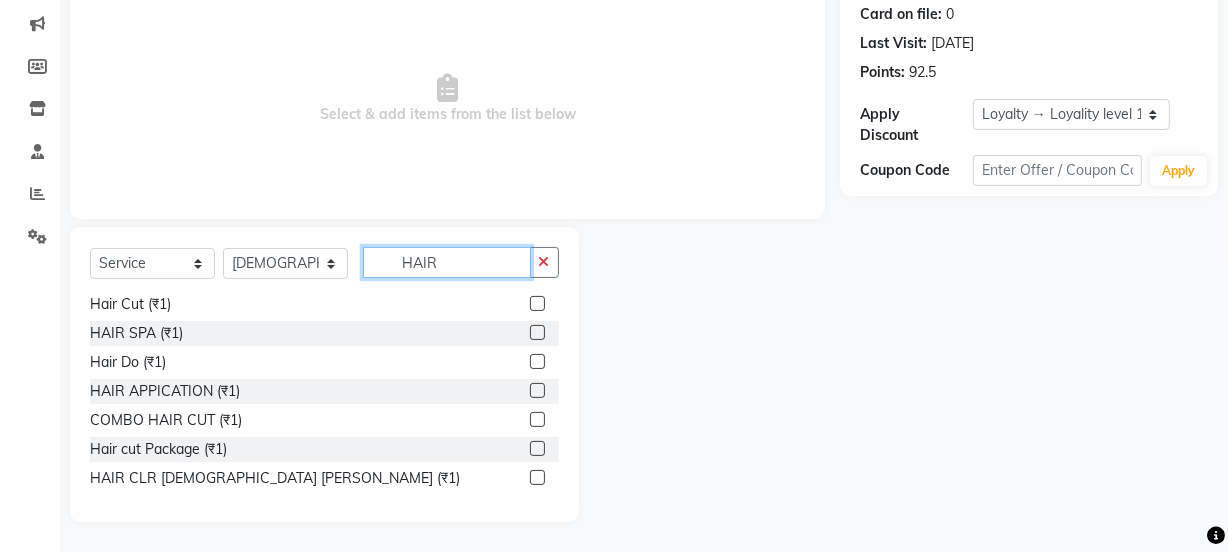 type on "HAIR" 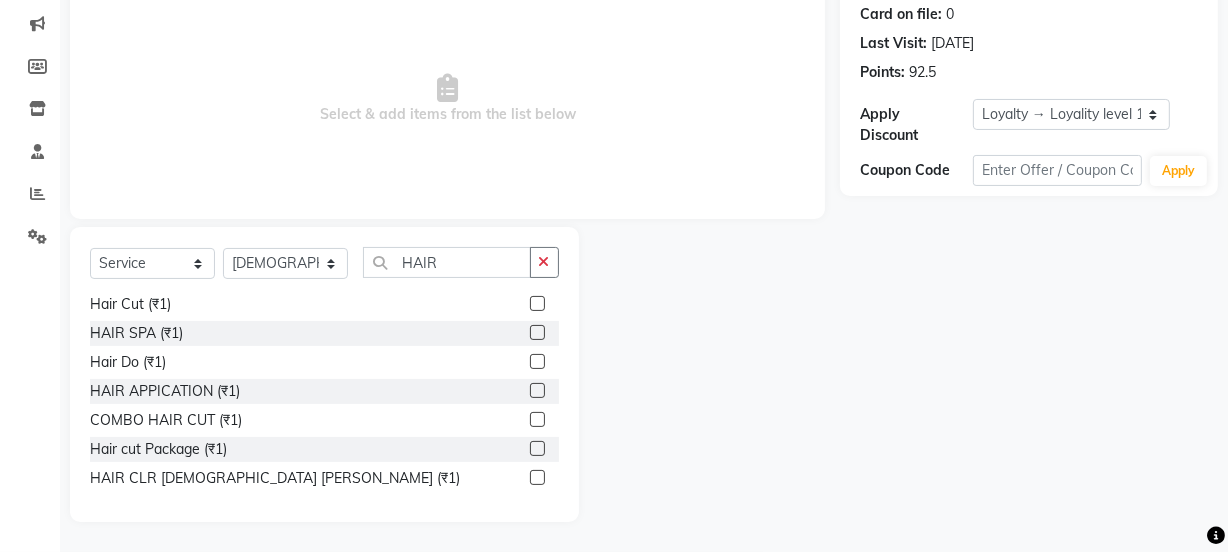 click 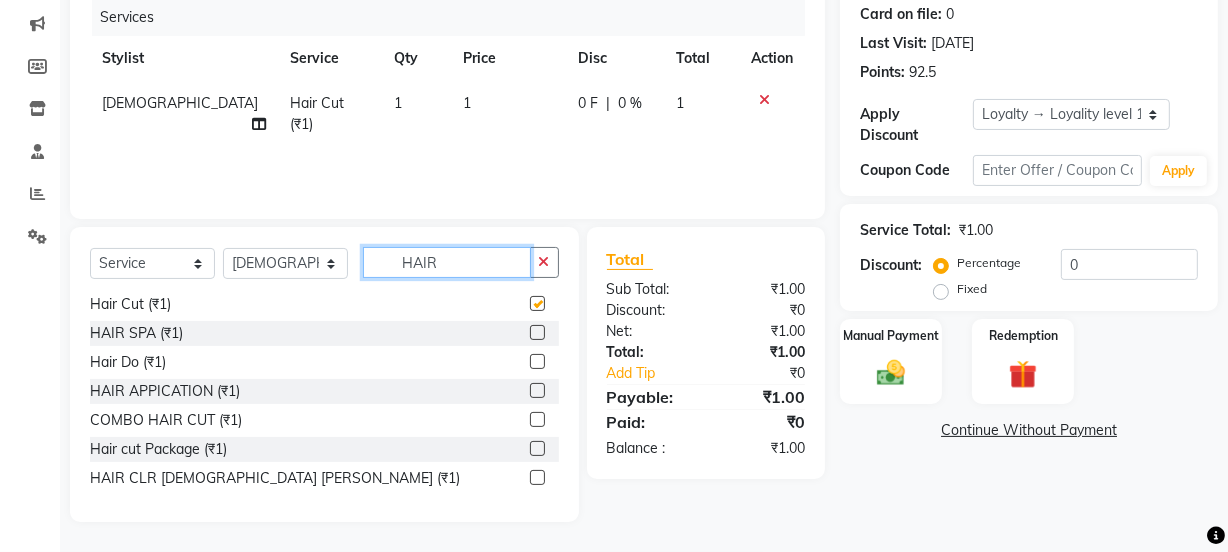 click on "HAIR" 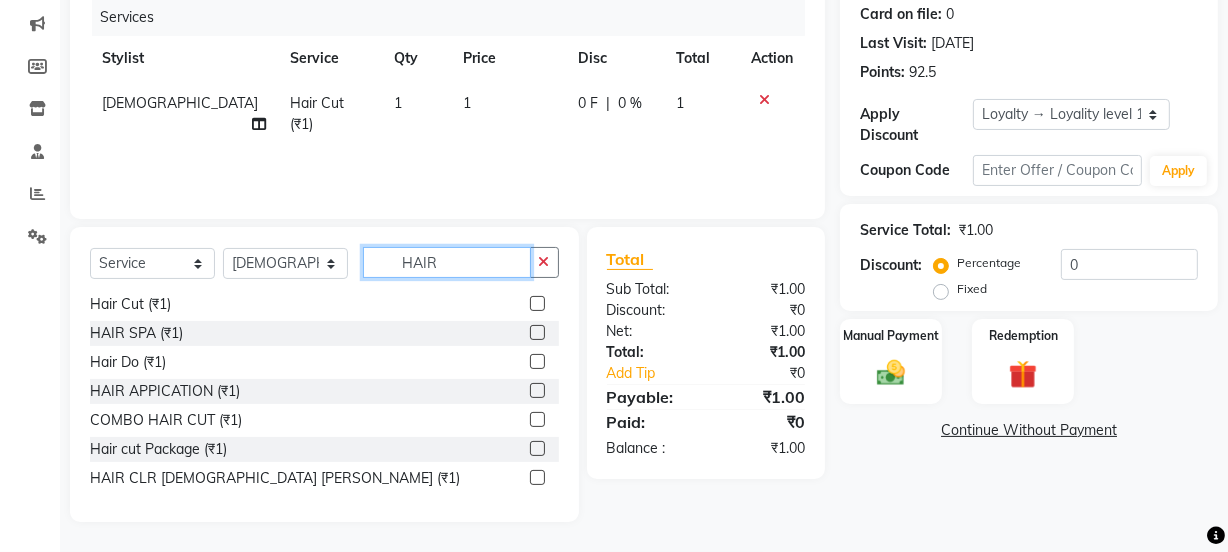 checkbox on "false" 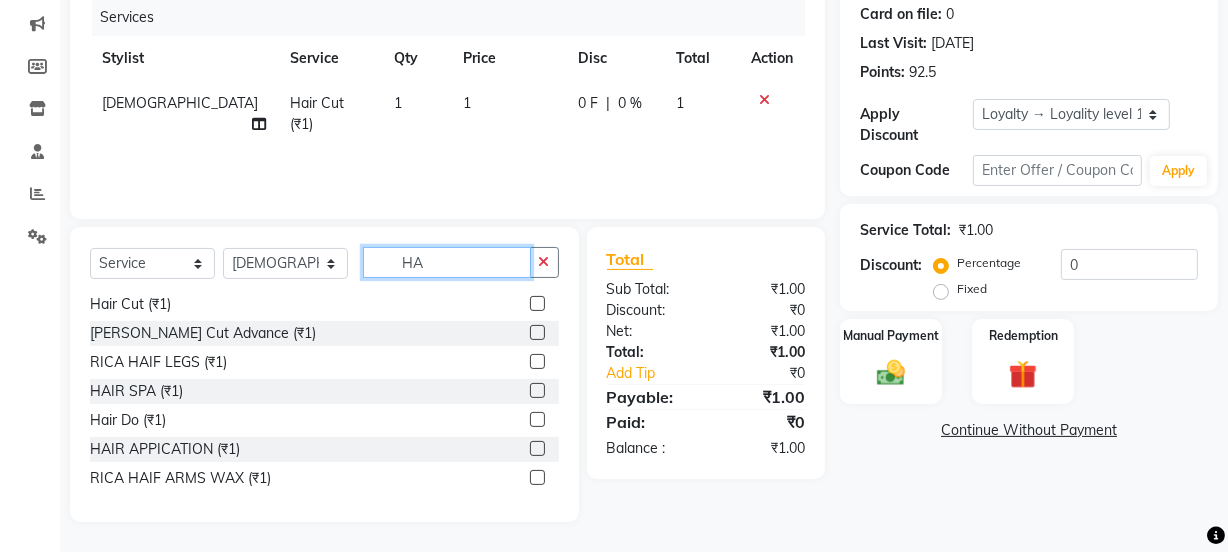 type on "H" 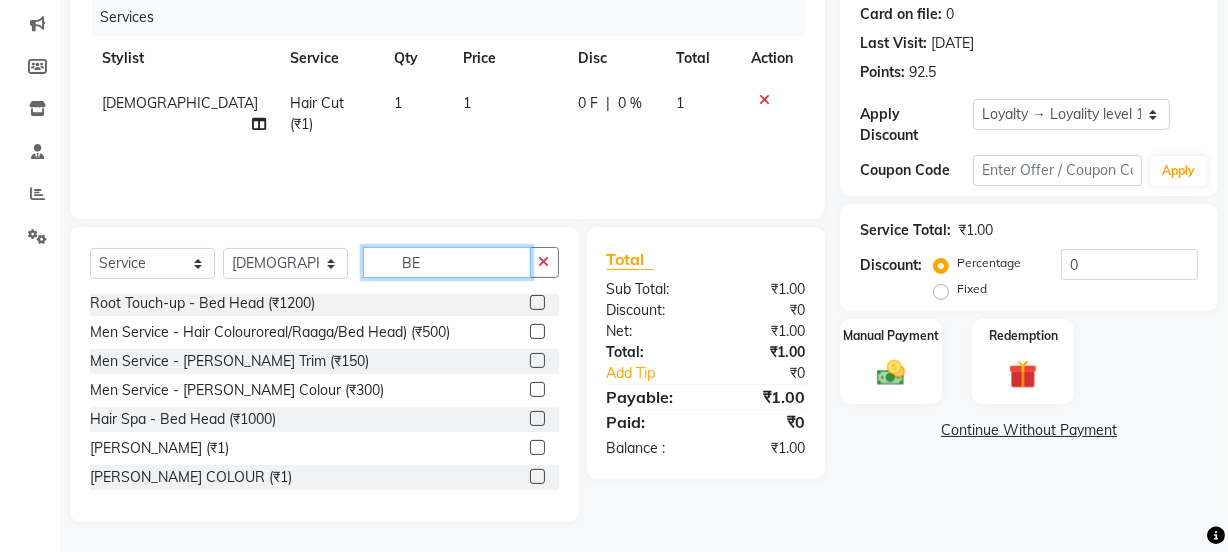 scroll, scrollTop: 0, scrollLeft: 0, axis: both 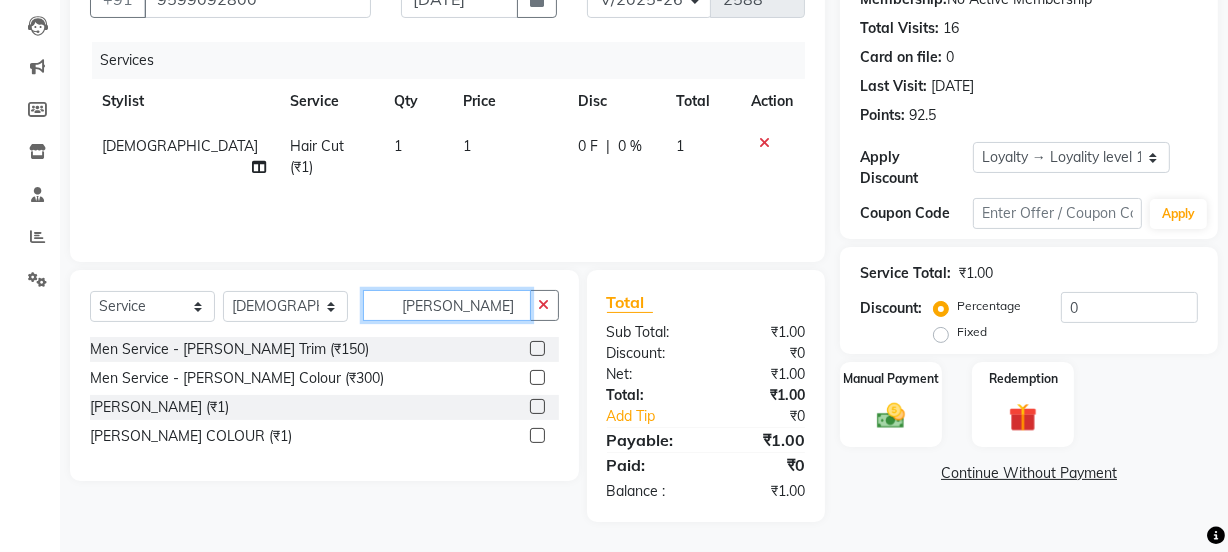 type on "[PERSON_NAME]" 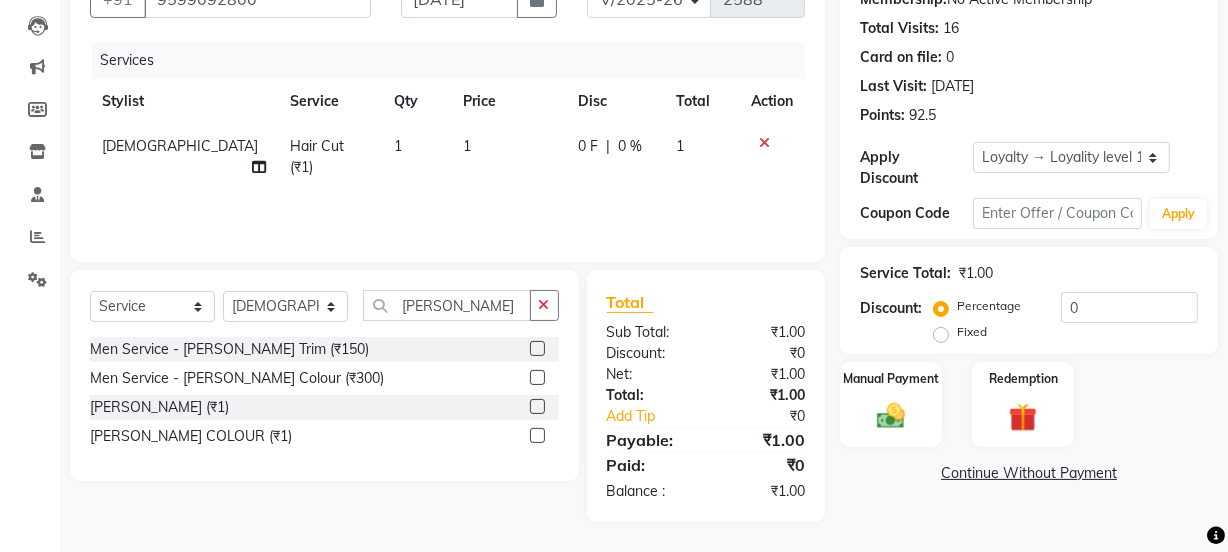 click 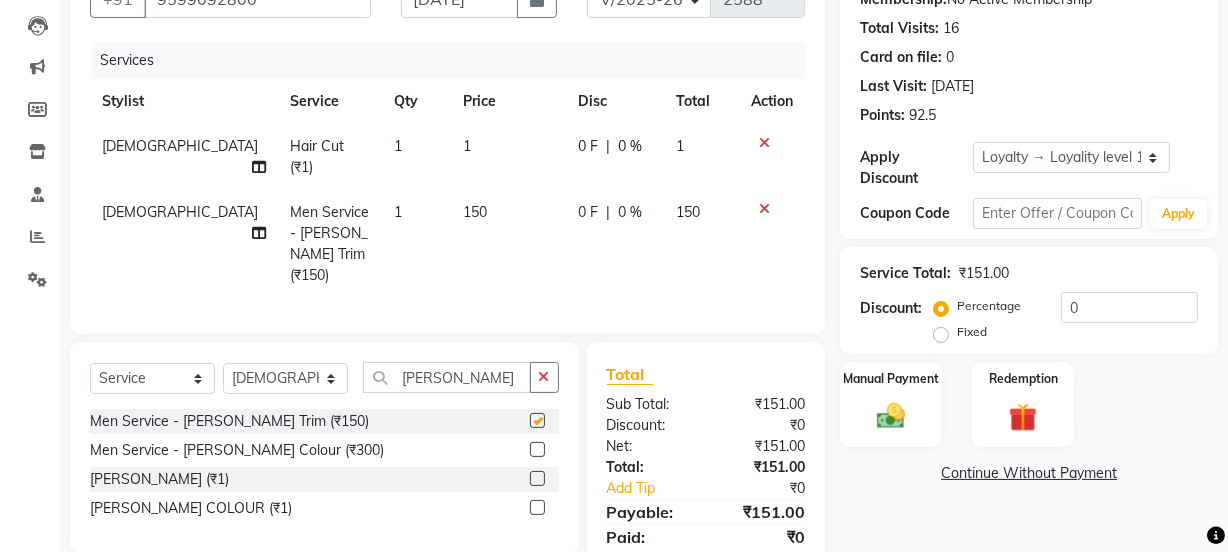 checkbox on "false" 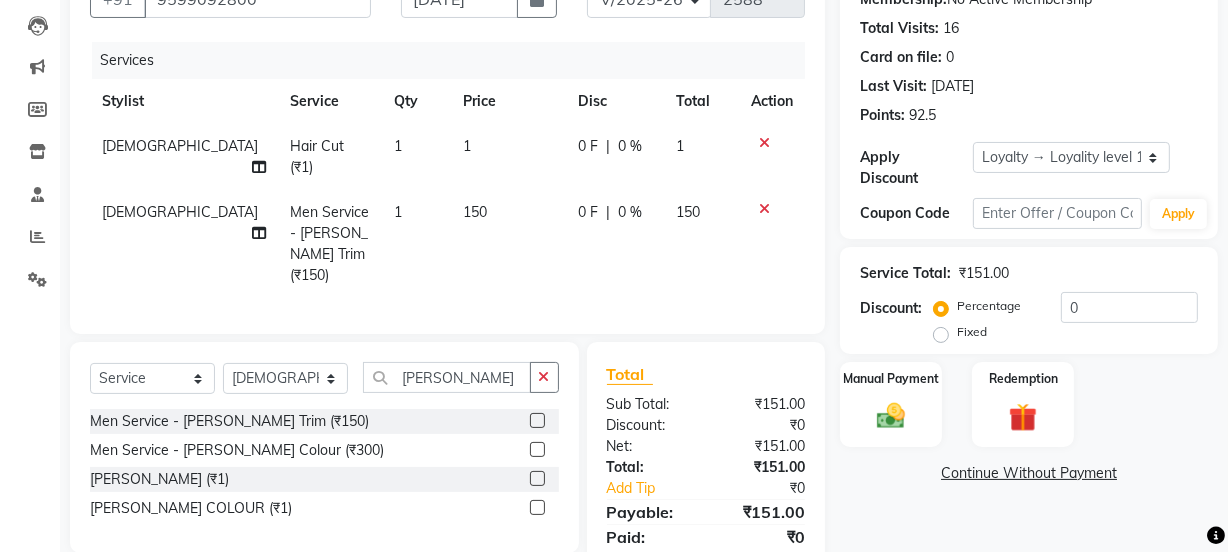 click on "1" 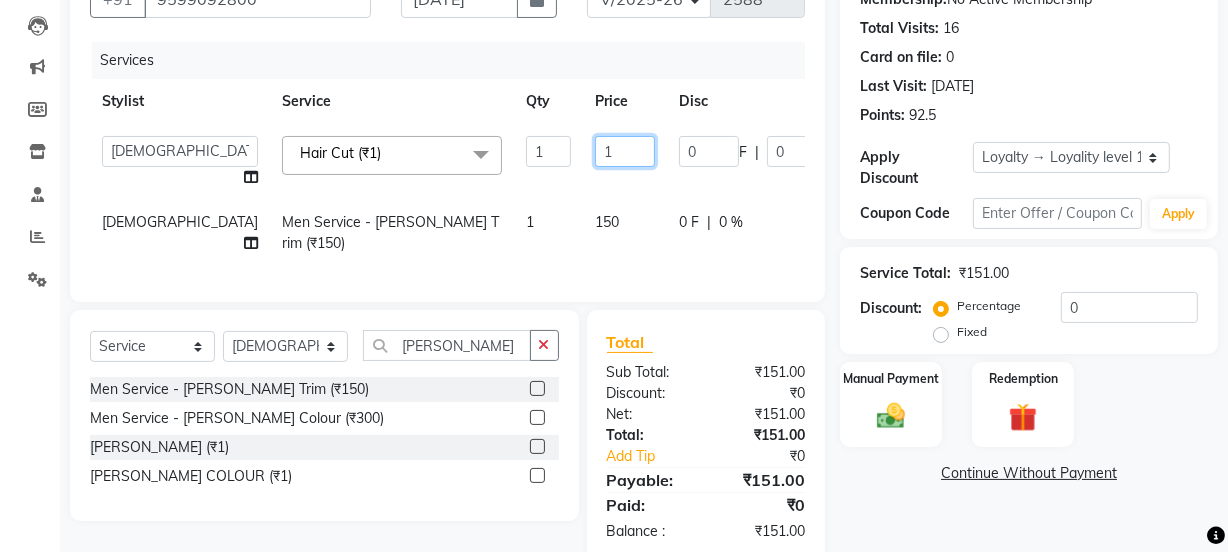 click on "1" 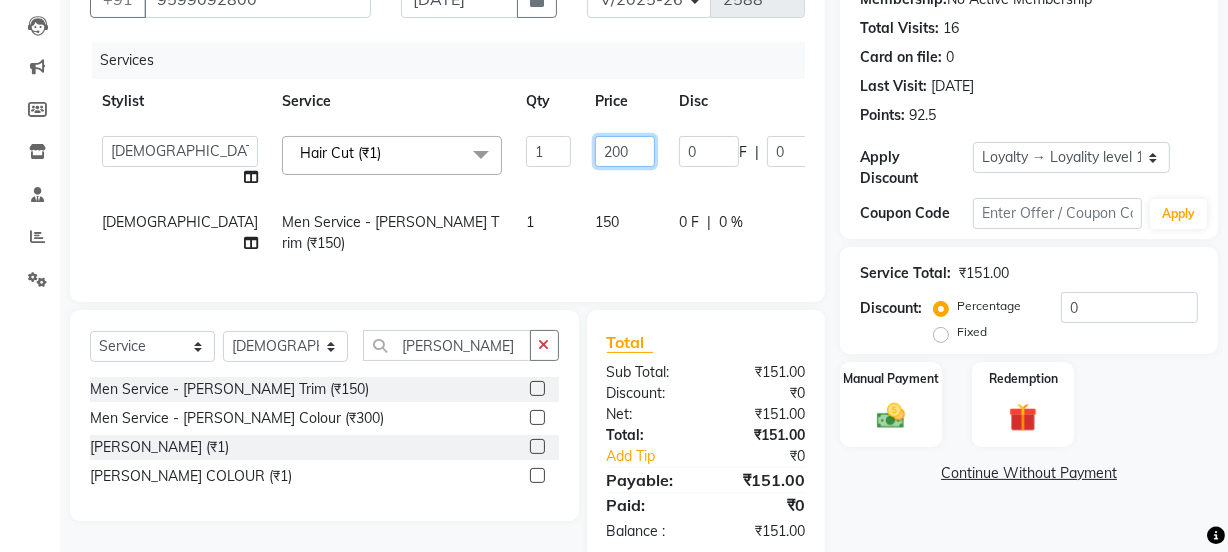 click on "200" 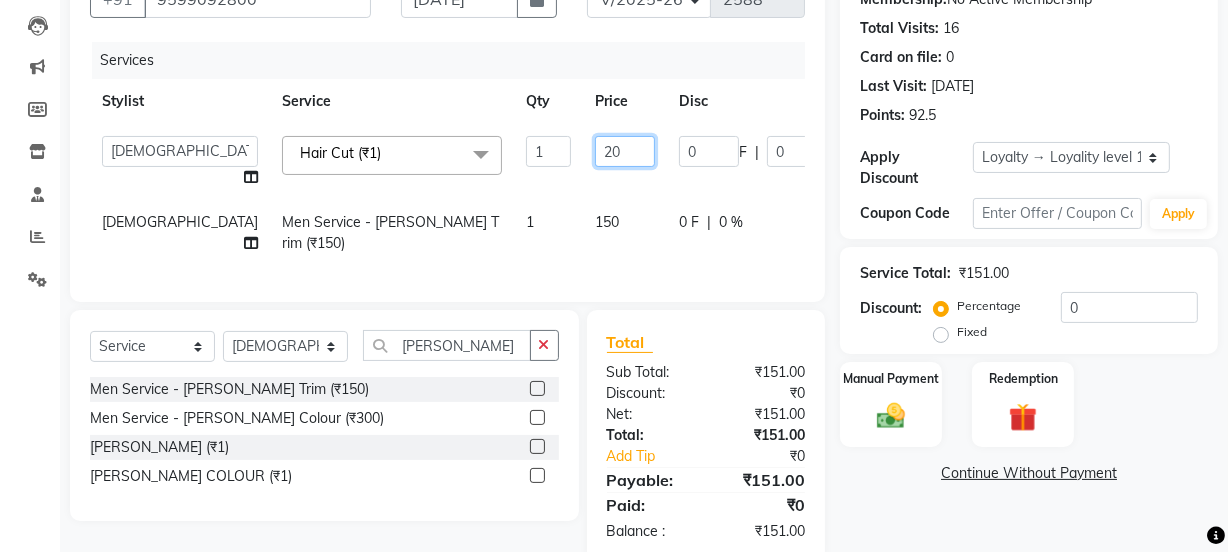 type on "2" 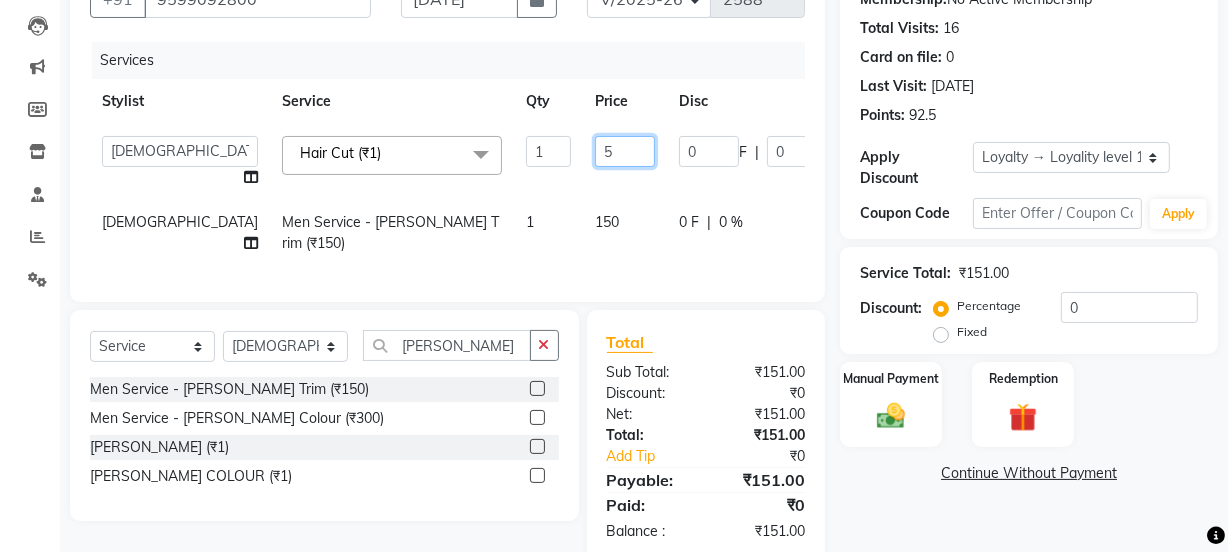 type on "50" 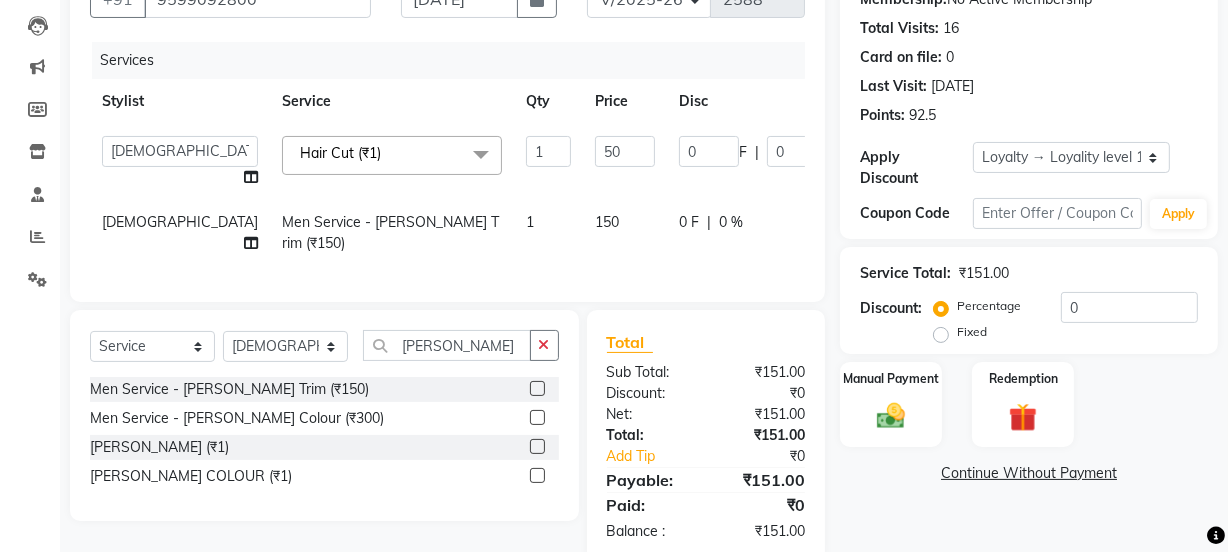 click on "150" 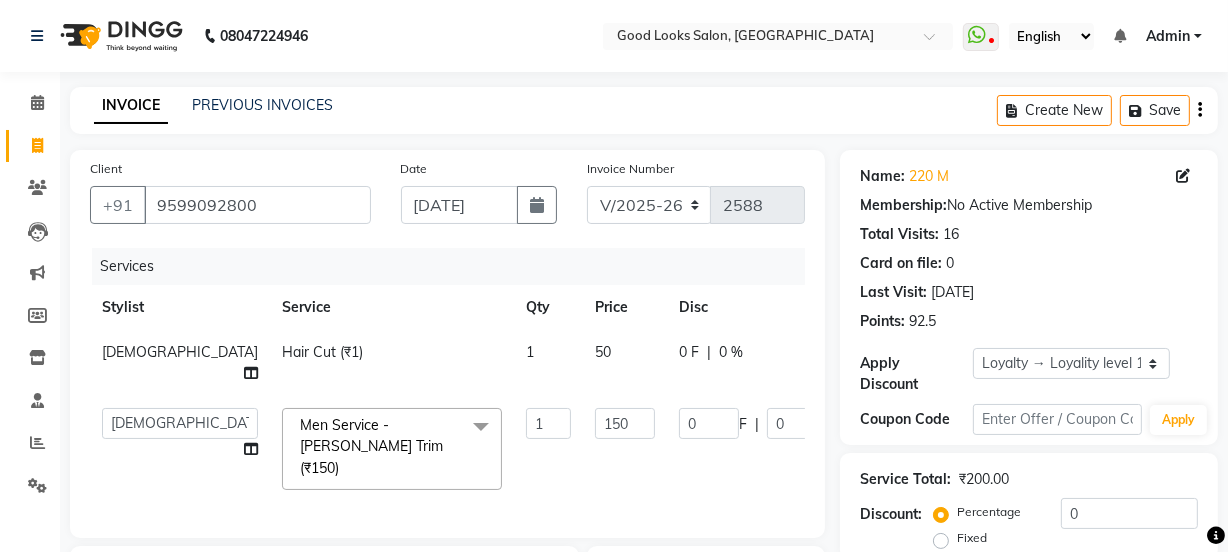 scroll, scrollTop: 269, scrollLeft: 0, axis: vertical 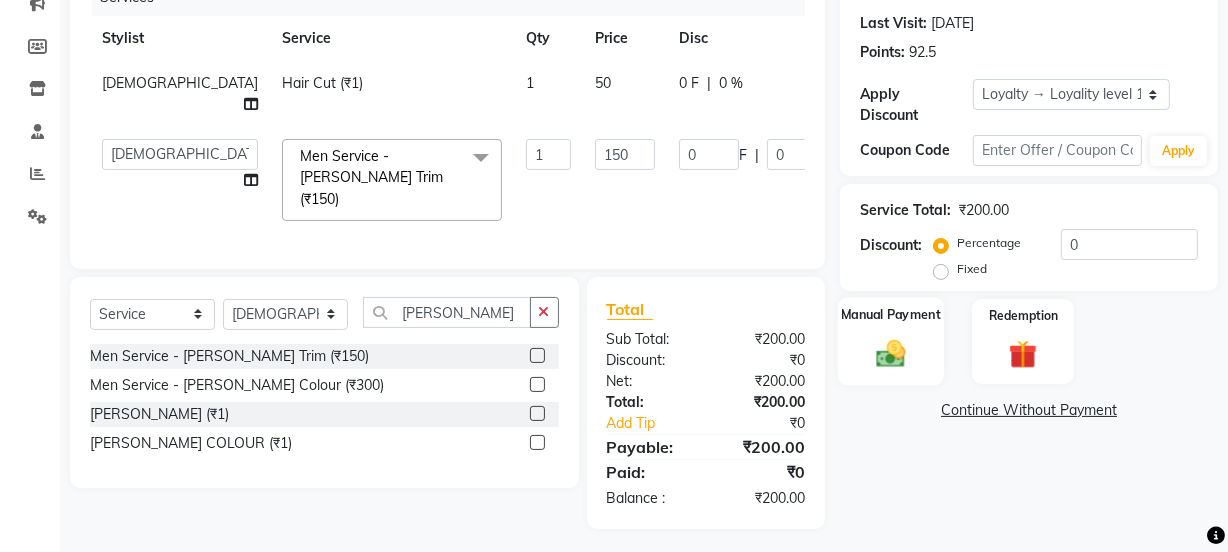 click 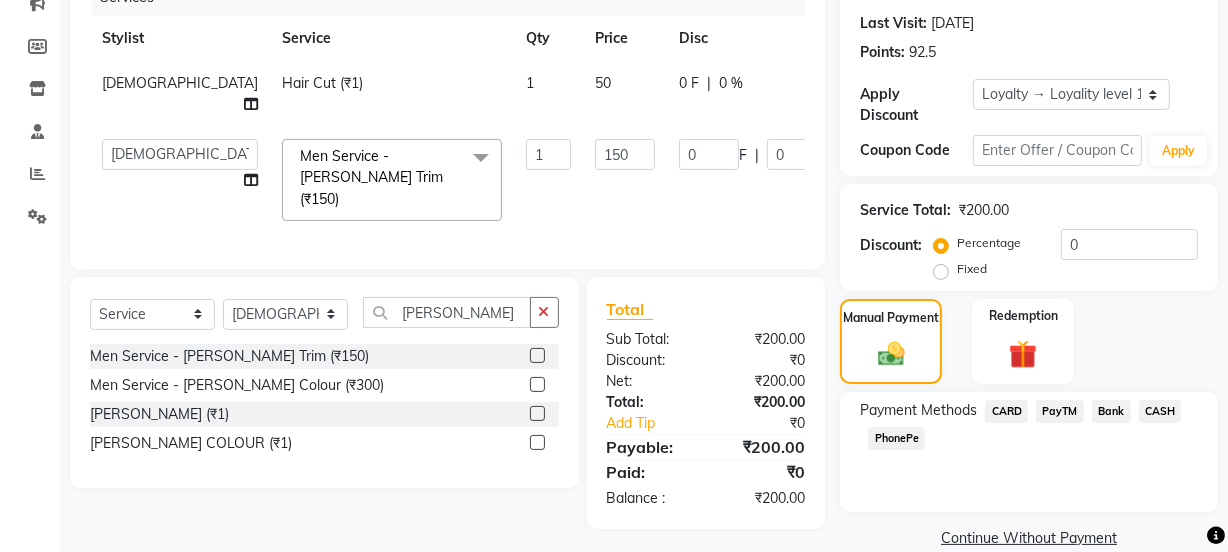 click on "PayTM" 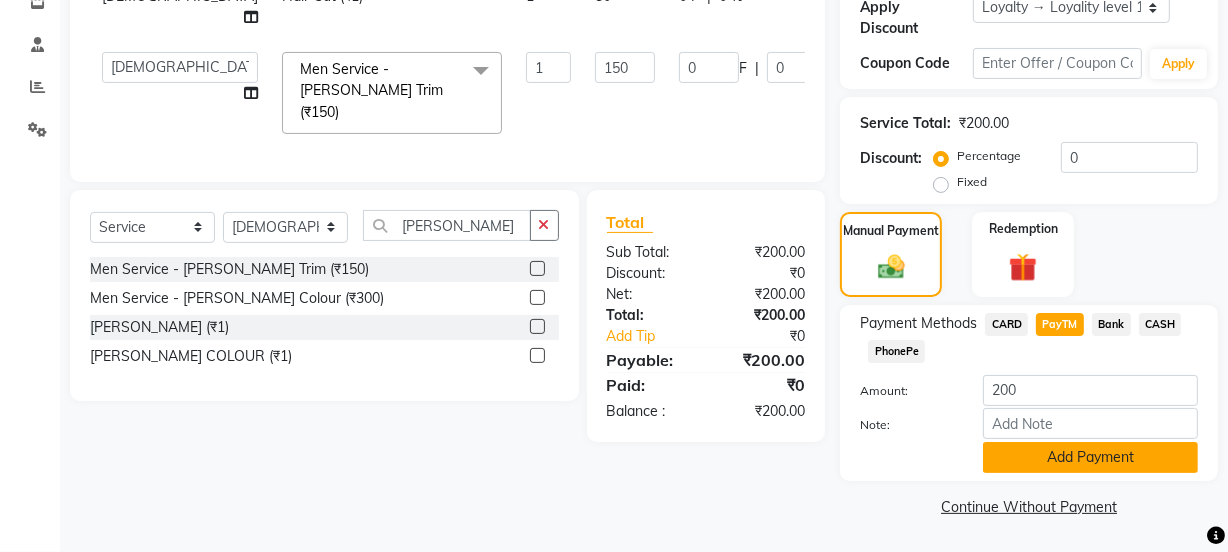 click on "Add Payment" 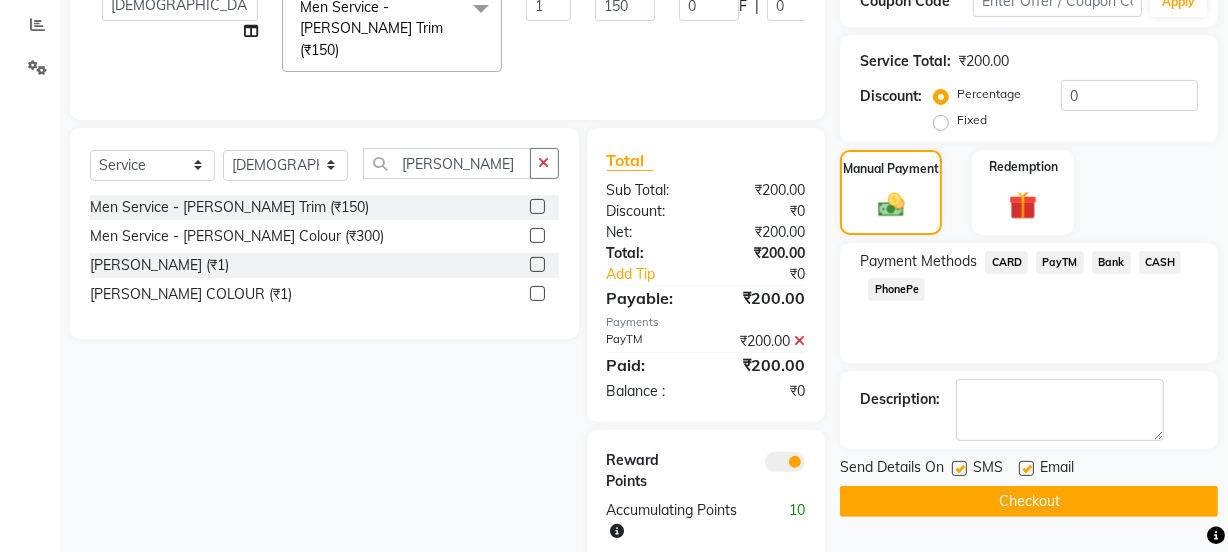 scroll, scrollTop: 450, scrollLeft: 0, axis: vertical 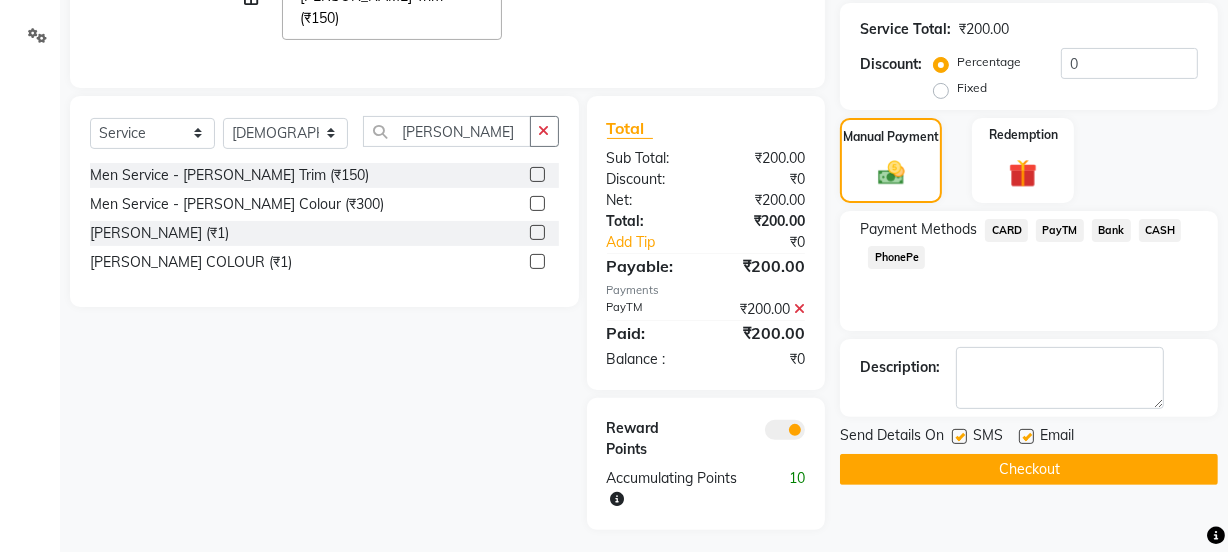click 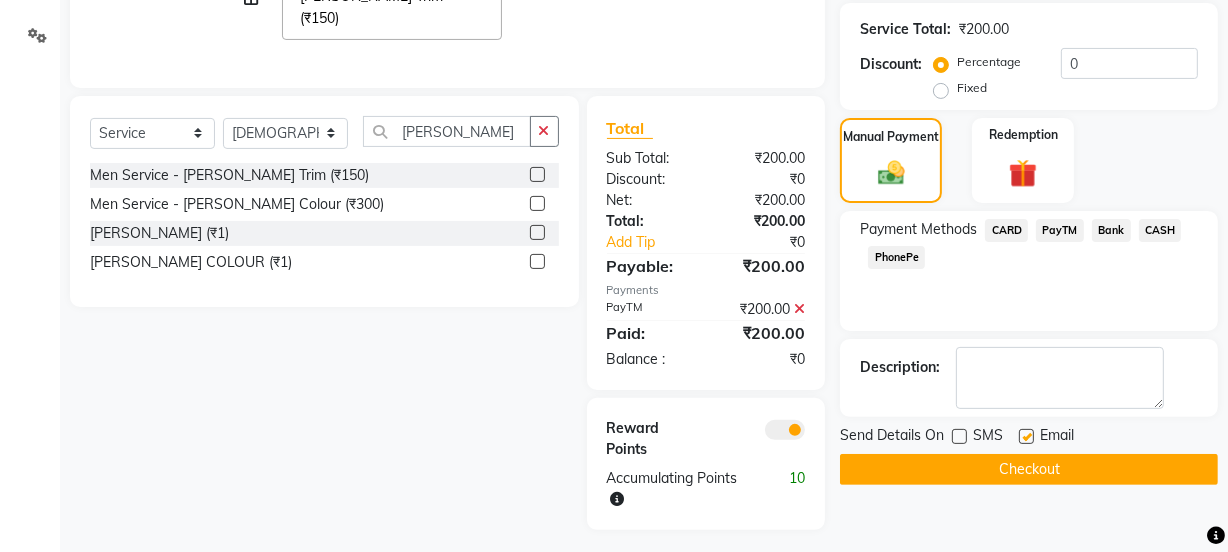 click 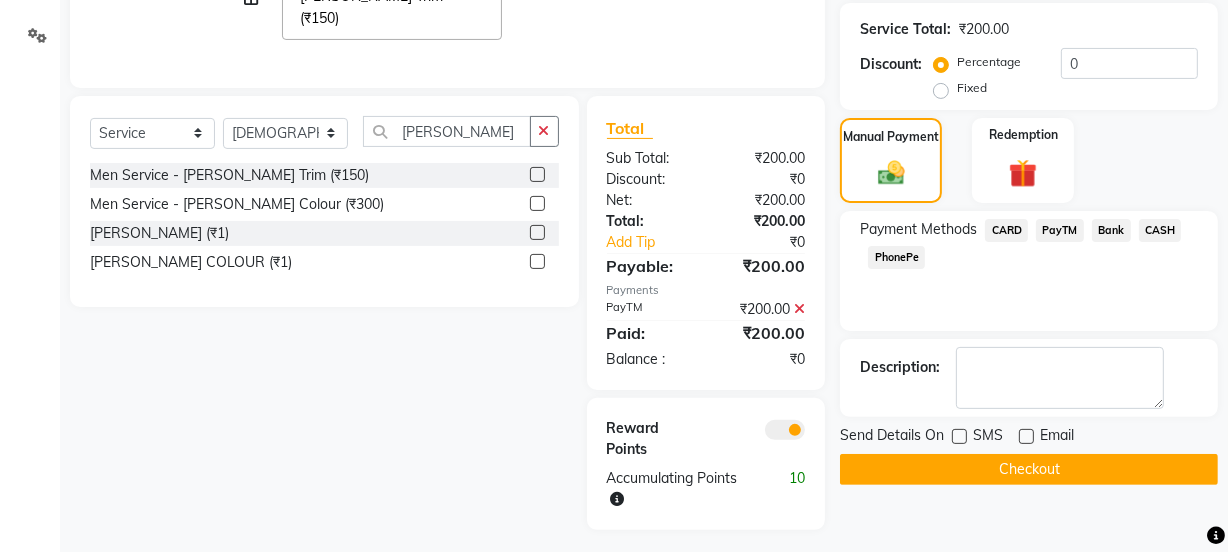click on "Checkout" 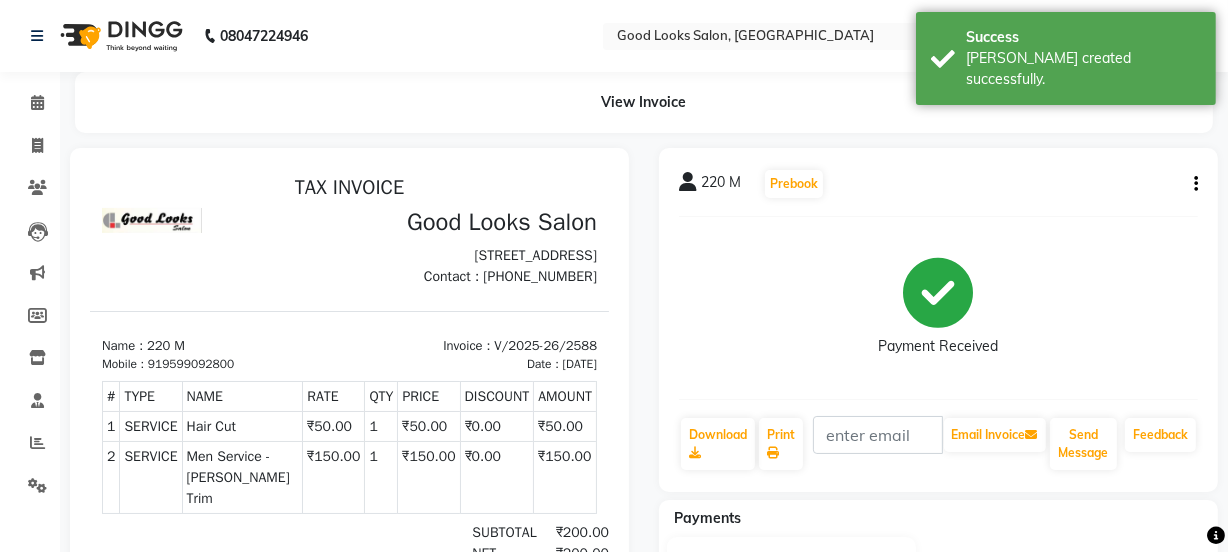 scroll, scrollTop: 0, scrollLeft: 0, axis: both 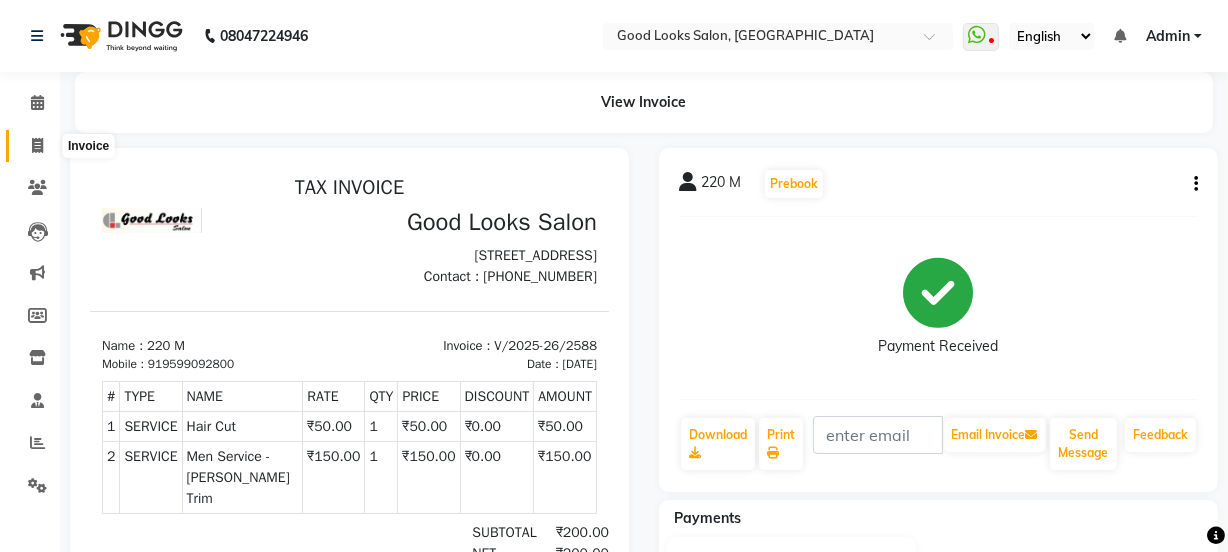 click 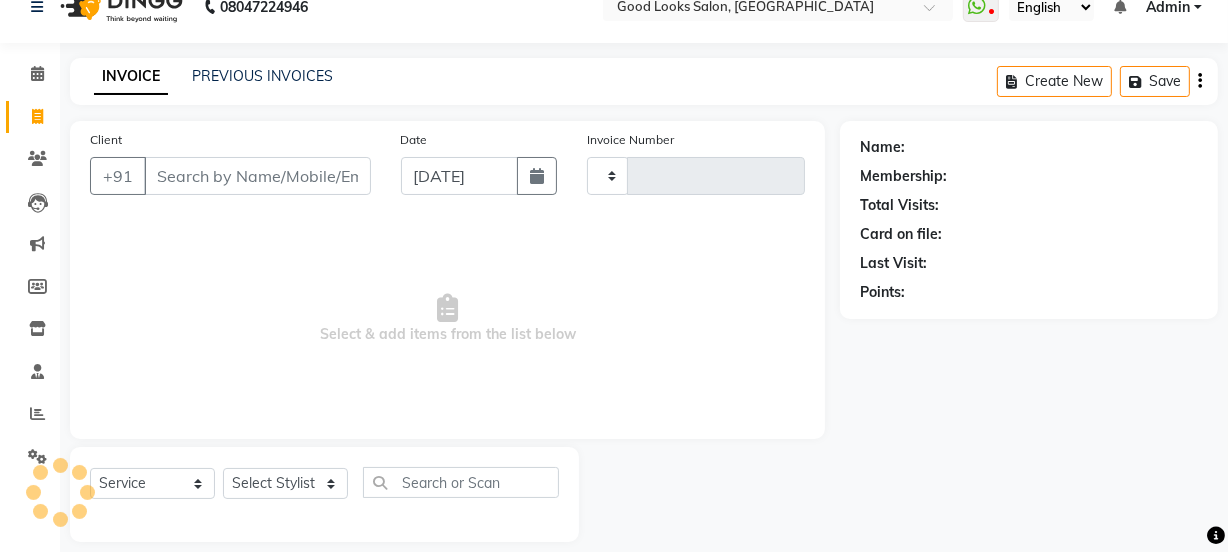 type on "2589" 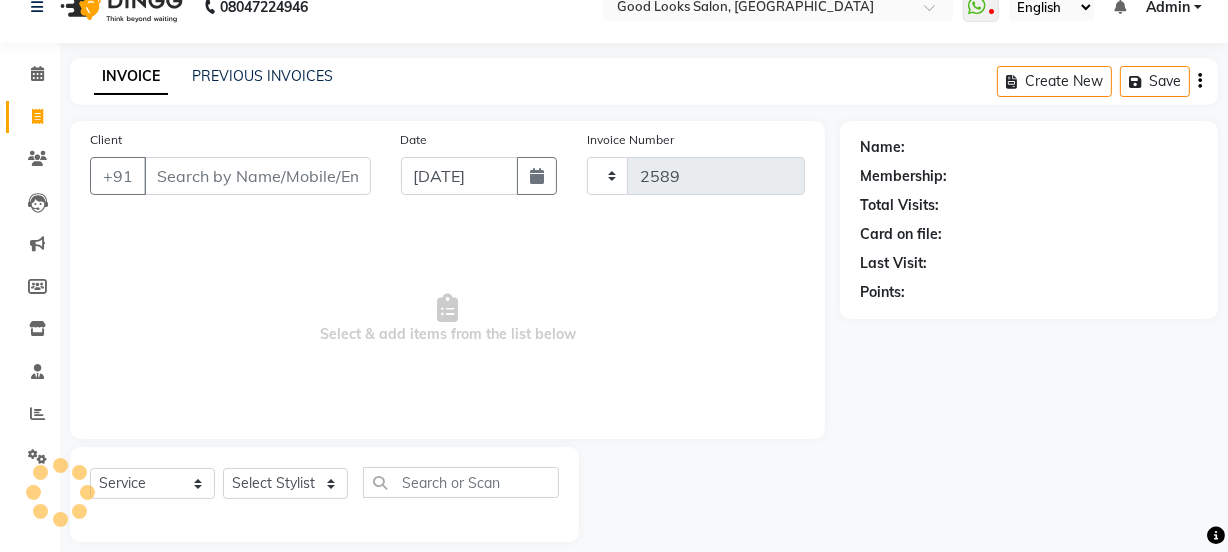 select on "4230" 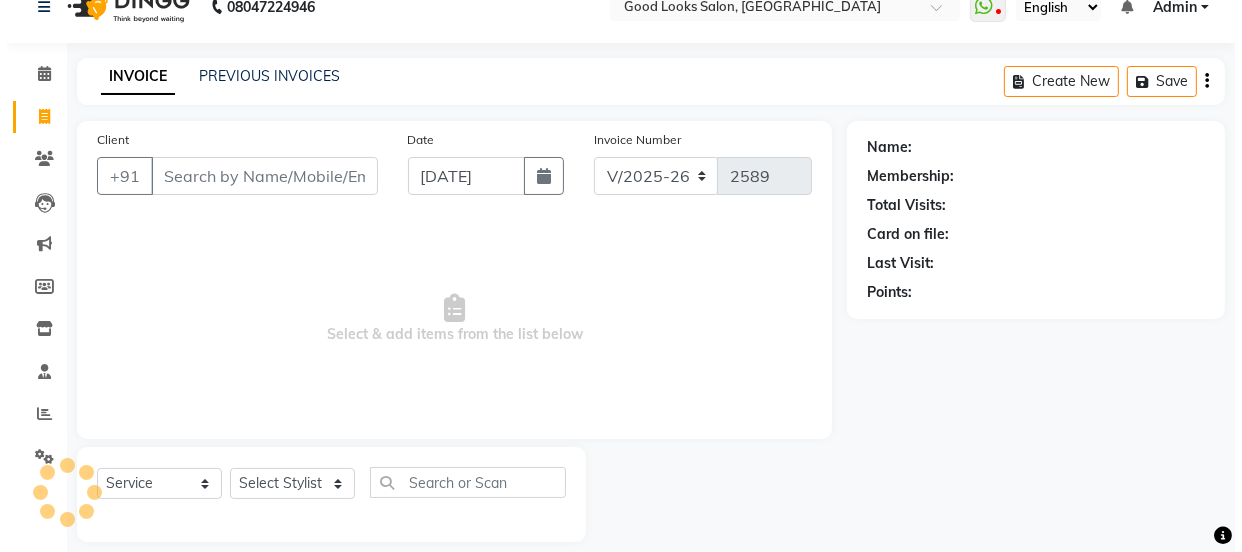 scroll, scrollTop: 50, scrollLeft: 0, axis: vertical 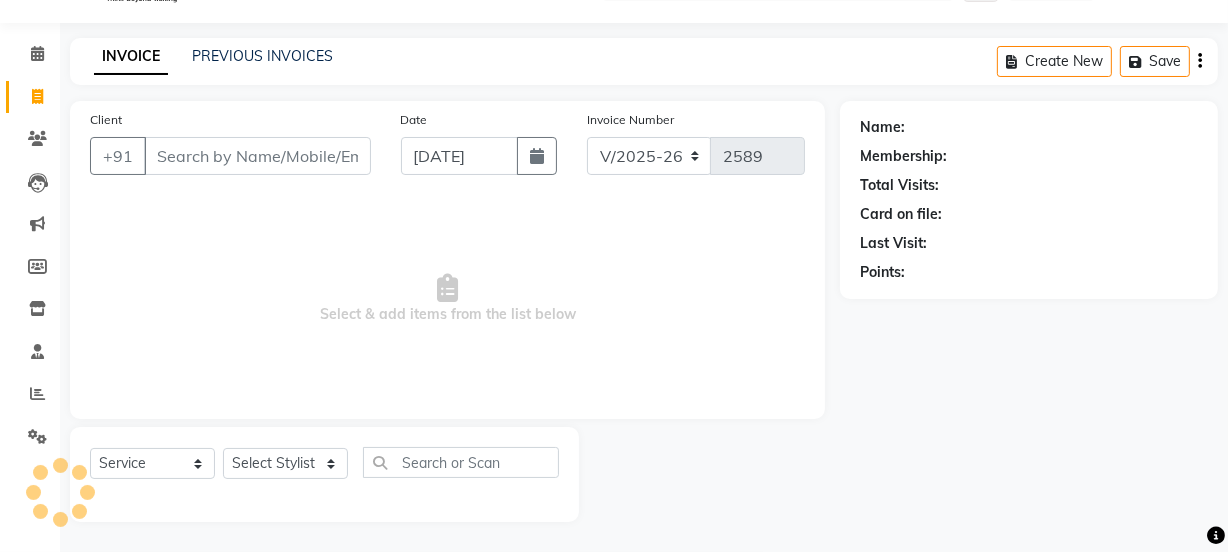 click on "Client" at bounding box center [257, 156] 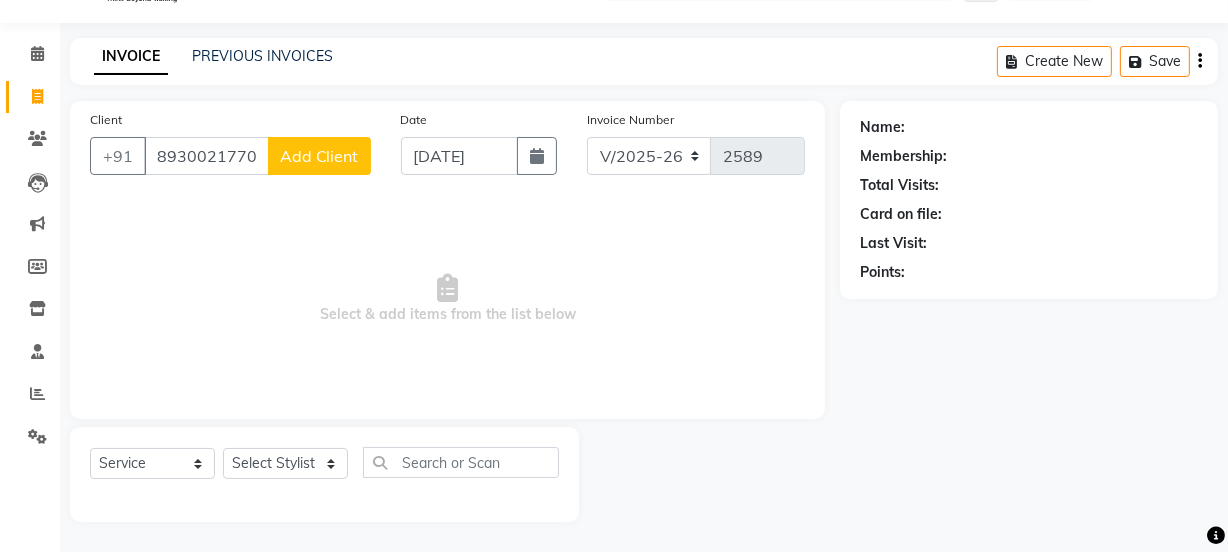 type on "8930021770" 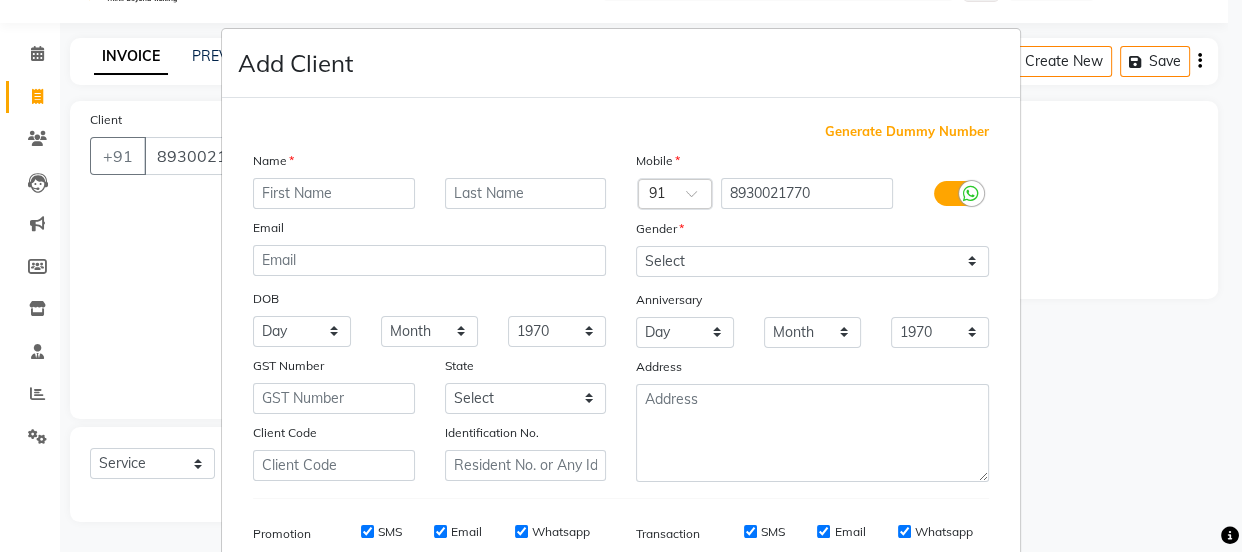 click at bounding box center (334, 193) 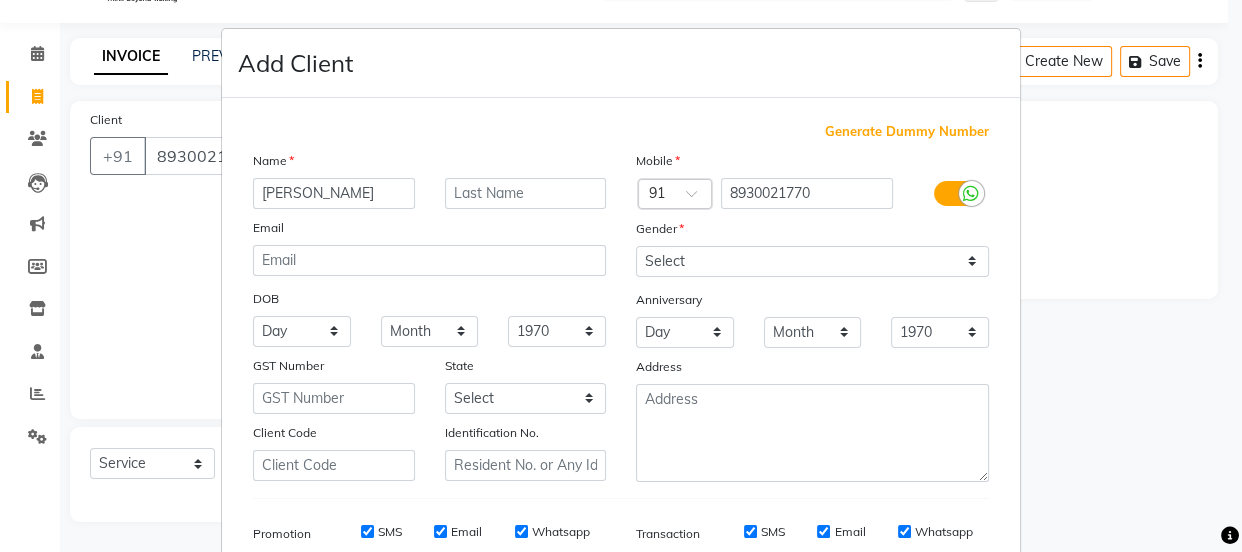type on "[PERSON_NAME]" 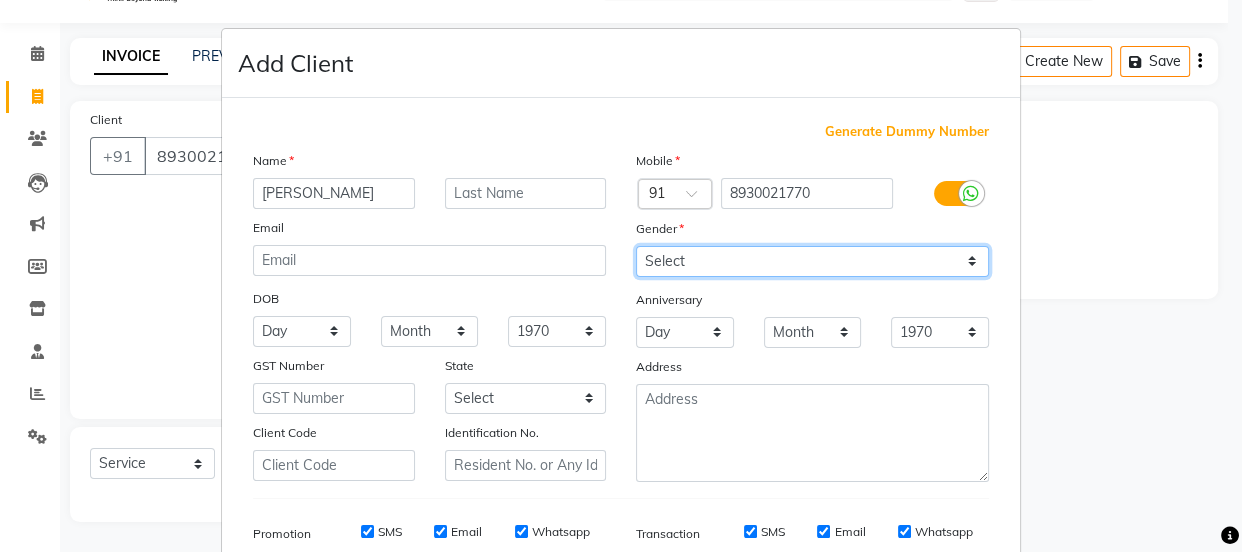 click on "Select Male Female Other Prefer Not To Say" at bounding box center (812, 261) 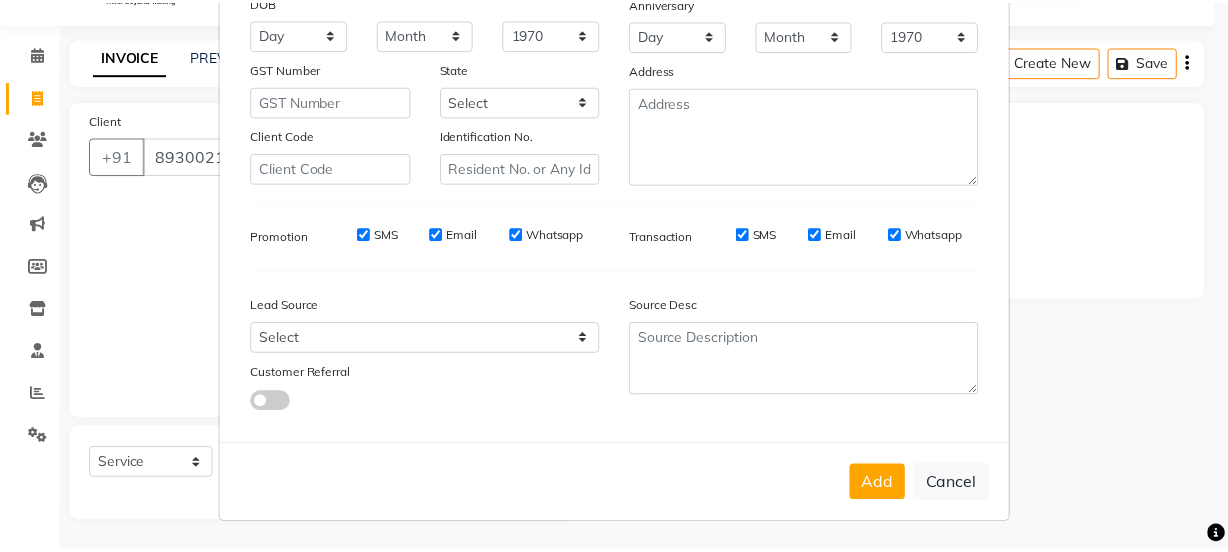 scroll, scrollTop: 301, scrollLeft: 0, axis: vertical 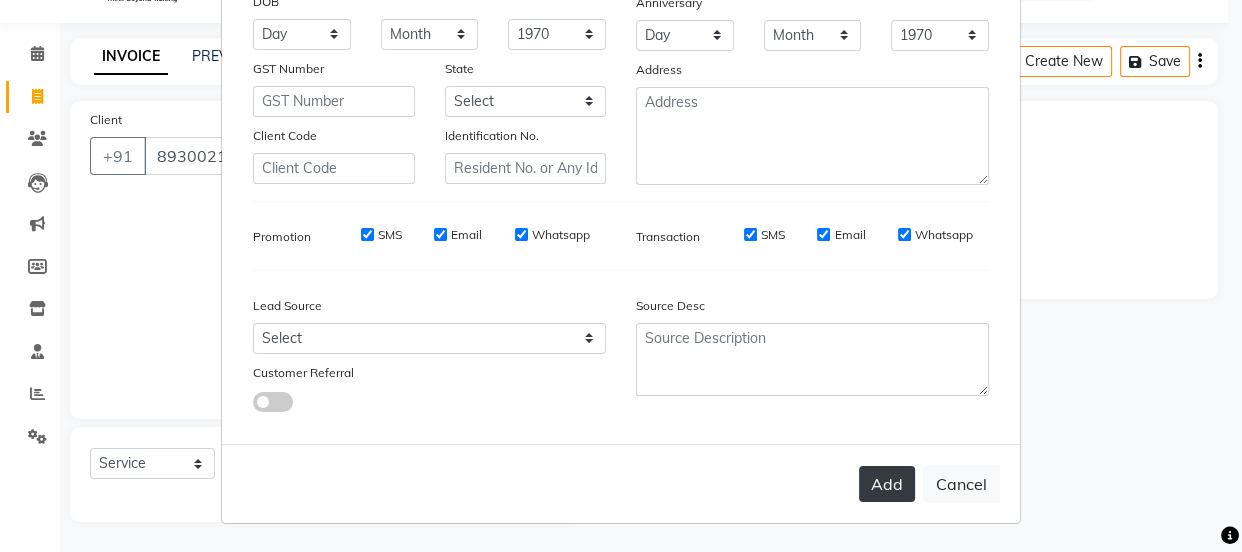 click on "Add" at bounding box center (887, 484) 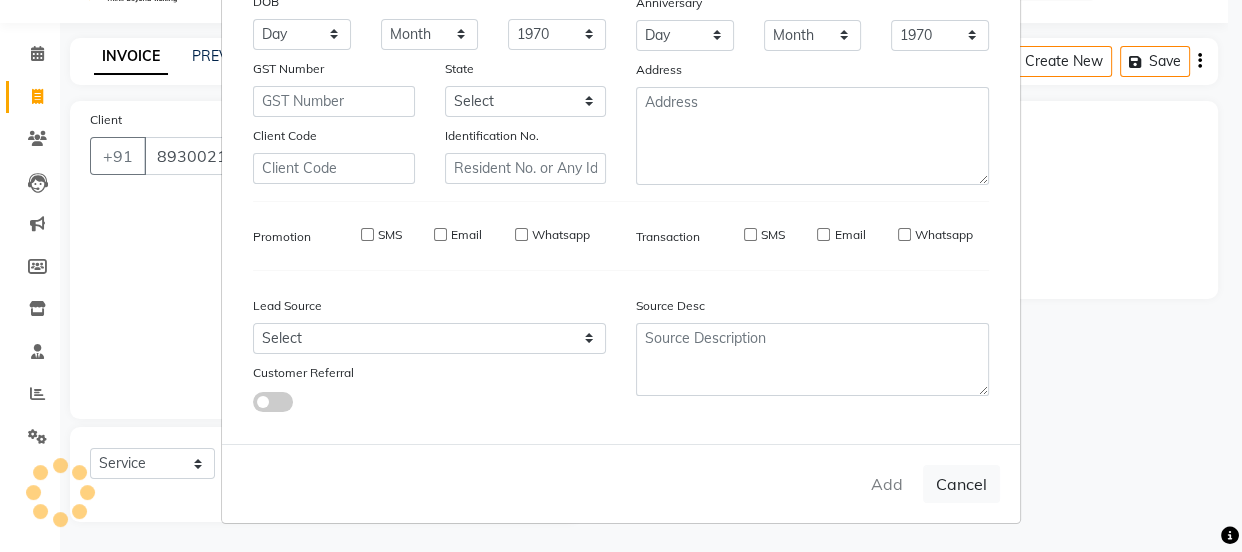 type 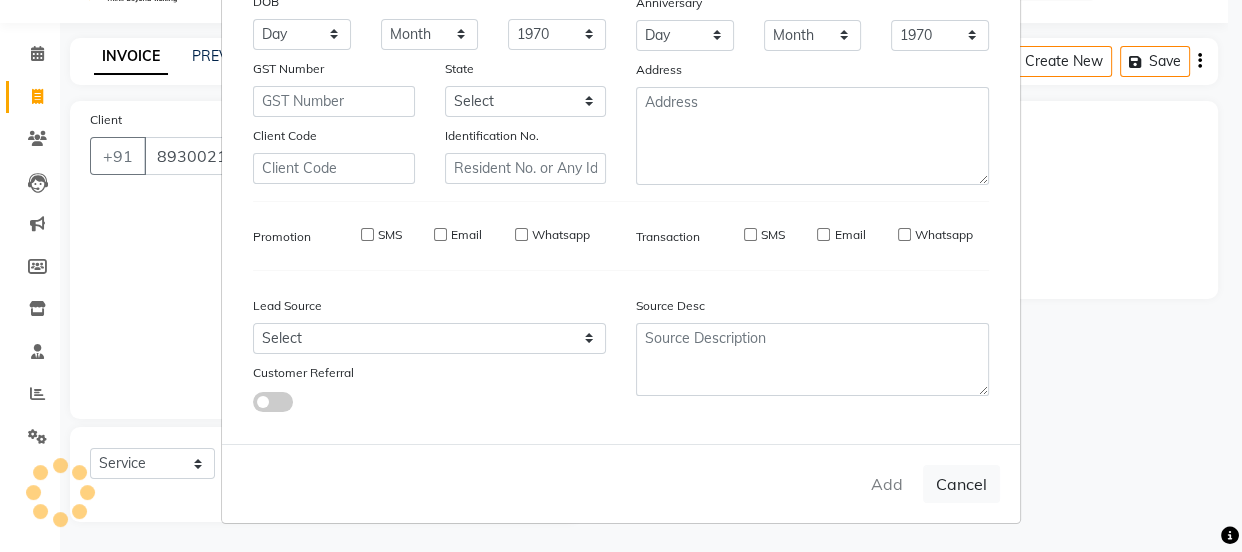 select 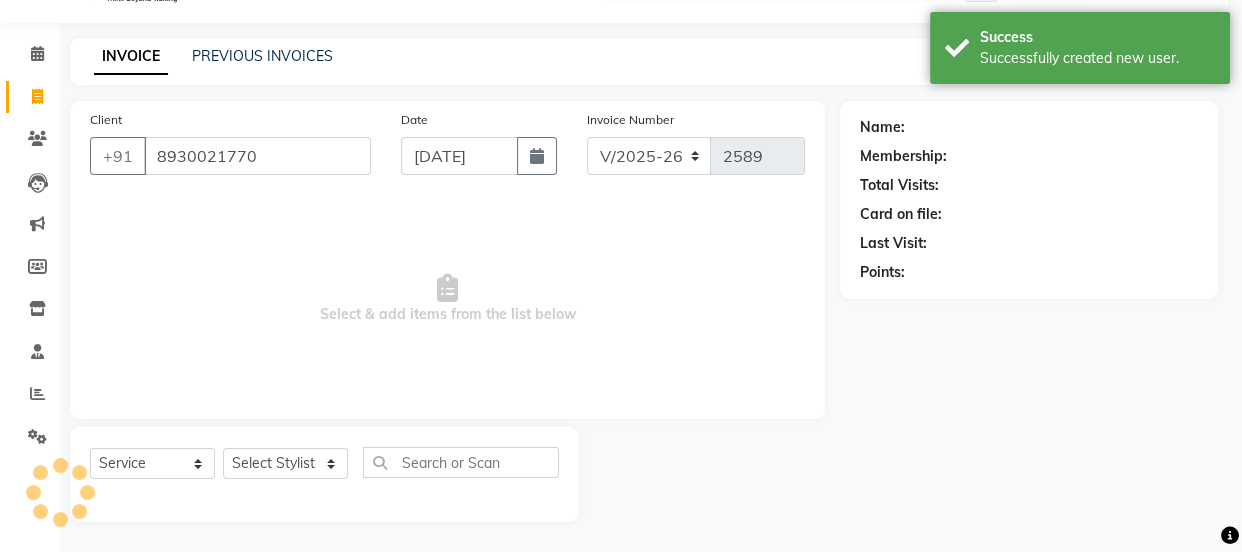 select on "1: Object" 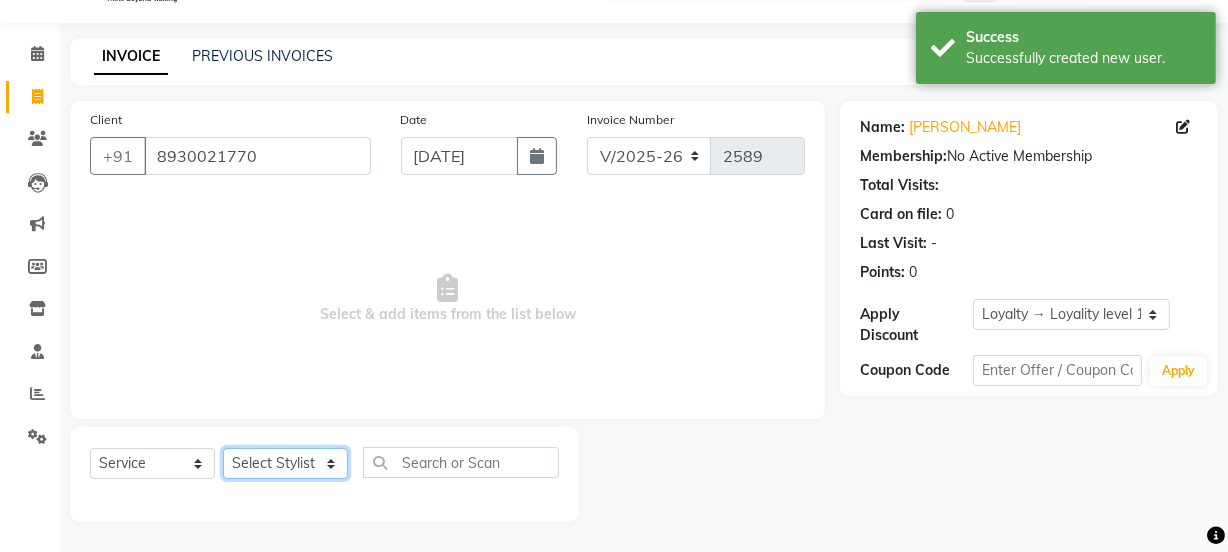 click on "Select Stylist Jyoti kaif Manager [PERSON_NAME] 2 Reception [PERSON_NAME] [PERSON_NAME] SUNNY [PERSON_NAME]" 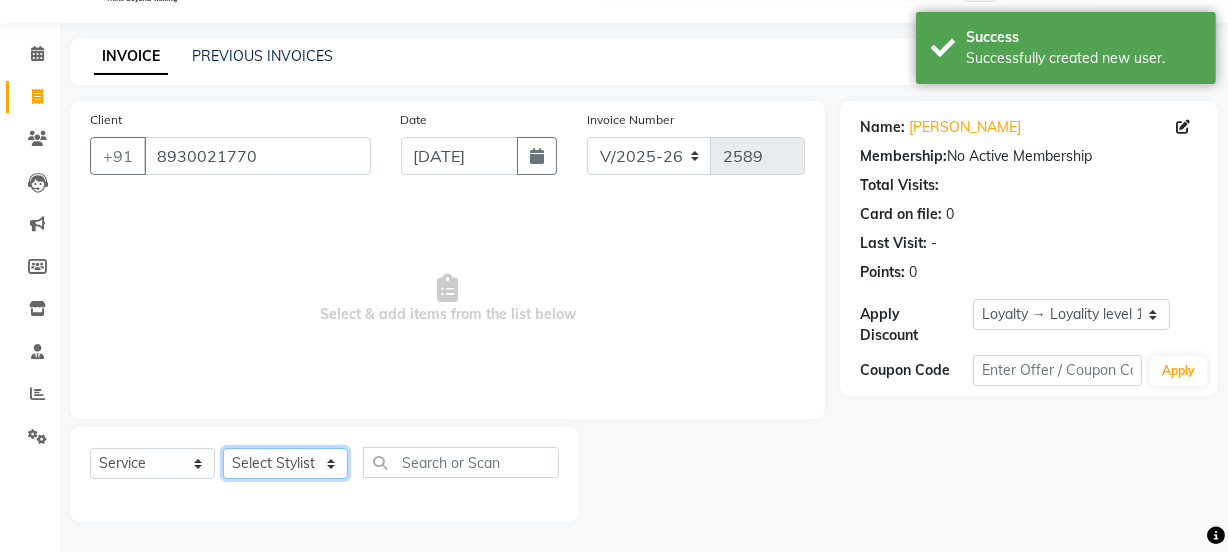 select on "85314" 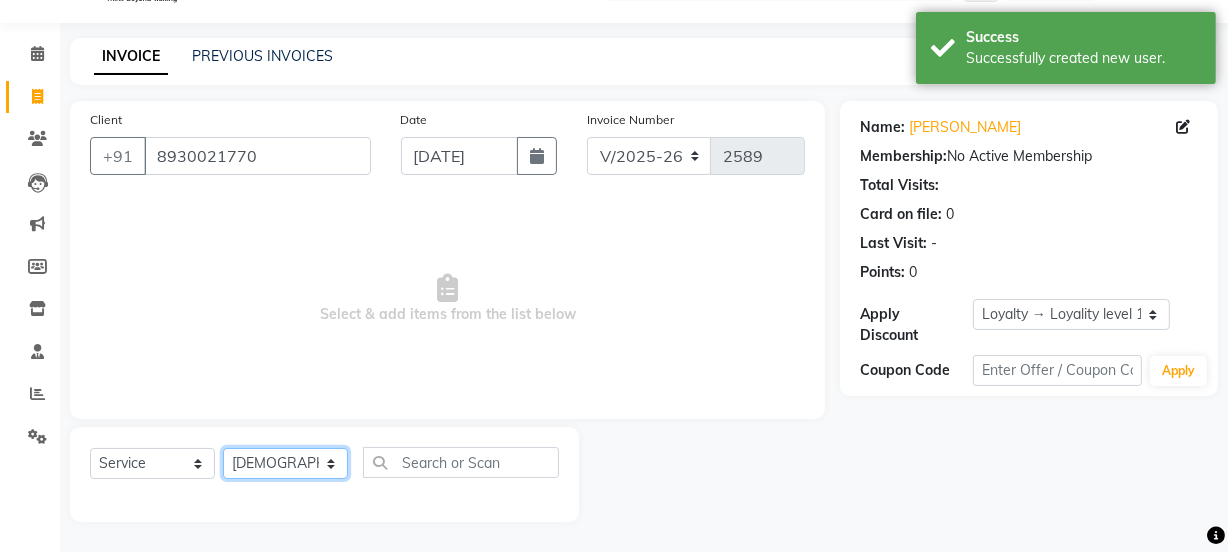 click on "Select Stylist Jyoti kaif Manager [PERSON_NAME] 2 Reception [PERSON_NAME] [PERSON_NAME] SUNNY [PERSON_NAME]" 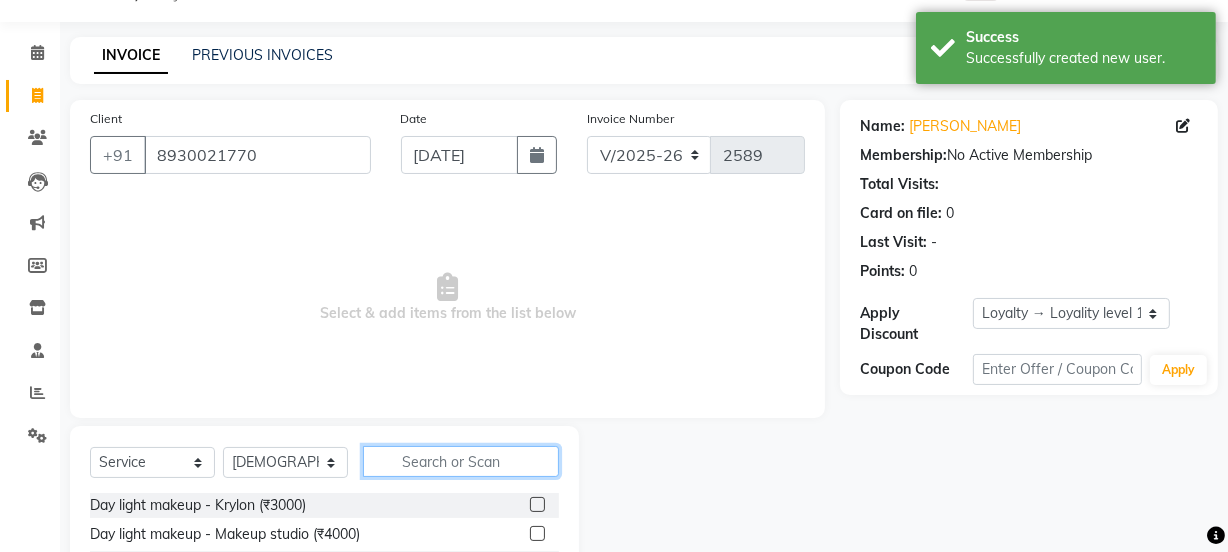click 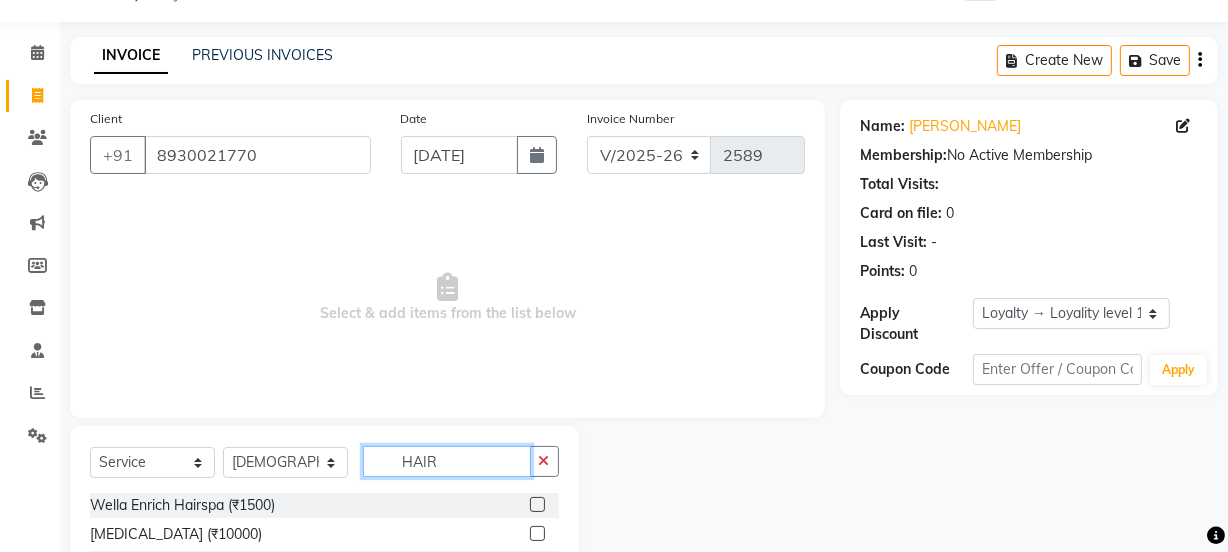 scroll, scrollTop: 250, scrollLeft: 0, axis: vertical 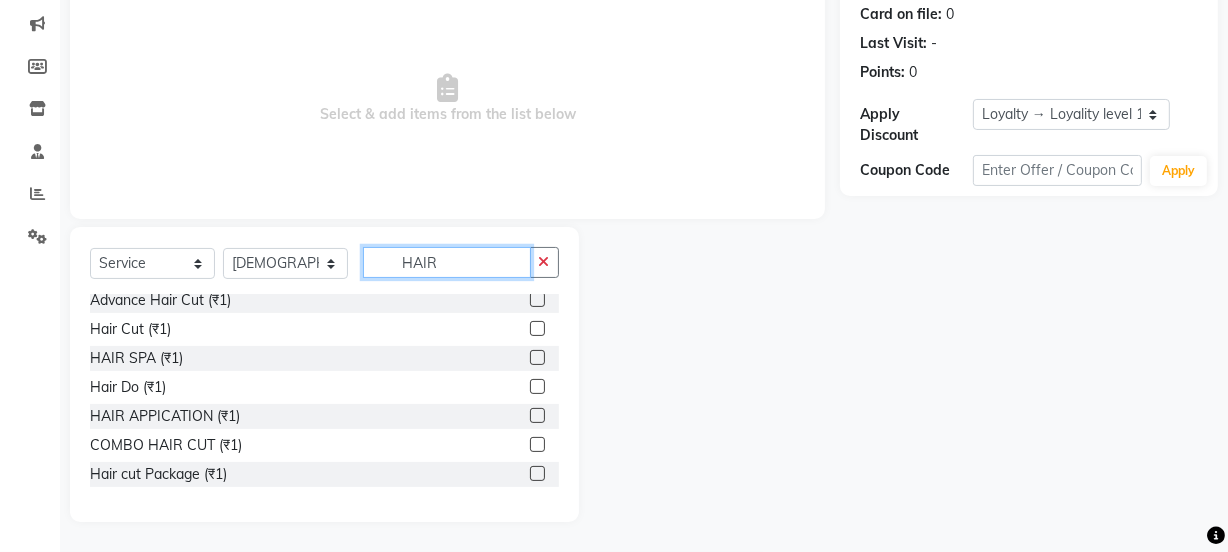 type on "HAIR" 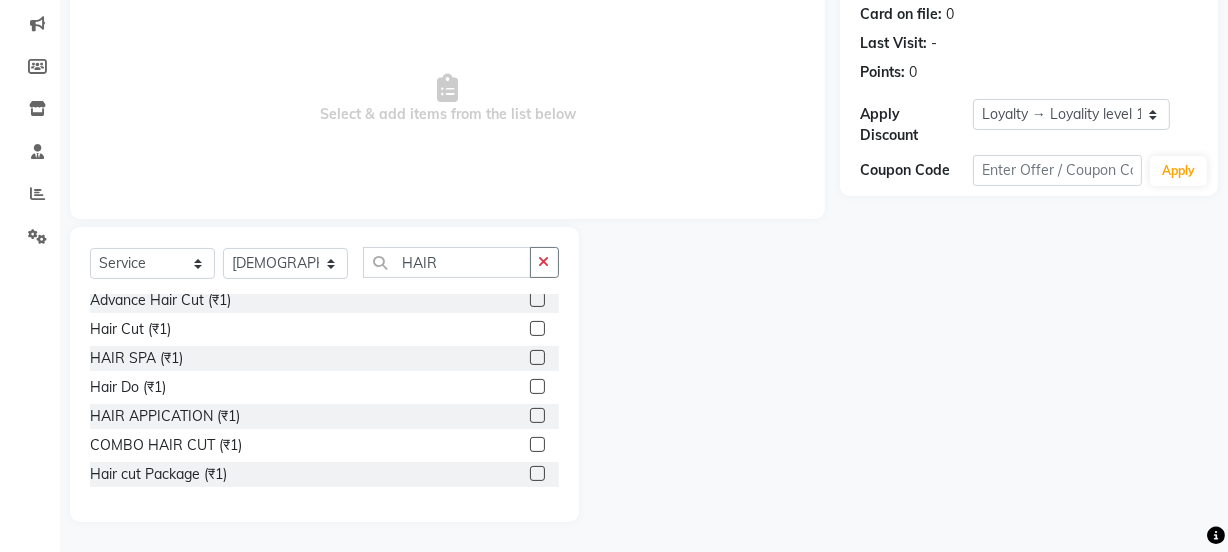 click 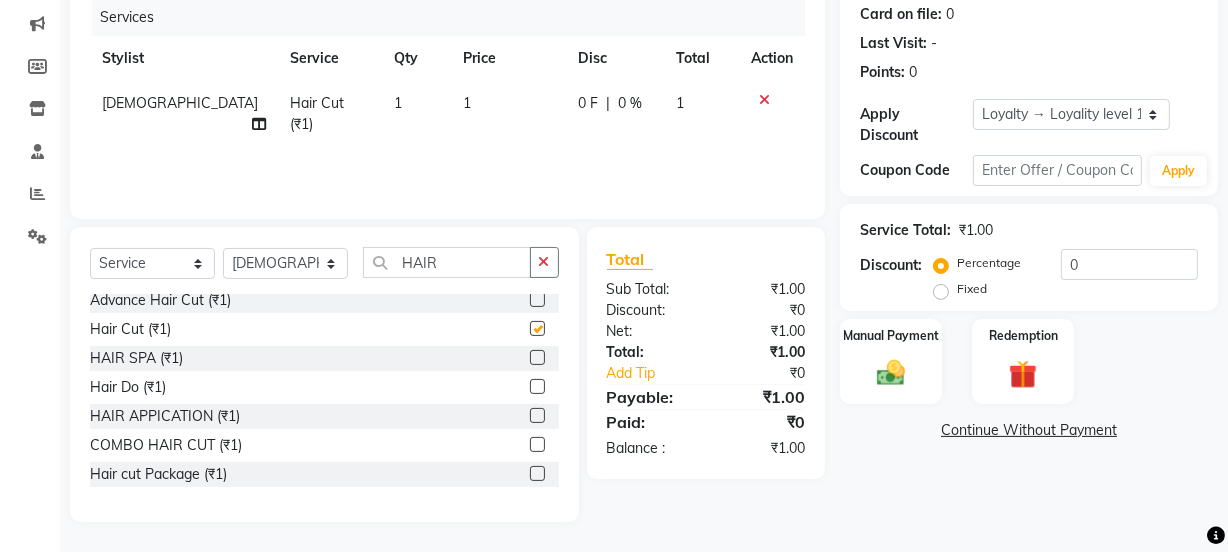 checkbox on "false" 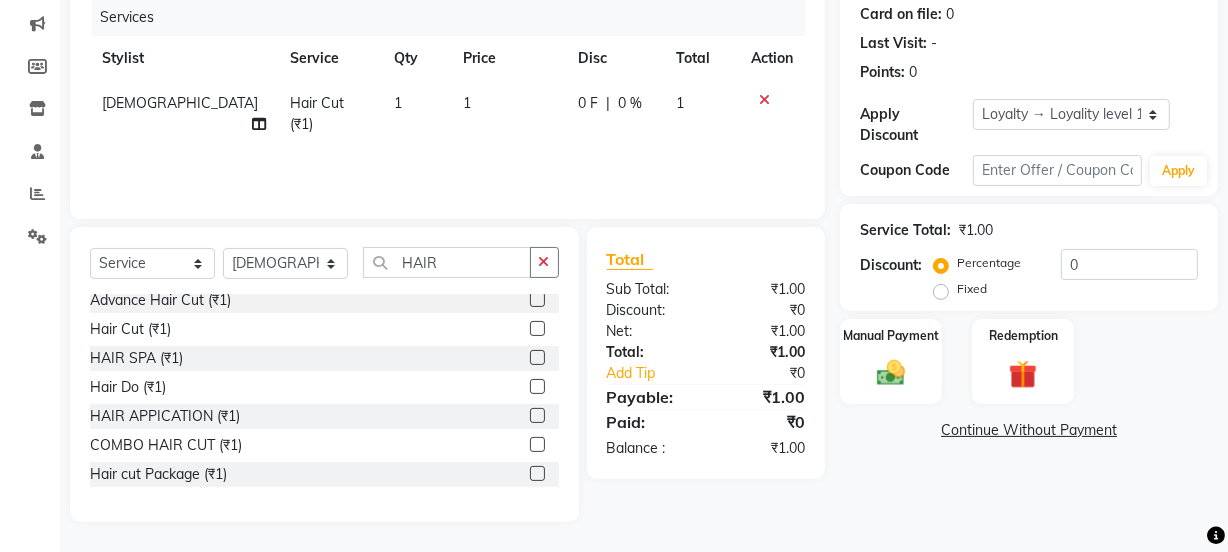 click on "1" 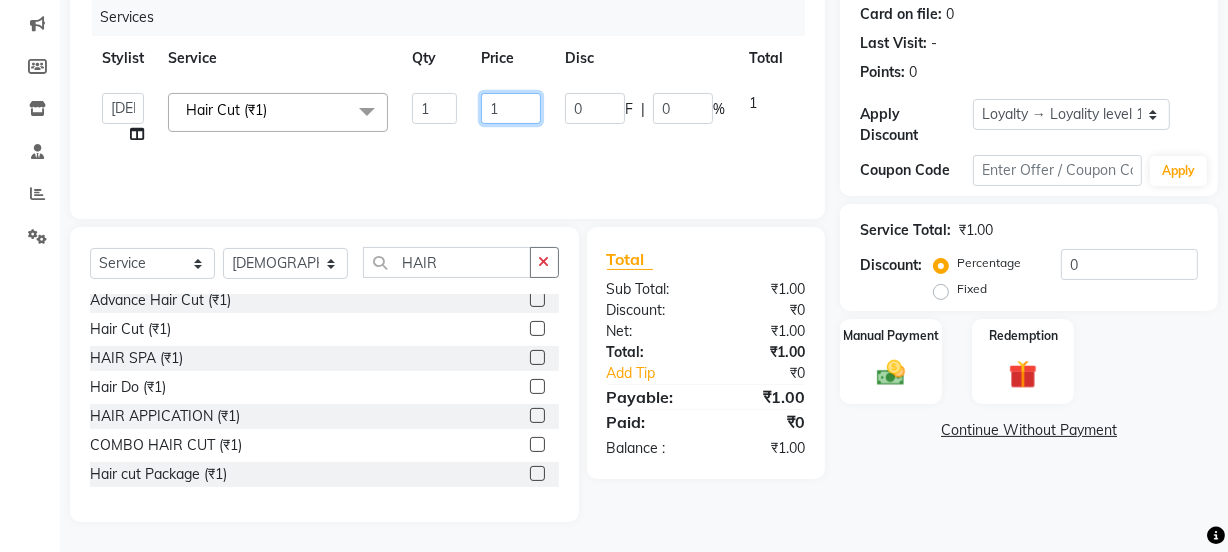 click on "1" 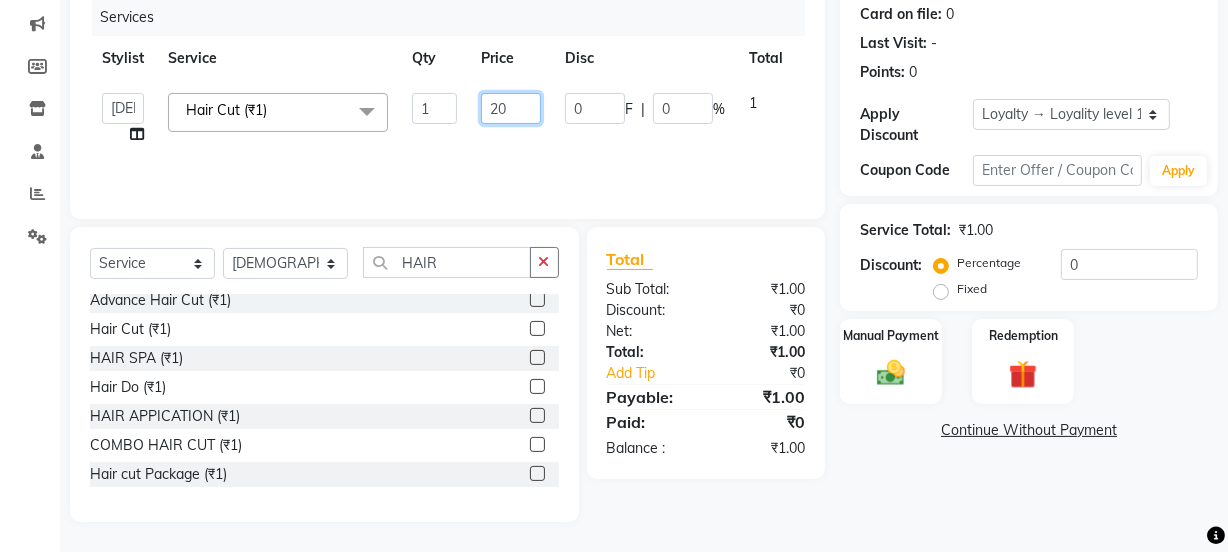 type on "200" 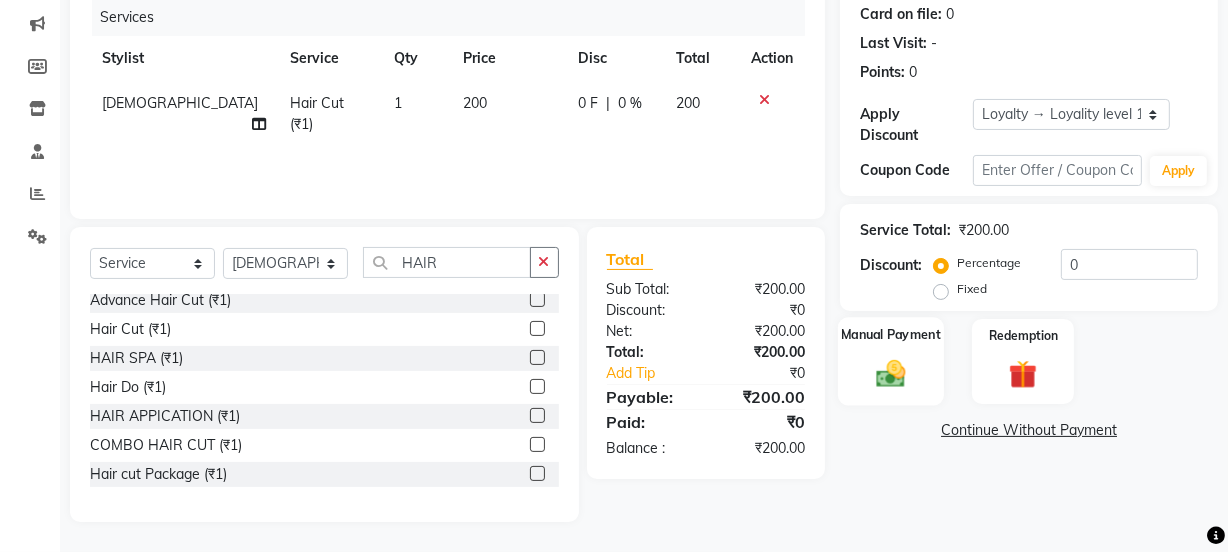 click 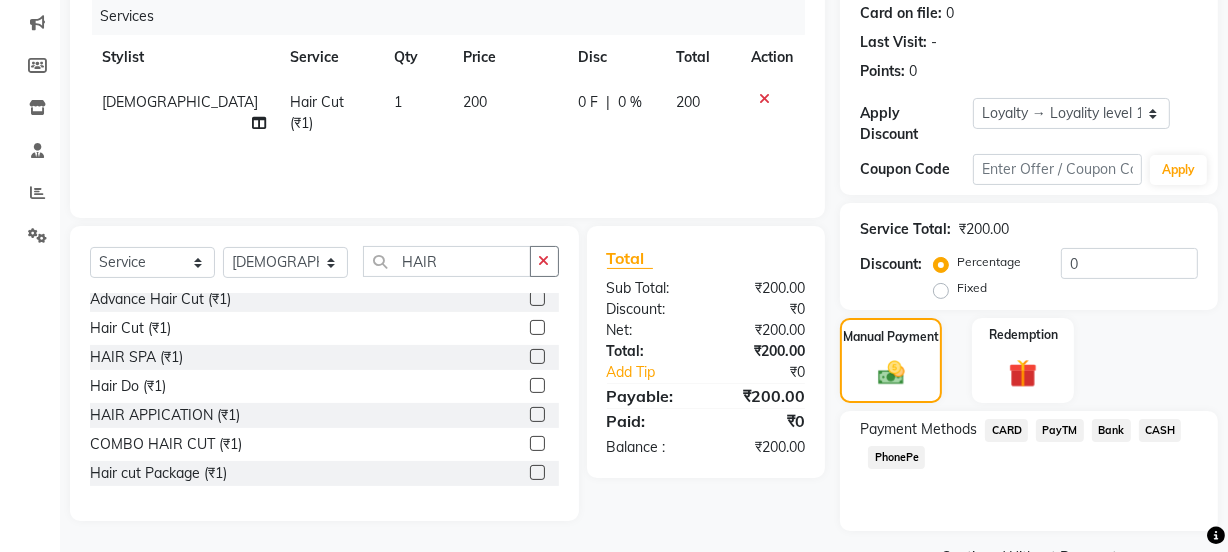 click on "CASH" 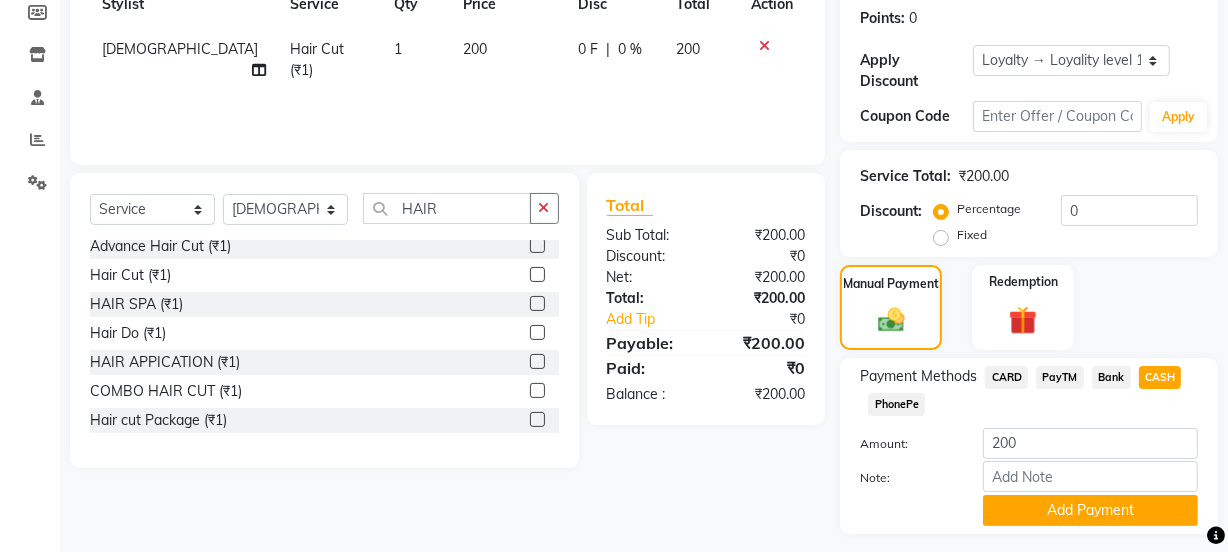 scroll, scrollTop: 356, scrollLeft: 0, axis: vertical 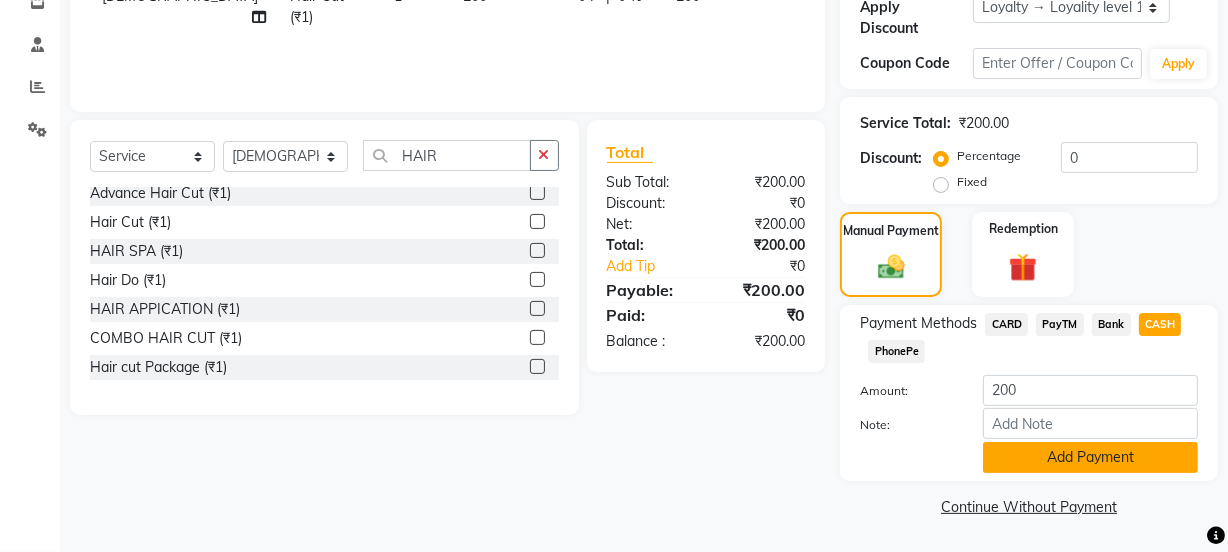 click on "Add Payment" 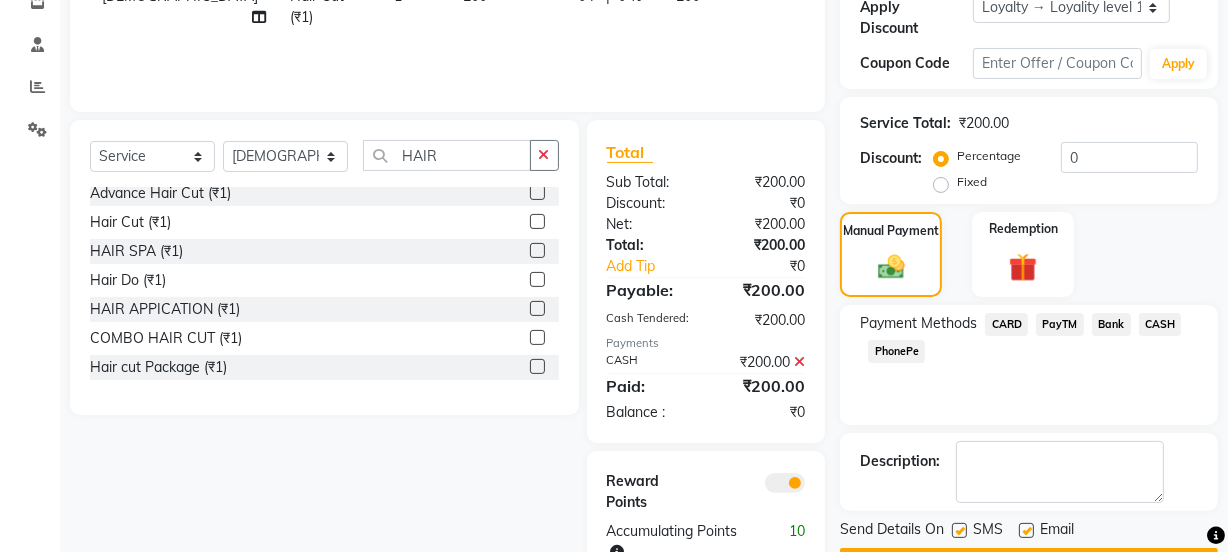 scroll, scrollTop: 417, scrollLeft: 0, axis: vertical 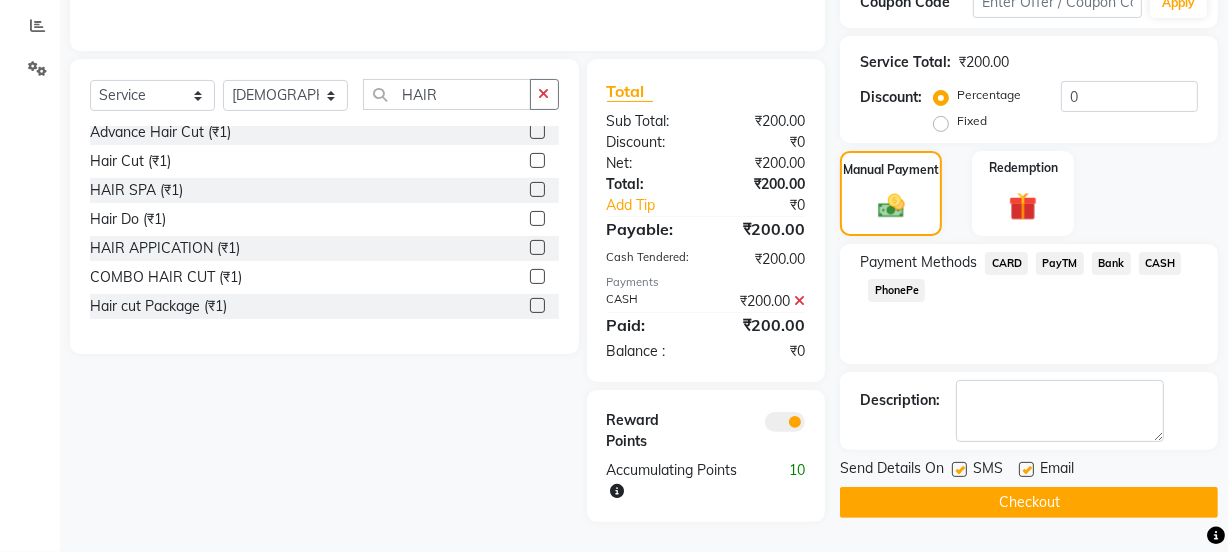click 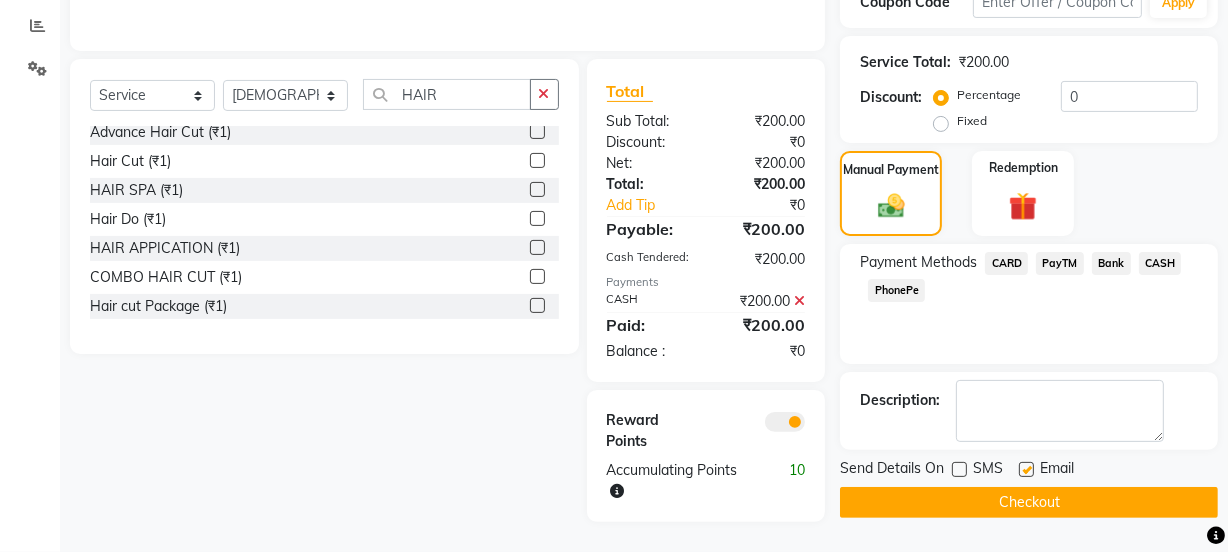 click 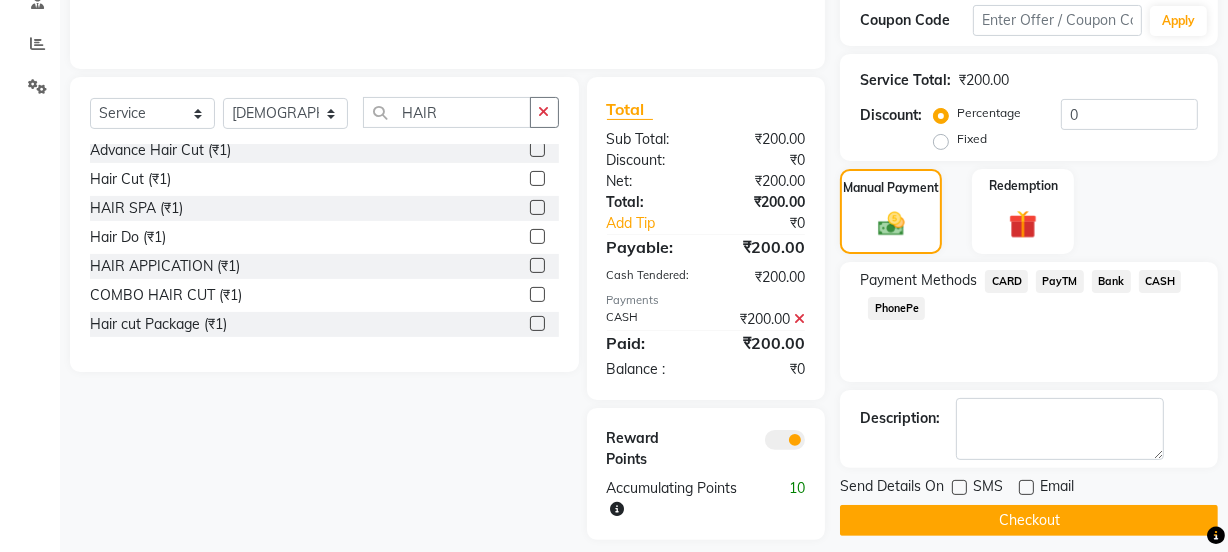 scroll, scrollTop: 417, scrollLeft: 0, axis: vertical 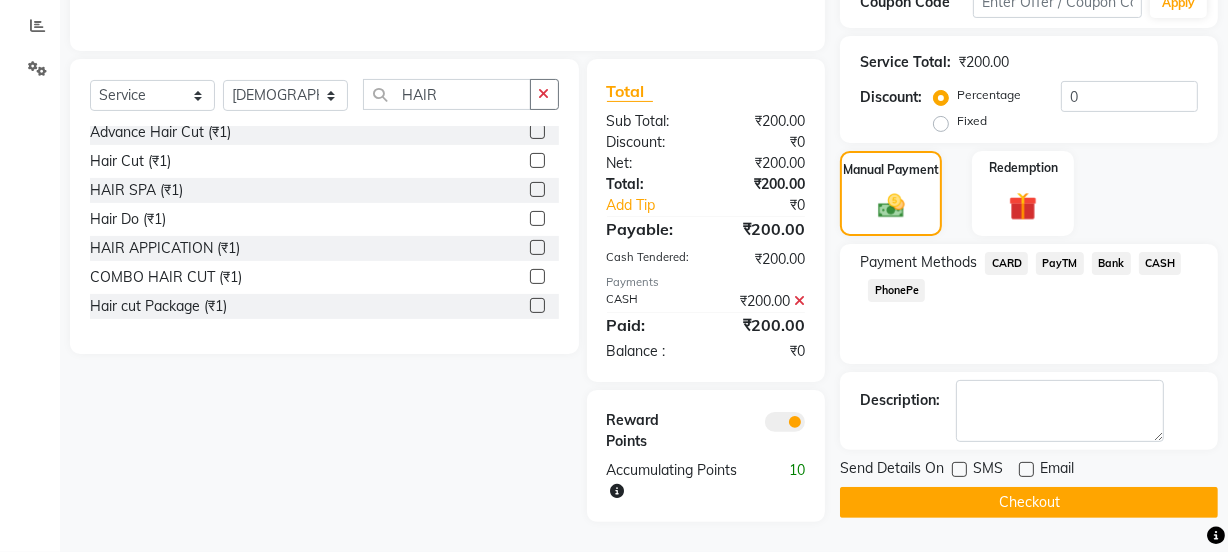 click on "Checkout" 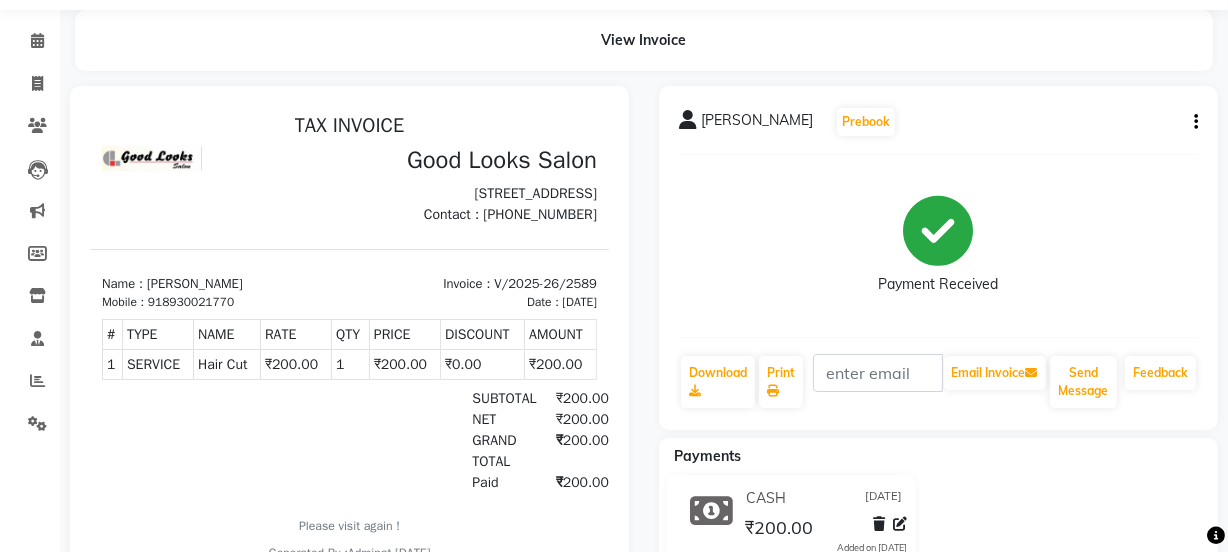 scroll, scrollTop: 0, scrollLeft: 0, axis: both 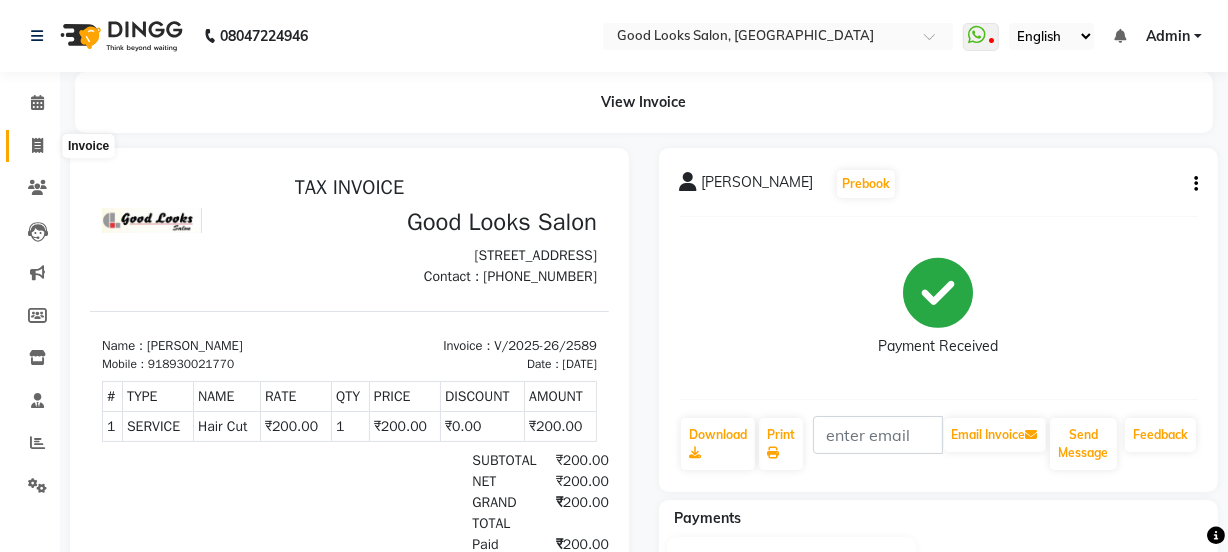 click 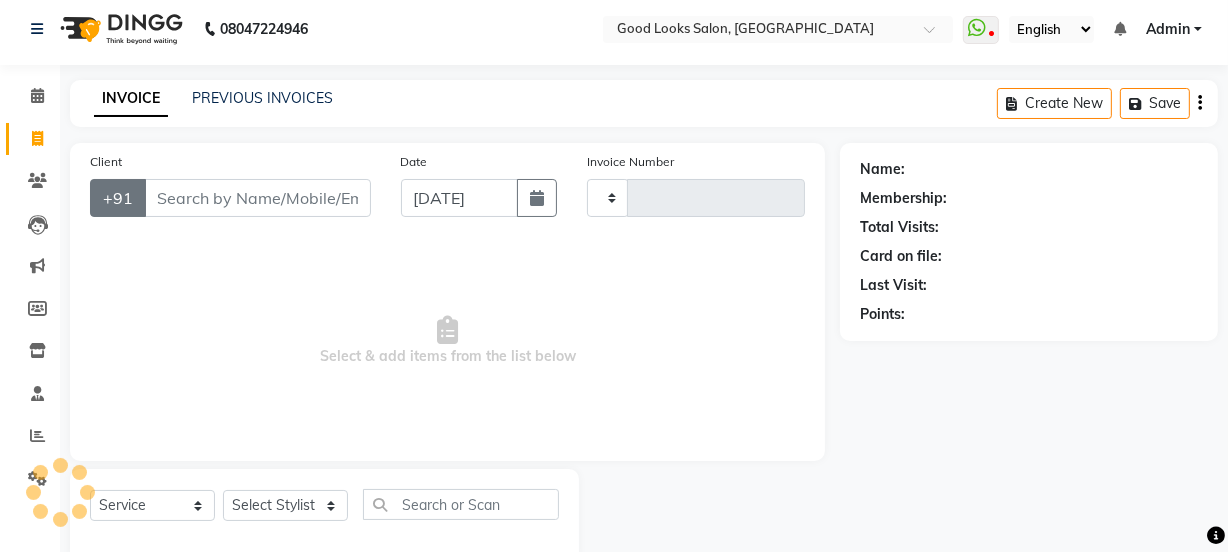 type on "2590" 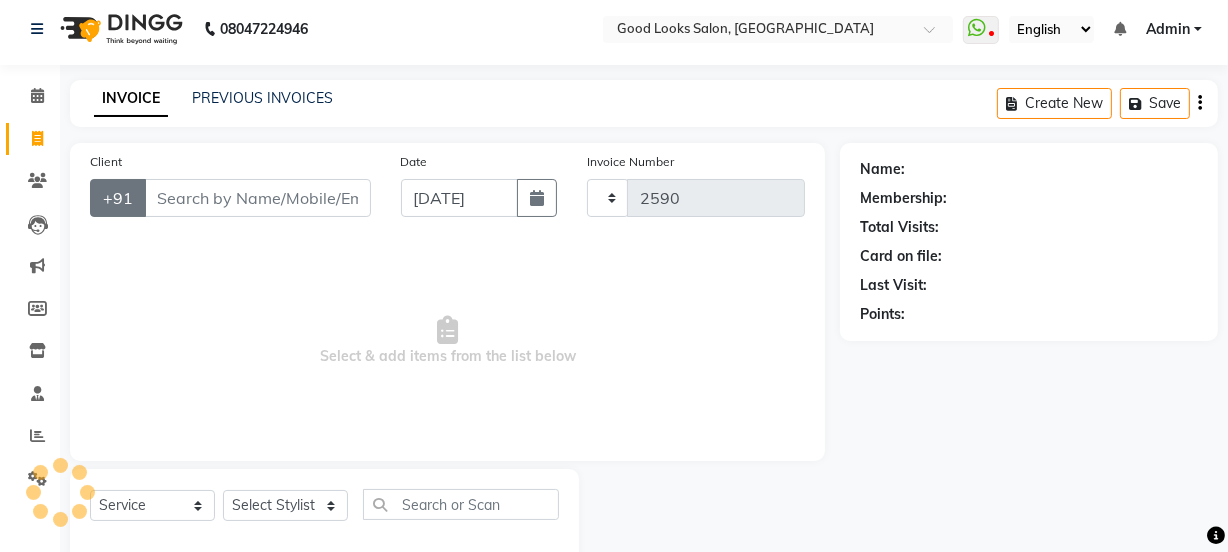 select on "4230" 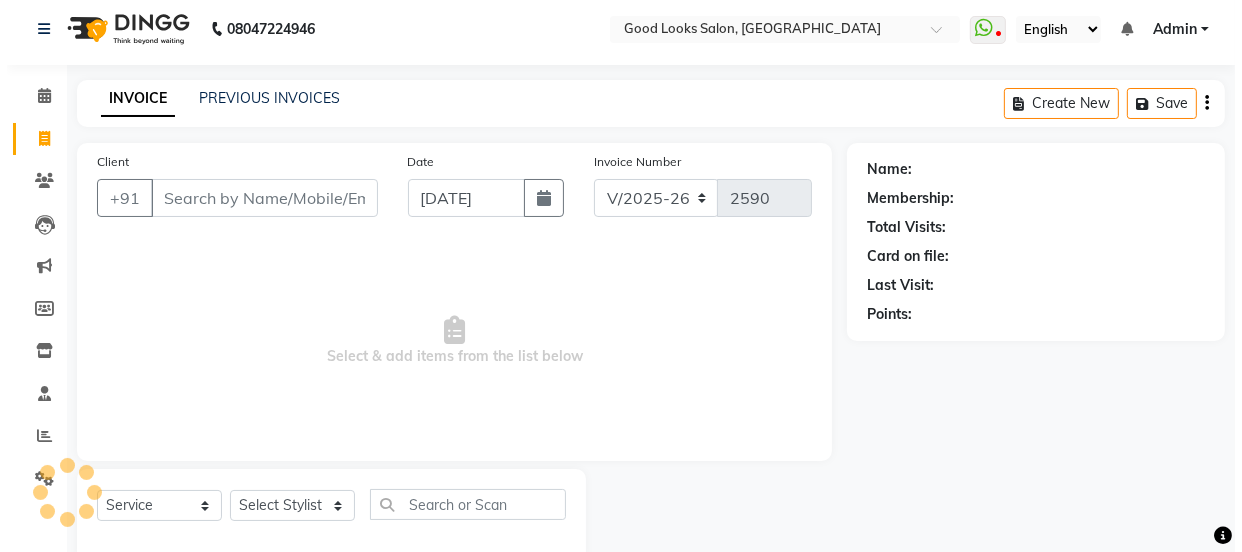 scroll, scrollTop: 50, scrollLeft: 0, axis: vertical 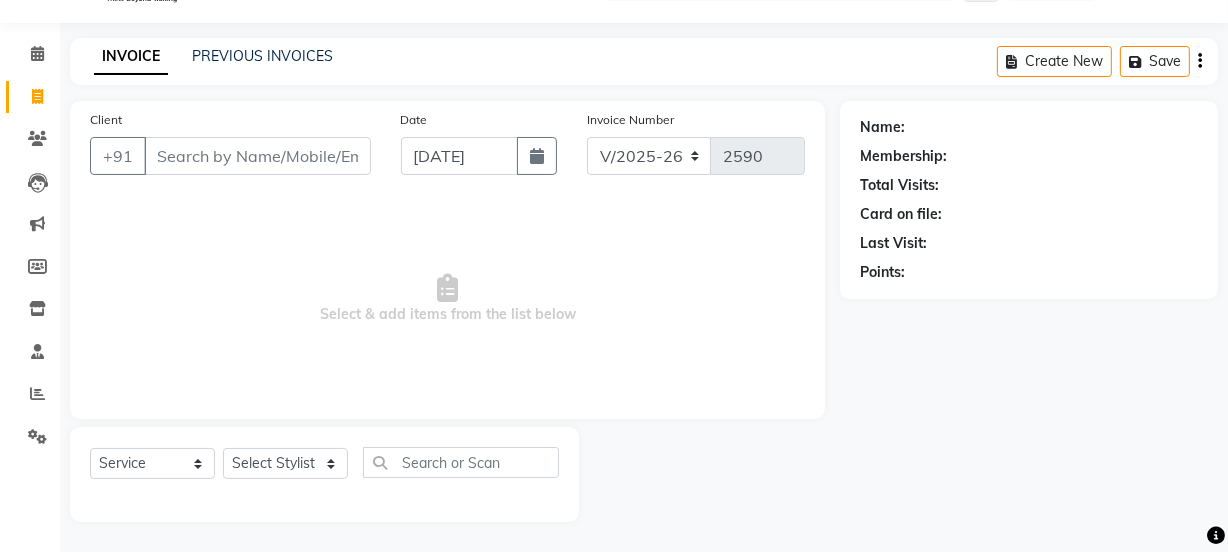 click on "Client" at bounding box center (257, 156) 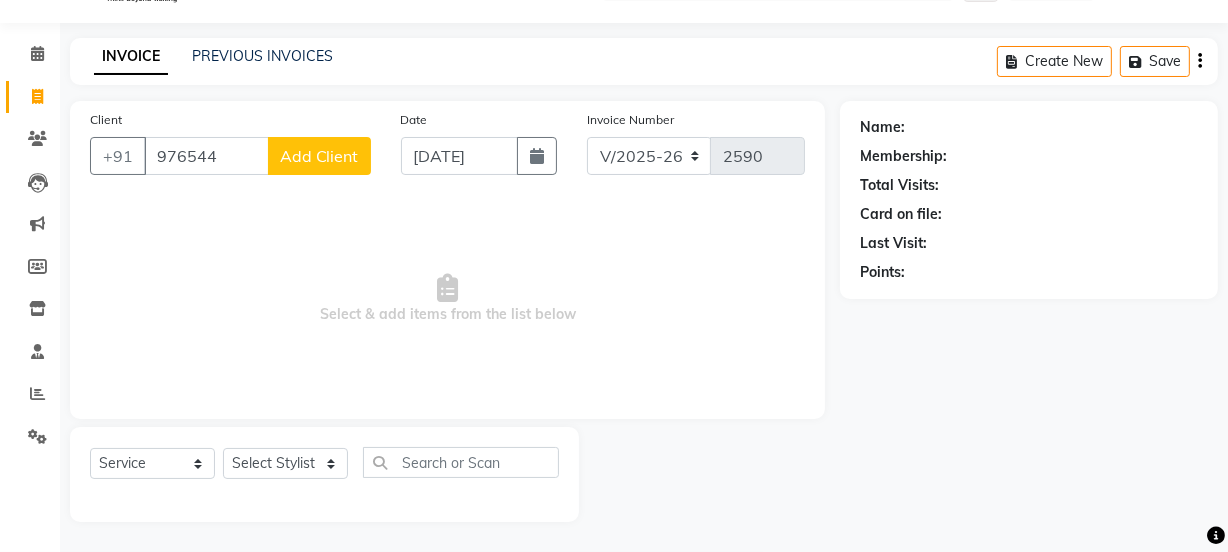 type on "976544" 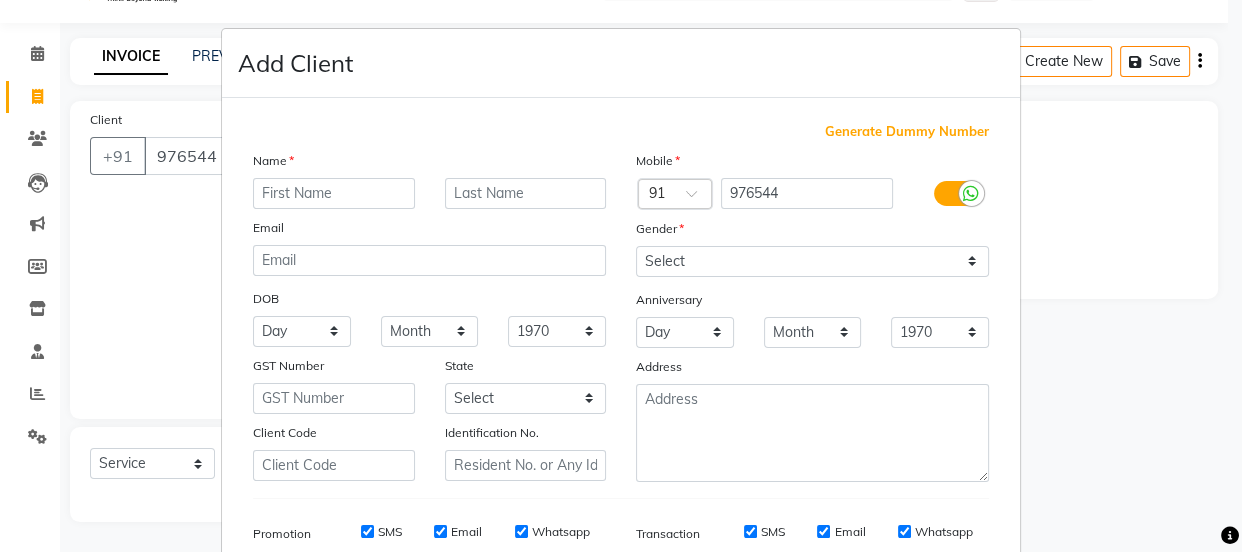 click on "Generate Dummy Number" at bounding box center [907, 132] 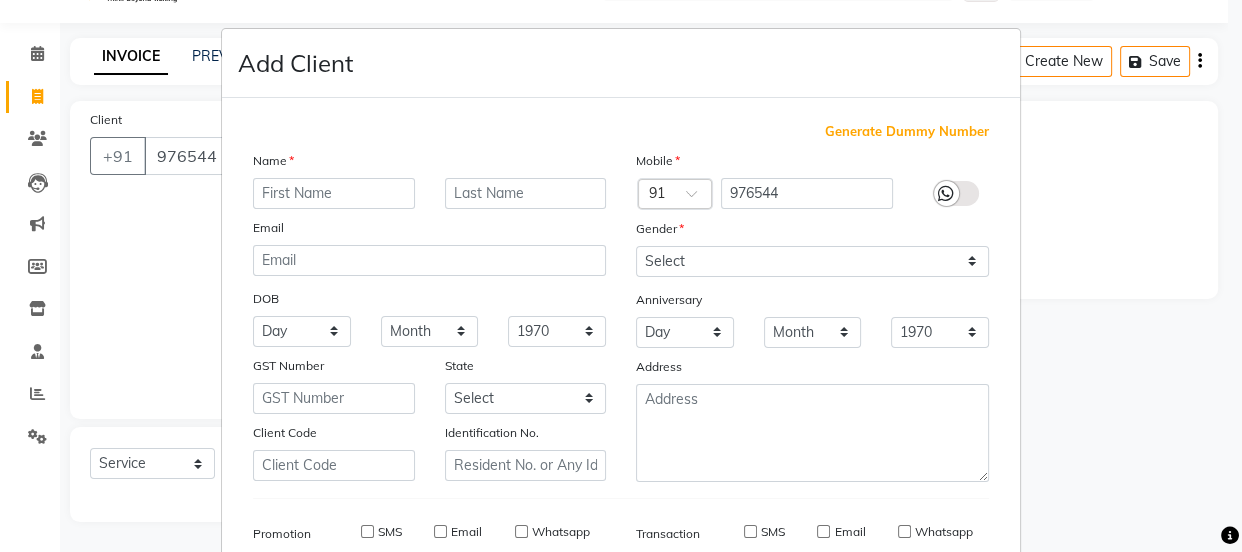 type on "1174800000917" 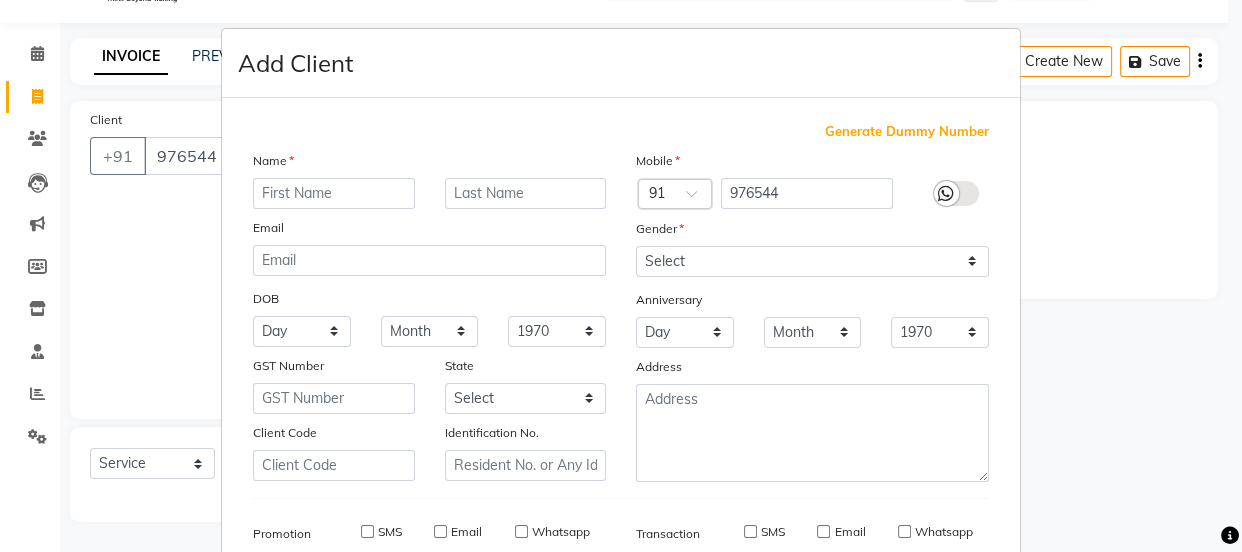checkbox on "false" 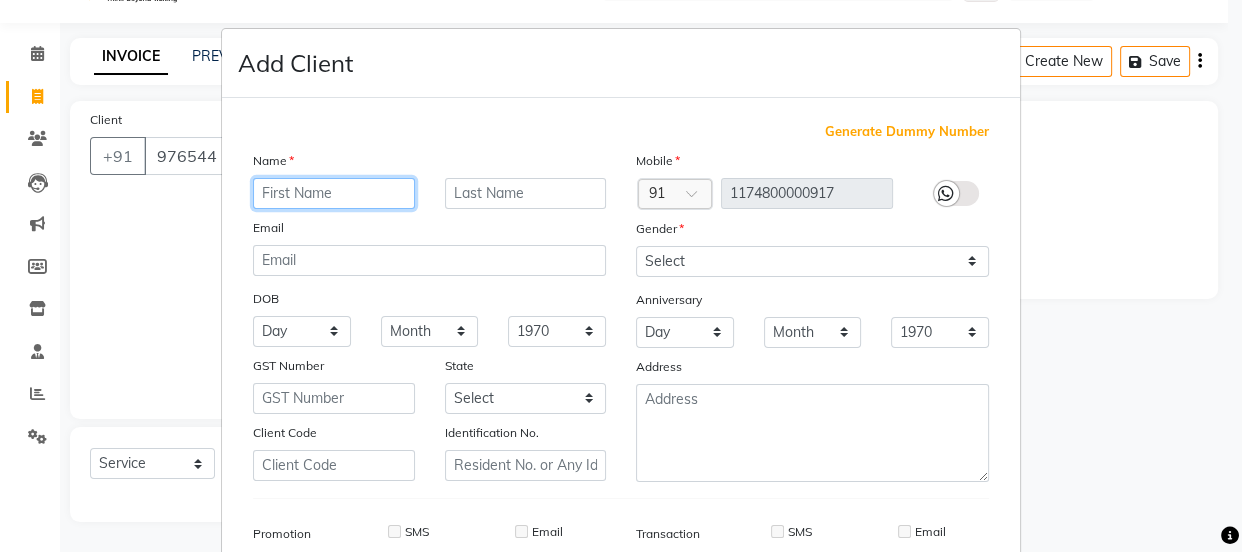 click at bounding box center (334, 193) 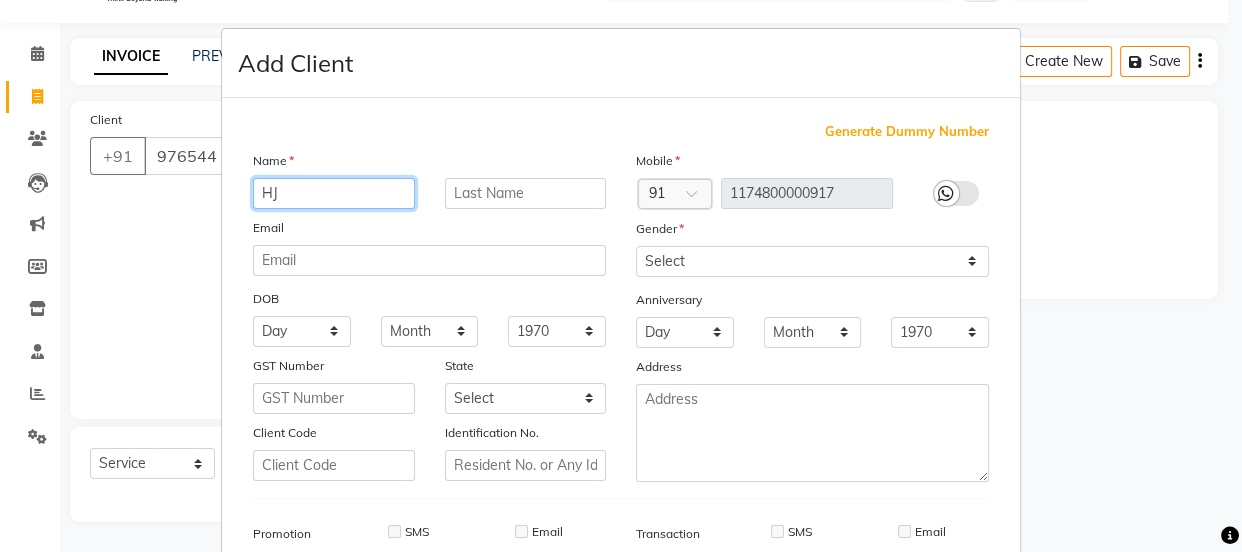 type on "HJ" 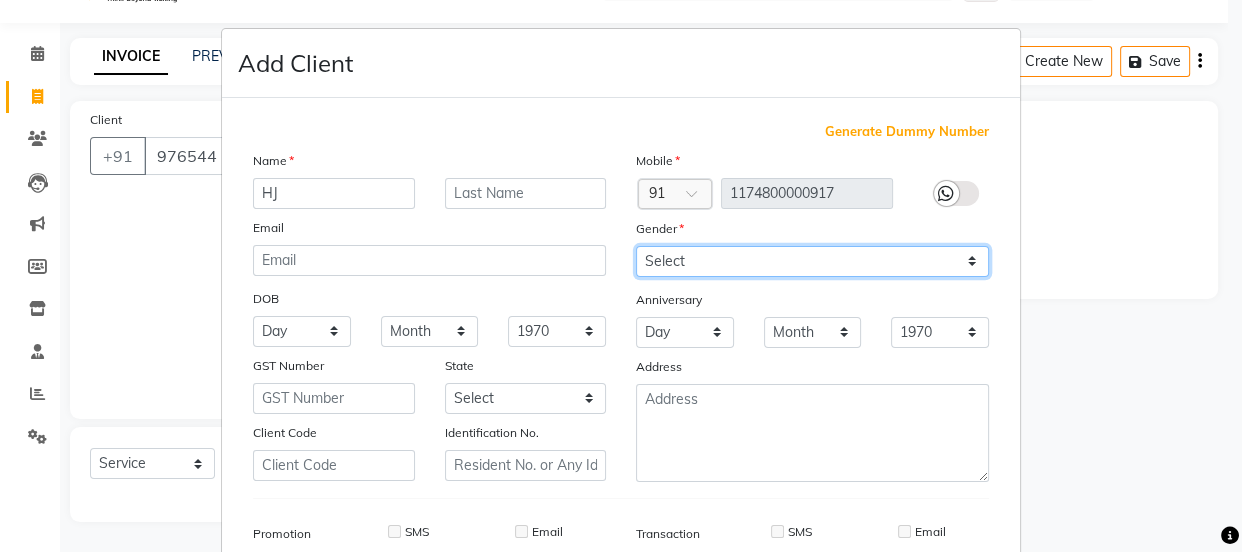 click on "Select Male Female Other Prefer Not To Say" at bounding box center (812, 261) 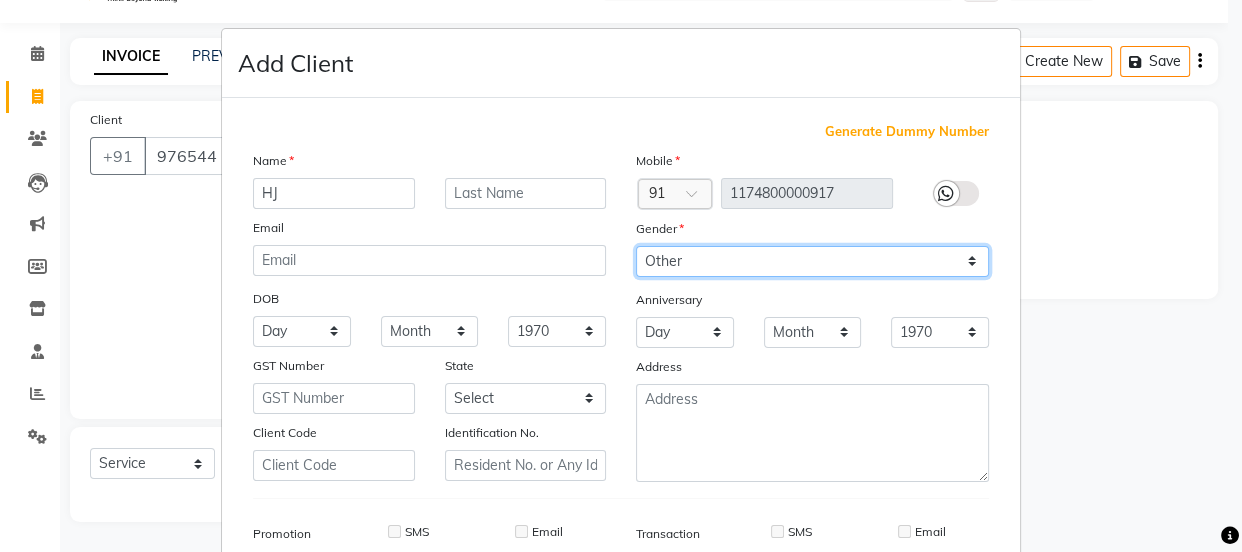 click on "Select Male Female Other Prefer Not To Say" at bounding box center [812, 261] 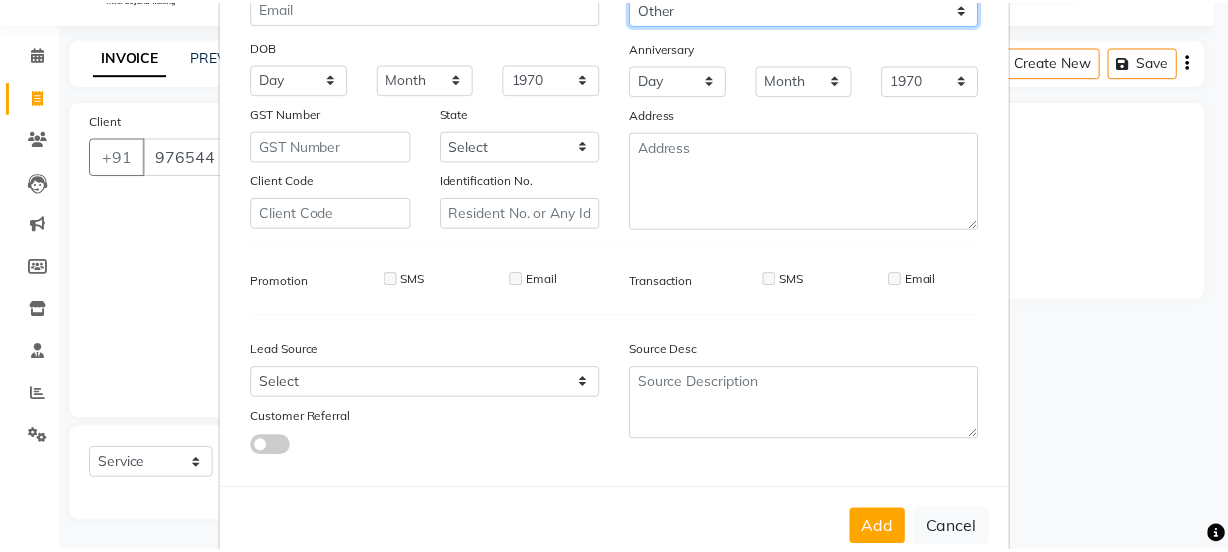 scroll, scrollTop: 301, scrollLeft: 0, axis: vertical 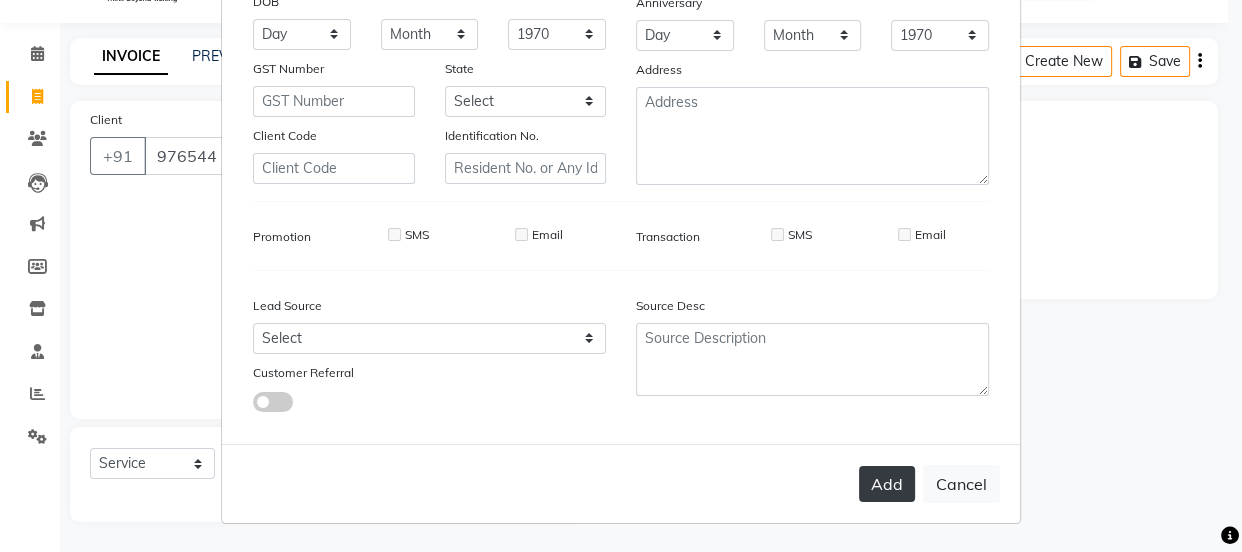 click on "Add" at bounding box center [887, 484] 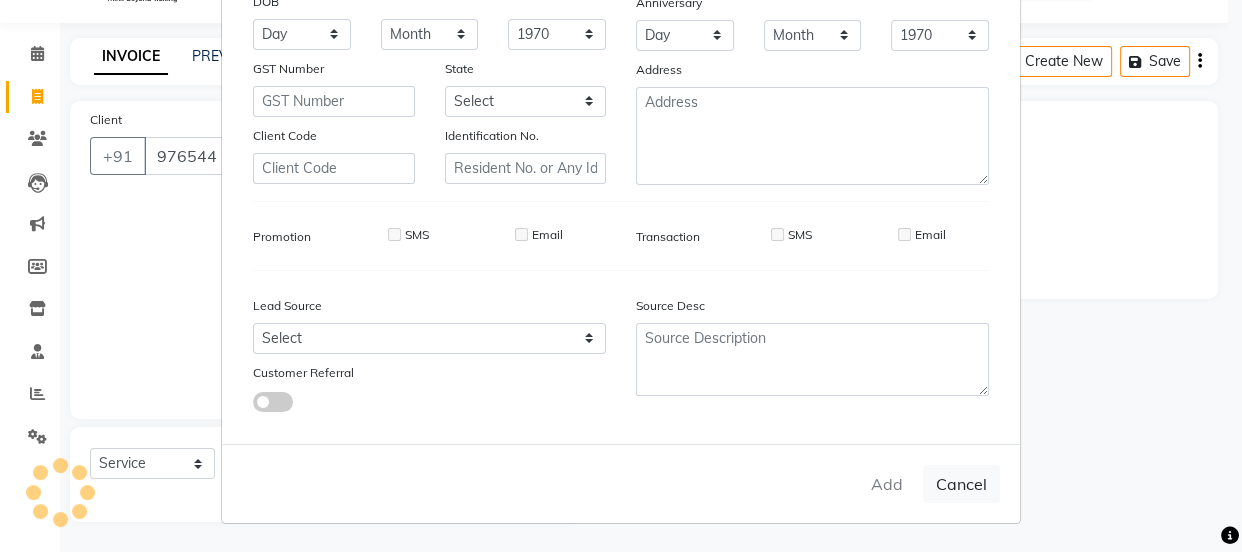 type on "1174800000917" 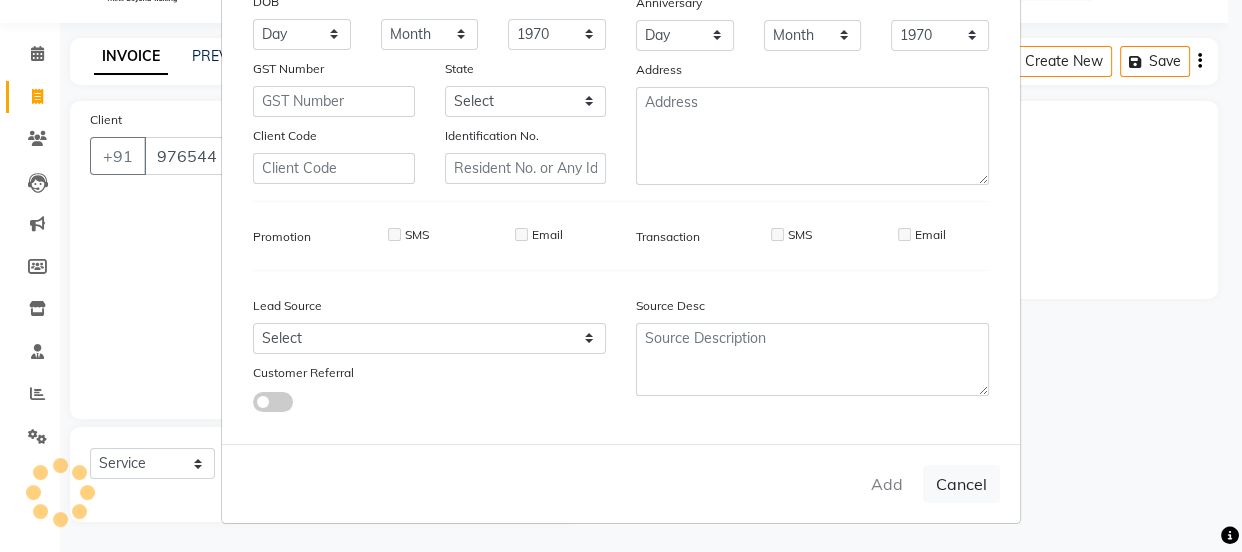 type 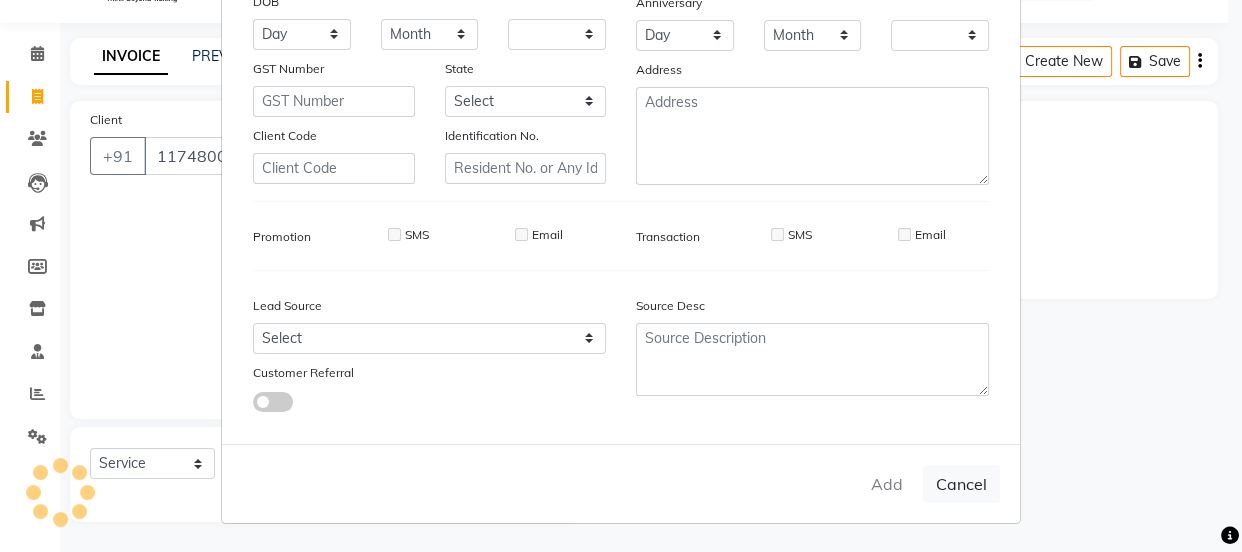 checkbox on "false" 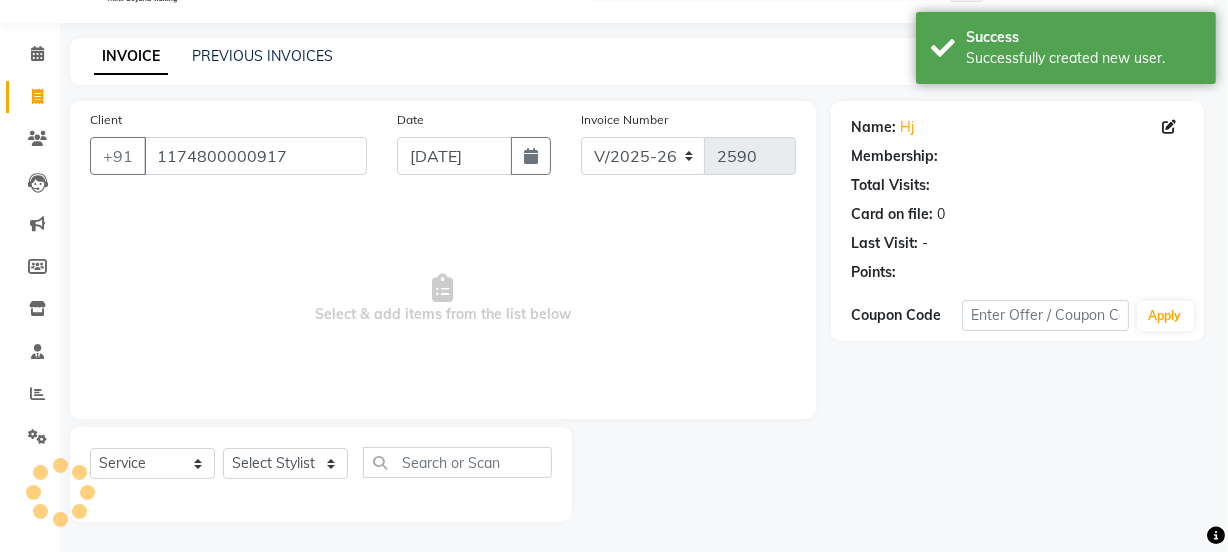select on "1: Object" 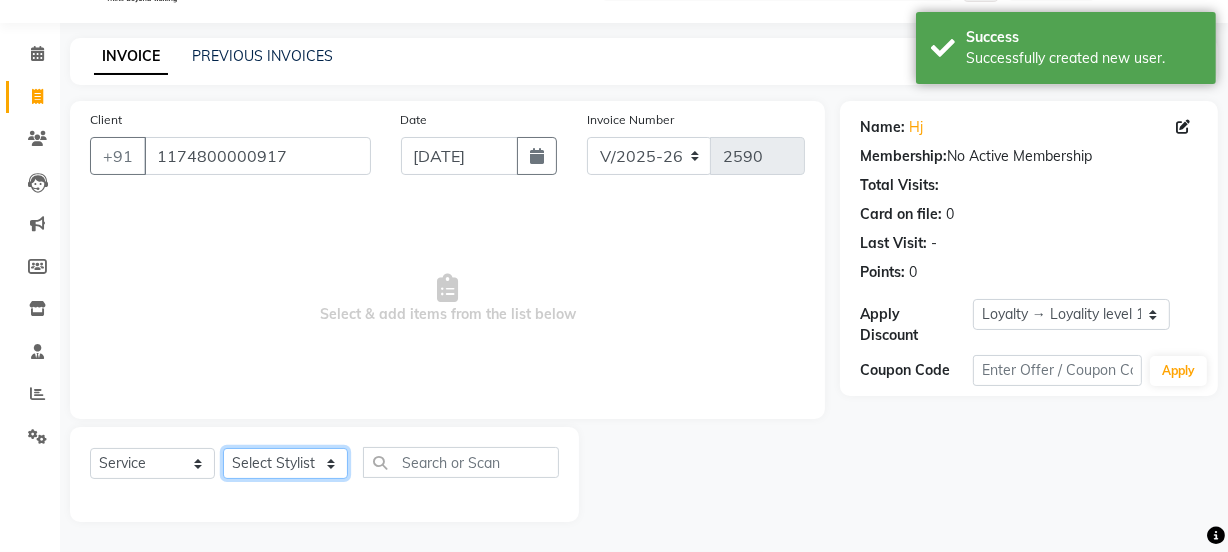 click on "Select Stylist Jyoti kaif Manager [PERSON_NAME] 2 Reception [PERSON_NAME] [PERSON_NAME] SUNNY [PERSON_NAME]" 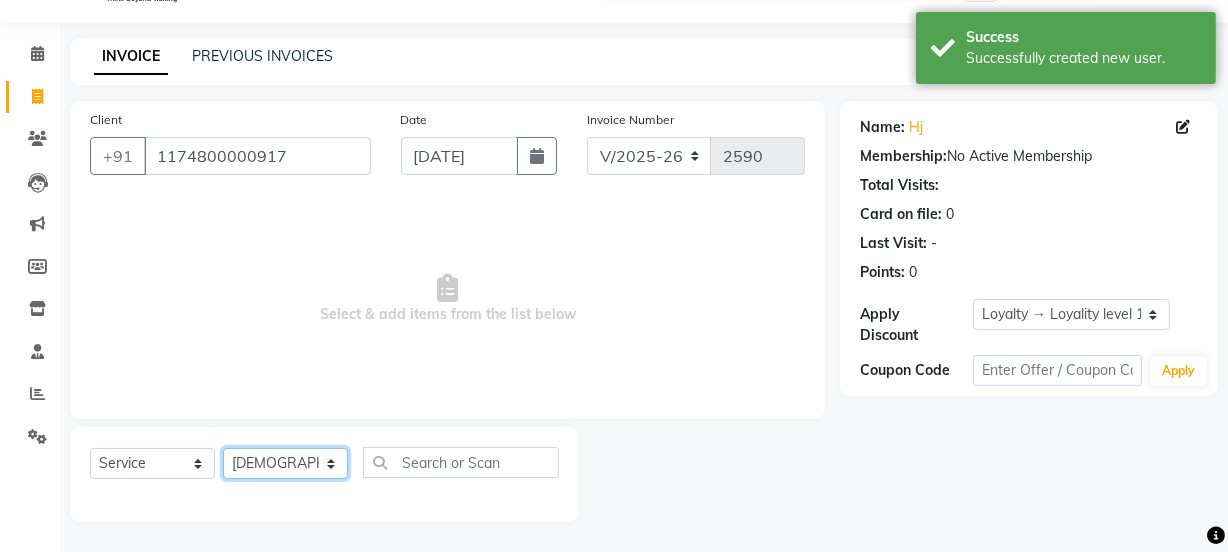 click on "Select Stylist Jyoti kaif Manager [PERSON_NAME] 2 Reception [PERSON_NAME] [PERSON_NAME] SUNNY [PERSON_NAME]" 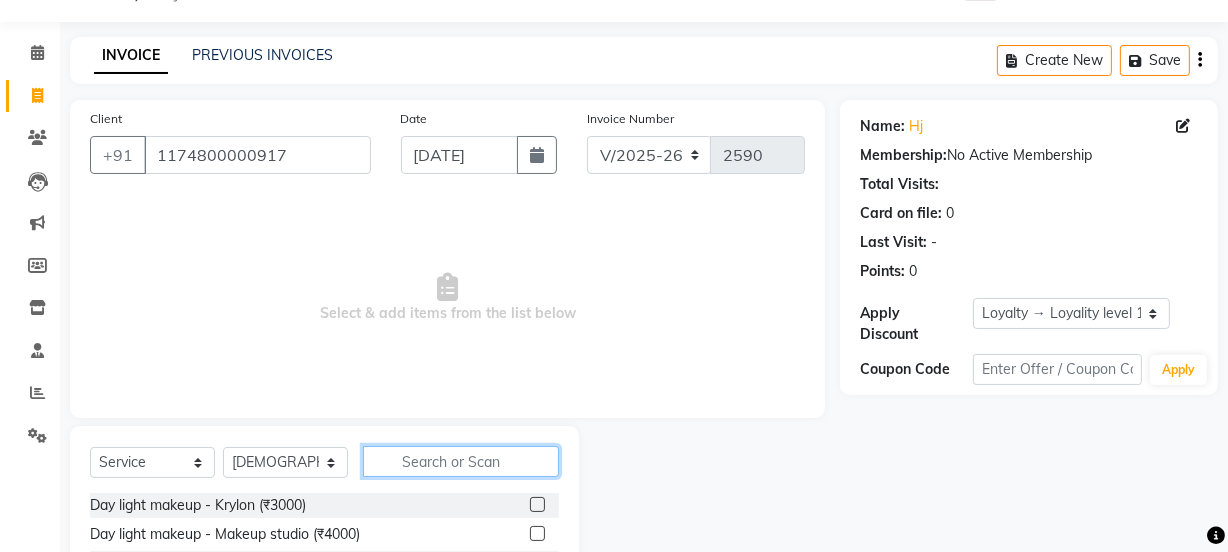 click 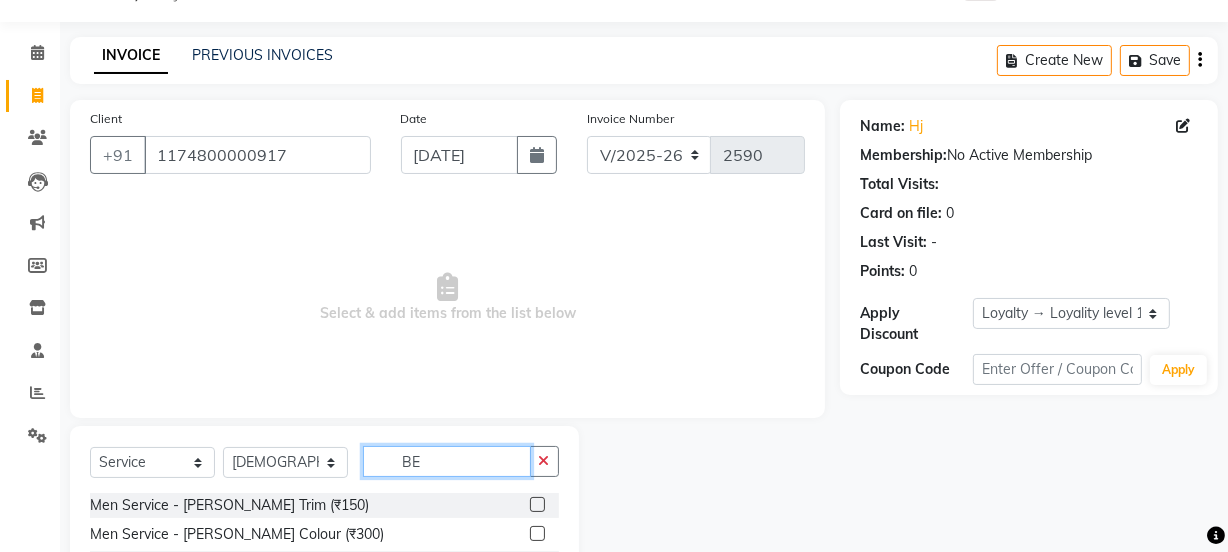 type on "B" 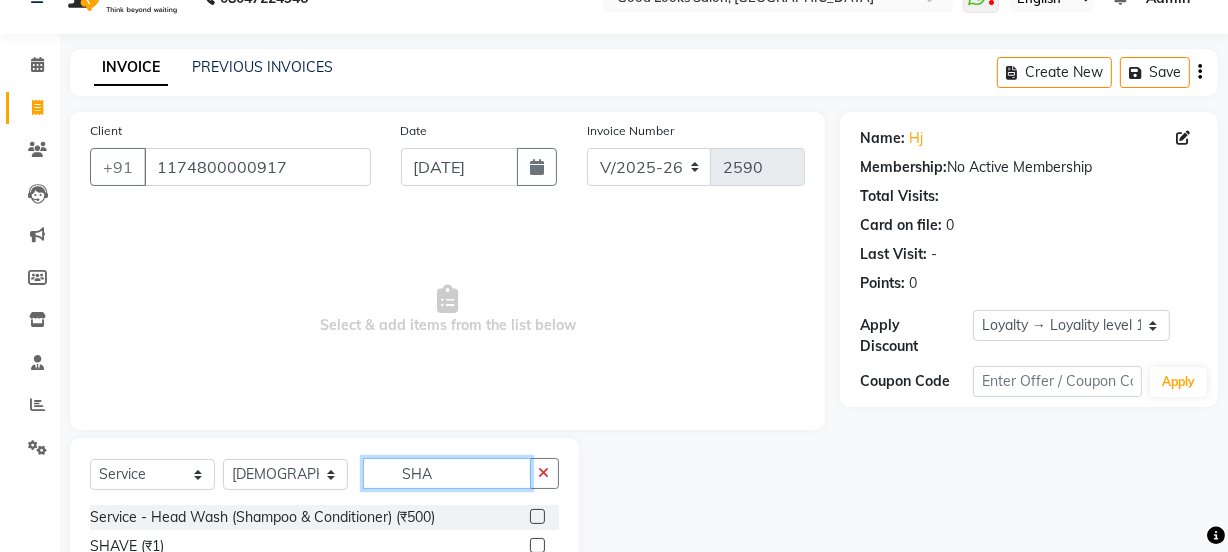 scroll, scrollTop: 0, scrollLeft: 0, axis: both 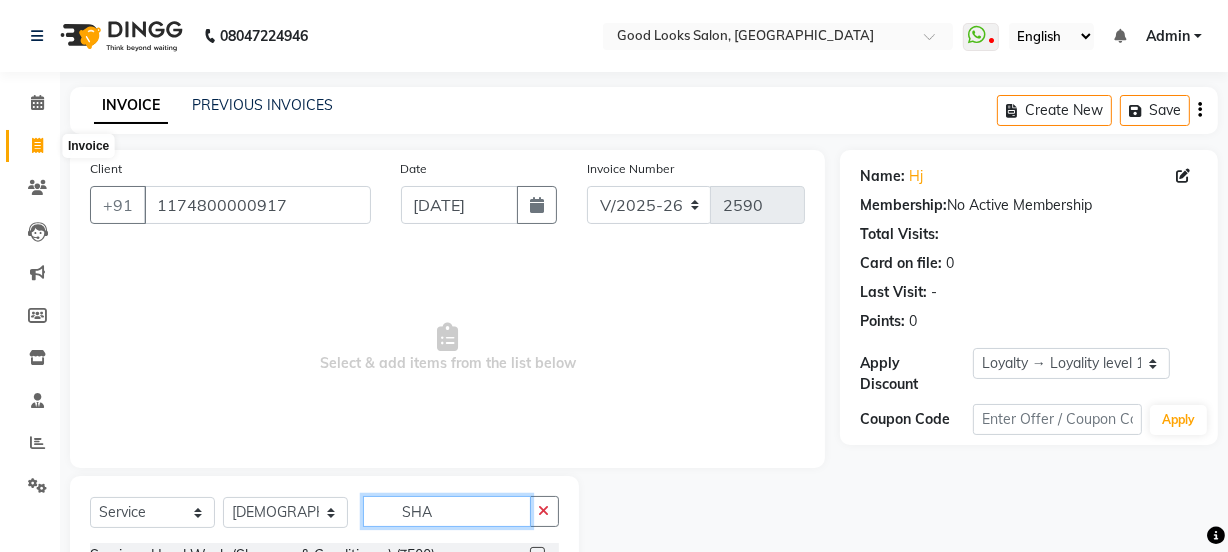 type on "SHA" 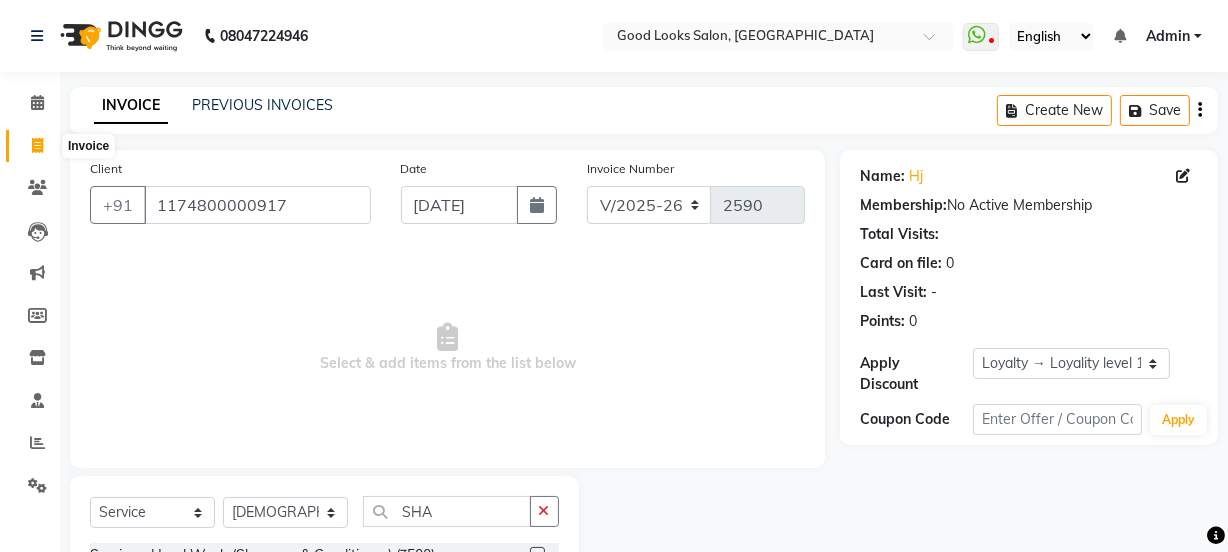 click 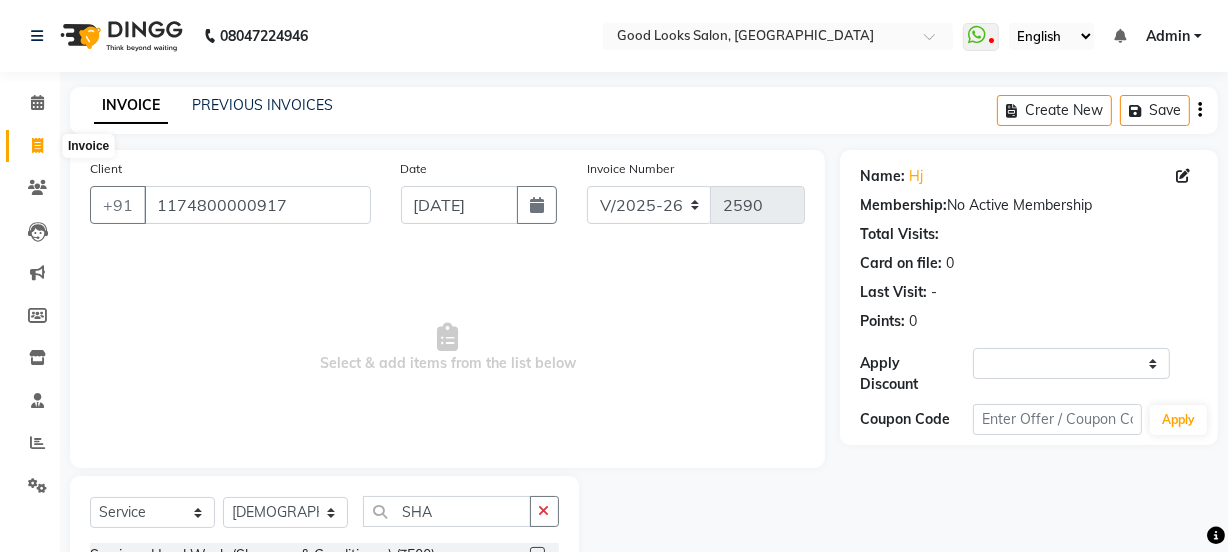select on "service" 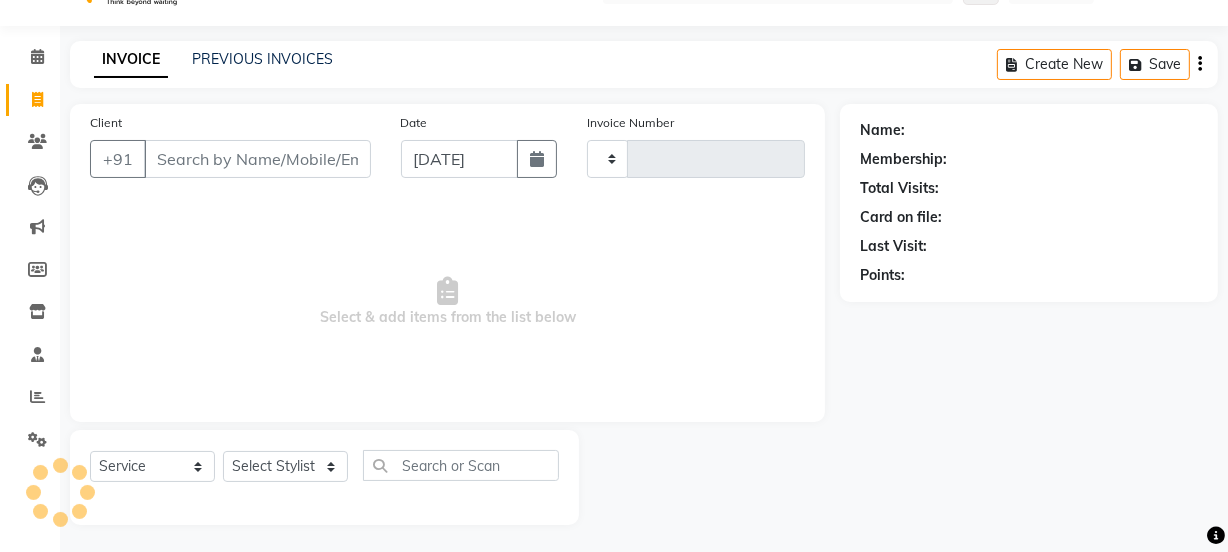 type on "2590" 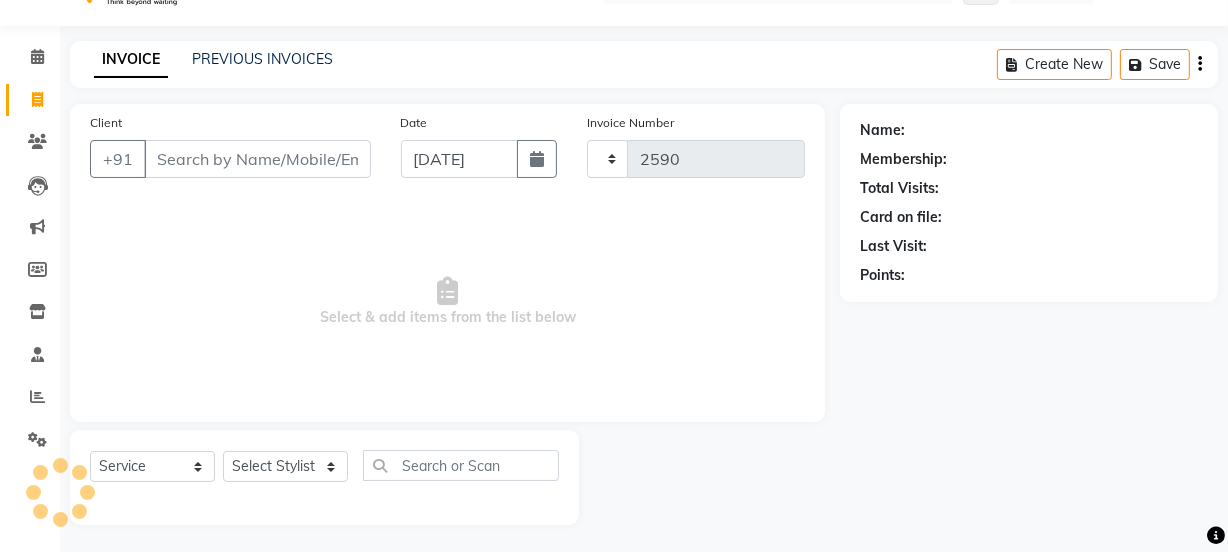 select on "4230" 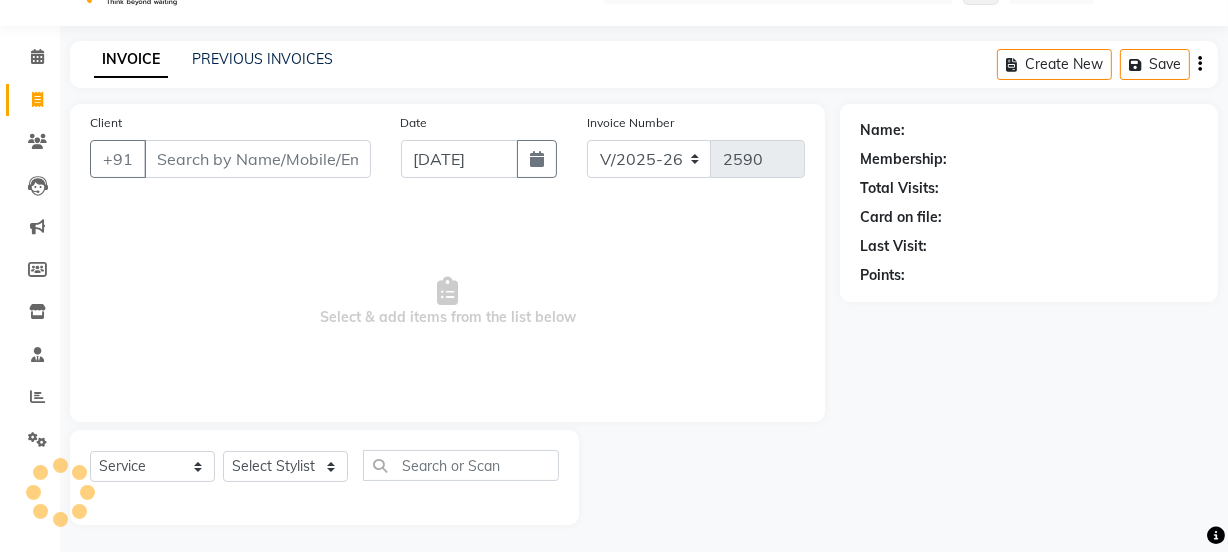 scroll, scrollTop: 50, scrollLeft: 0, axis: vertical 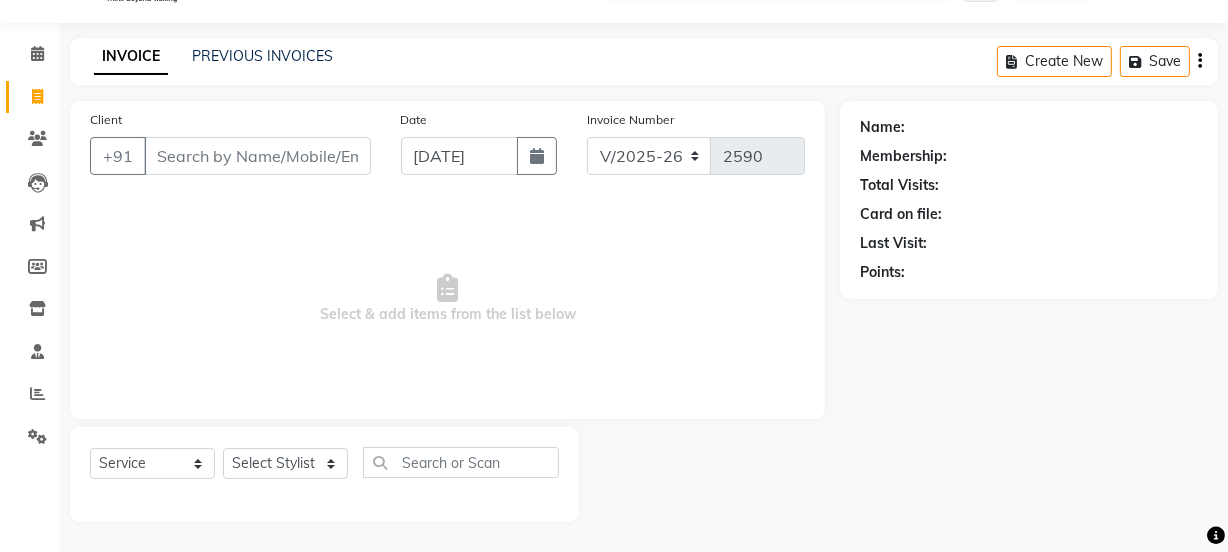 click on "Client" at bounding box center (257, 156) 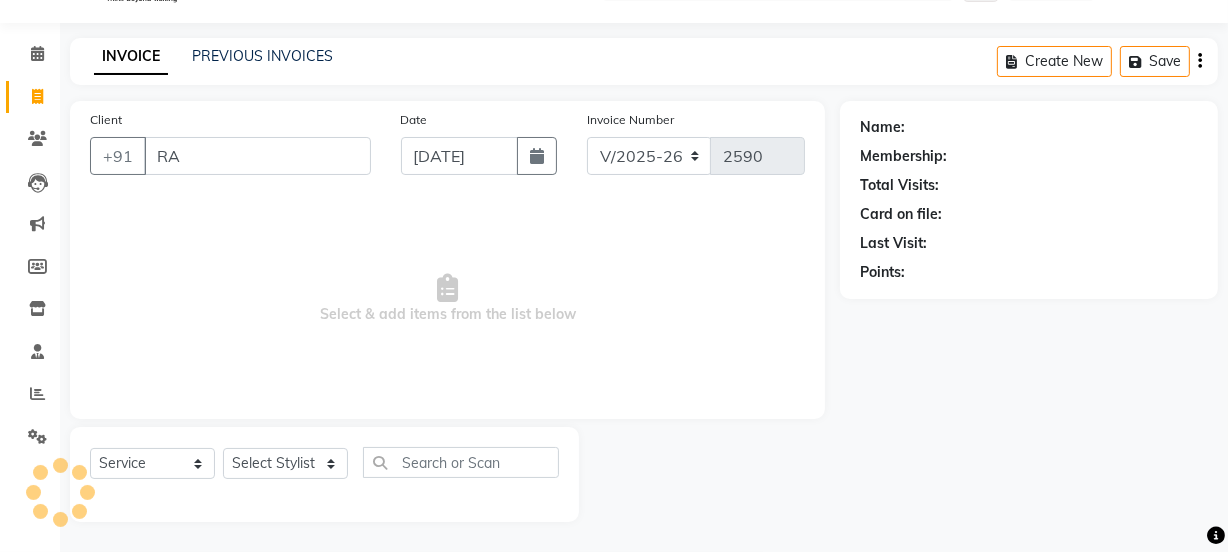 type on "R" 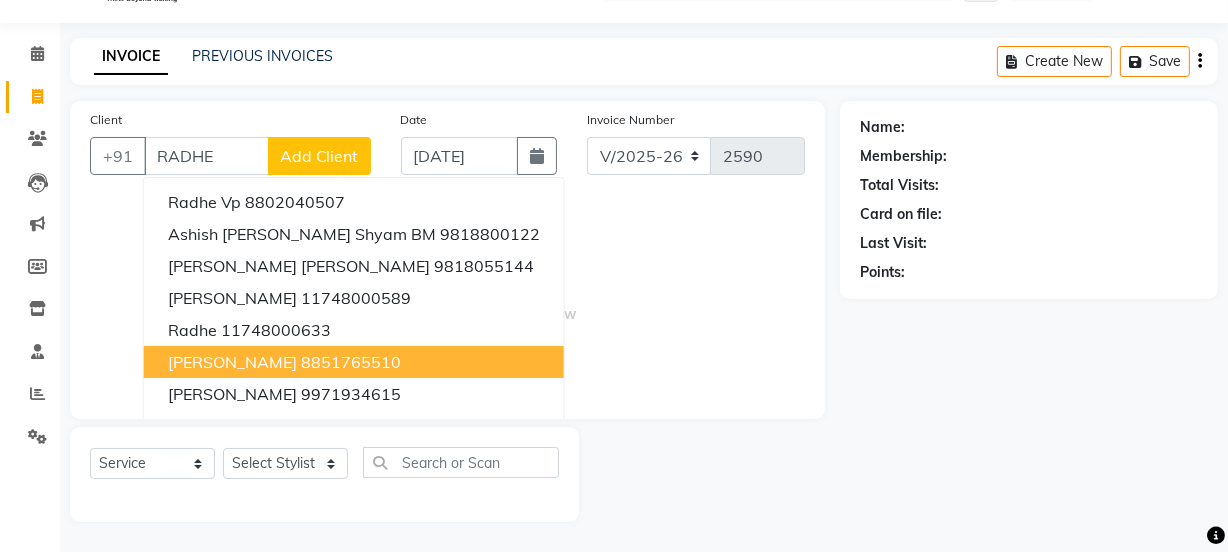 click on "8851765510" at bounding box center [351, 362] 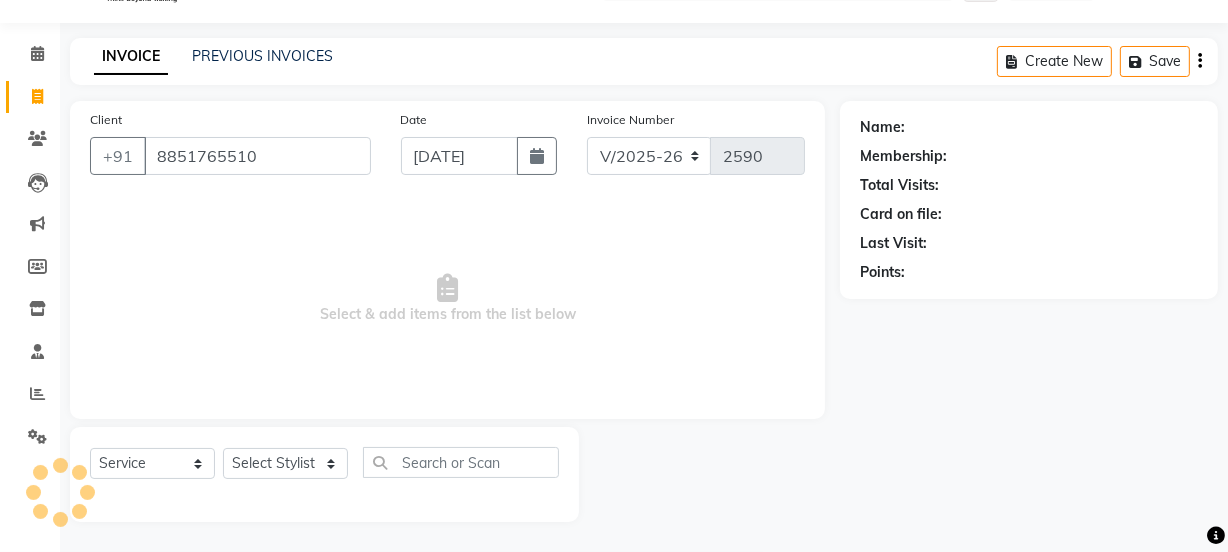type on "8851765510" 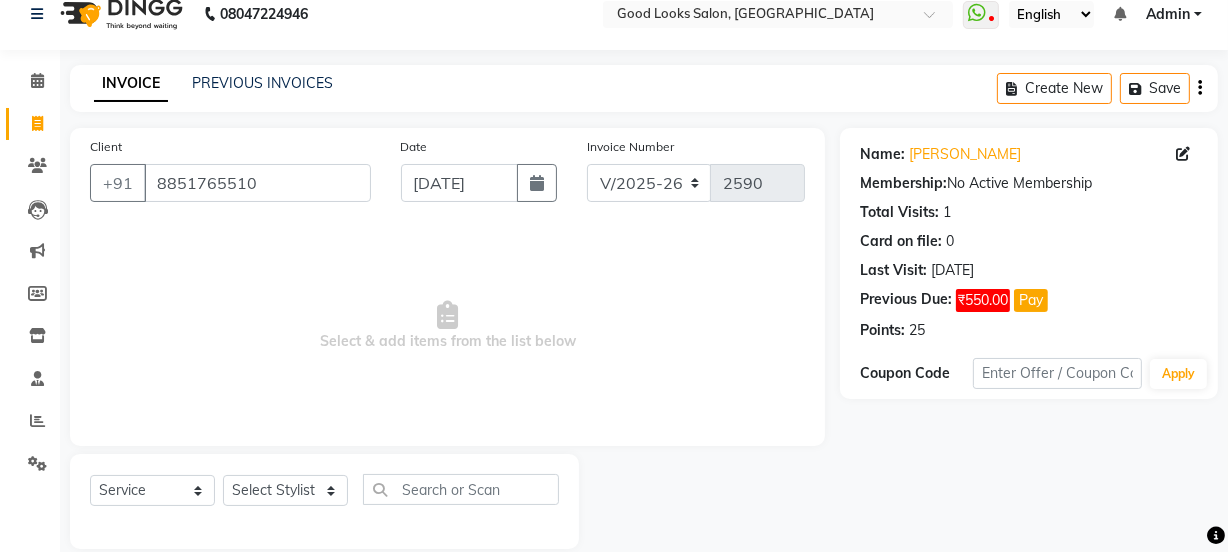scroll, scrollTop: 0, scrollLeft: 0, axis: both 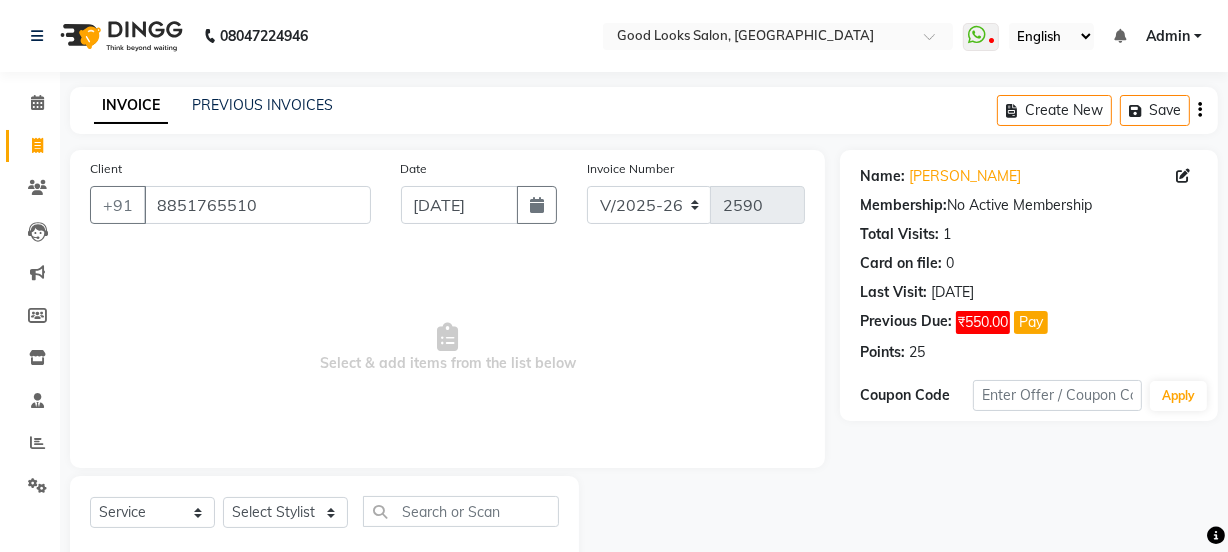 click 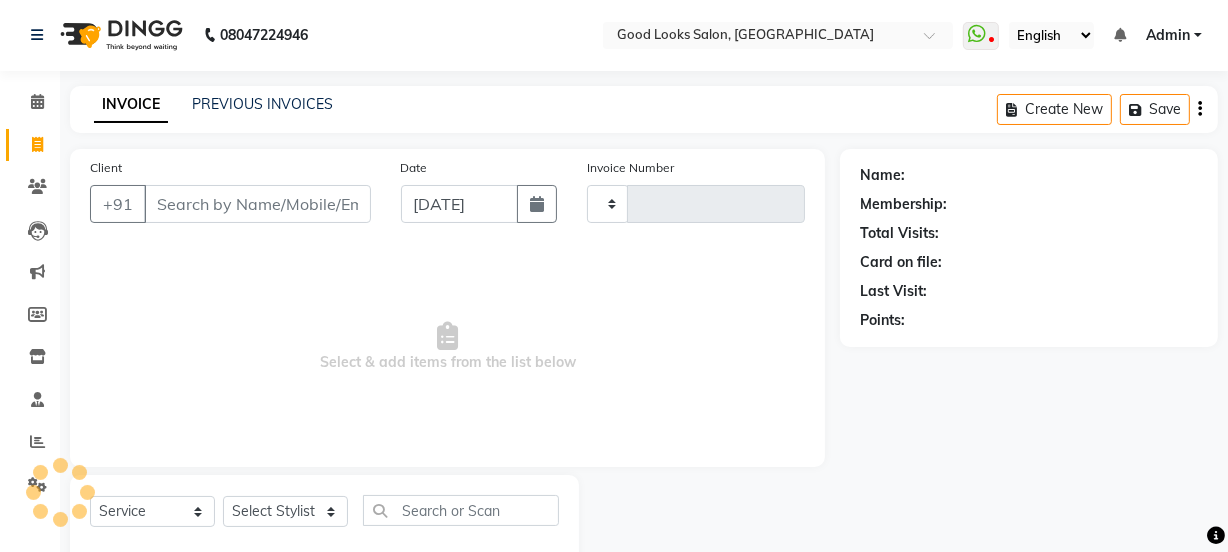 type on "2590" 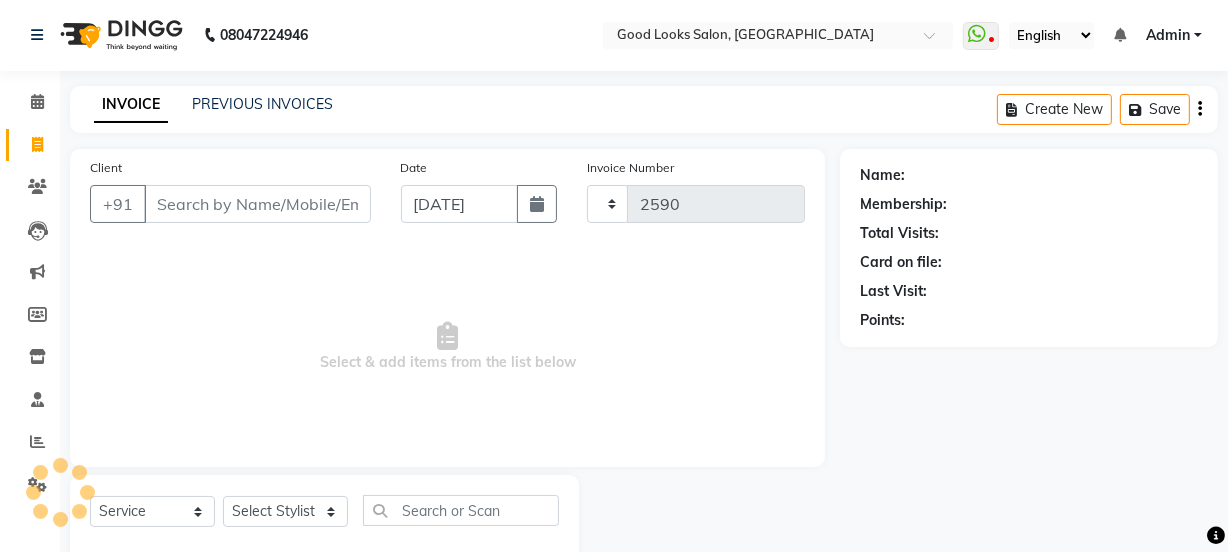 select on "4230" 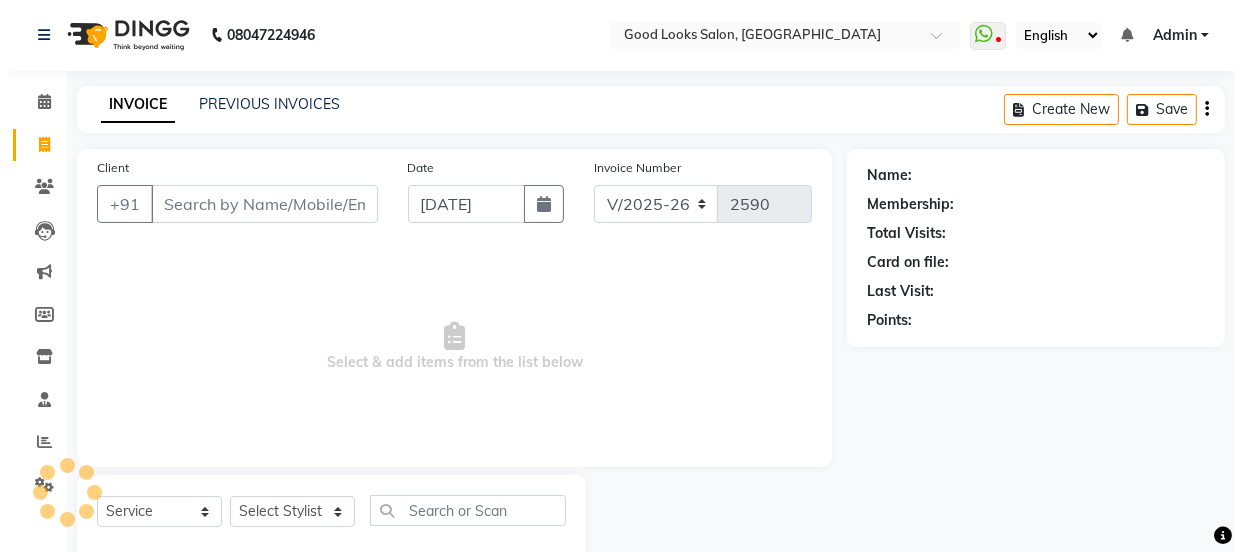 scroll, scrollTop: 50, scrollLeft: 0, axis: vertical 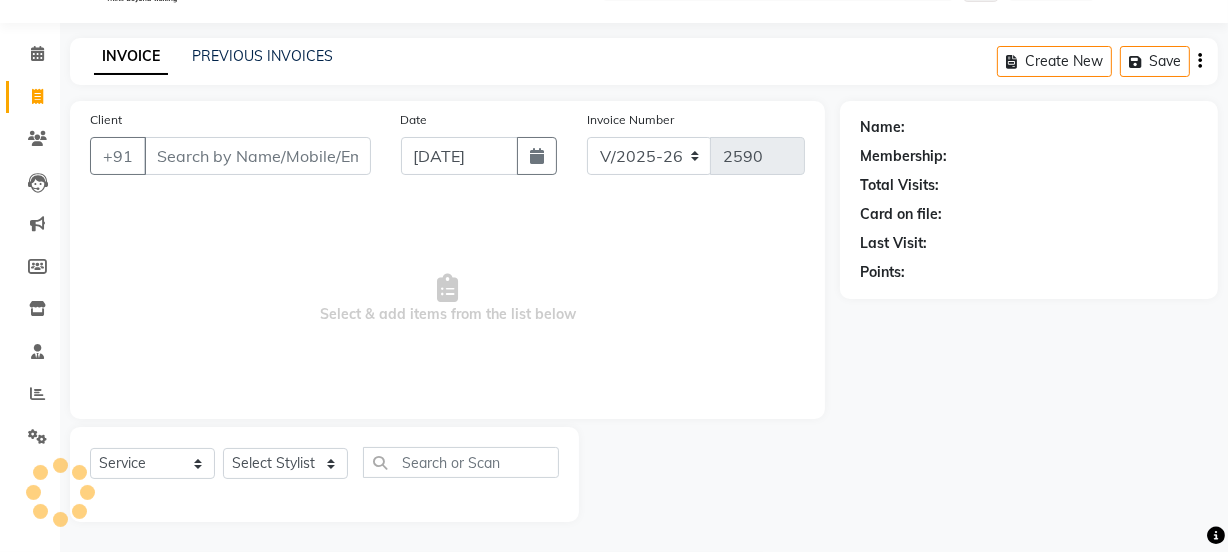 click on "Client" at bounding box center (257, 156) 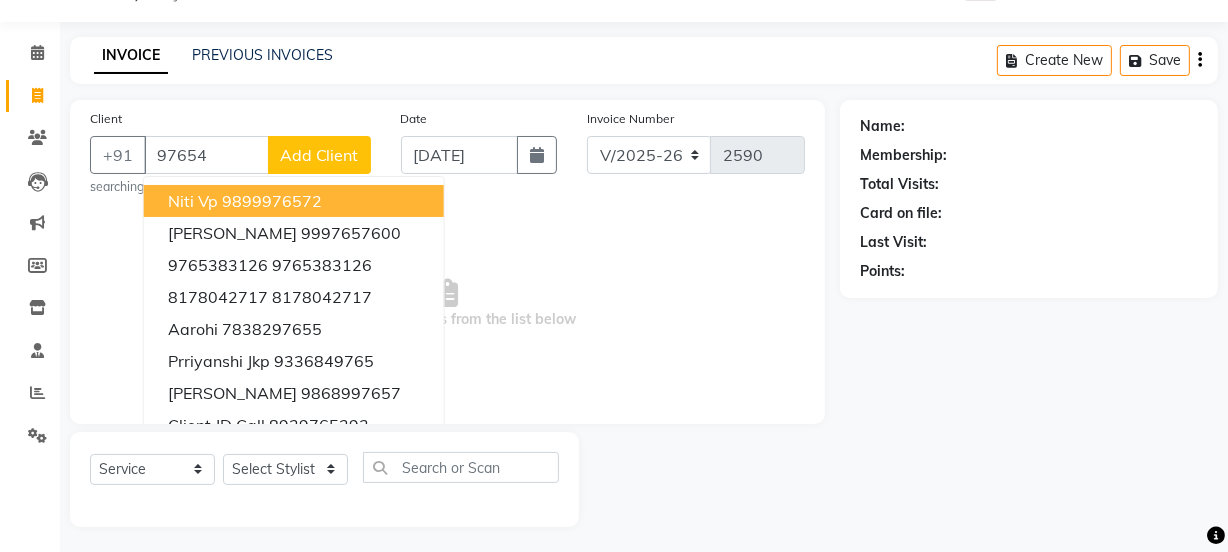 type on "97654" 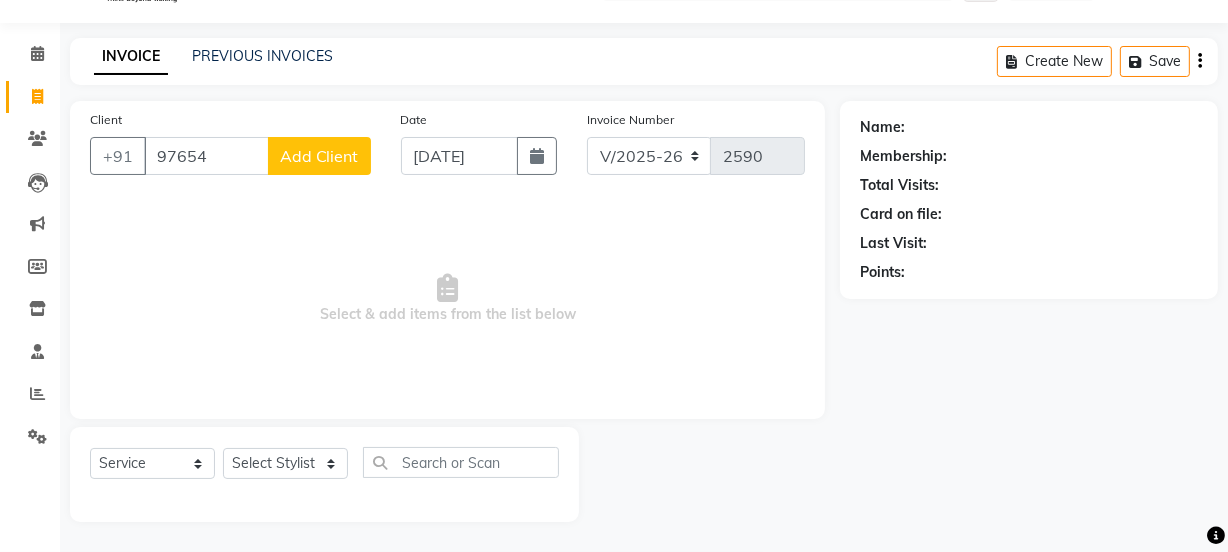 click on "Add Client" 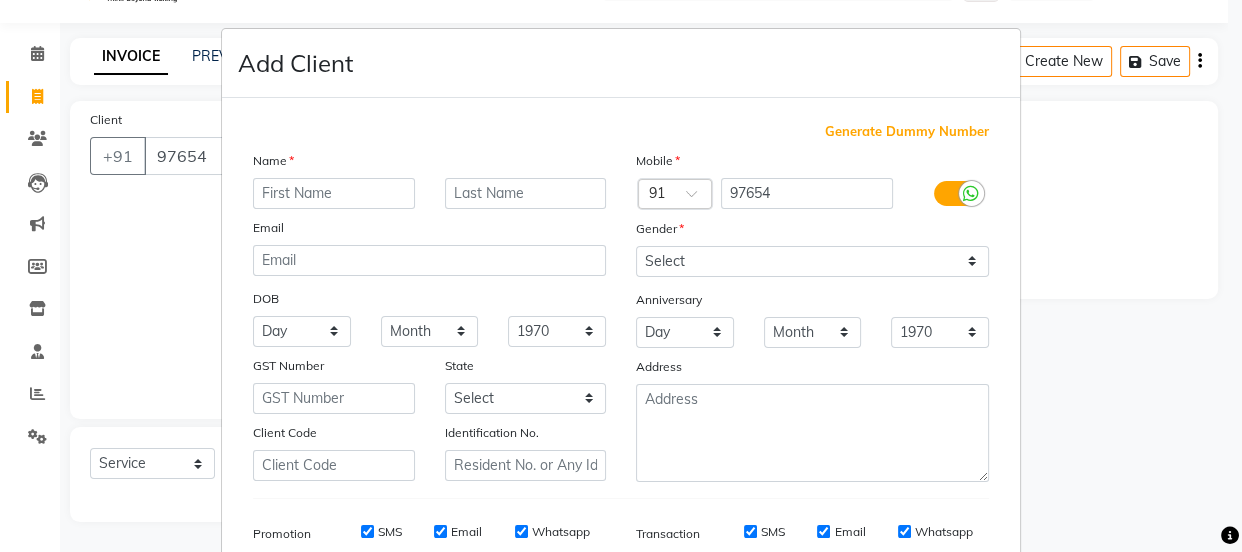 click on "Generate Dummy Number" at bounding box center (907, 132) 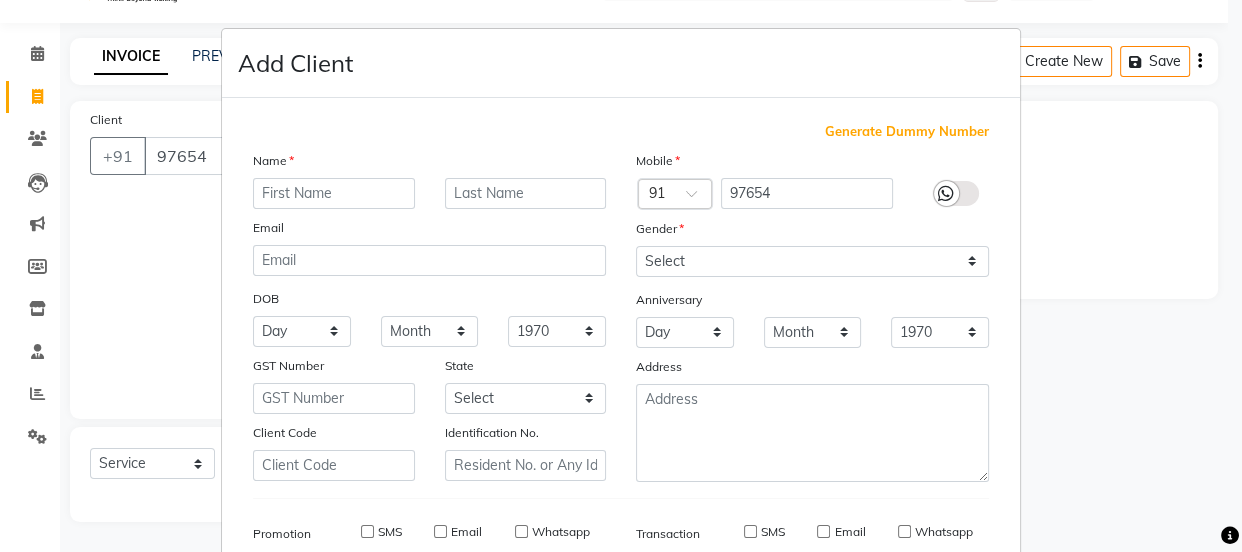 type on "1174800000918" 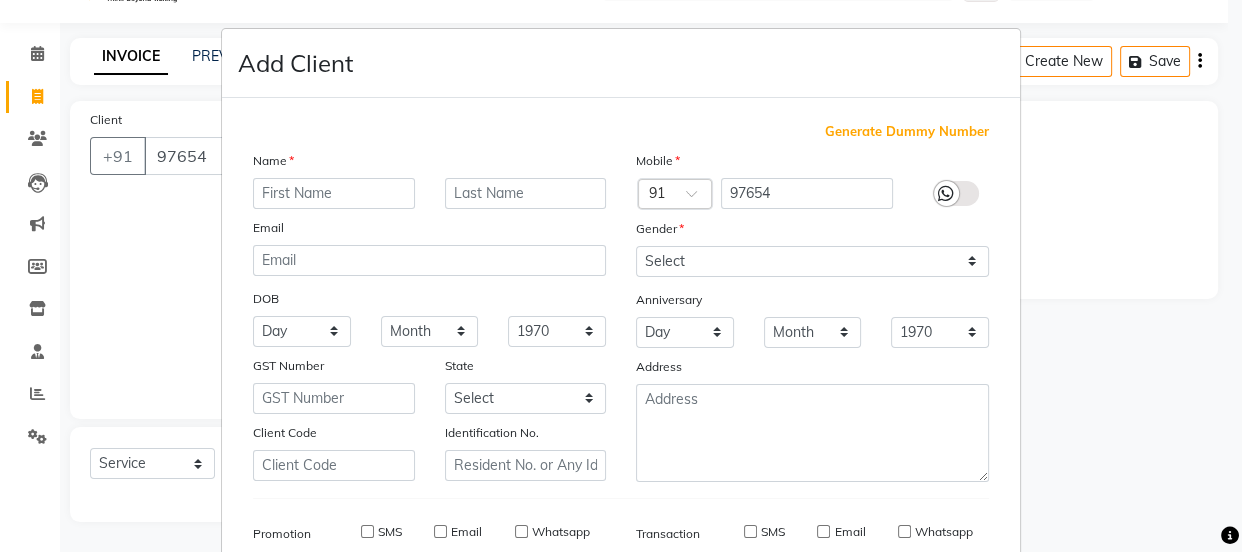 checkbox on "false" 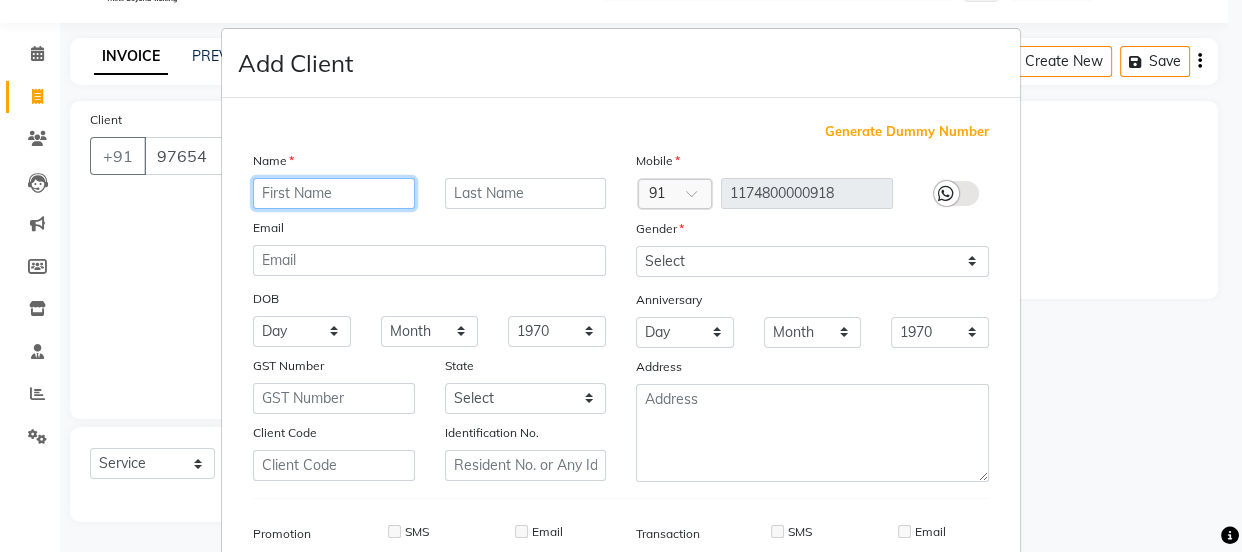 click at bounding box center [334, 193] 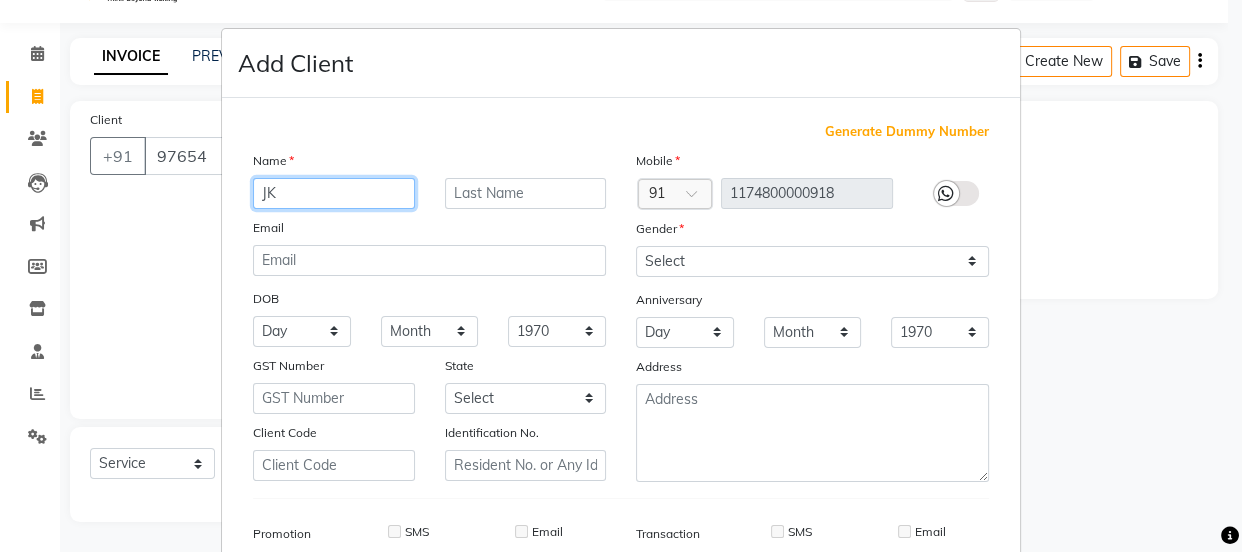 type on "JK" 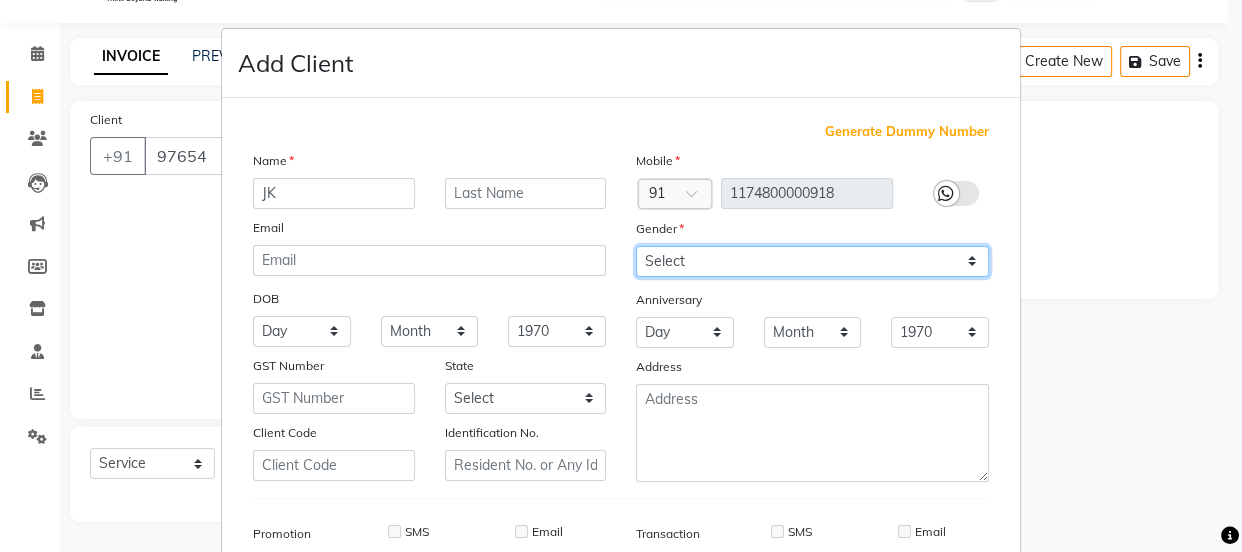 click on "Select Male Female Other Prefer Not To Say" at bounding box center [812, 261] 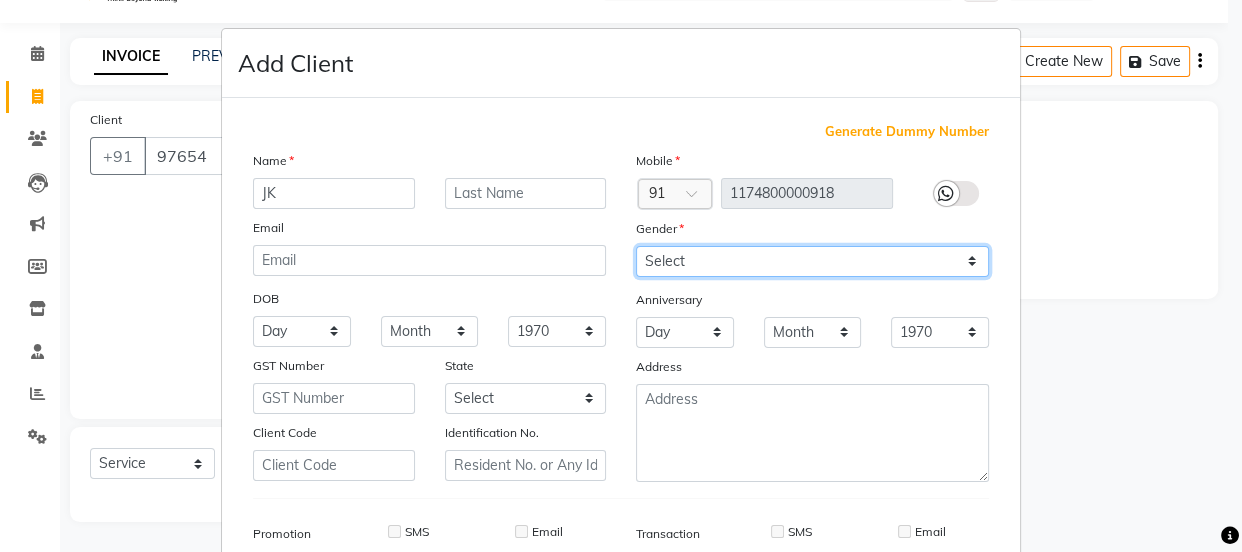 select on "other" 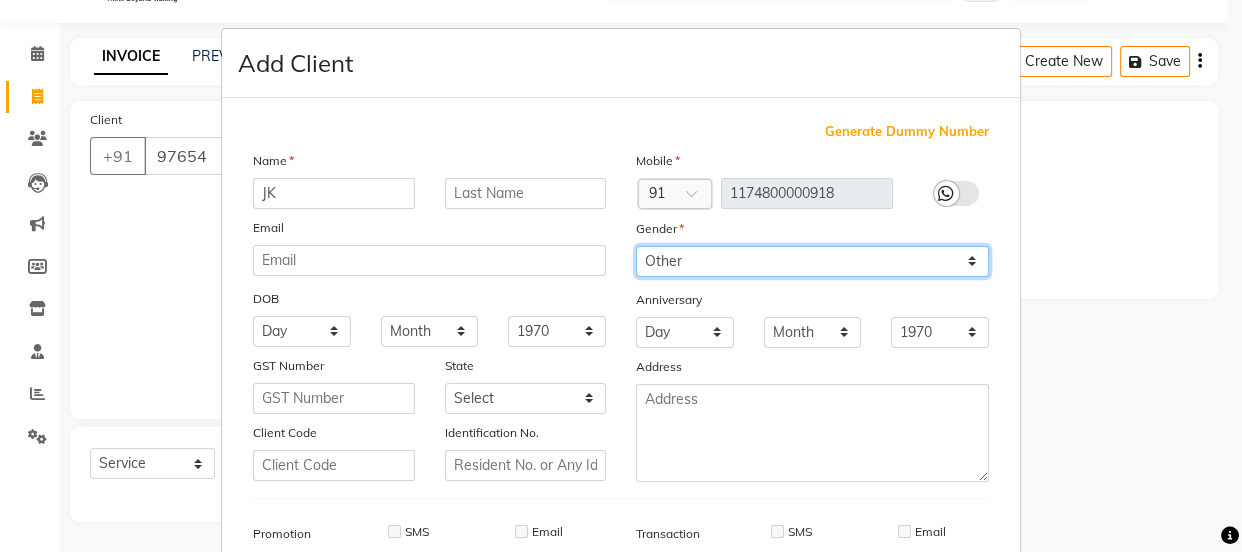 click on "Select Male Female Other Prefer Not To Say" at bounding box center [812, 261] 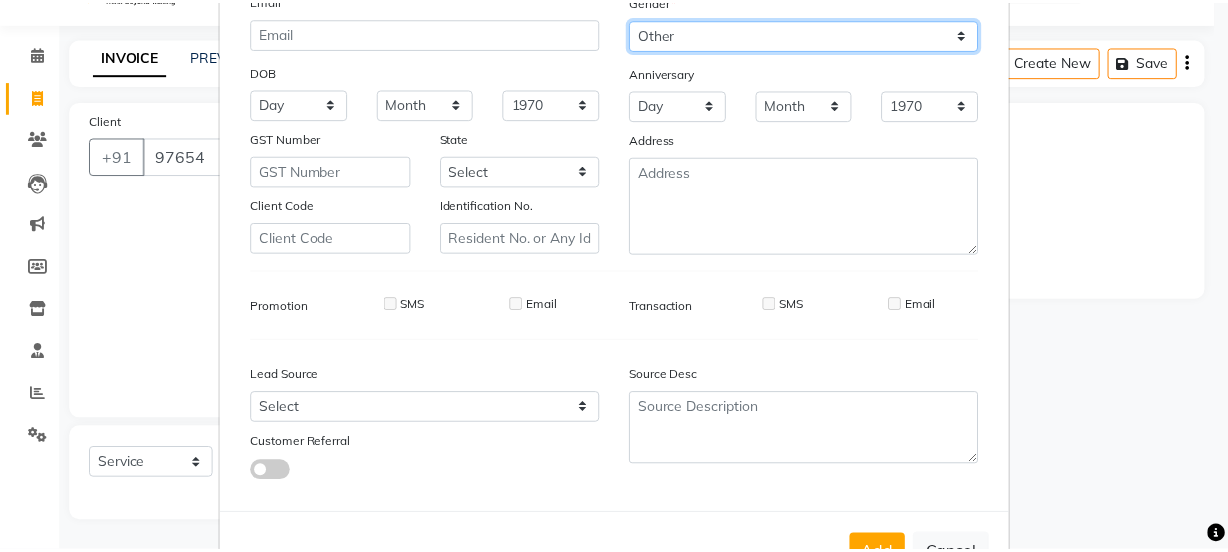 scroll, scrollTop: 301, scrollLeft: 0, axis: vertical 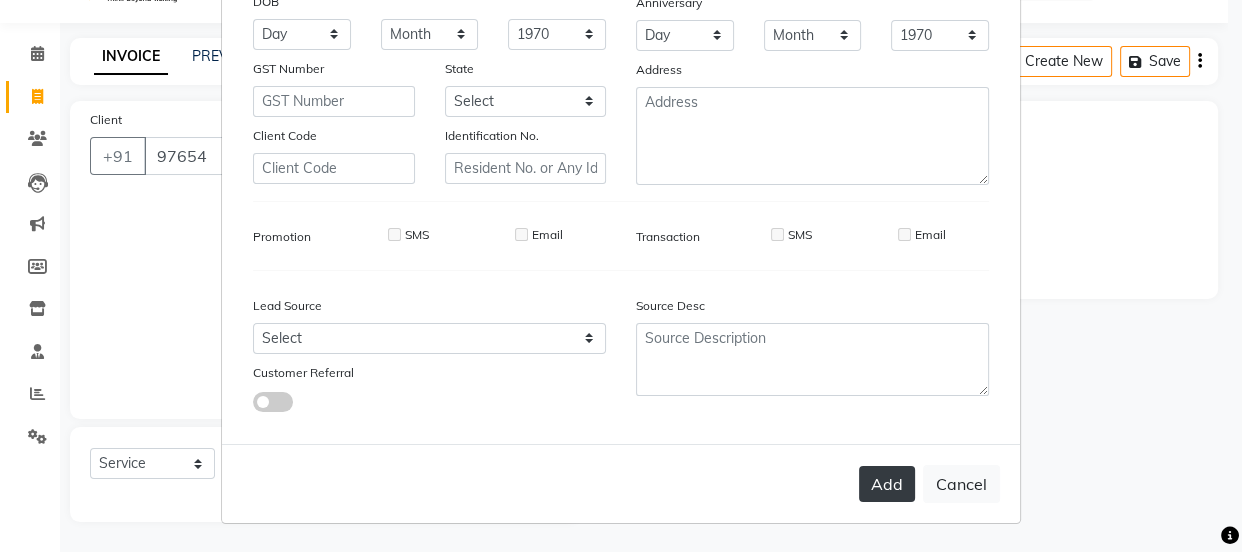 click on "Add" at bounding box center [887, 484] 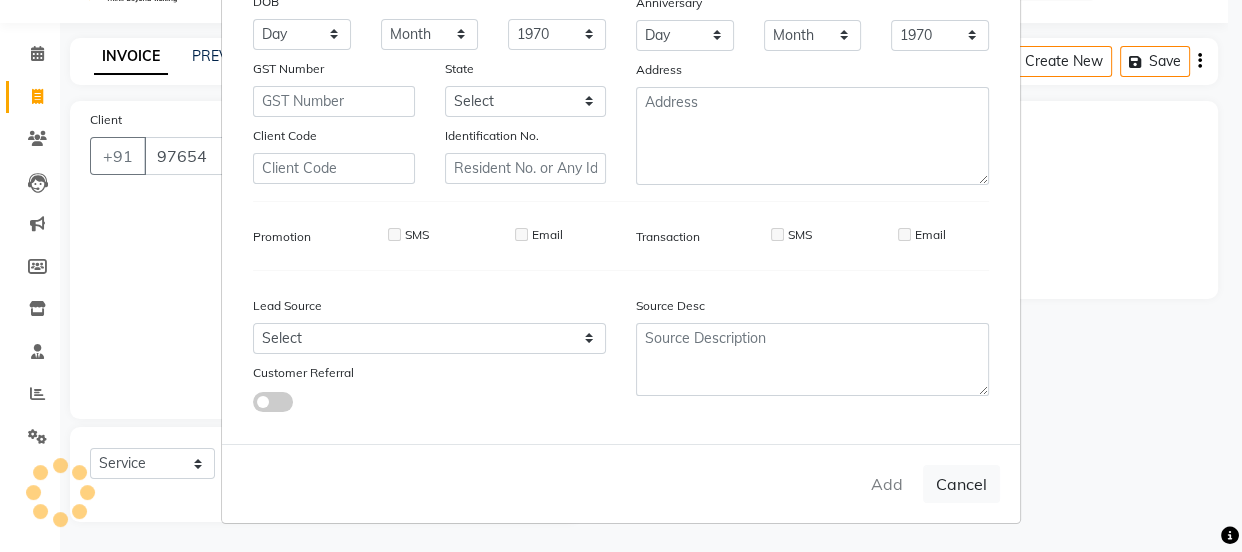 type on "1174800000918" 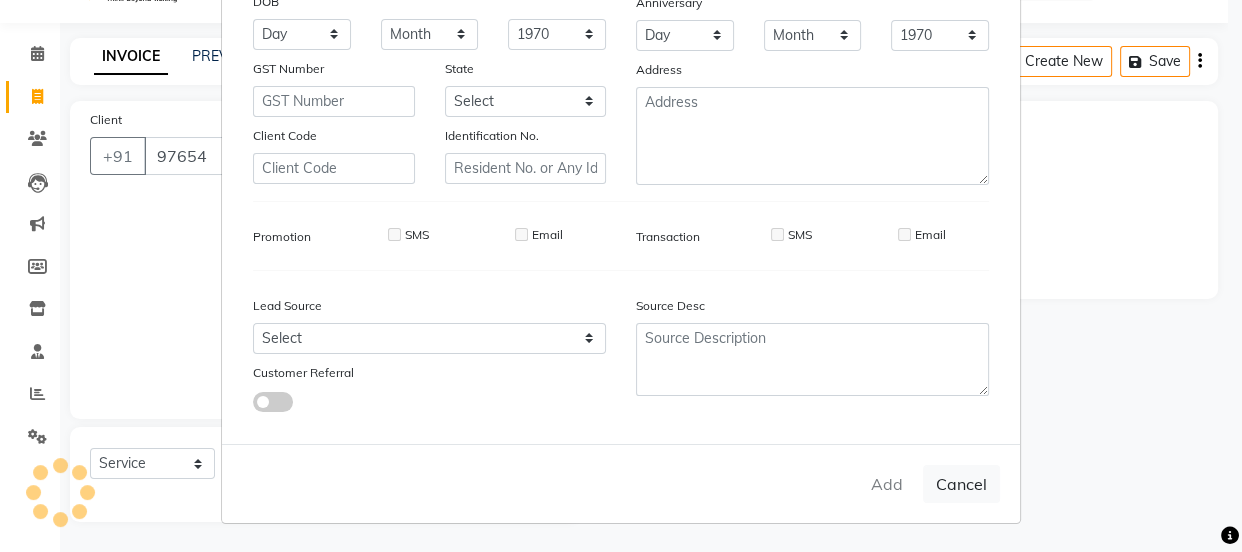 type 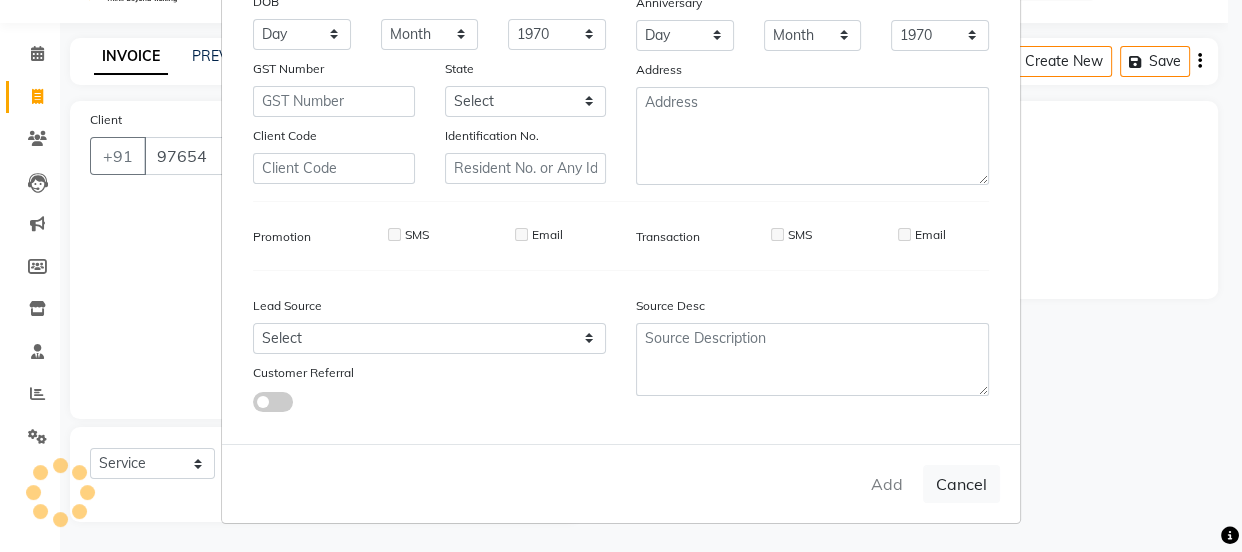 select 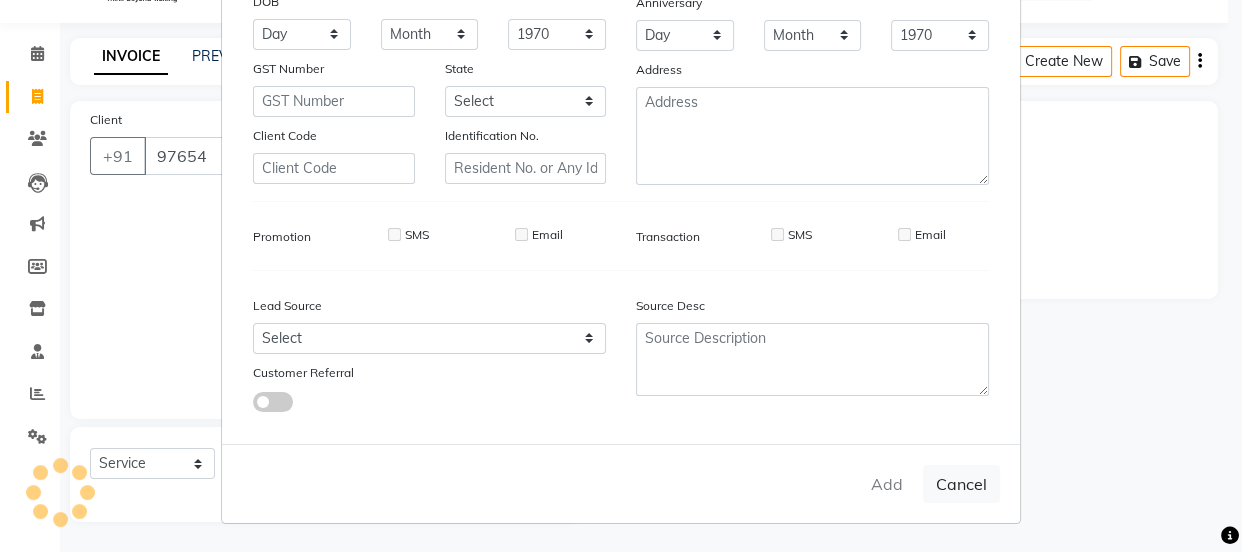 select 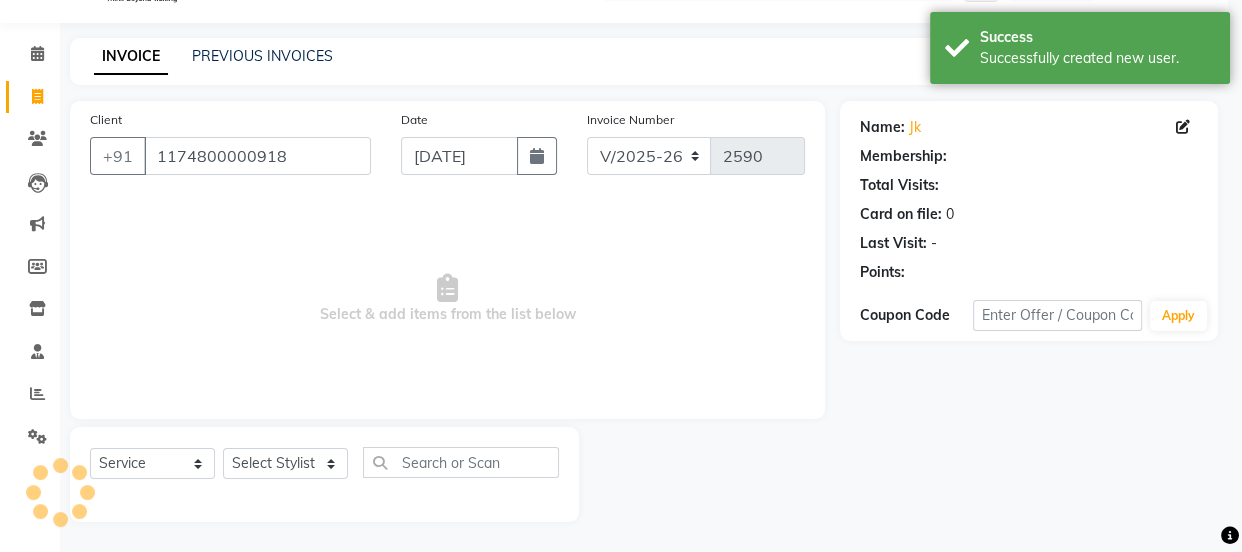 select on "1: Object" 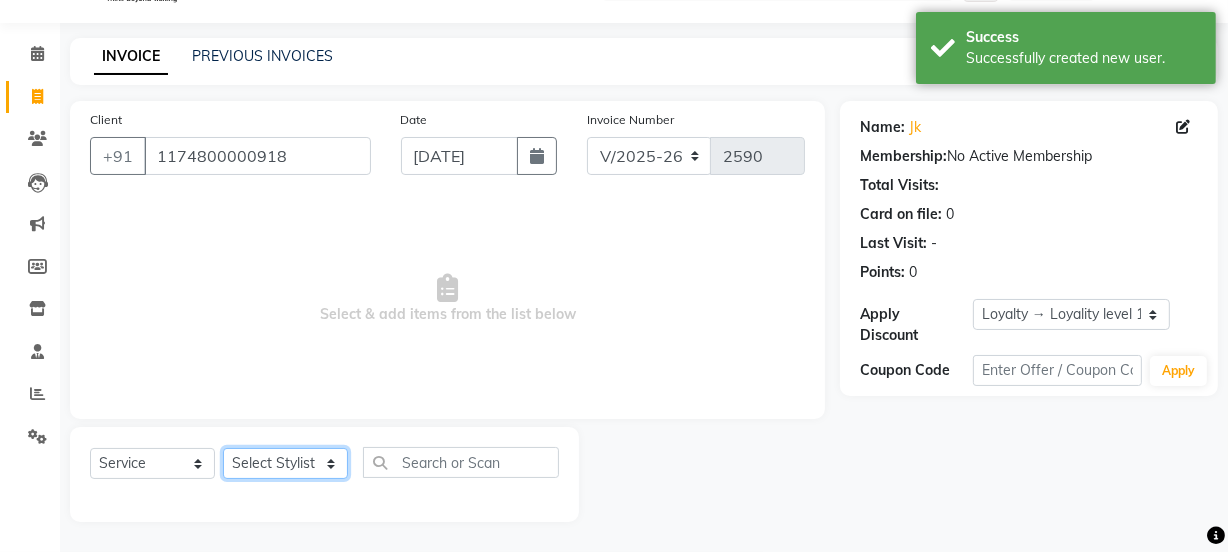 click on "Select Stylist Jyoti kaif Manager [PERSON_NAME] 2 Reception [PERSON_NAME] [PERSON_NAME] SUNNY [PERSON_NAME]" 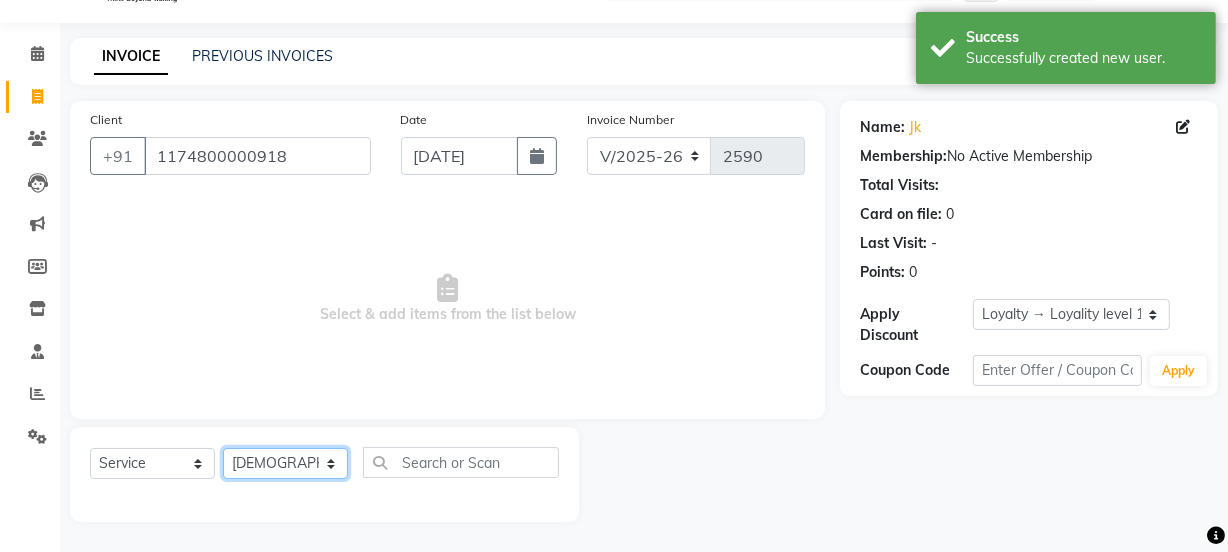 click on "Select Stylist Jyoti kaif Manager [PERSON_NAME] 2 Reception [PERSON_NAME] [PERSON_NAME] SUNNY [PERSON_NAME]" 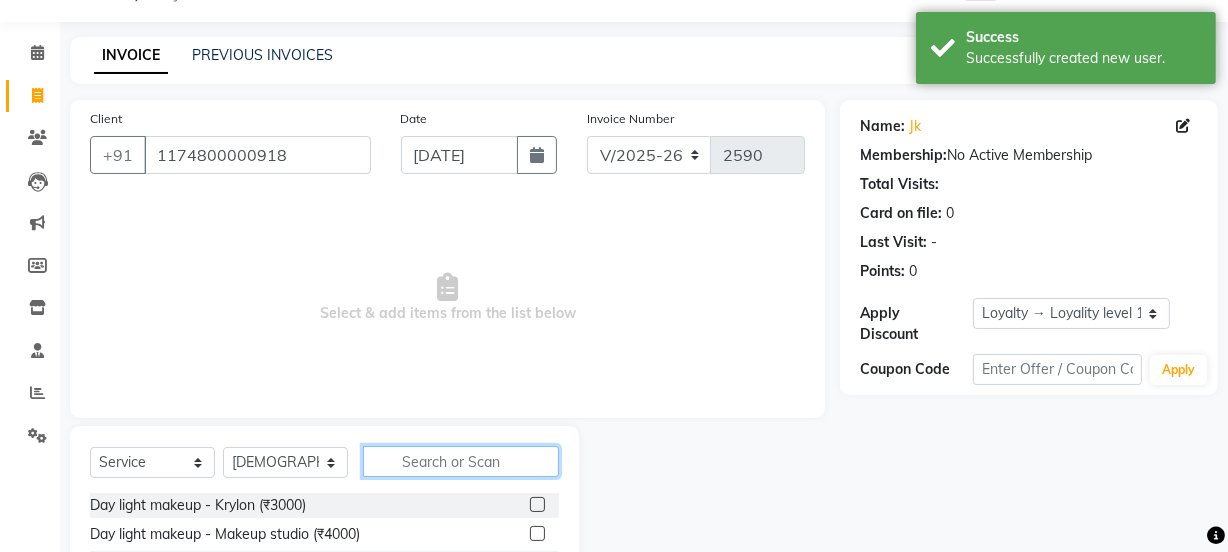 click 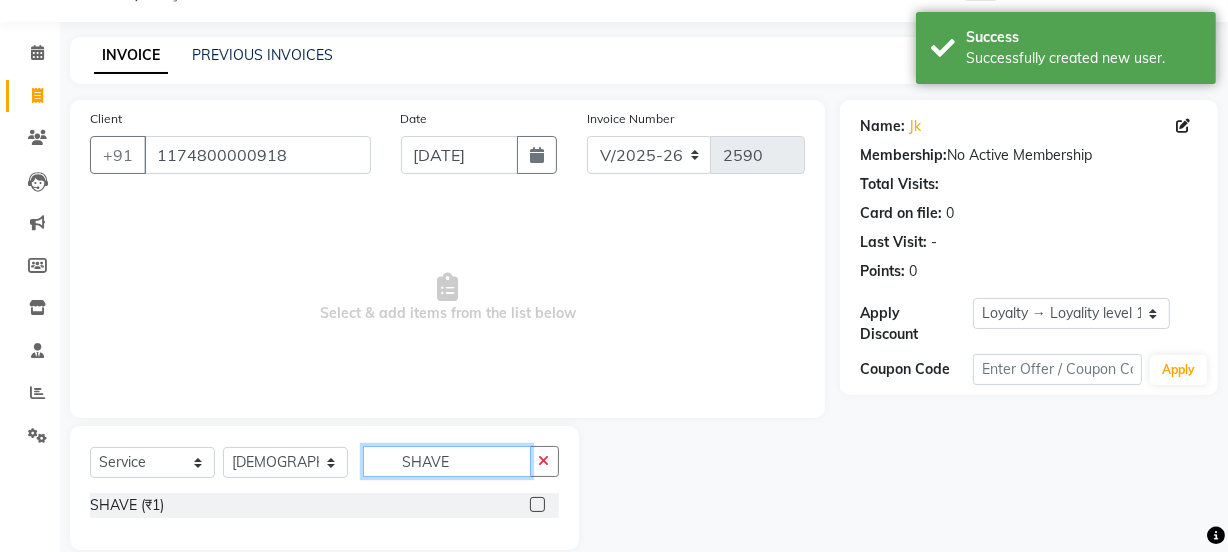 type on "SHAVE" 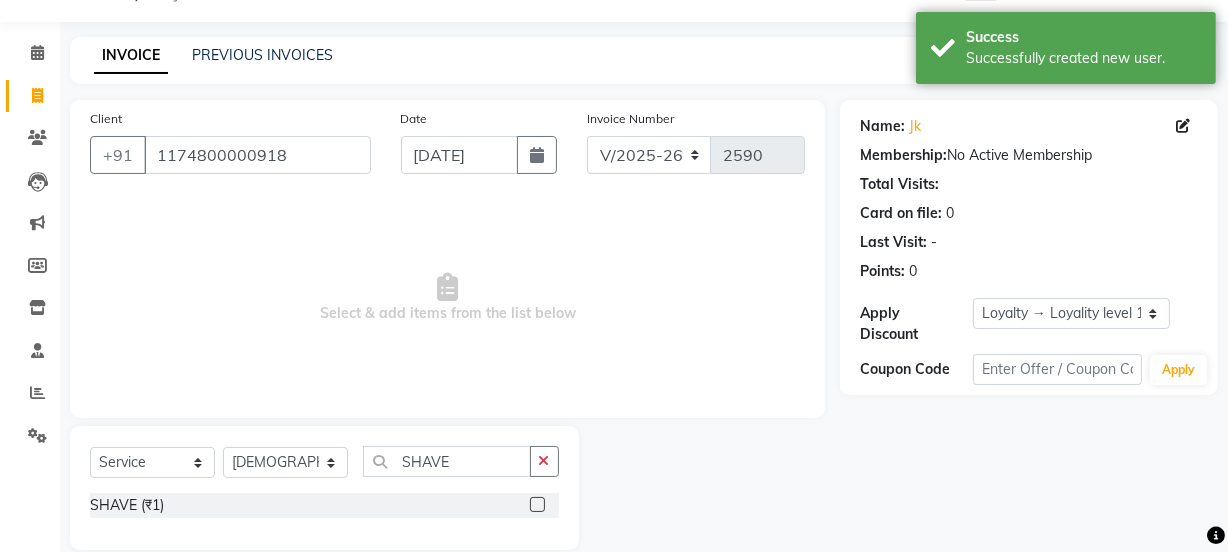 click 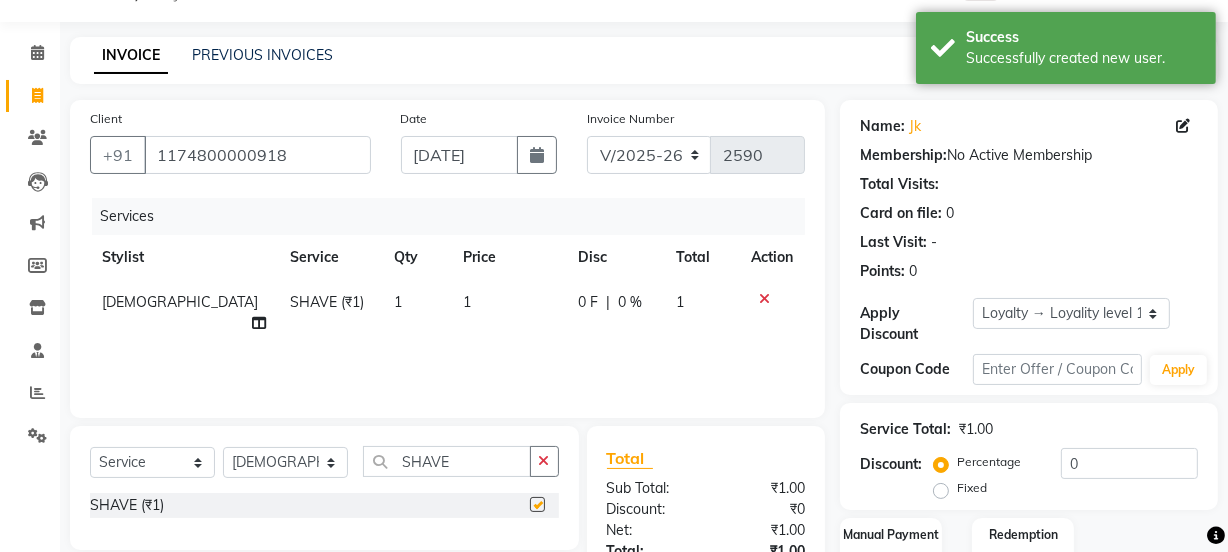 checkbox on "false" 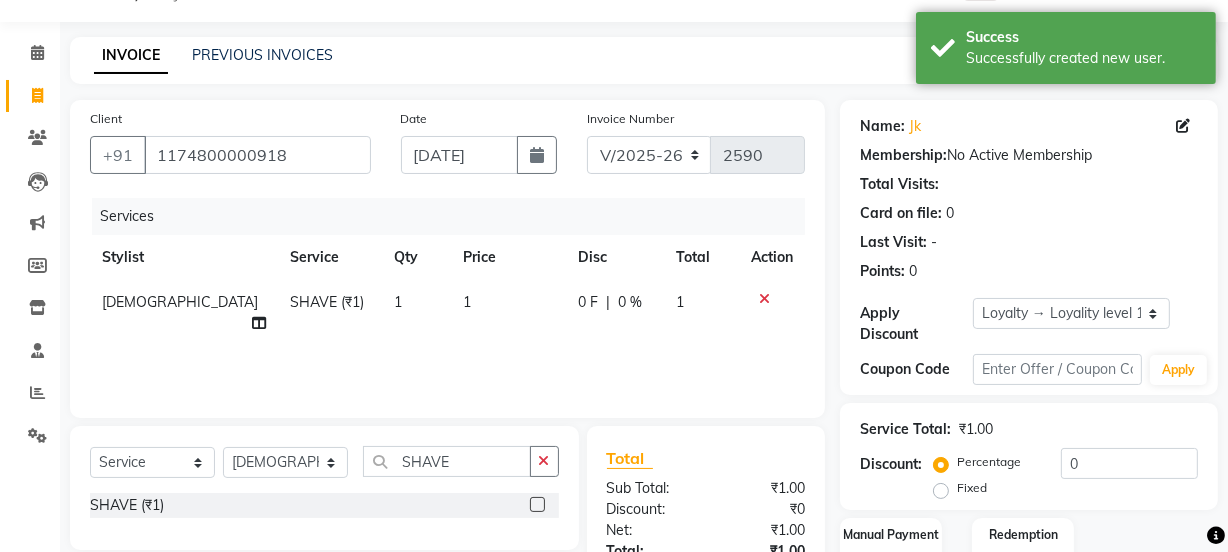 drag, startPoint x: 451, startPoint y: 306, endPoint x: 459, endPoint y: 320, distance: 16.124516 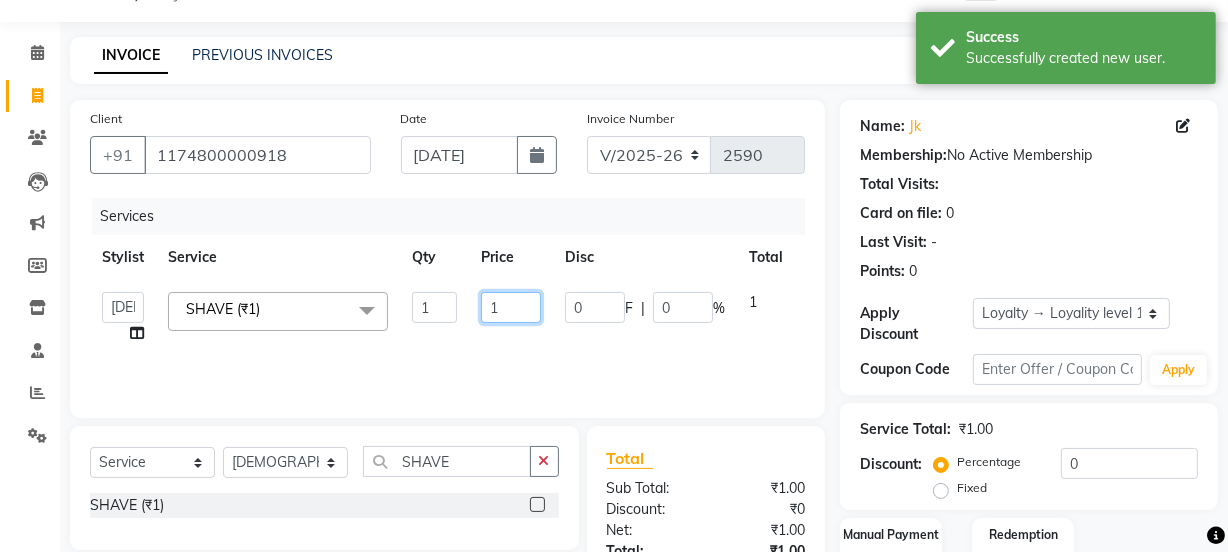 click on "1" 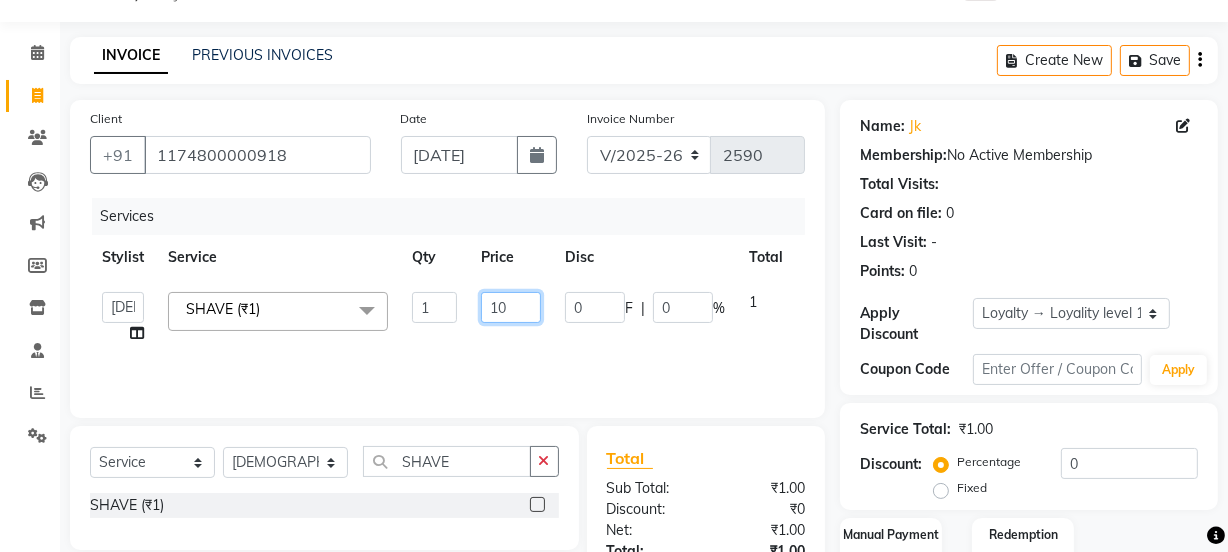 type on "100" 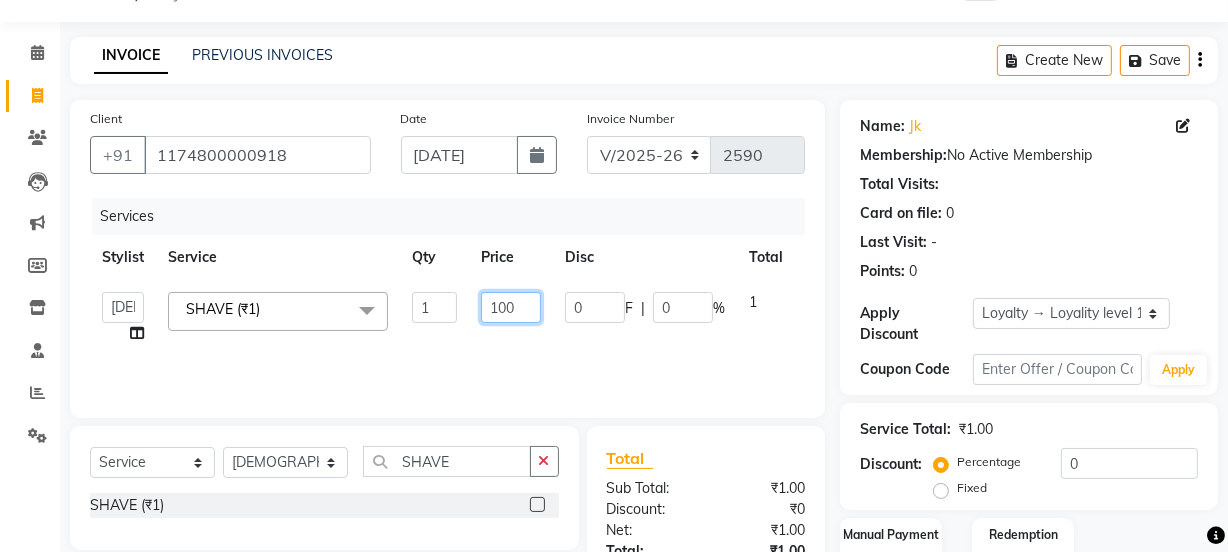 scroll, scrollTop: 206, scrollLeft: 0, axis: vertical 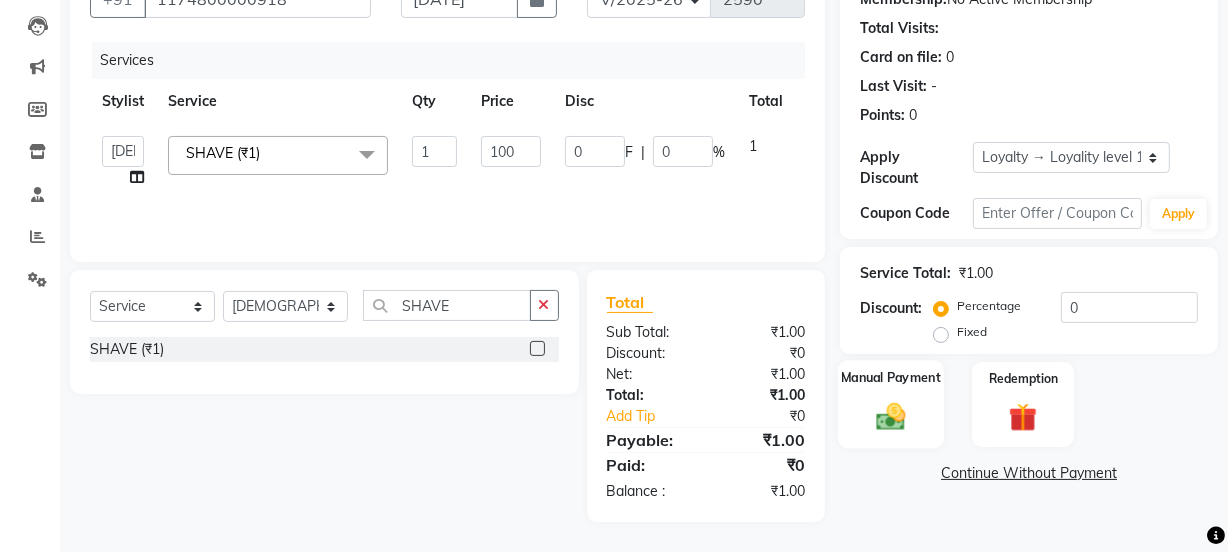 click on "Manual Payment" 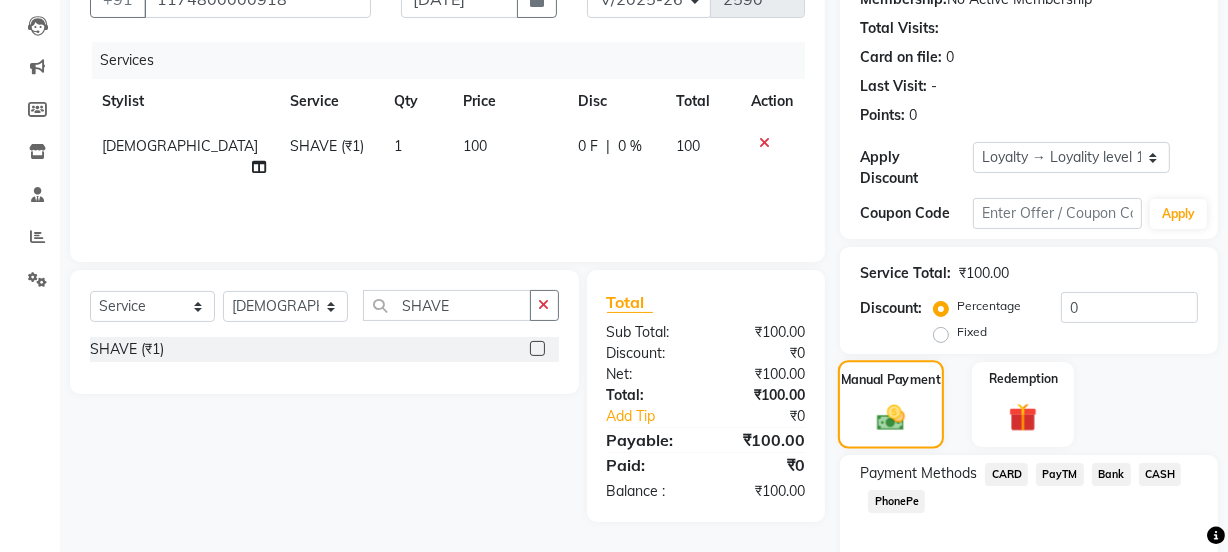 scroll, scrollTop: 300, scrollLeft: 0, axis: vertical 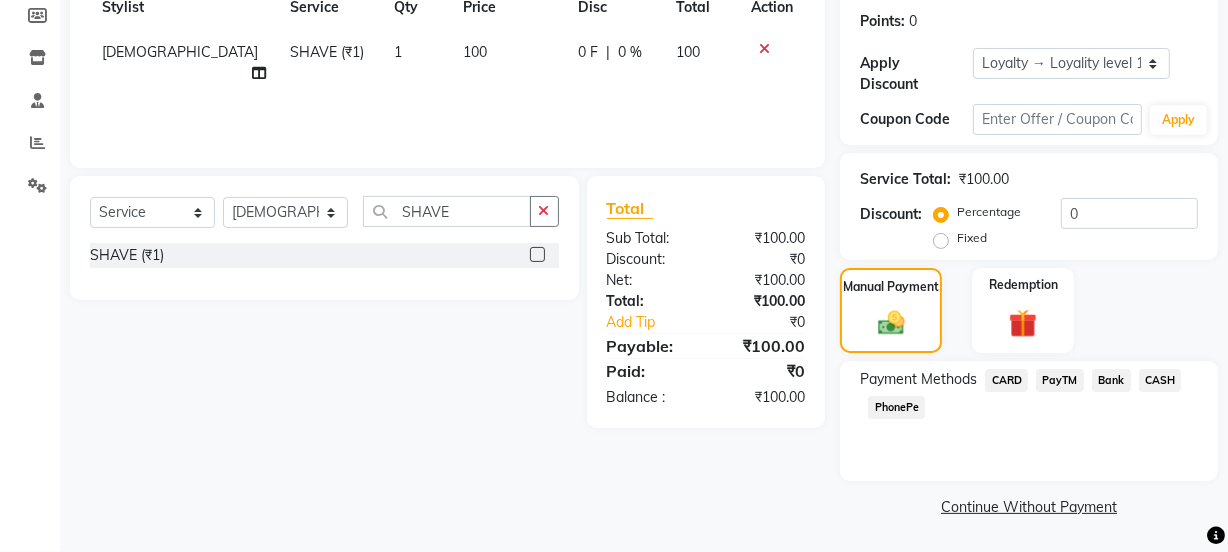 click on "CASH" 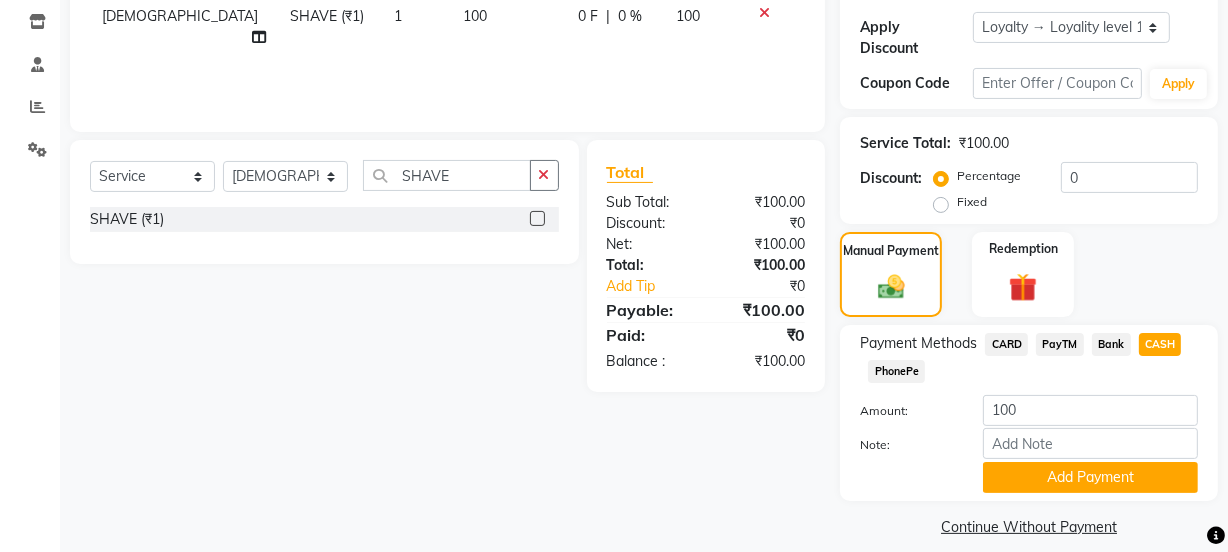 scroll, scrollTop: 356, scrollLeft: 0, axis: vertical 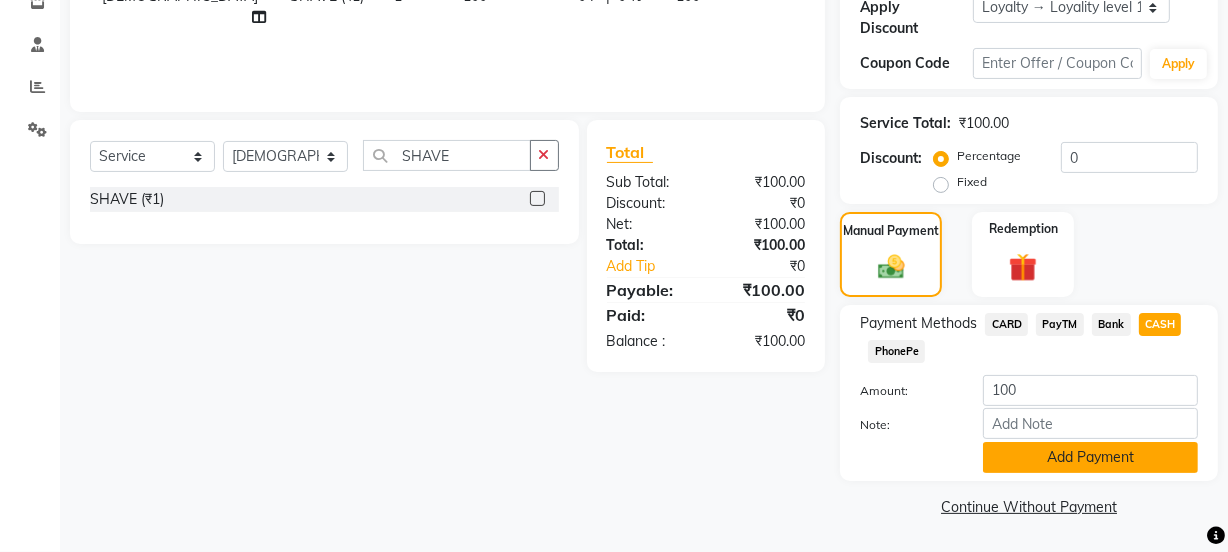 click on "Add Payment" 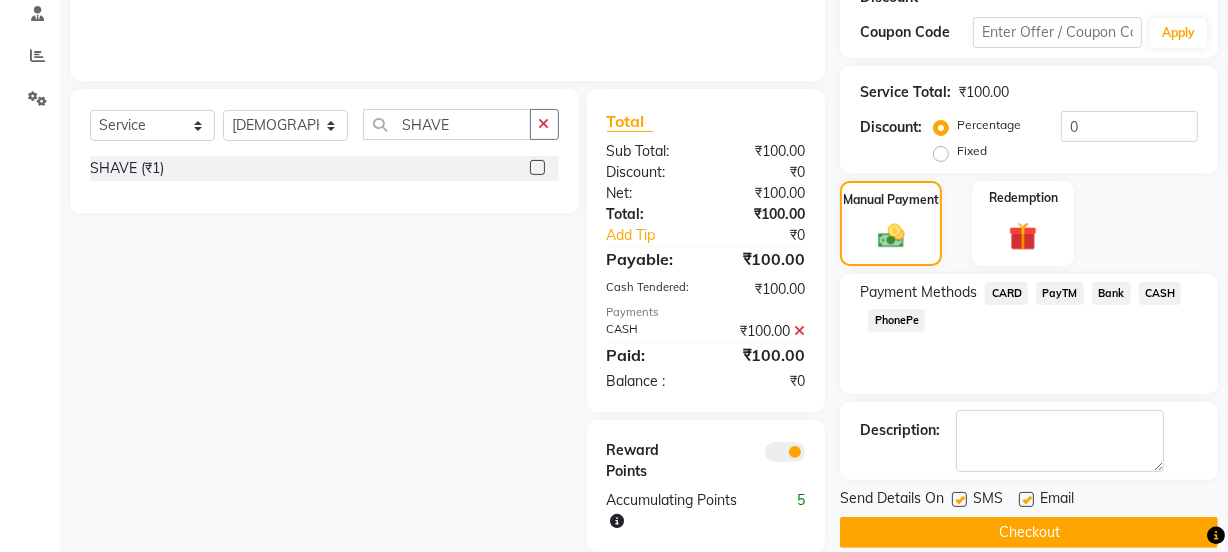 scroll, scrollTop: 417, scrollLeft: 0, axis: vertical 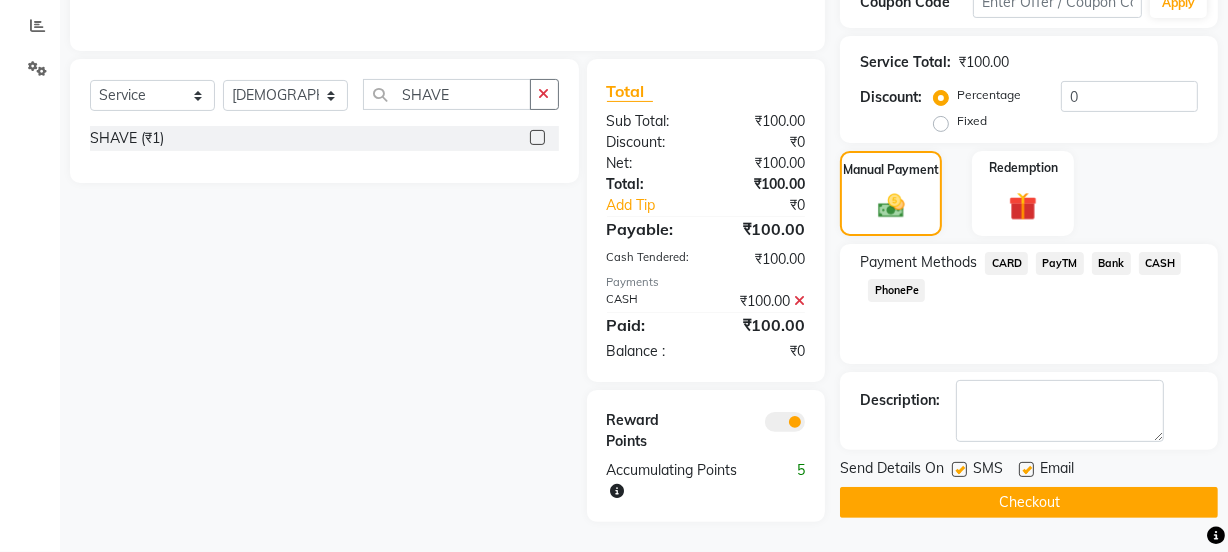 click 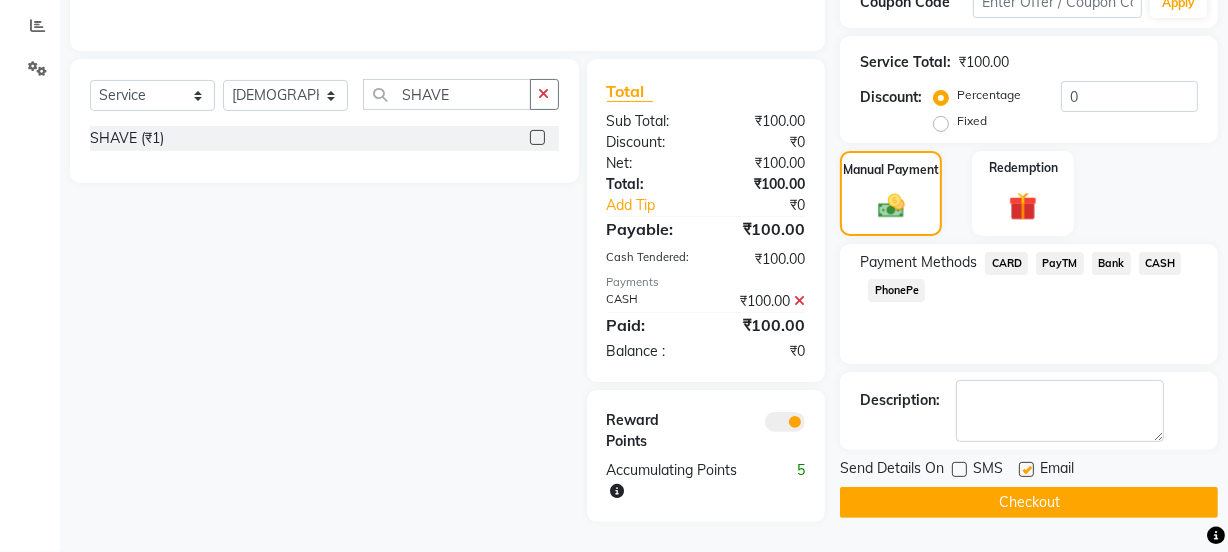click on "Email" 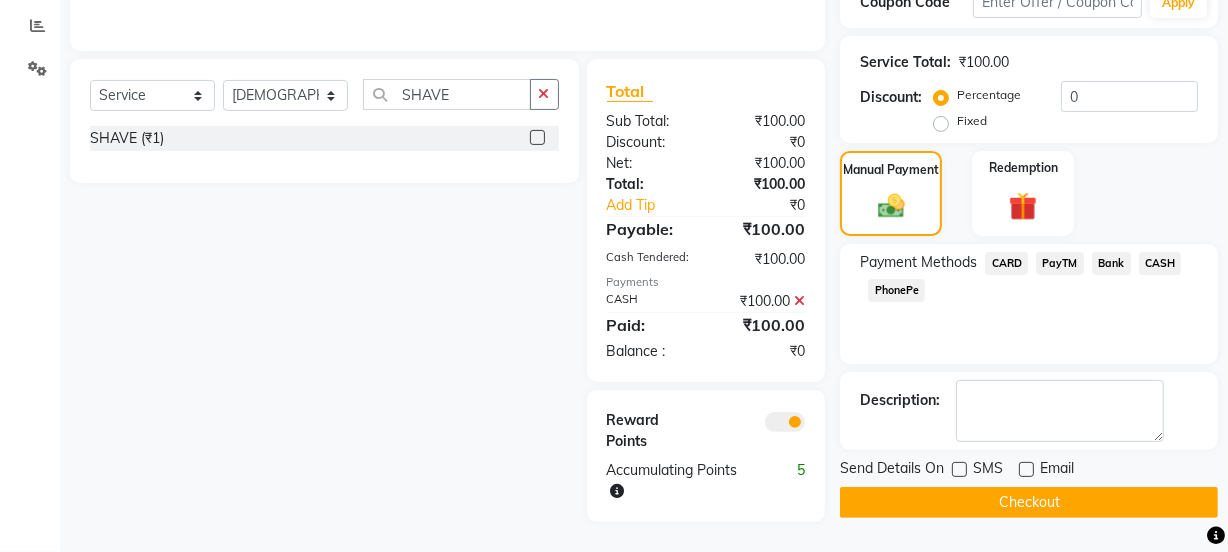 click on "Checkout" 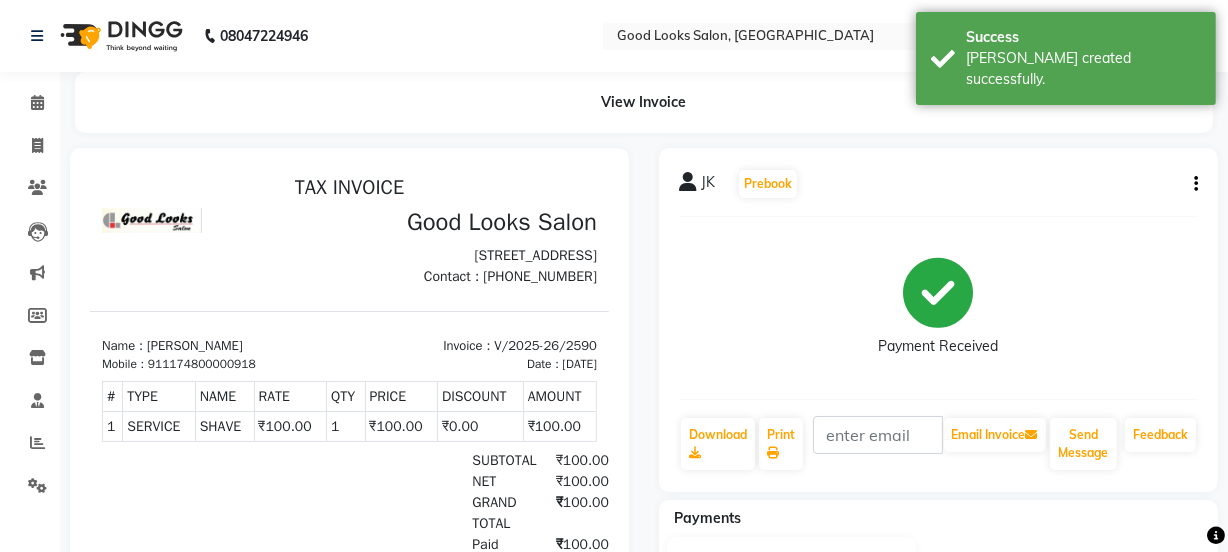 scroll, scrollTop: 0, scrollLeft: 0, axis: both 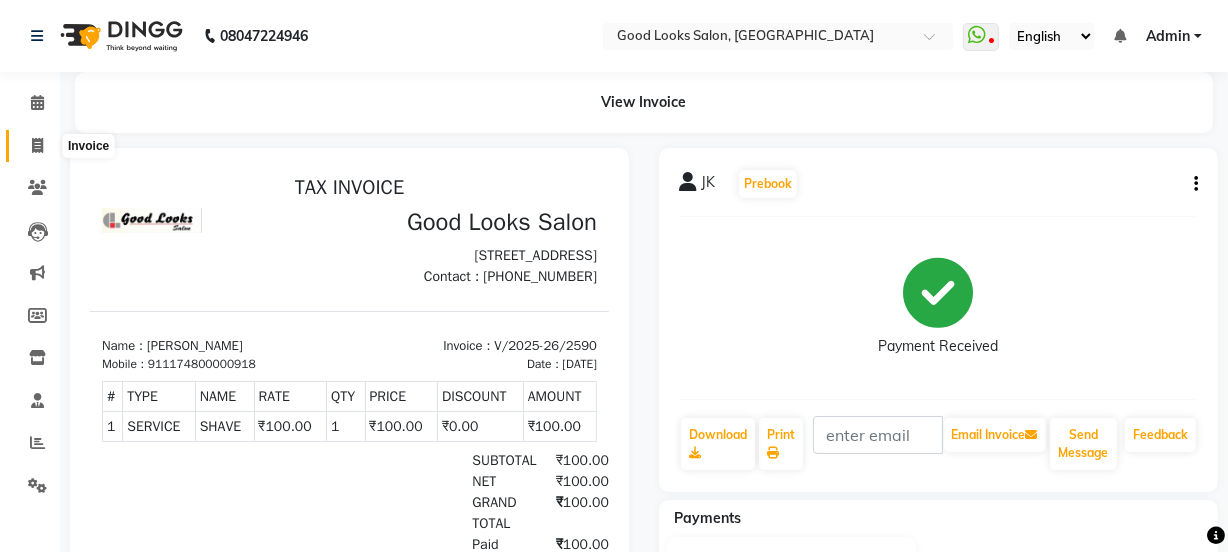 click 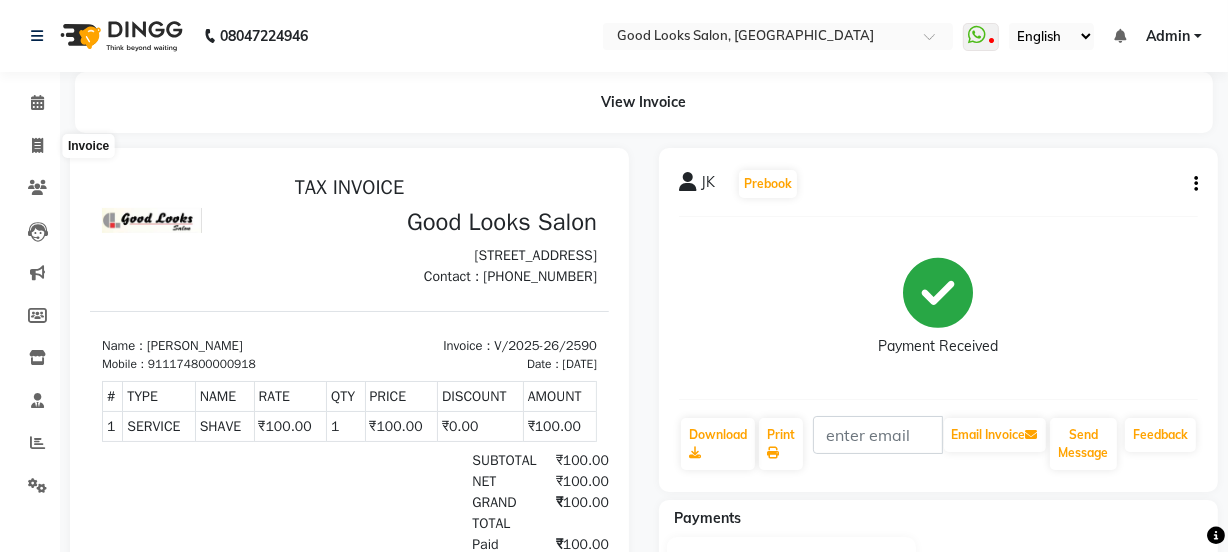 select on "4230" 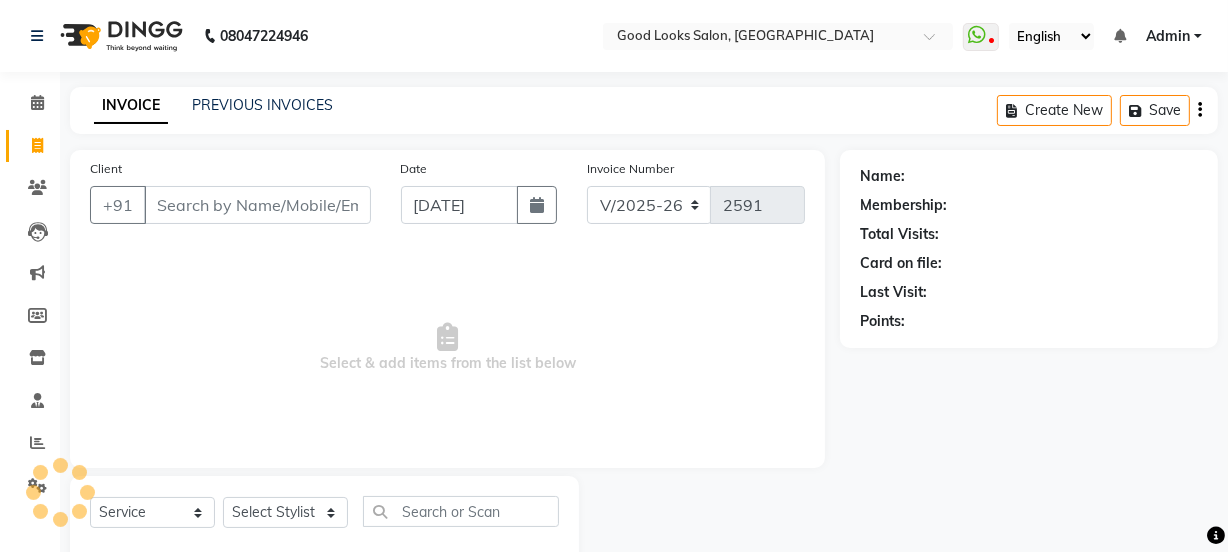 scroll, scrollTop: 50, scrollLeft: 0, axis: vertical 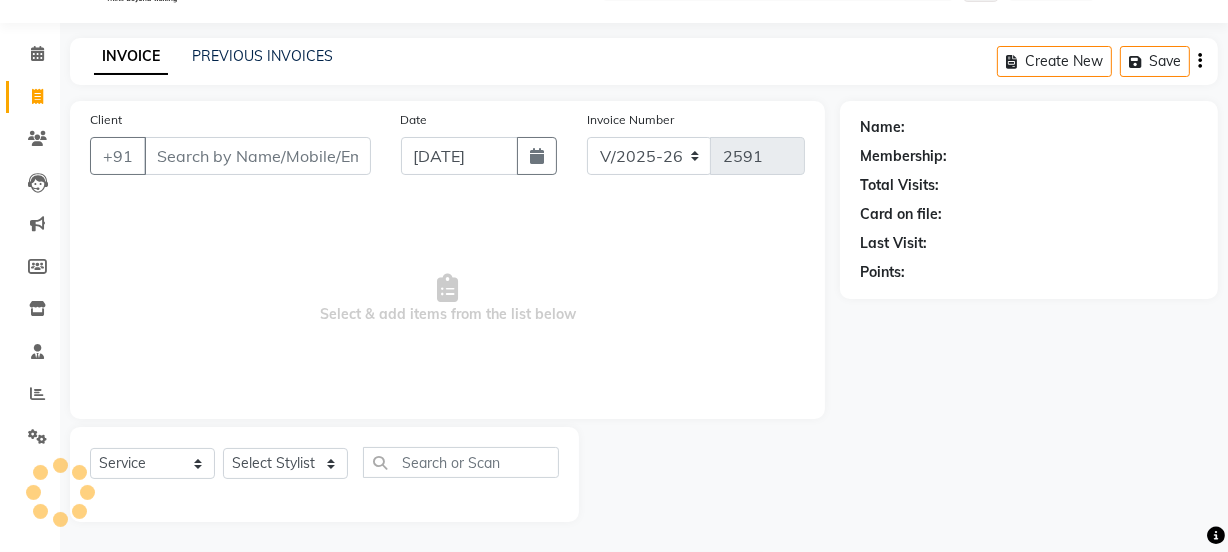 click on "Client" at bounding box center [257, 156] 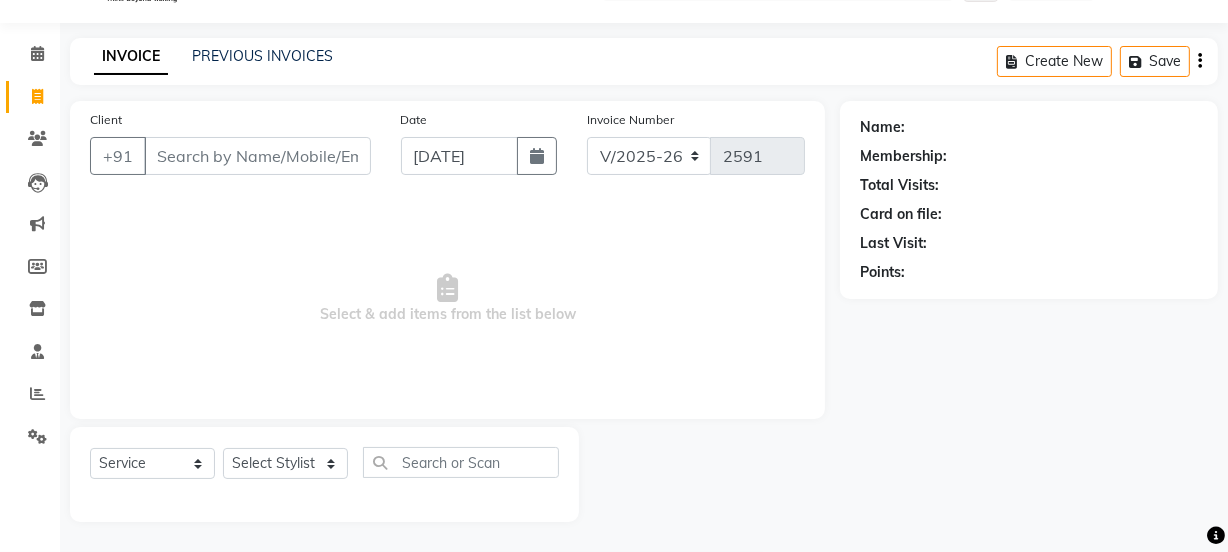 click on "Client" at bounding box center [257, 156] 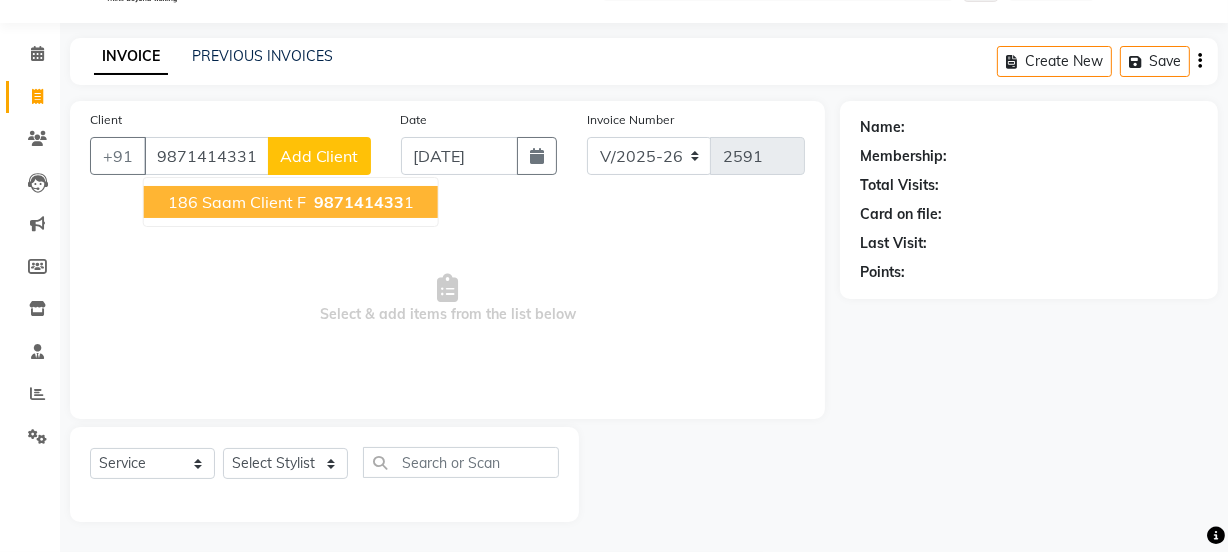 type on "9871414331" 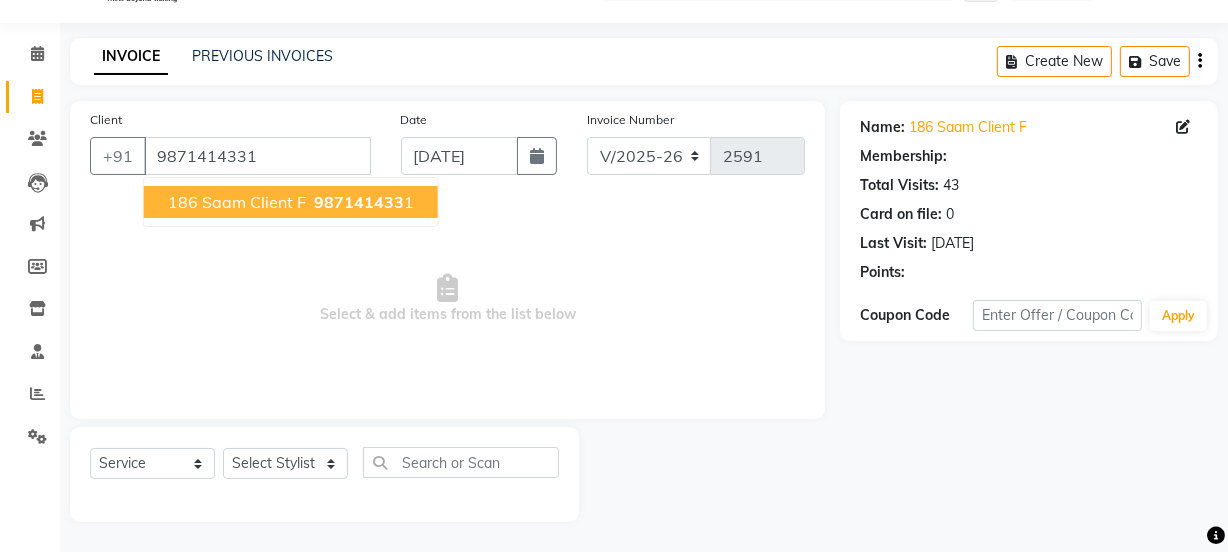 select on "1: Object" 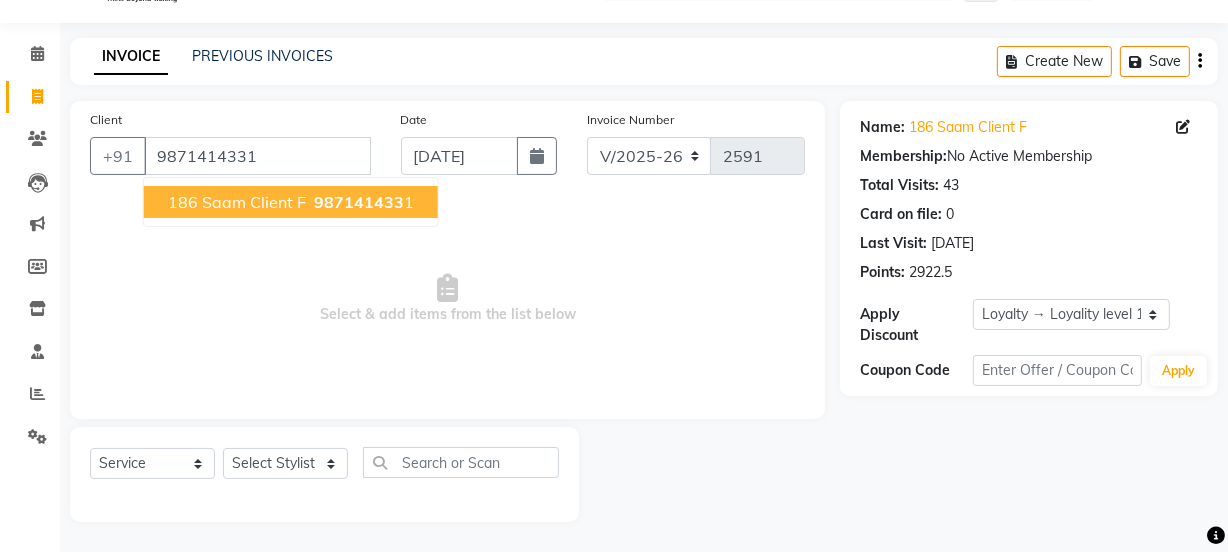 click on "186 saam client f" at bounding box center [237, 202] 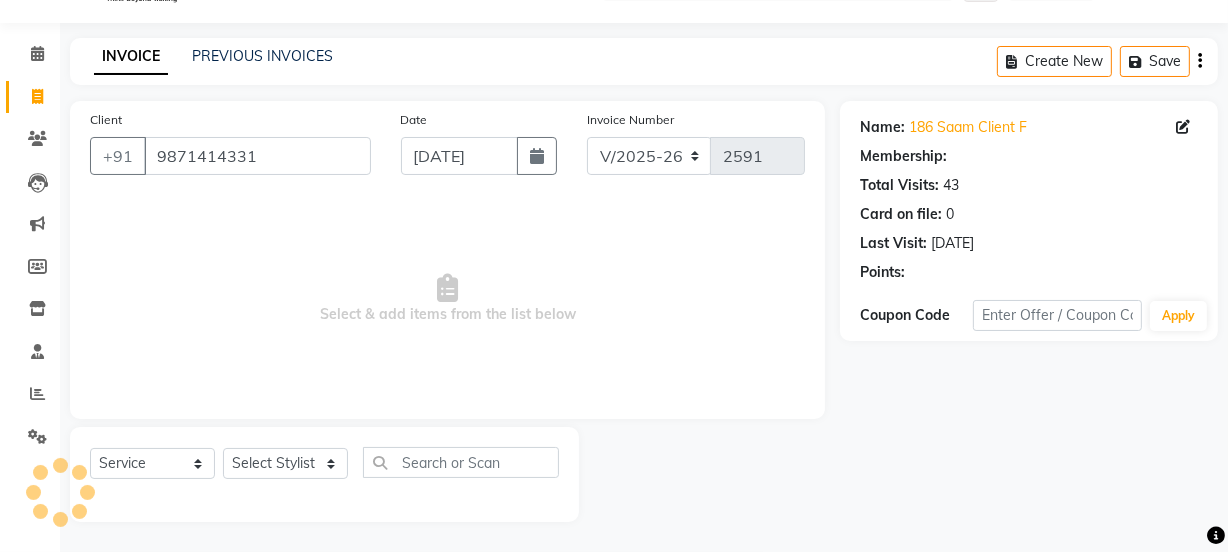 select on "1: Object" 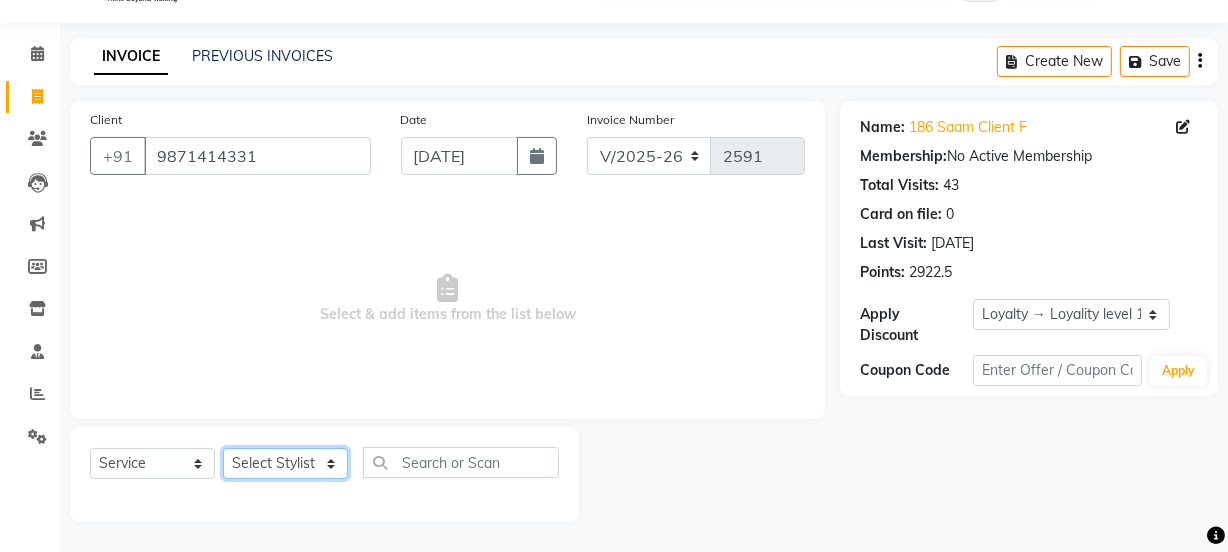 click on "Select Stylist Jyoti kaif Manager [PERSON_NAME] 2 Reception [PERSON_NAME] [PERSON_NAME] SUNNY [PERSON_NAME]" 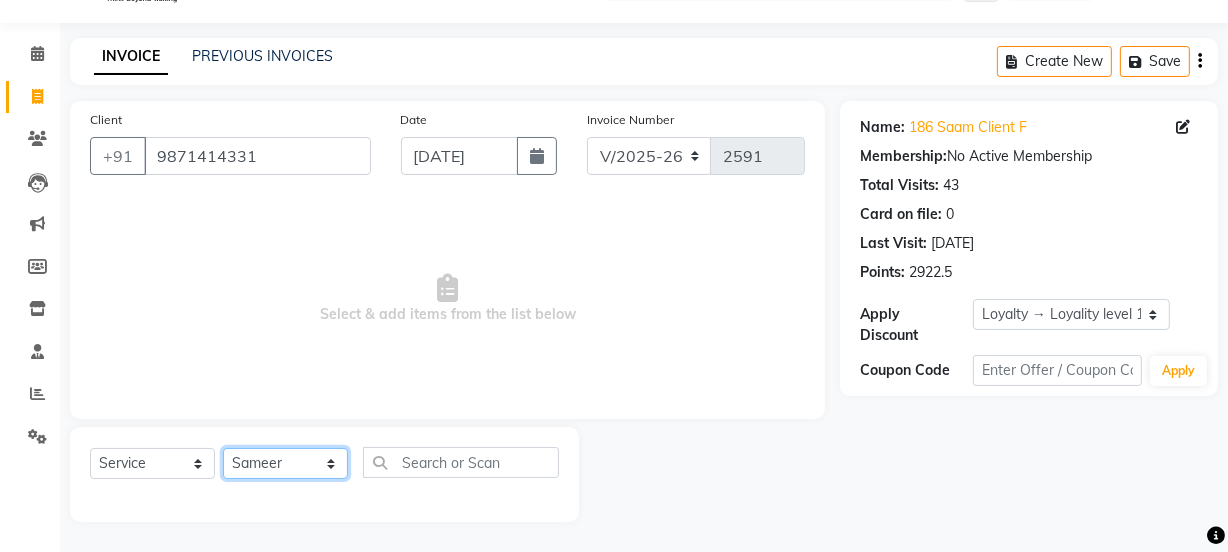 click on "Select Stylist Jyoti kaif Manager [PERSON_NAME] 2 Reception [PERSON_NAME] [PERSON_NAME] SUNNY [PERSON_NAME]" 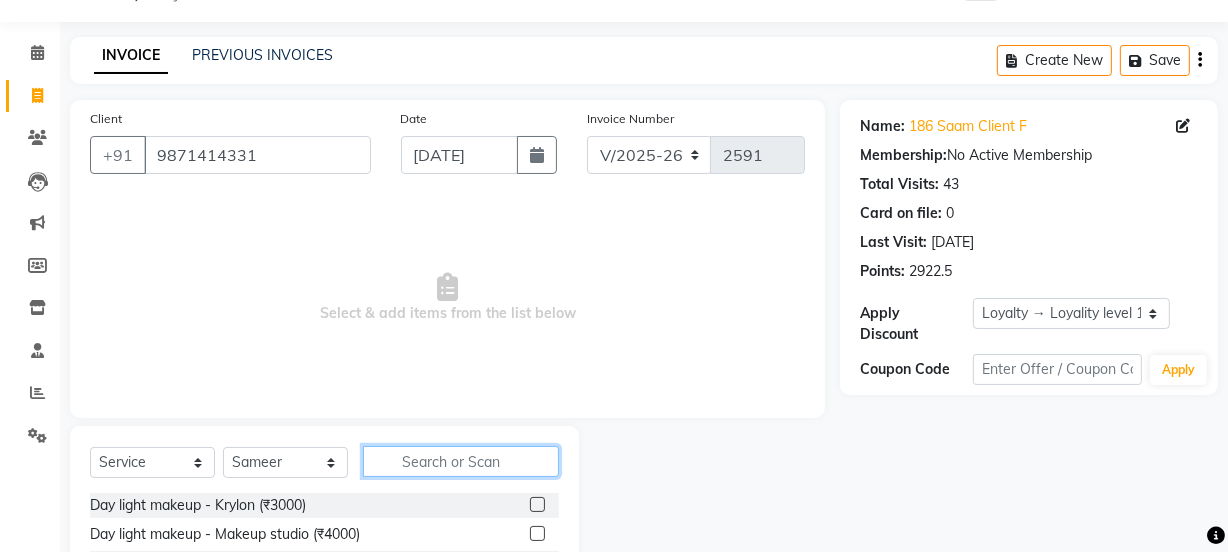 click 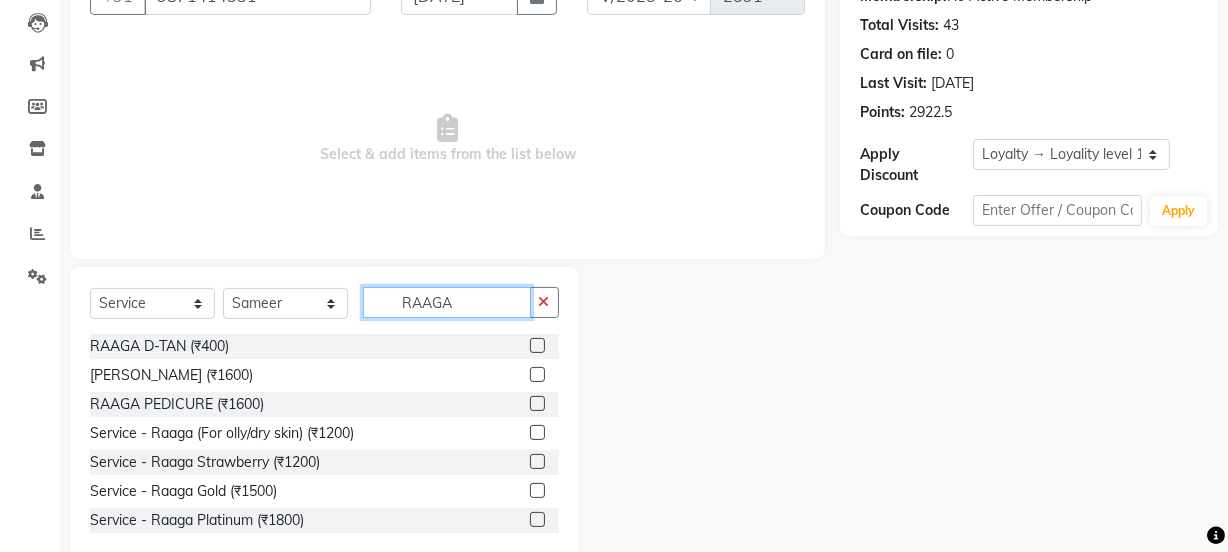 scroll, scrollTop: 250, scrollLeft: 0, axis: vertical 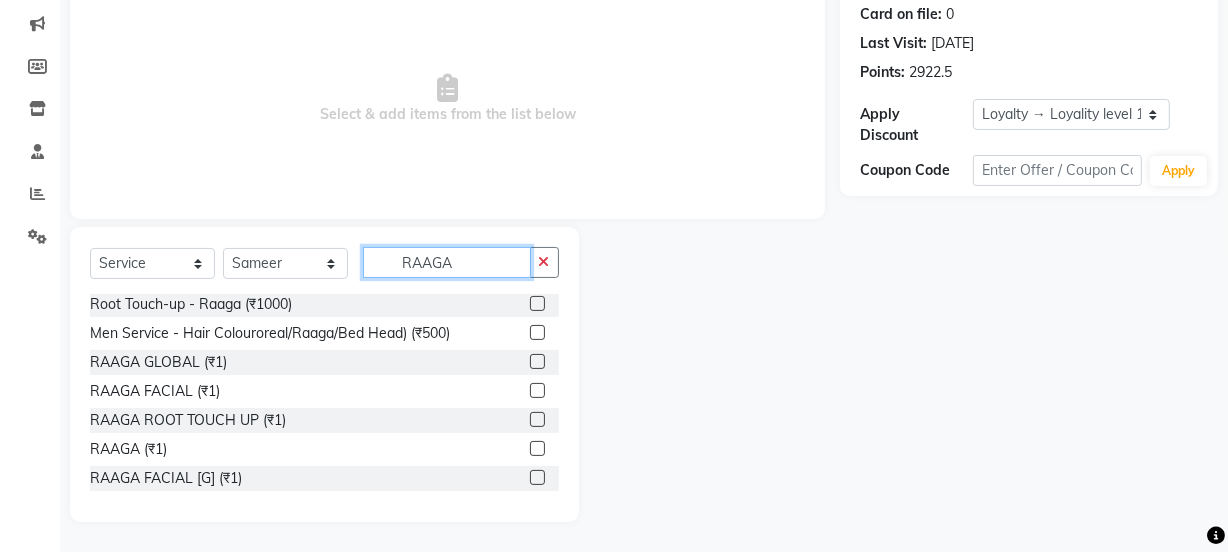 type on "RAAGA" 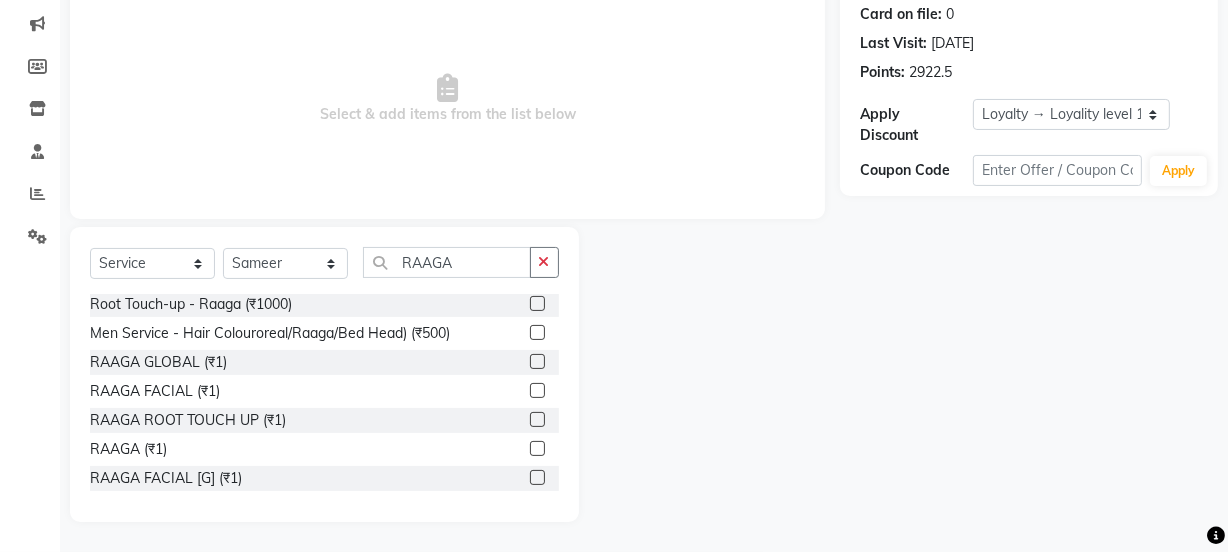 click 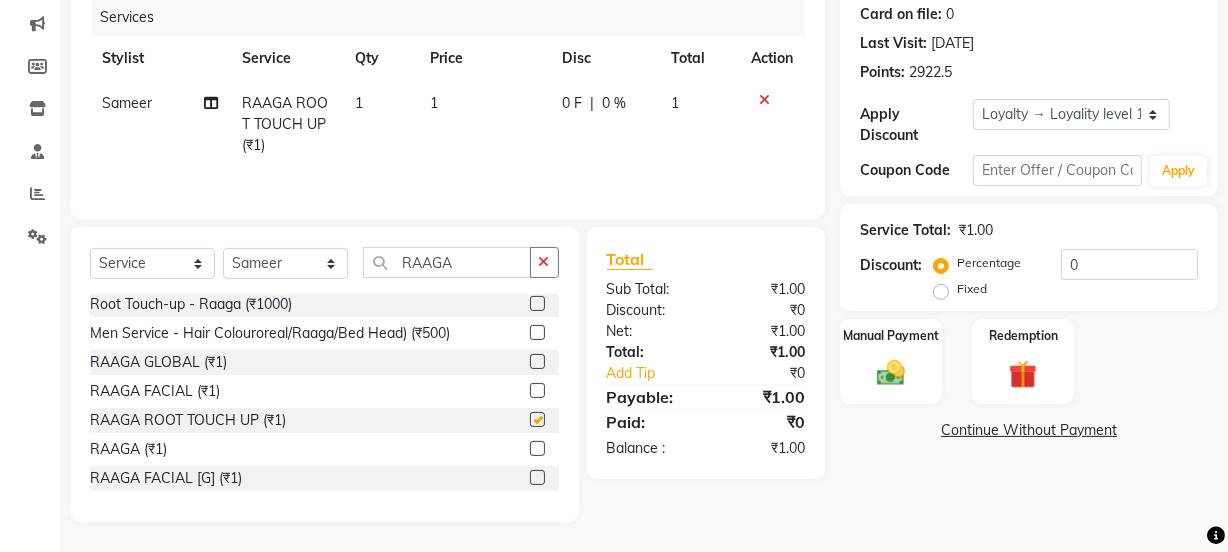 checkbox on "false" 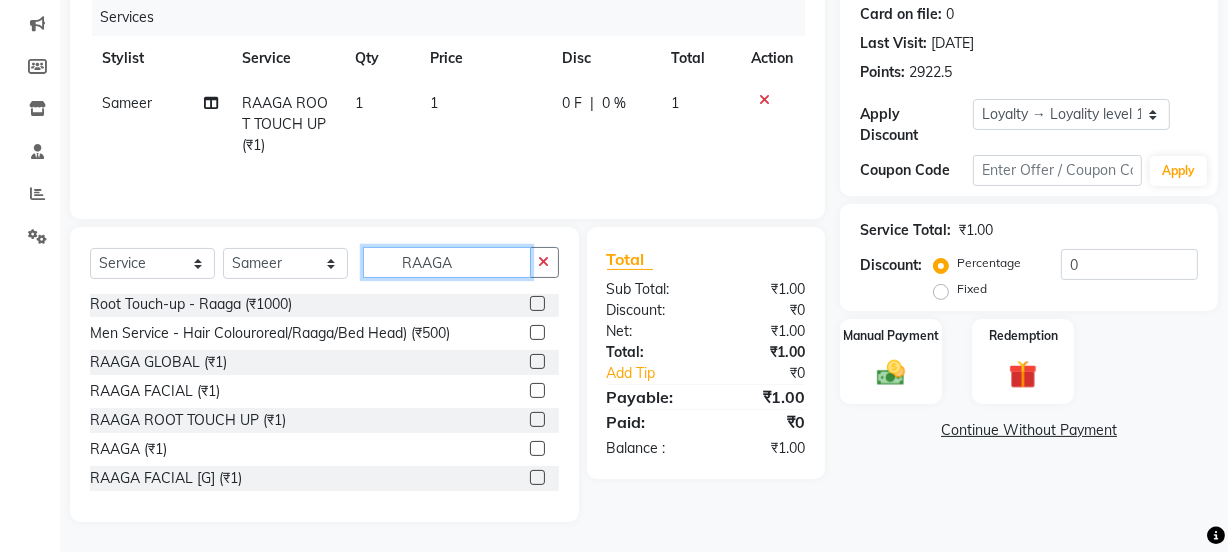 click on "RAAGA" 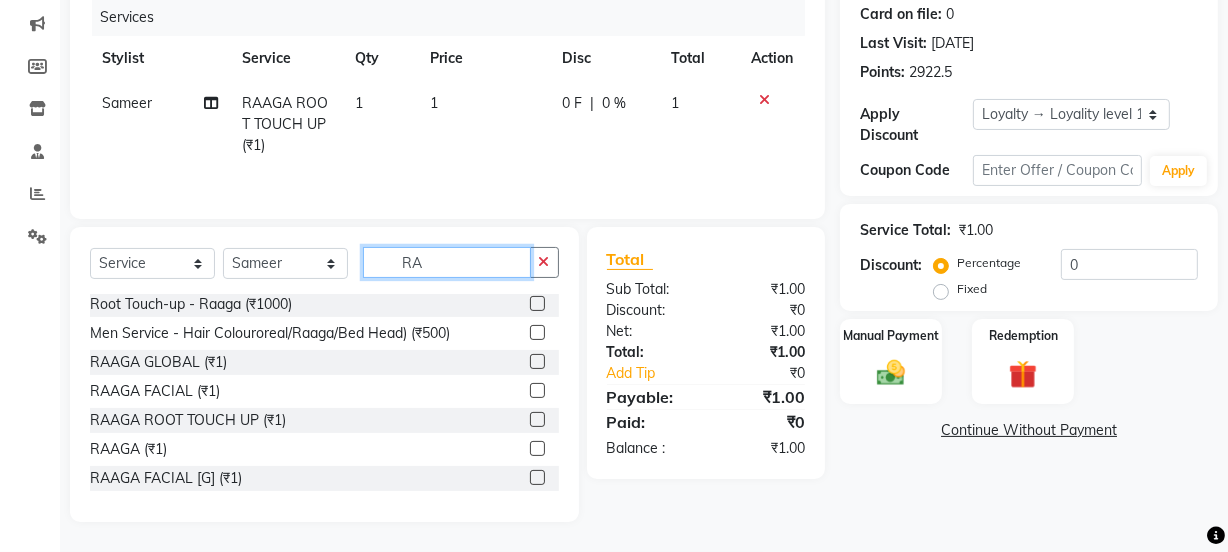 type on "R" 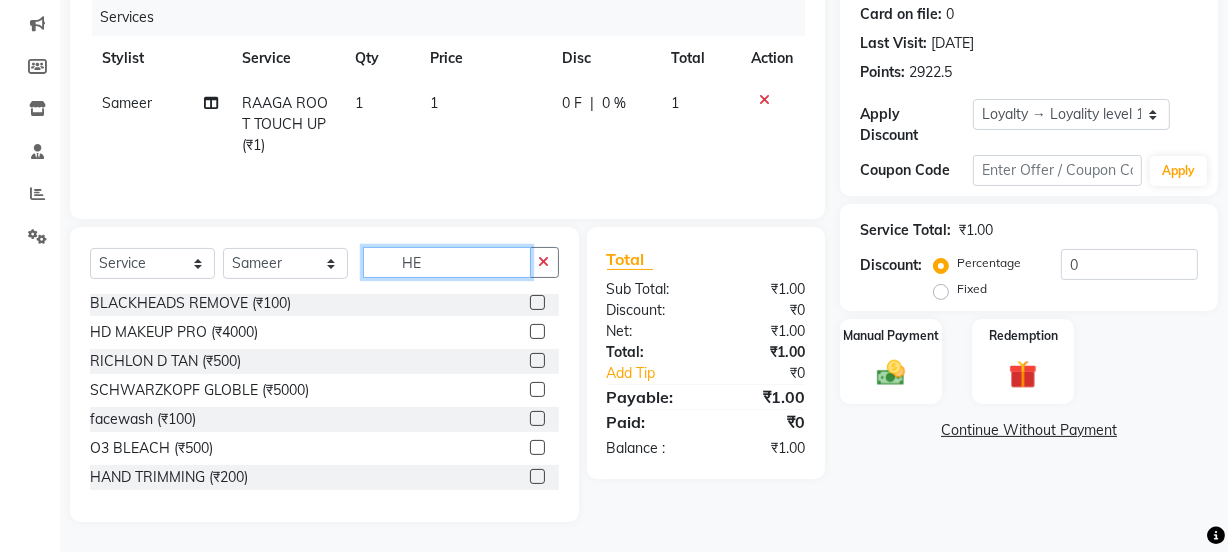 scroll, scrollTop: 2, scrollLeft: 0, axis: vertical 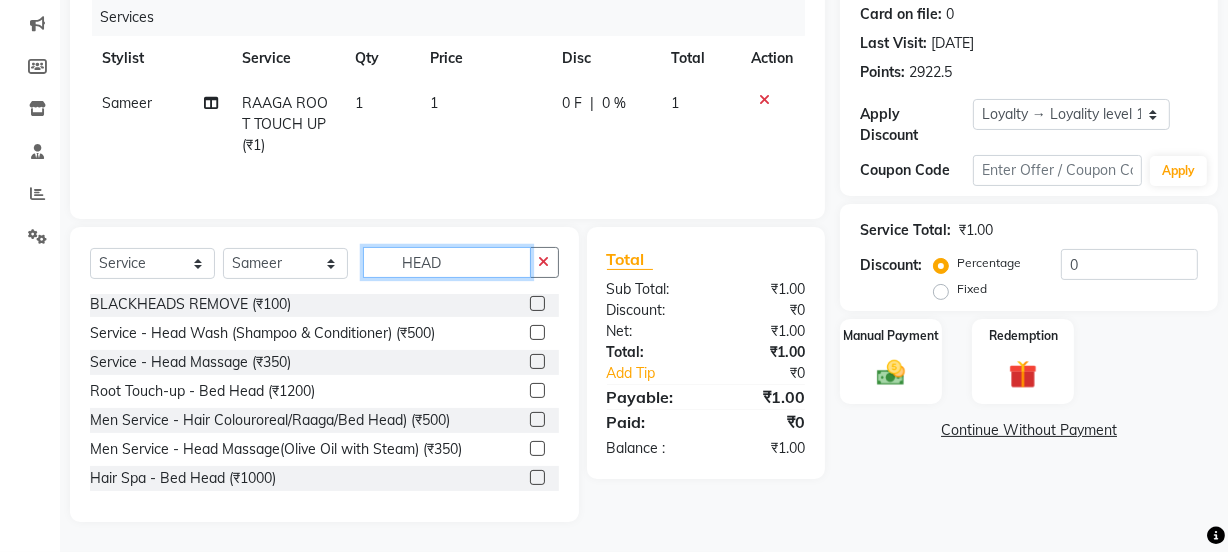 type on "HEAD" 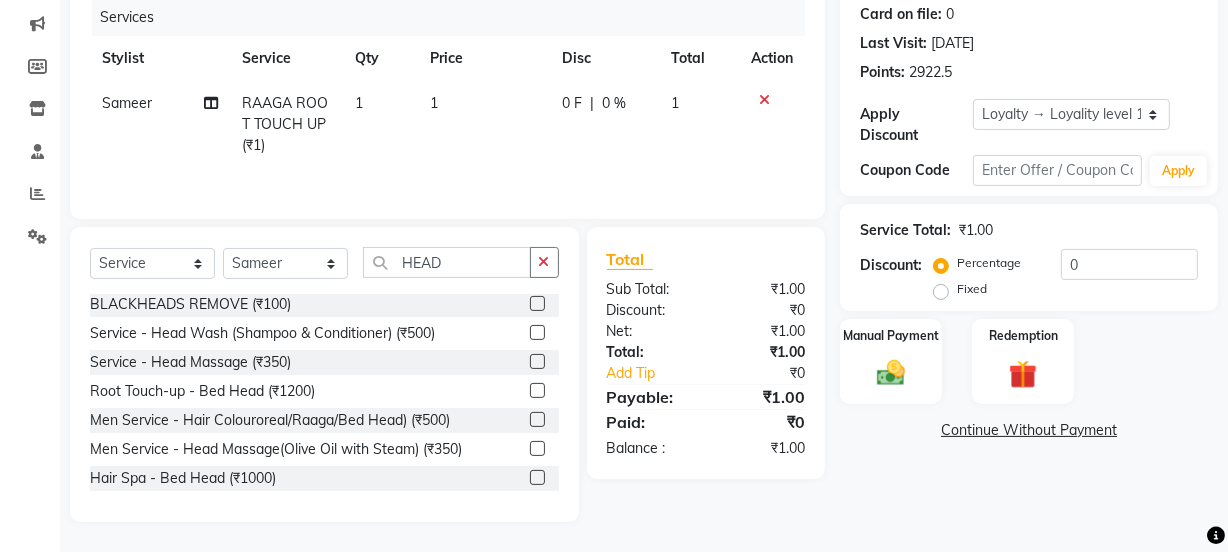 click 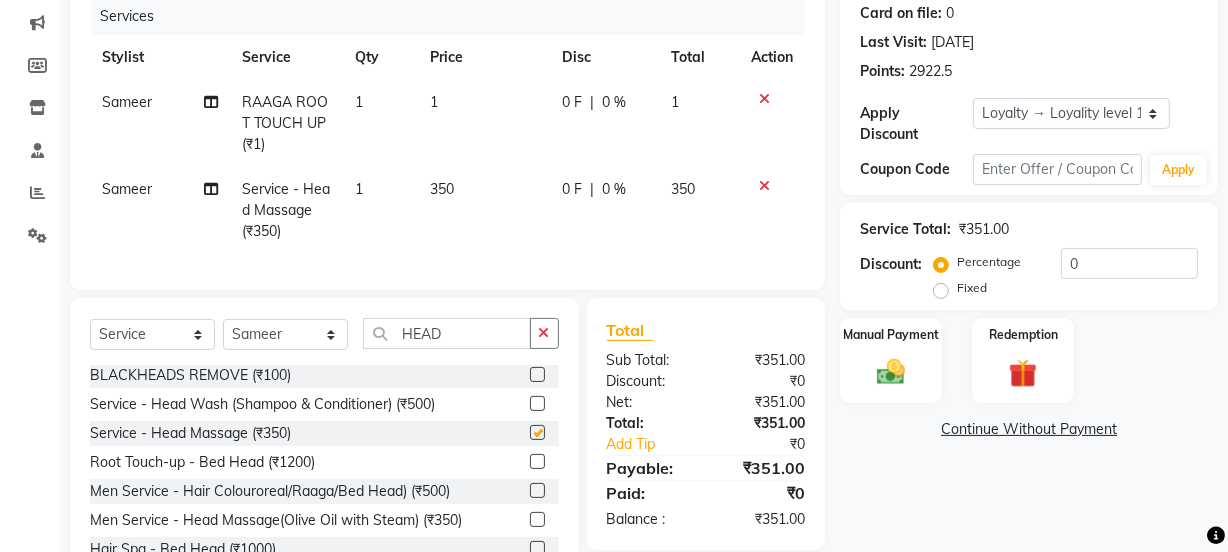 checkbox on "false" 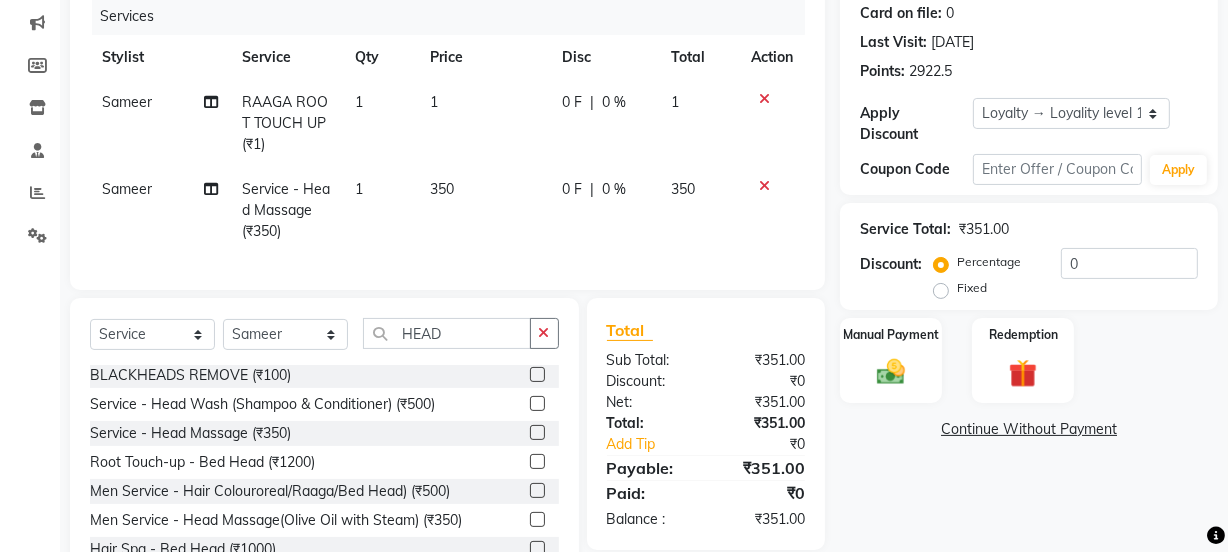 click on "350" 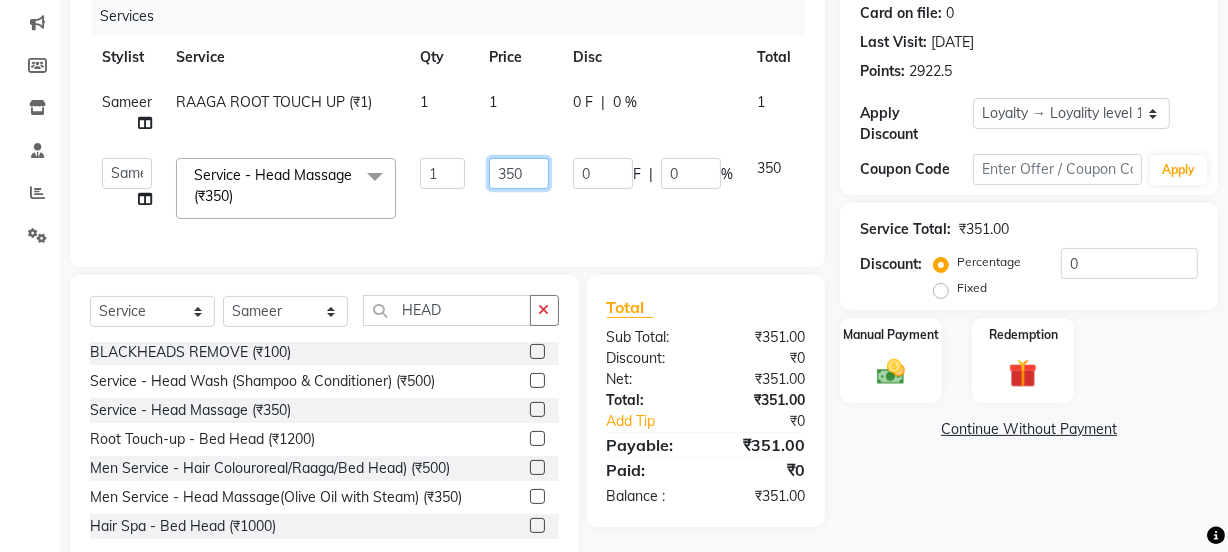 click on "350" 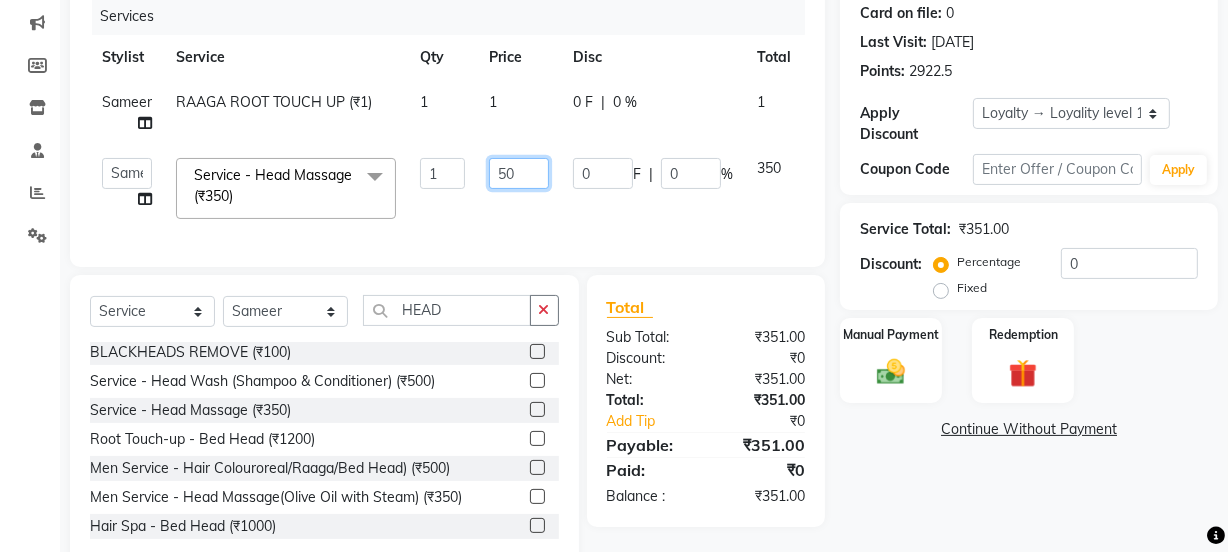 click on "50" 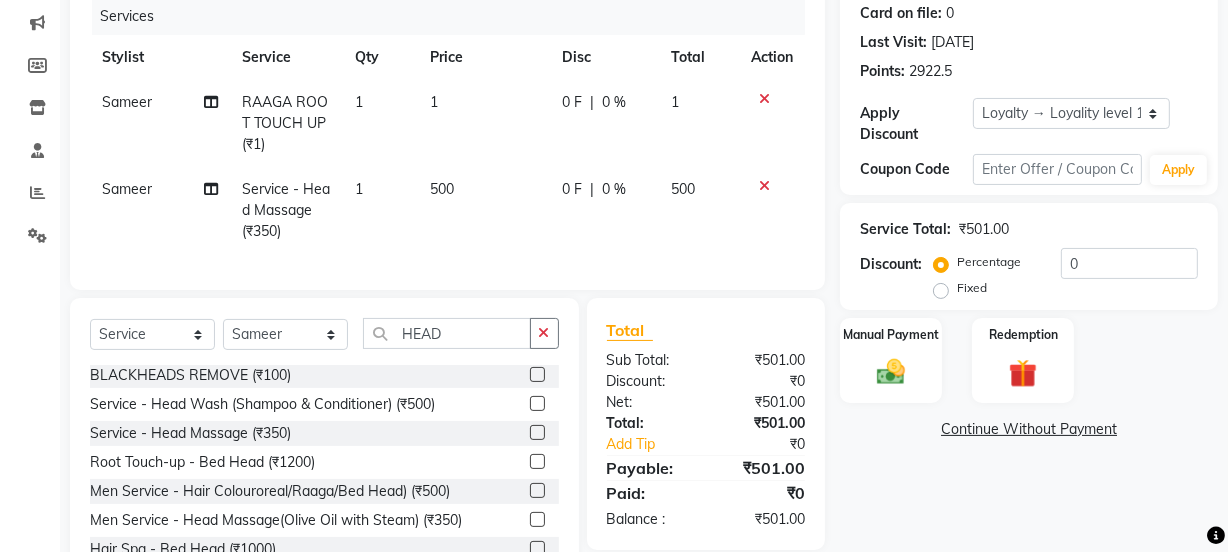 click on "Sameer RAAGA ROOT TOUCH UP (₹1) 1 1 0 F | 0 % 1" 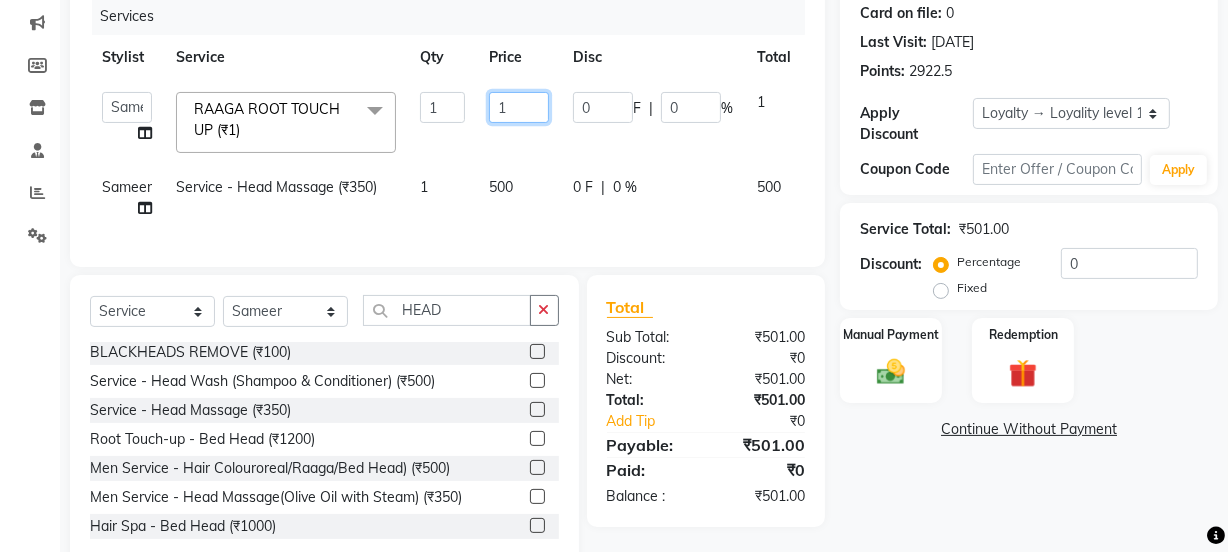 click on "1" 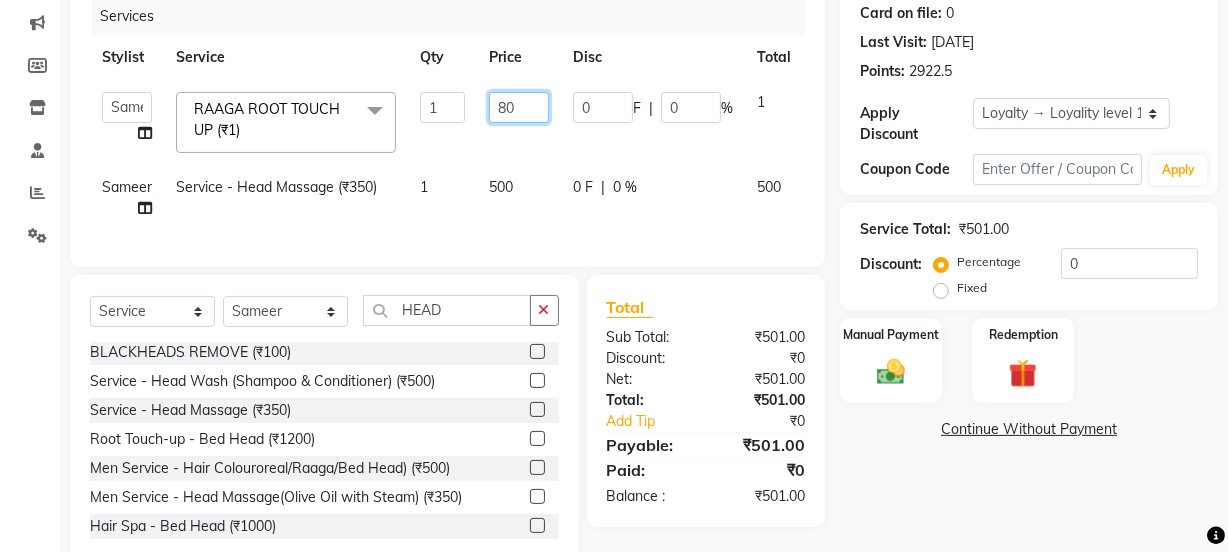 type on "800" 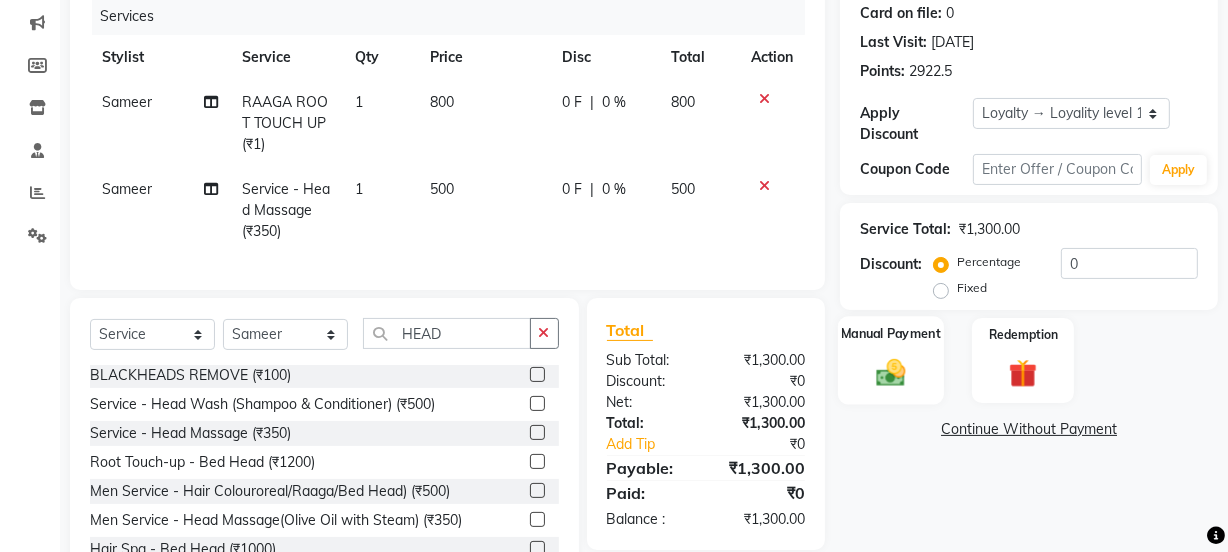 click 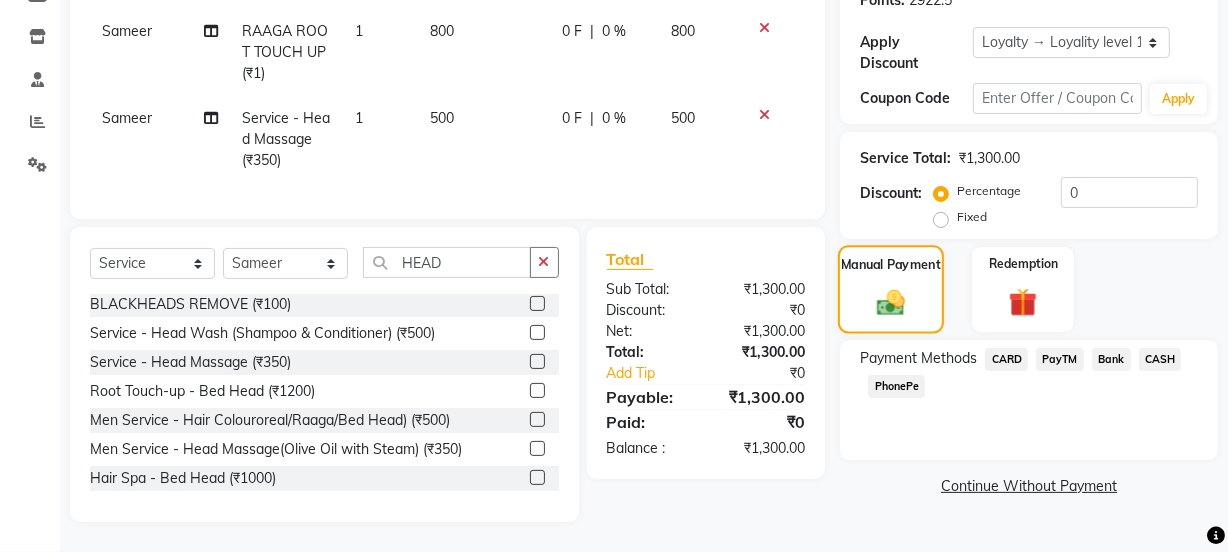 scroll, scrollTop: 335, scrollLeft: 0, axis: vertical 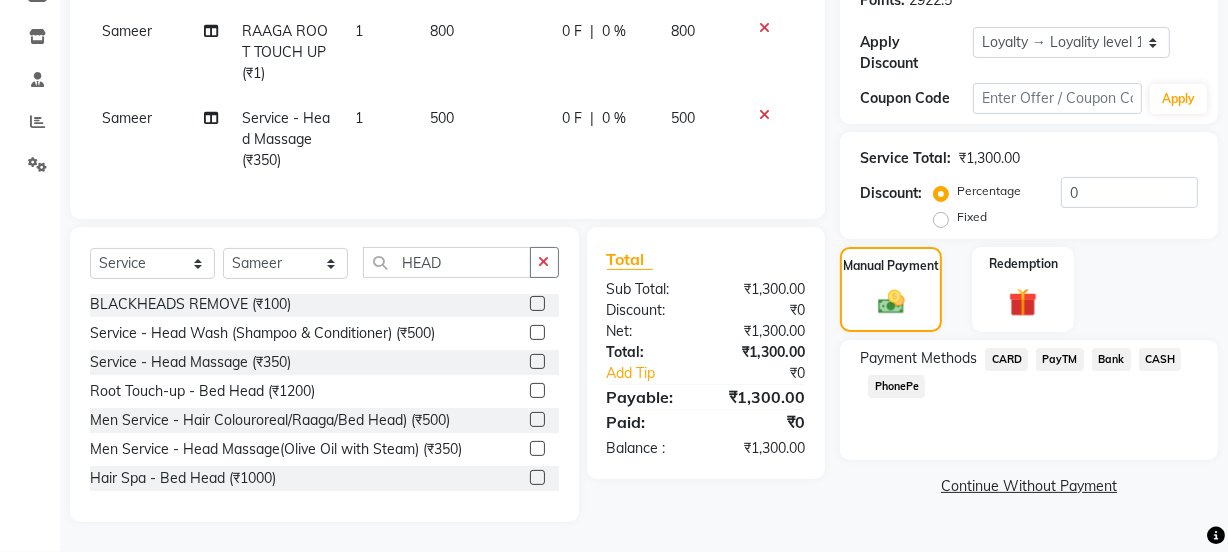 click on "PayTM" 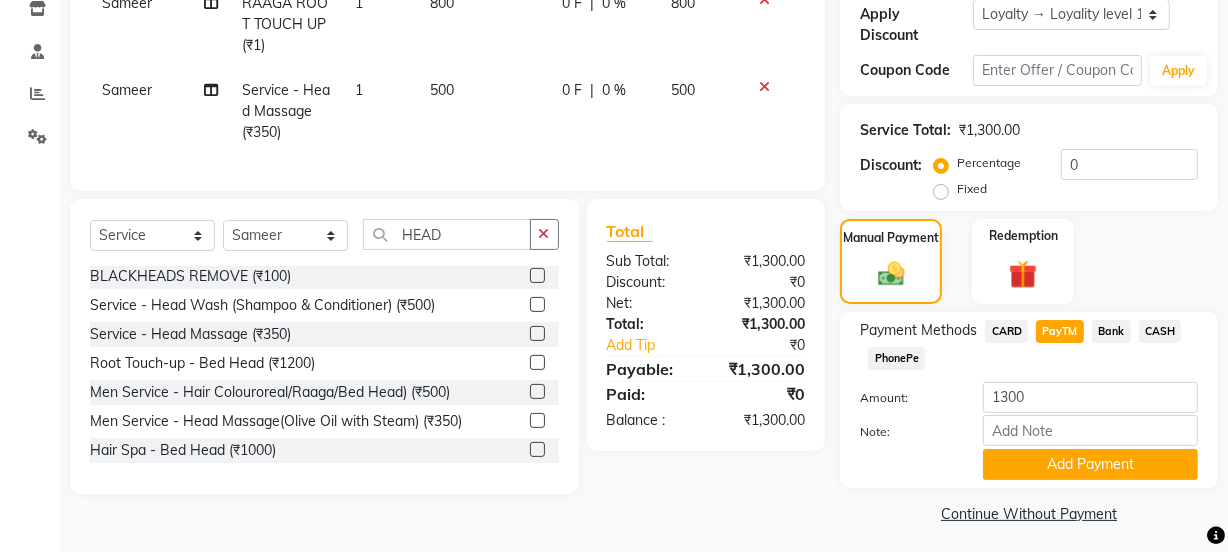 scroll, scrollTop: 356, scrollLeft: 0, axis: vertical 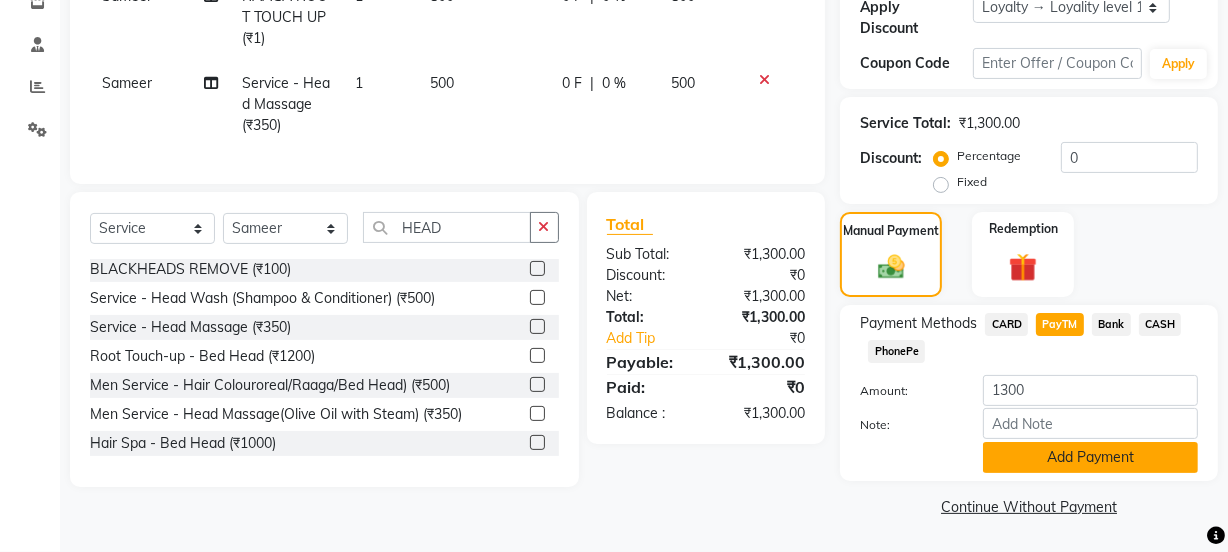 click on "Add Payment" 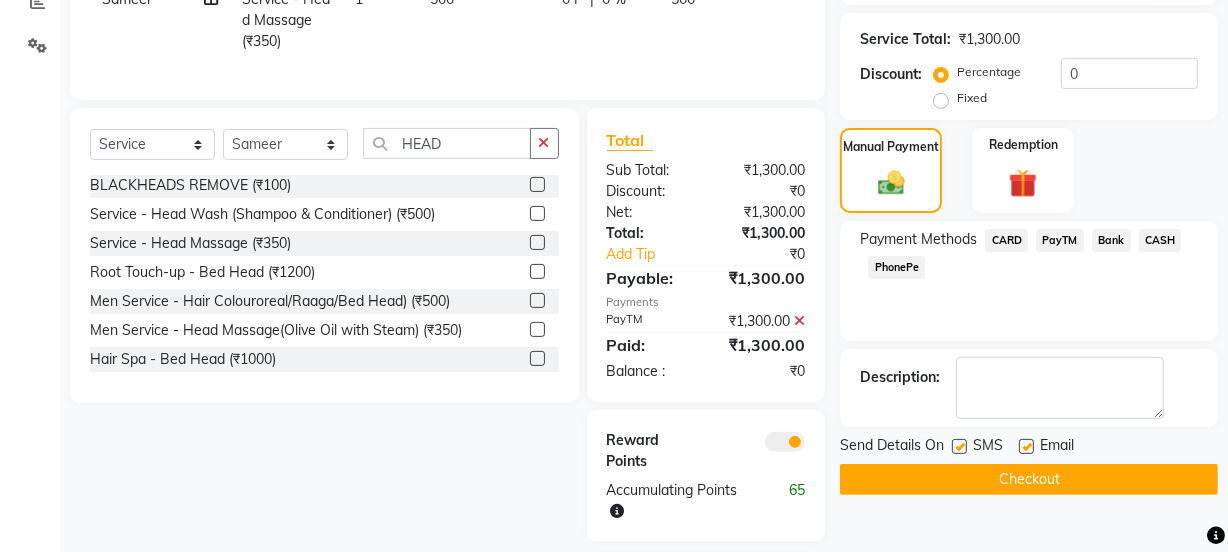 scroll, scrollTop: 473, scrollLeft: 0, axis: vertical 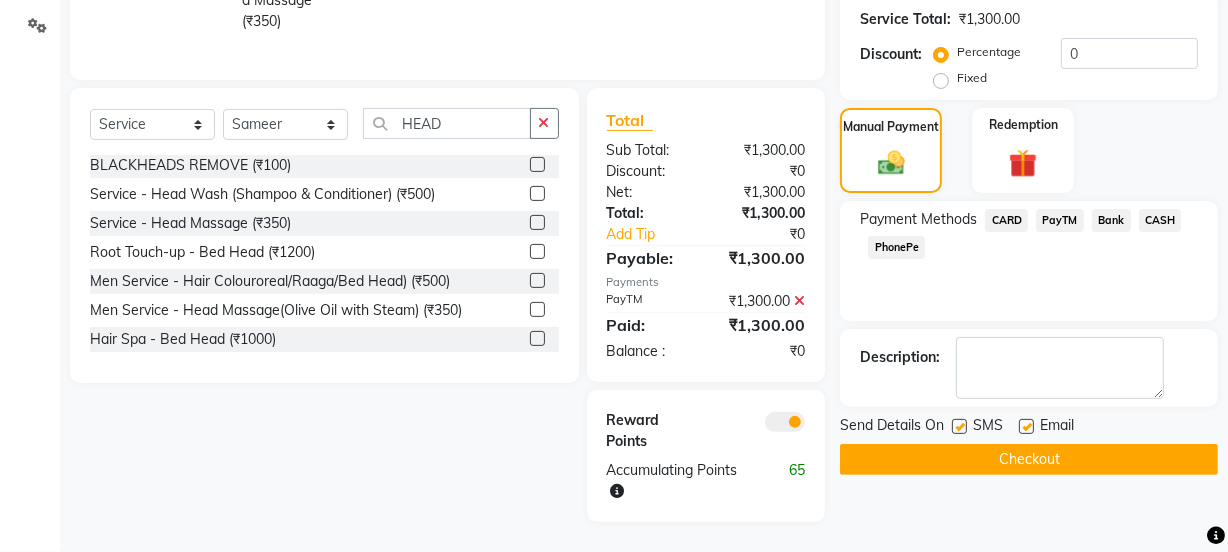 click 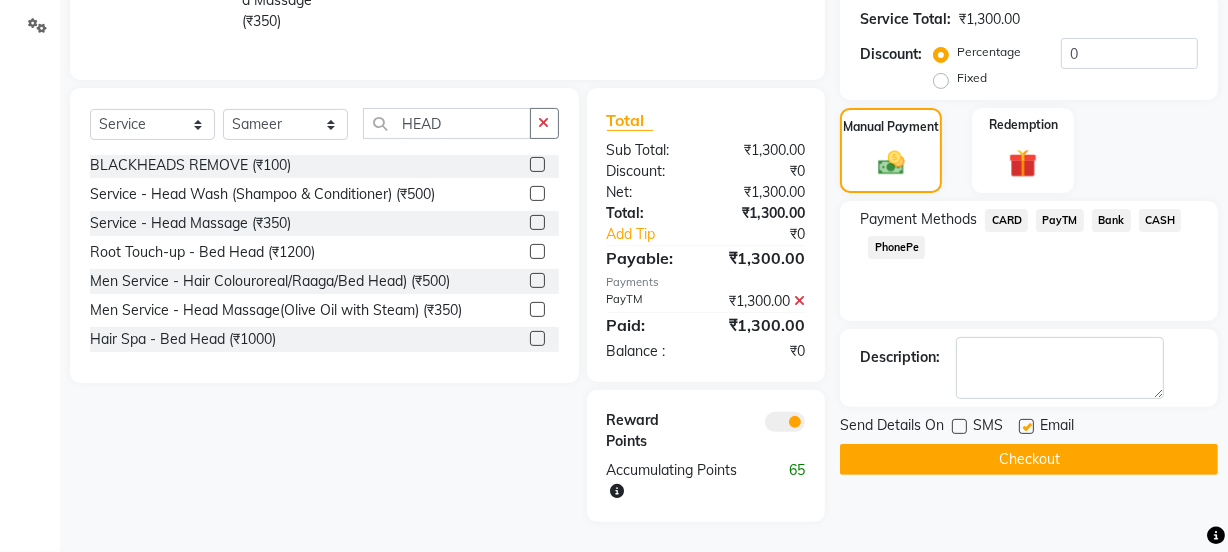 click 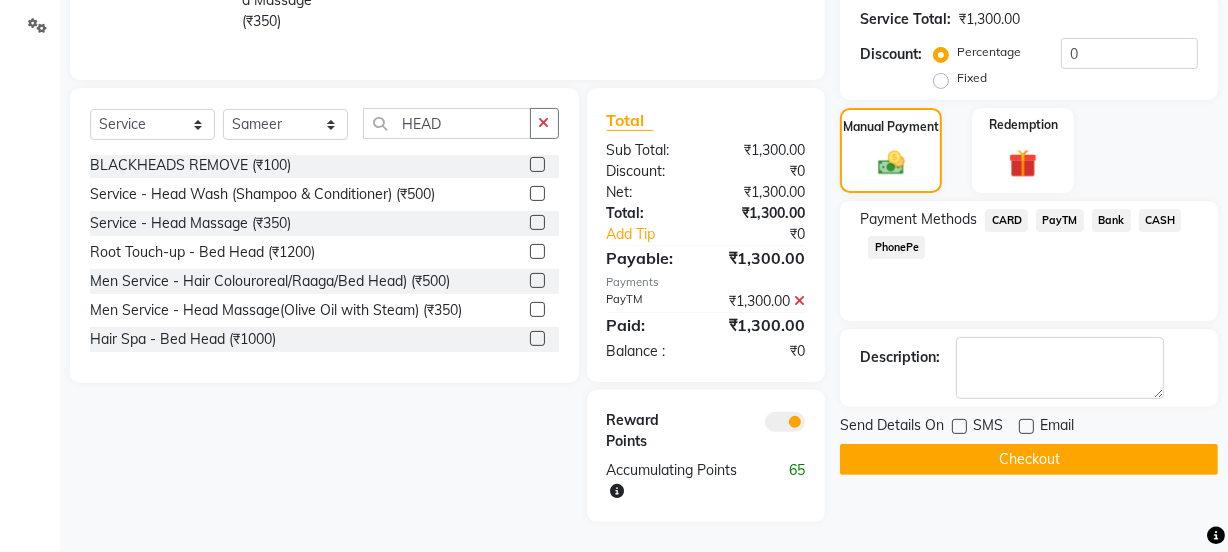 click on "Checkout" 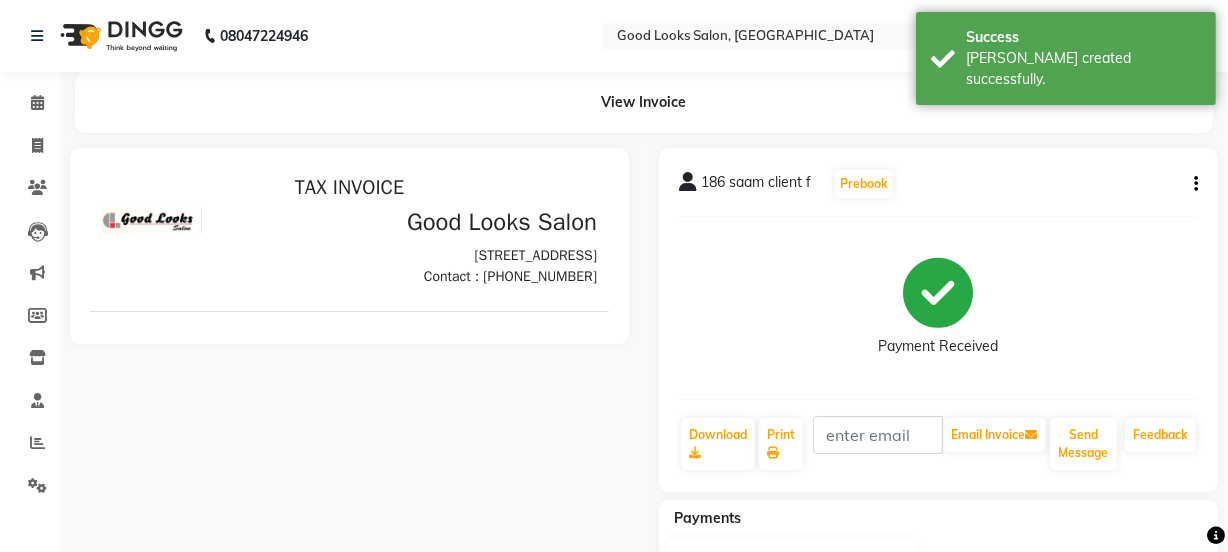 scroll, scrollTop: 0, scrollLeft: 0, axis: both 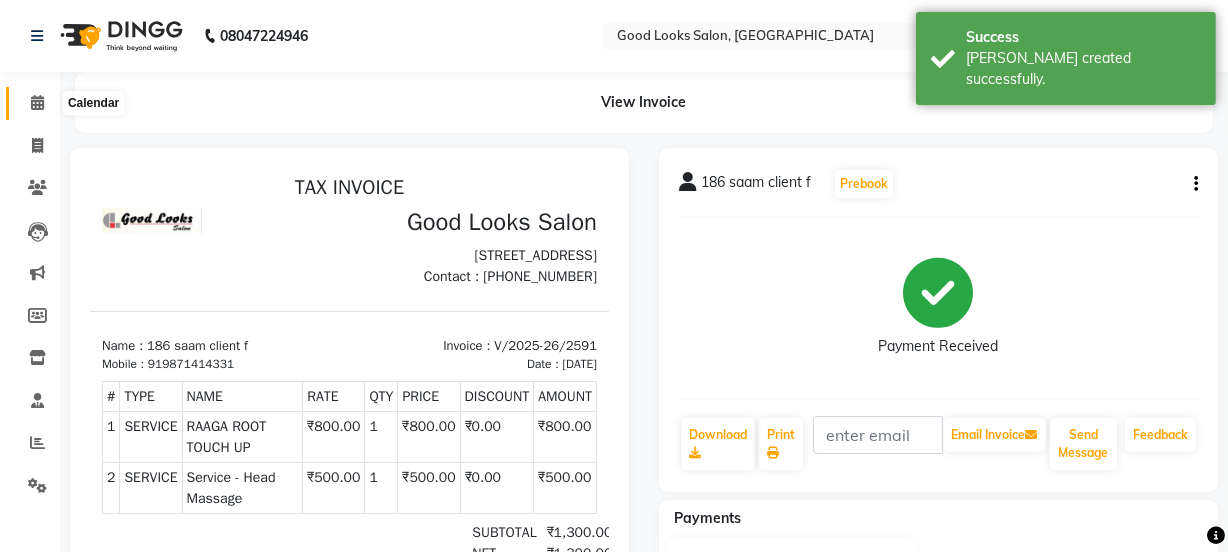click 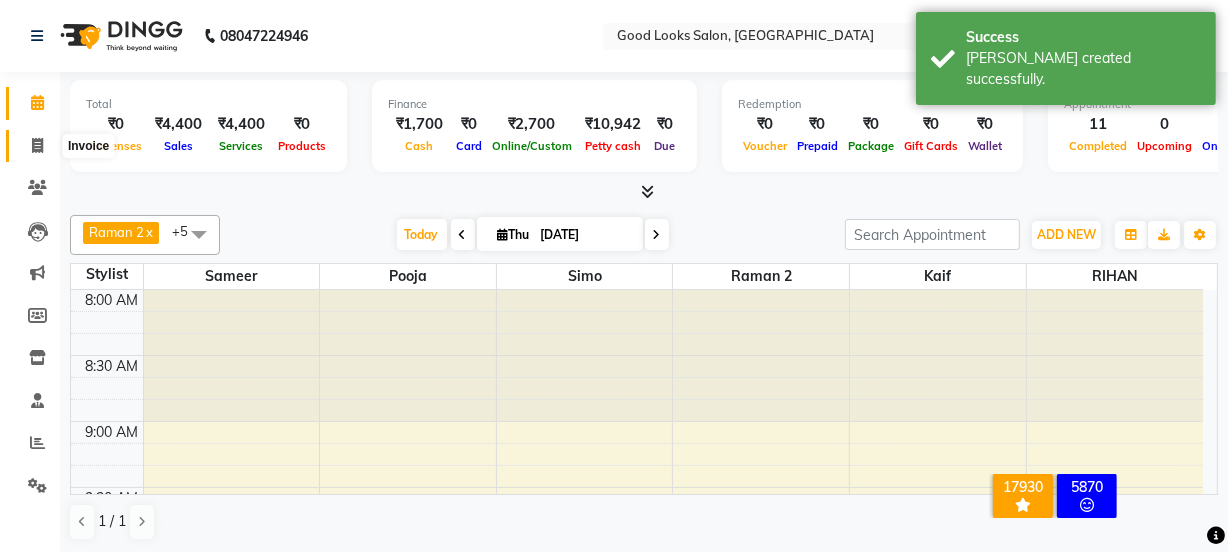 click 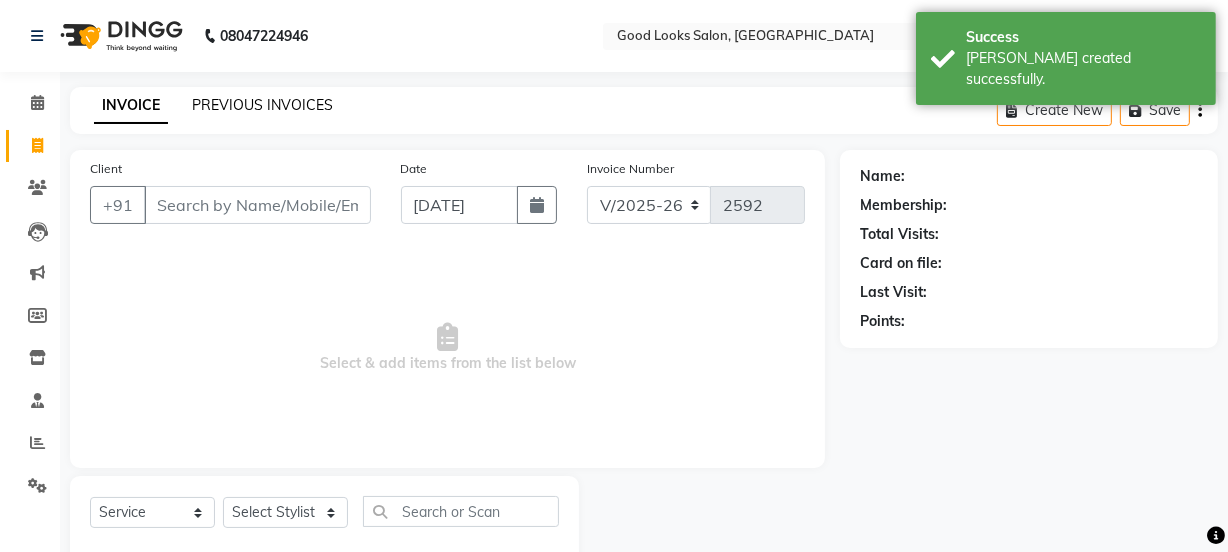 click on "PREVIOUS INVOICES" 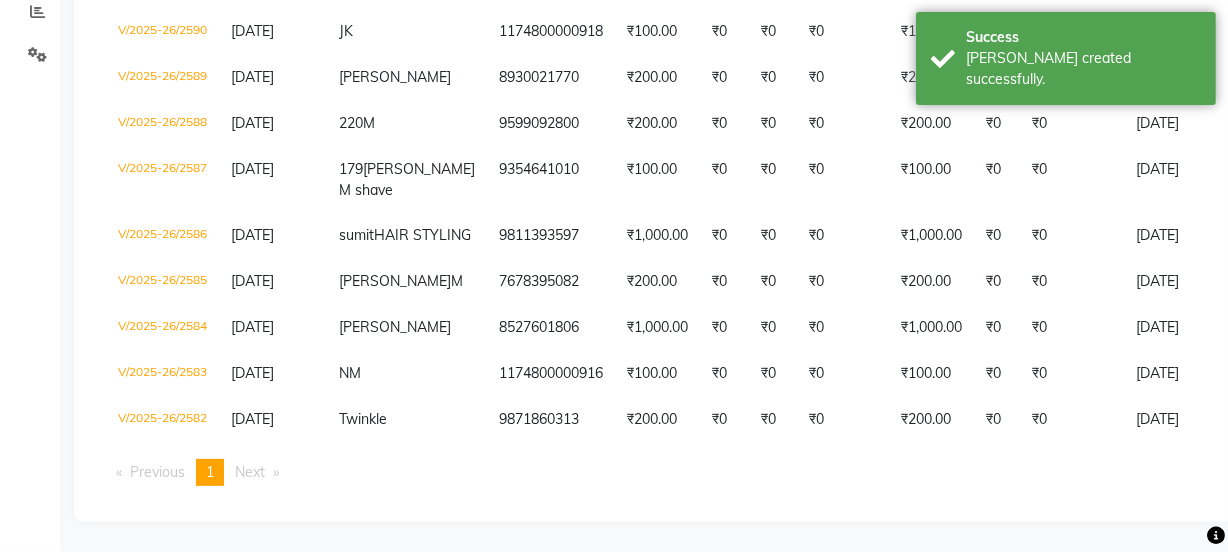 scroll, scrollTop: 485, scrollLeft: 0, axis: vertical 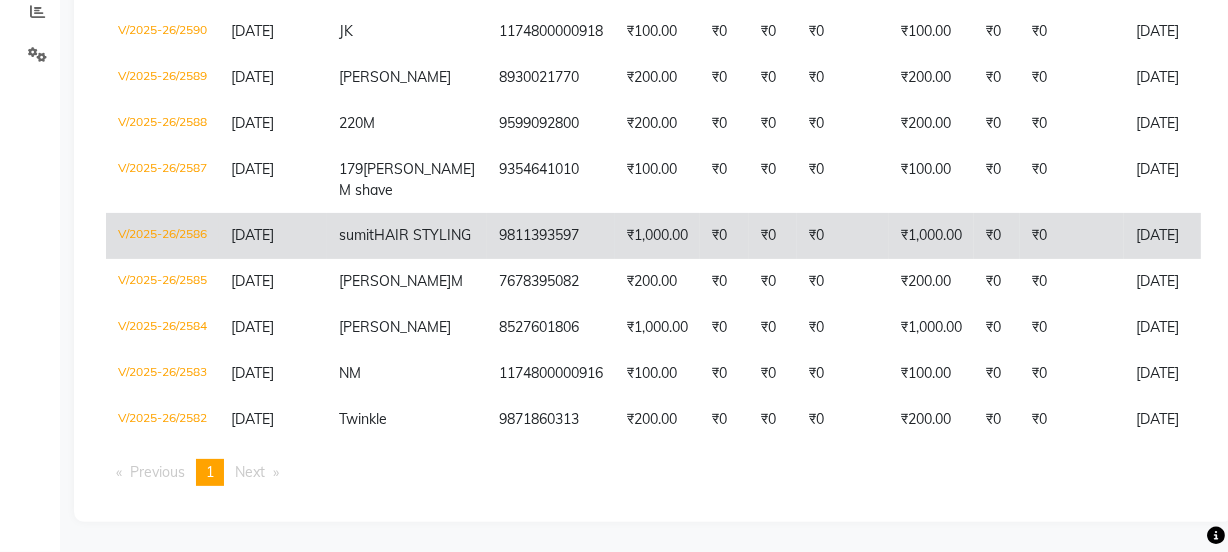 click on "9811393597" 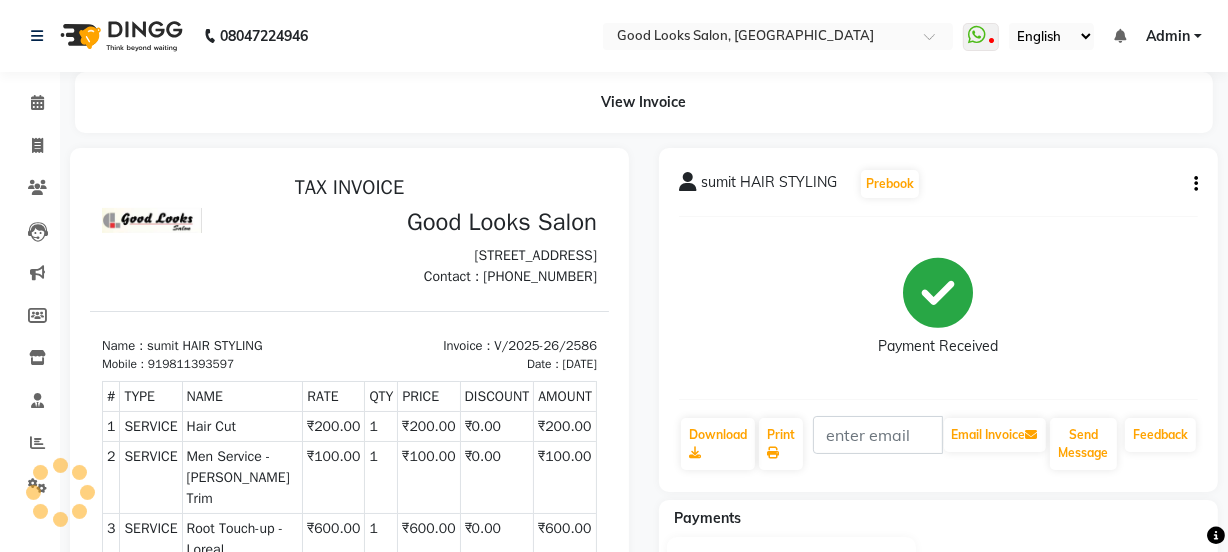 scroll, scrollTop: 0, scrollLeft: 0, axis: both 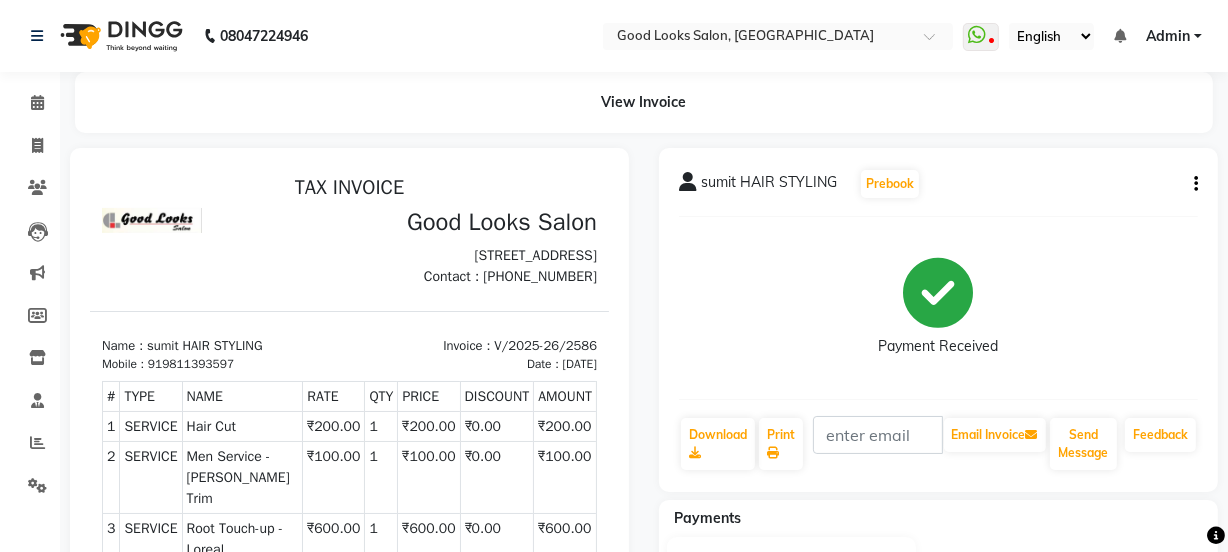 click 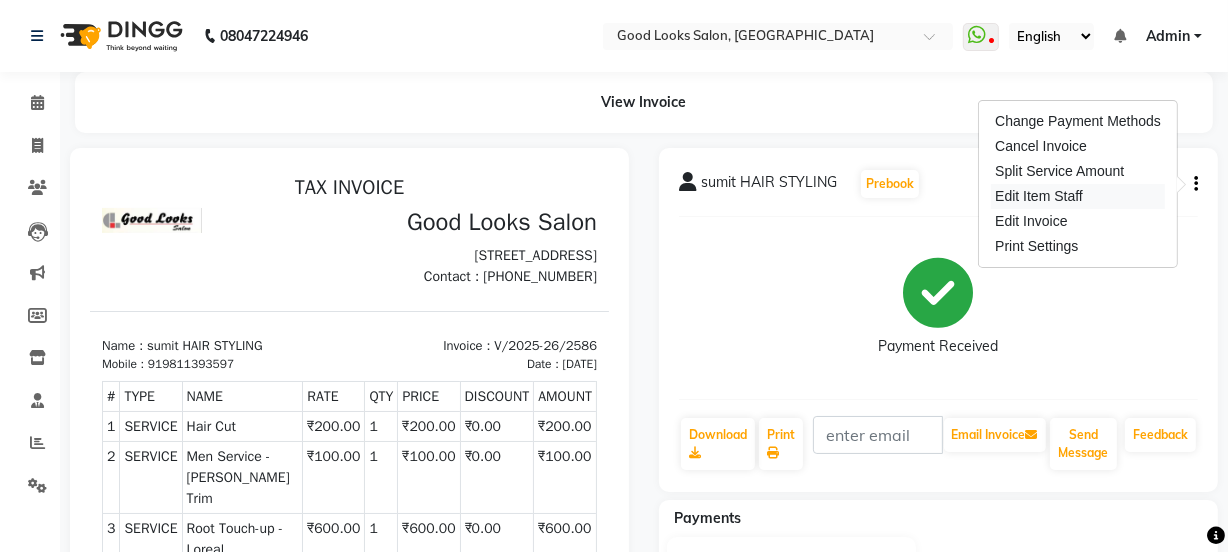 click on "Edit Item Staff" at bounding box center (1078, 196) 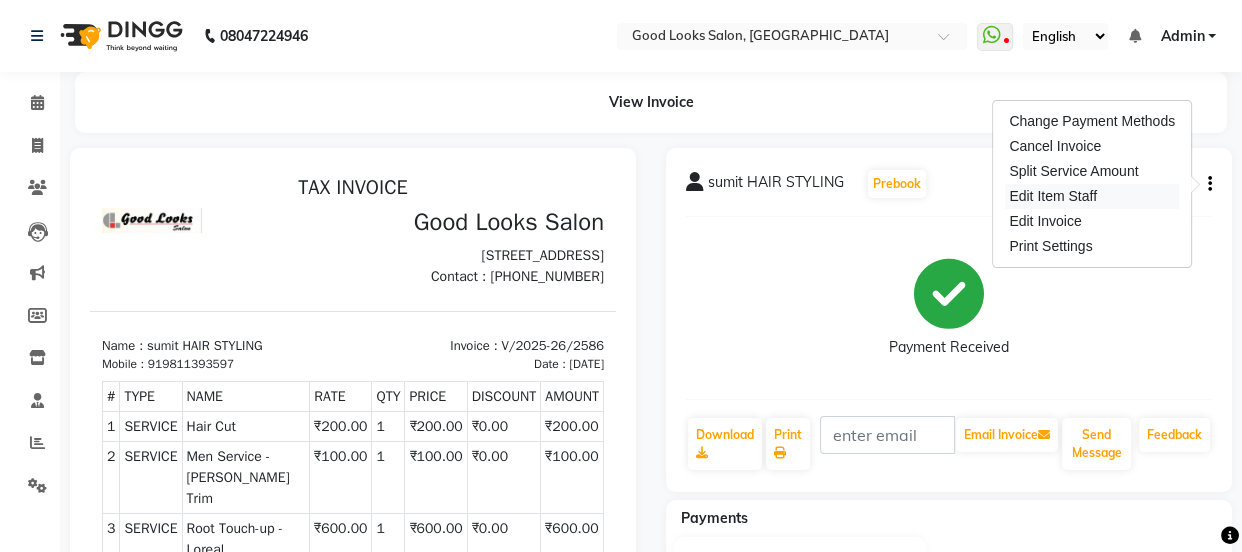 select on "85314" 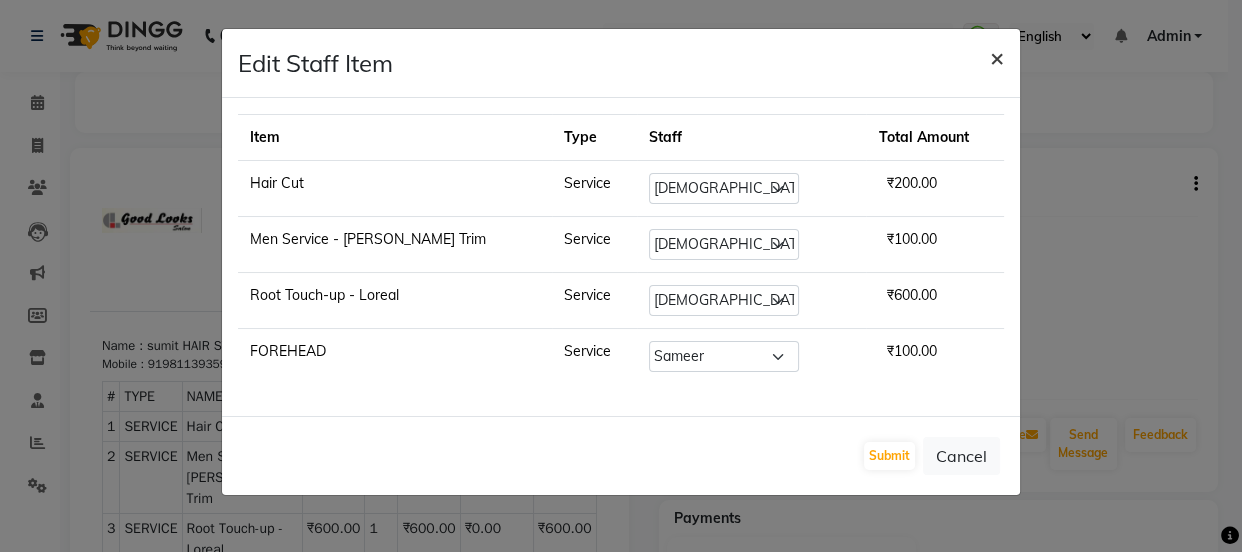 click on "×" 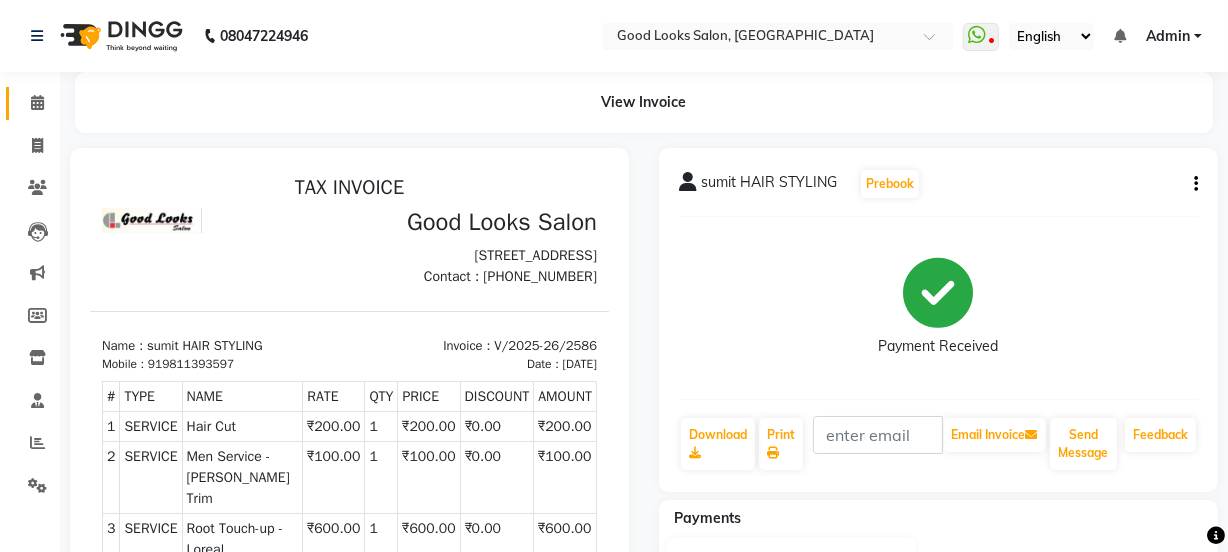click 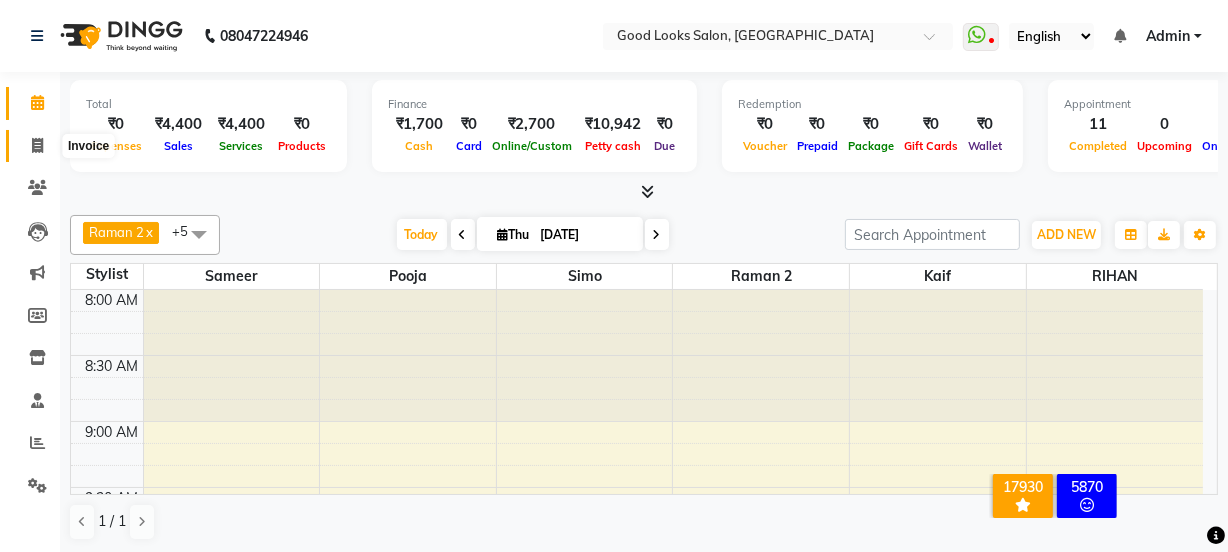 click 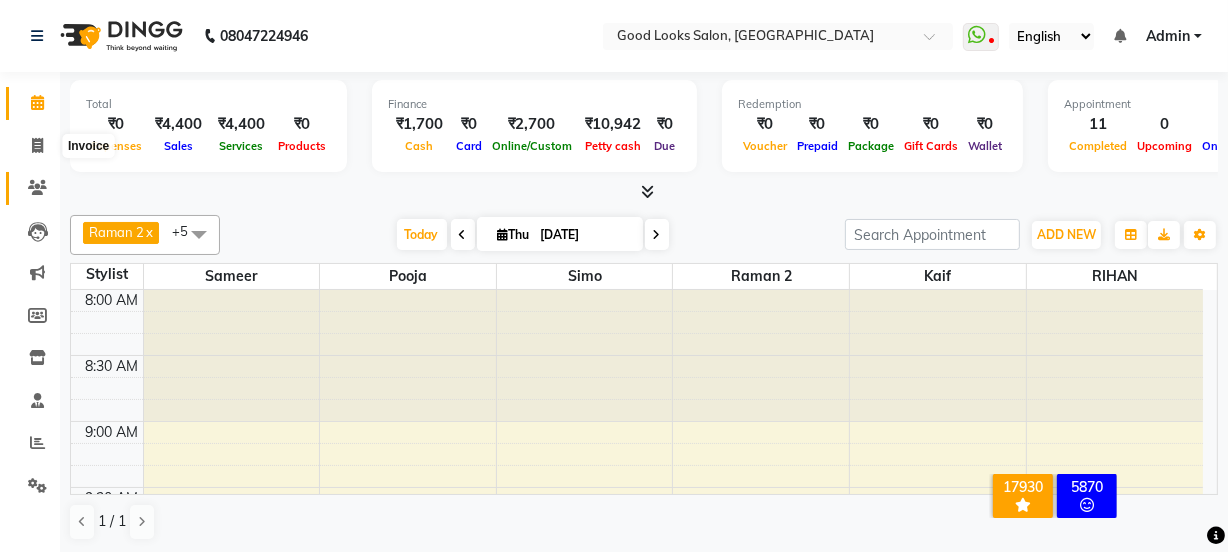 select on "service" 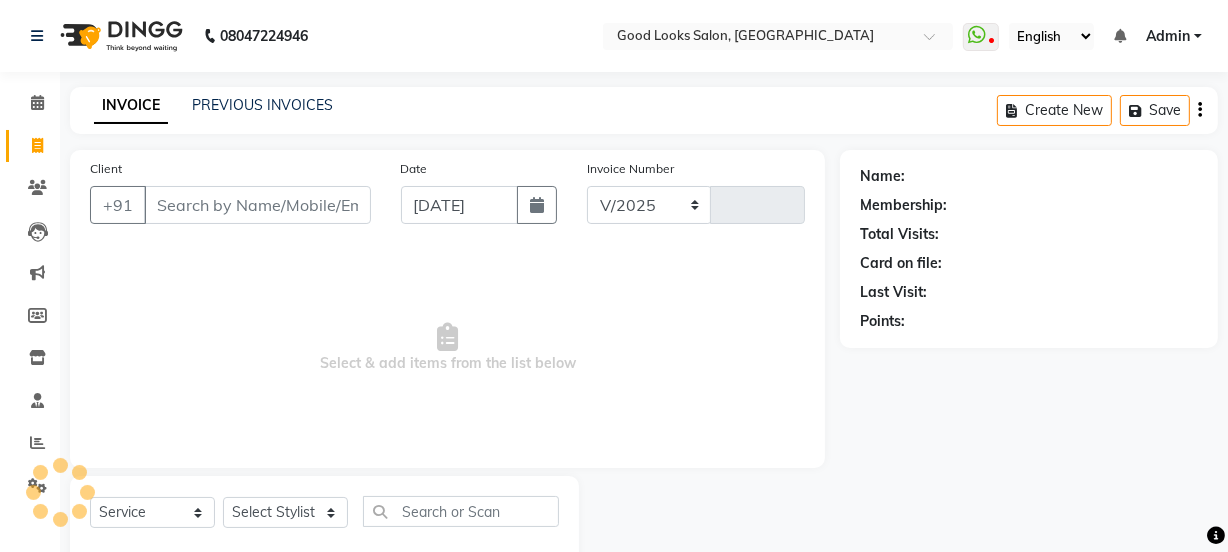 select on "4230" 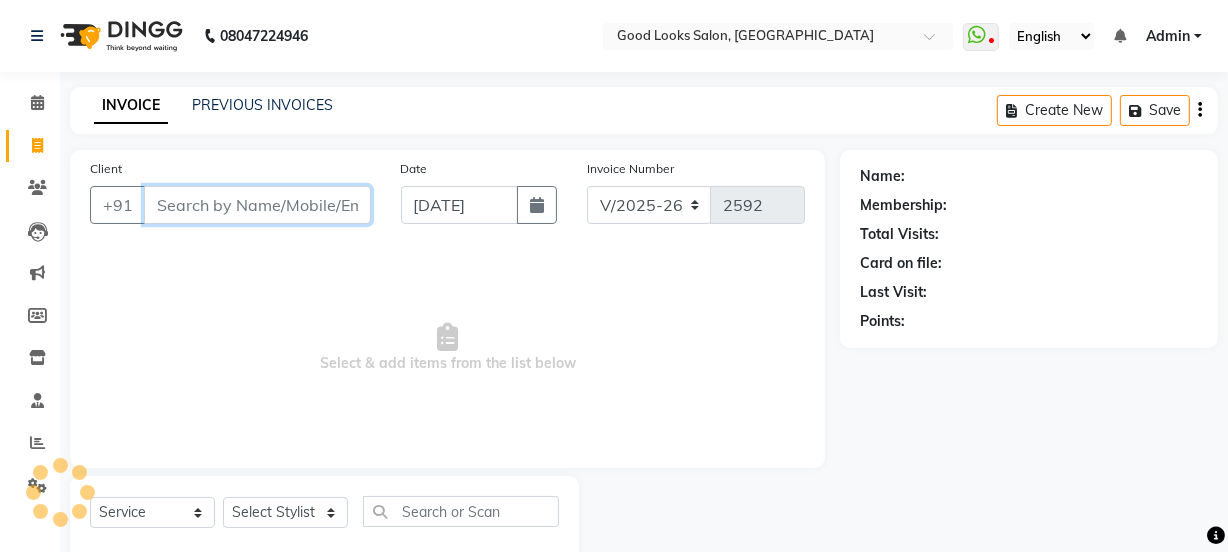 click on "Client" at bounding box center (257, 205) 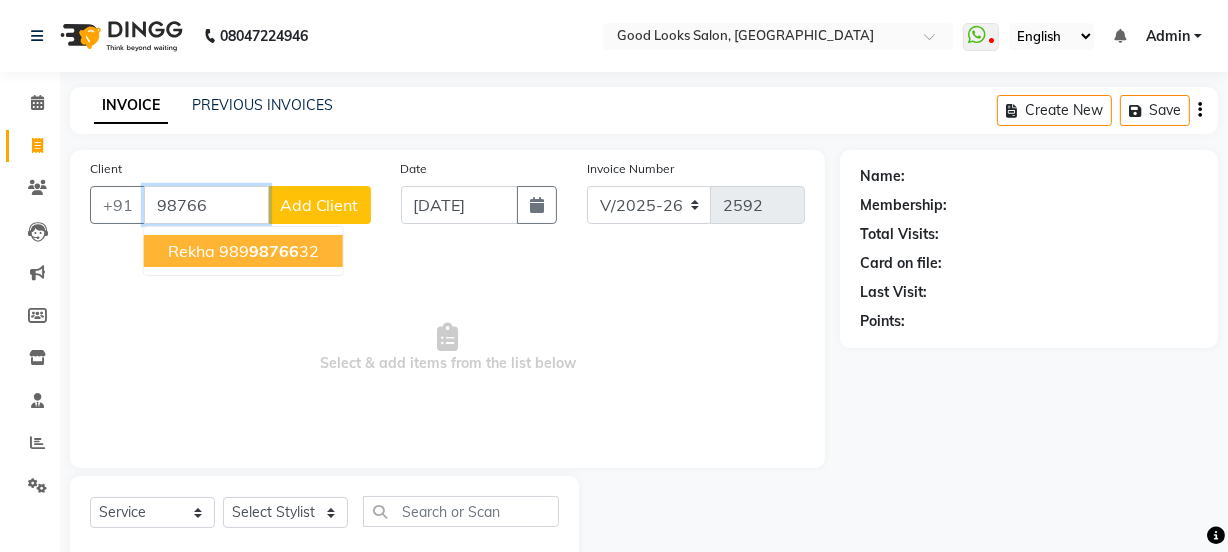 type on "98766" 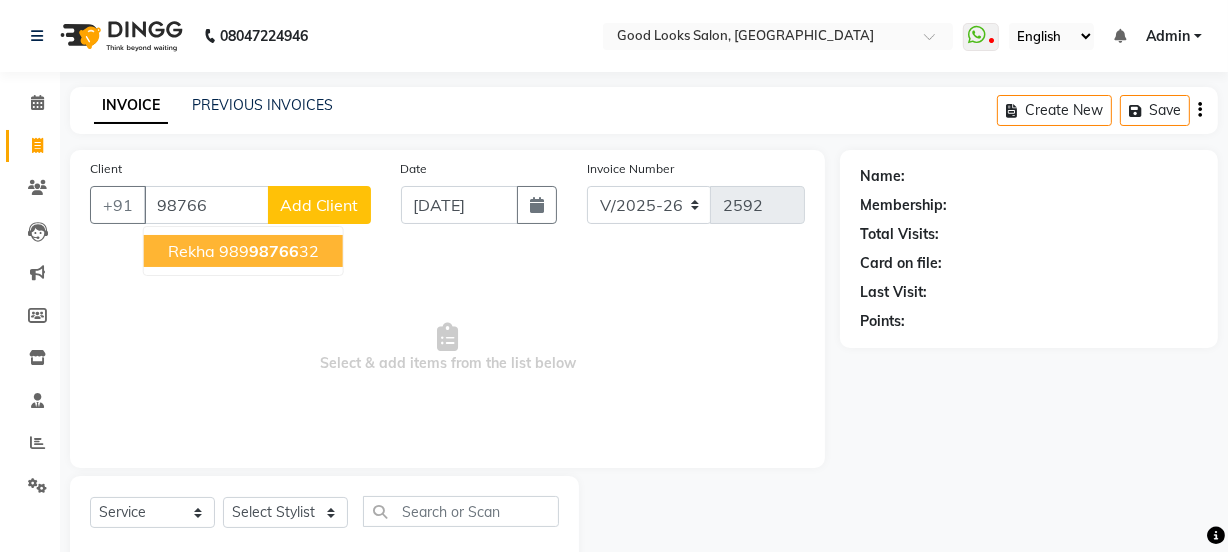 click on "Add Client" 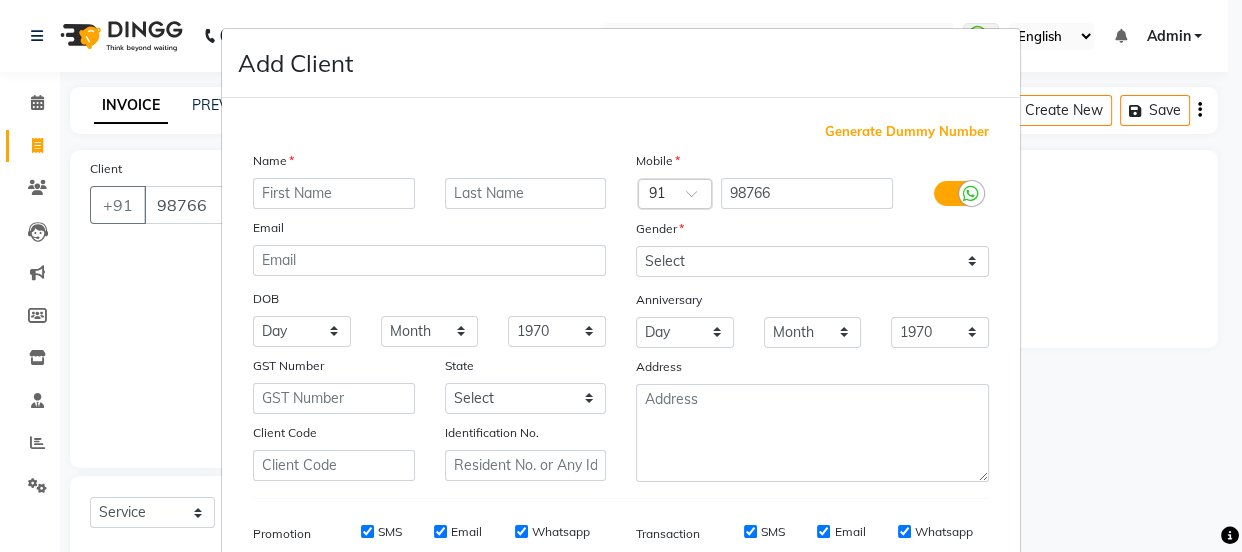 click on "Generate Dummy Number" at bounding box center (907, 132) 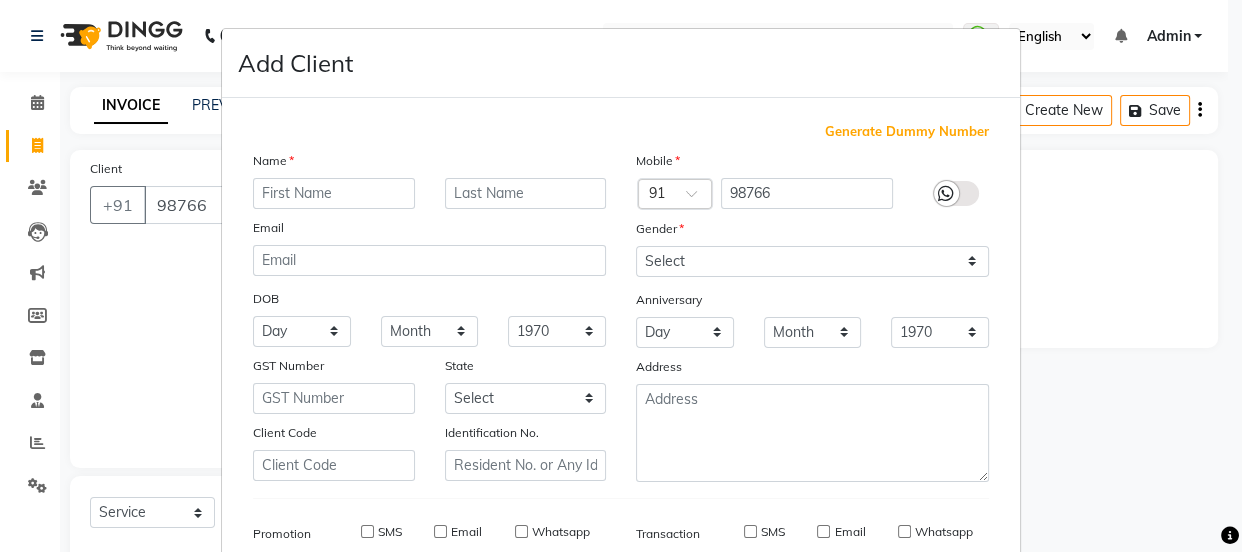 type on "1174800000919" 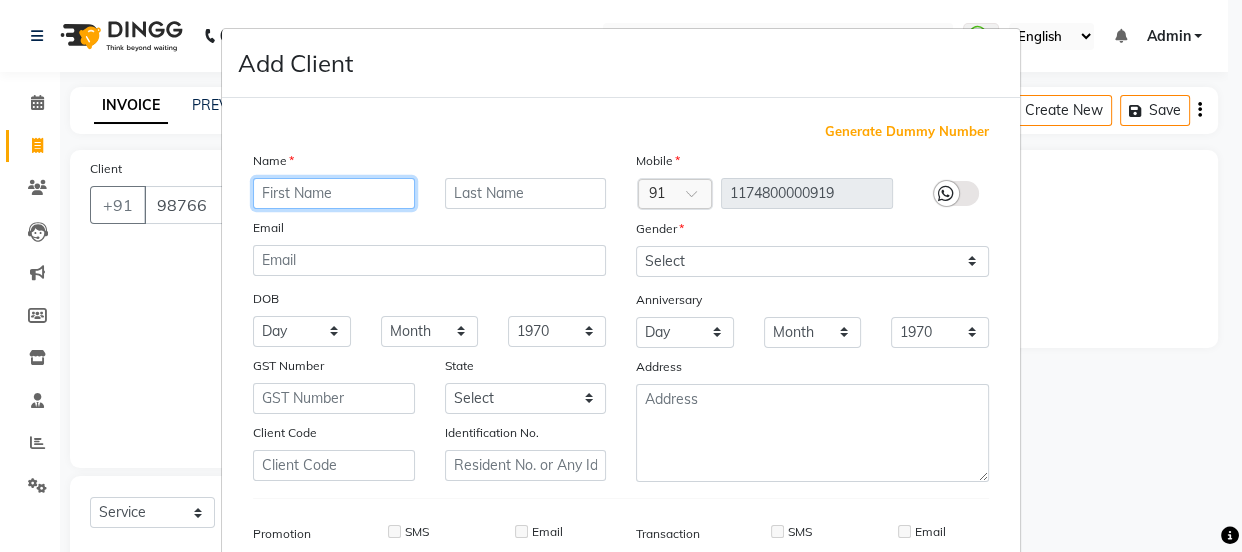 click at bounding box center (334, 193) 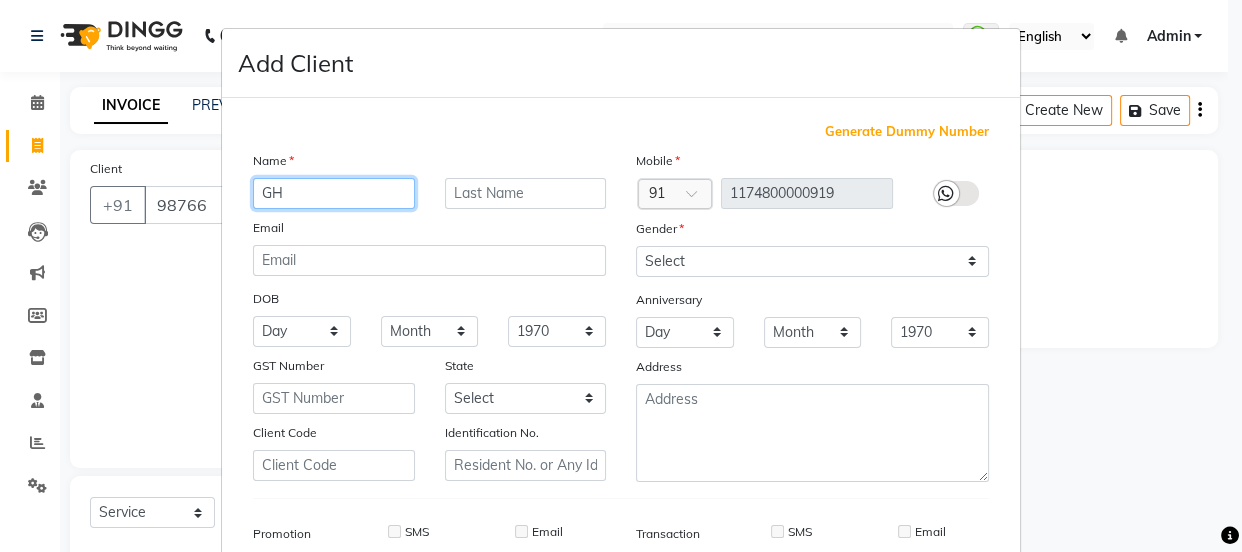 type on "GH" 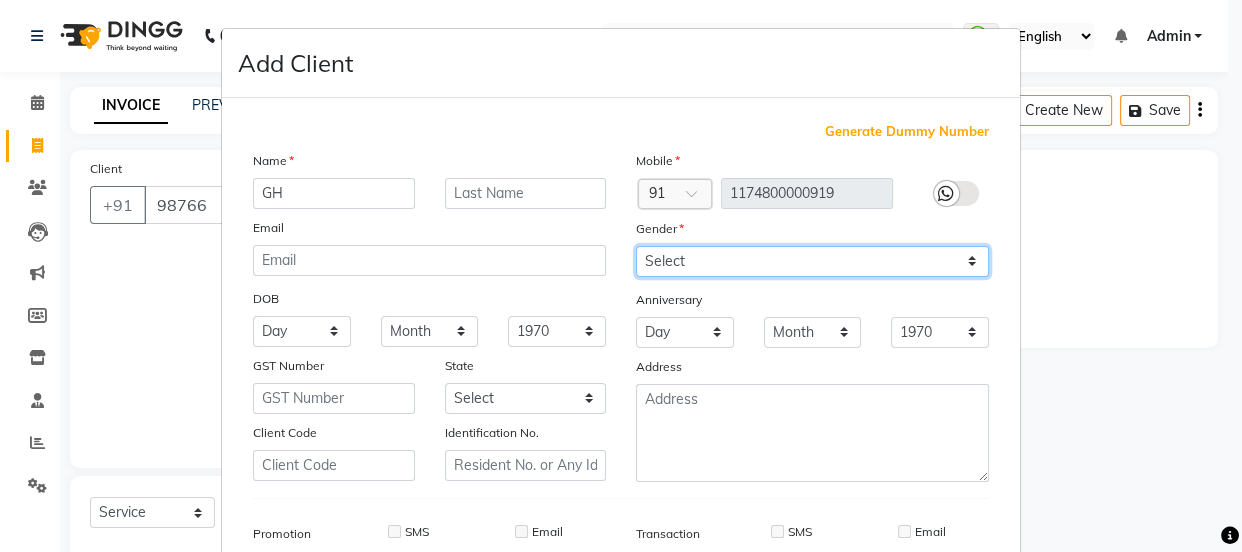 click on "Select [DEMOGRAPHIC_DATA] [DEMOGRAPHIC_DATA] Other Prefer Not To Say" at bounding box center [812, 261] 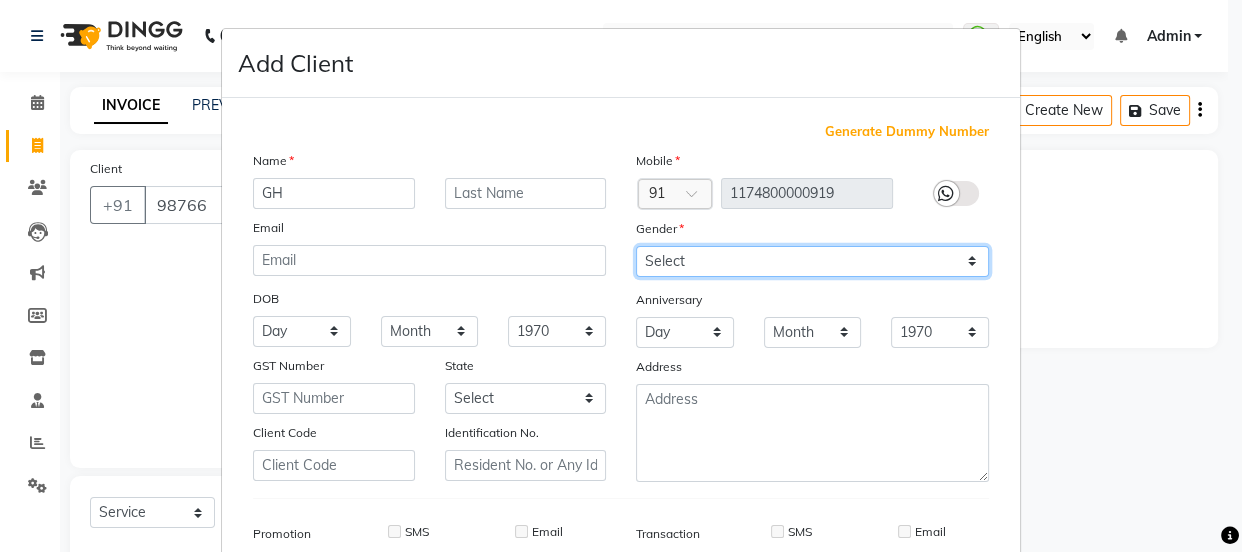 select on "[DEMOGRAPHIC_DATA]" 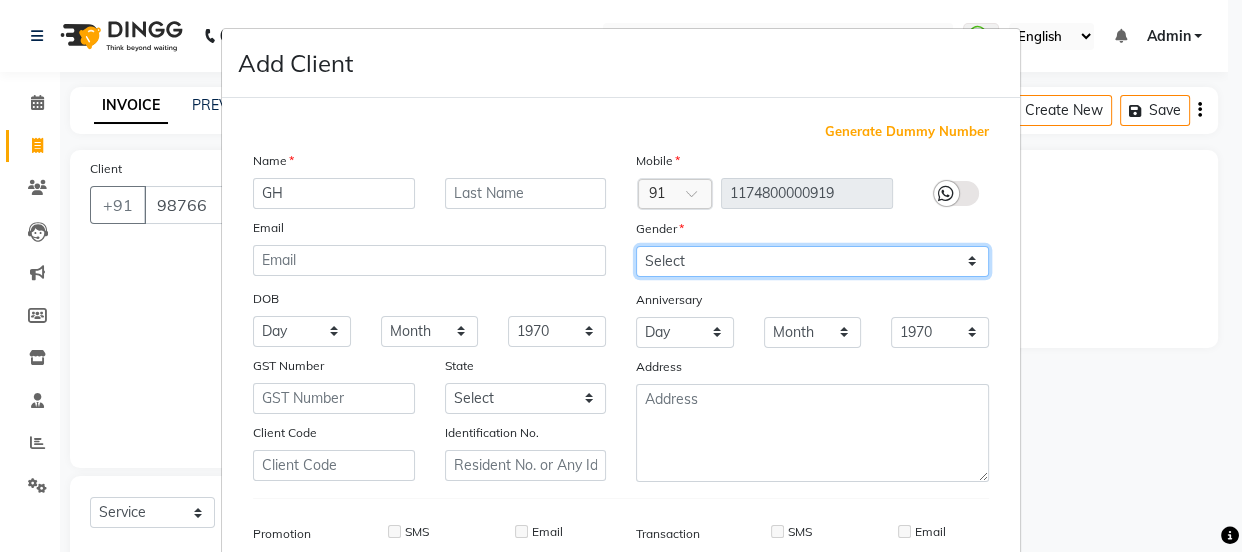 click on "Select [DEMOGRAPHIC_DATA] [DEMOGRAPHIC_DATA] Other Prefer Not To Say" at bounding box center (812, 261) 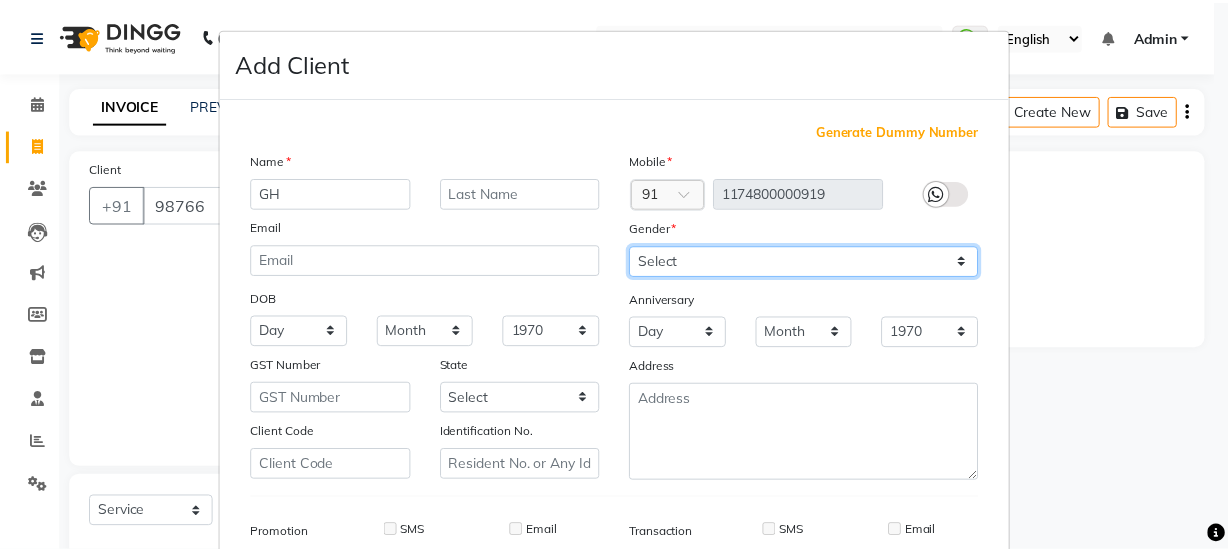 scroll, scrollTop: 301, scrollLeft: 0, axis: vertical 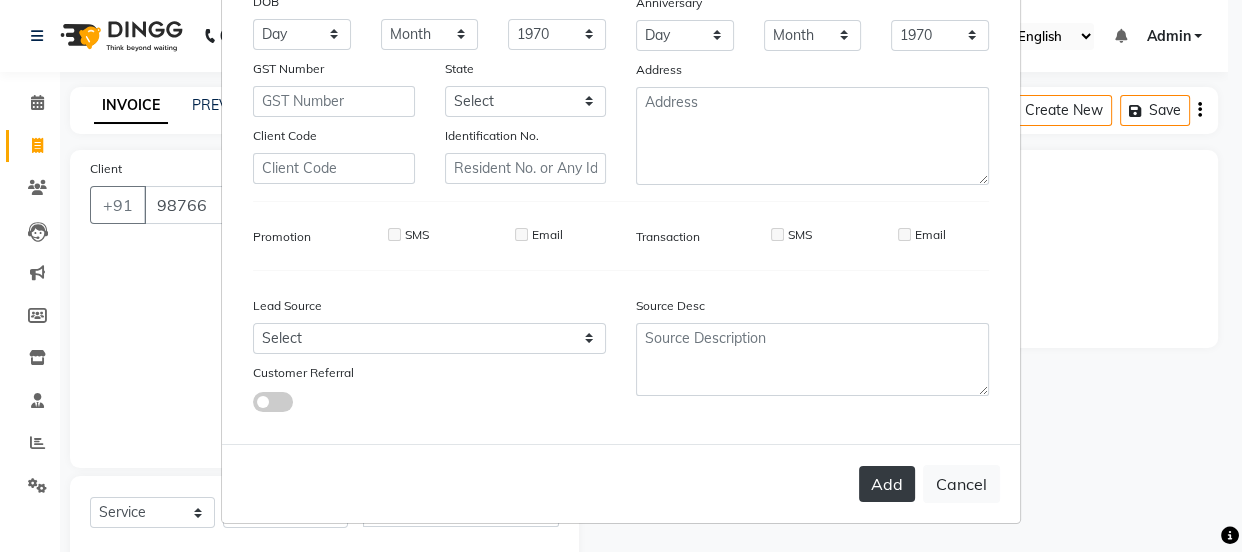 click on "Add" at bounding box center [887, 484] 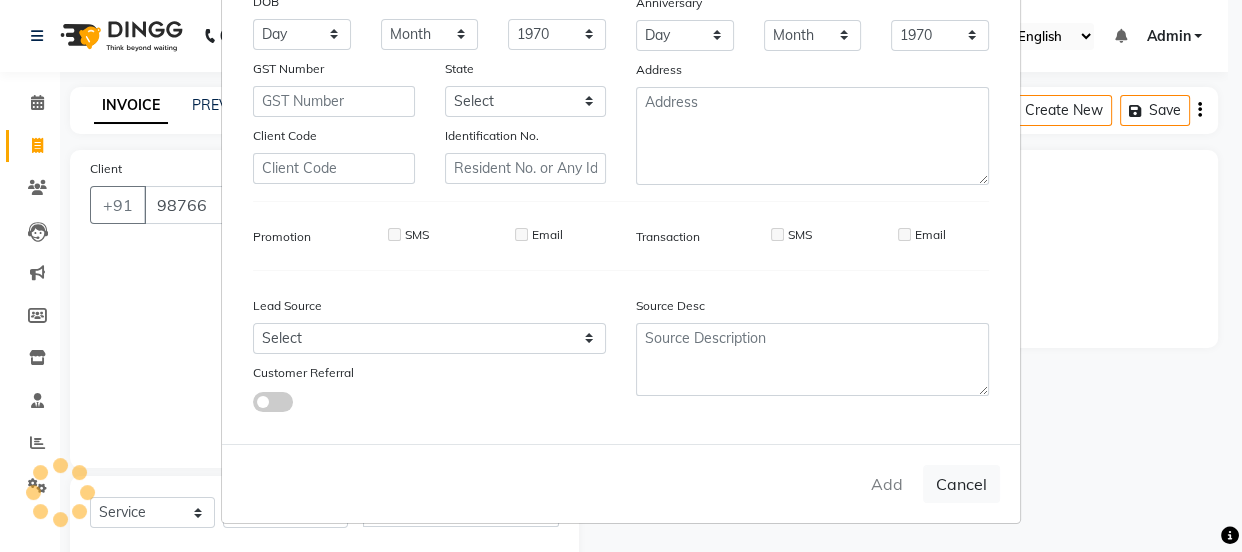 type on "1174800000919" 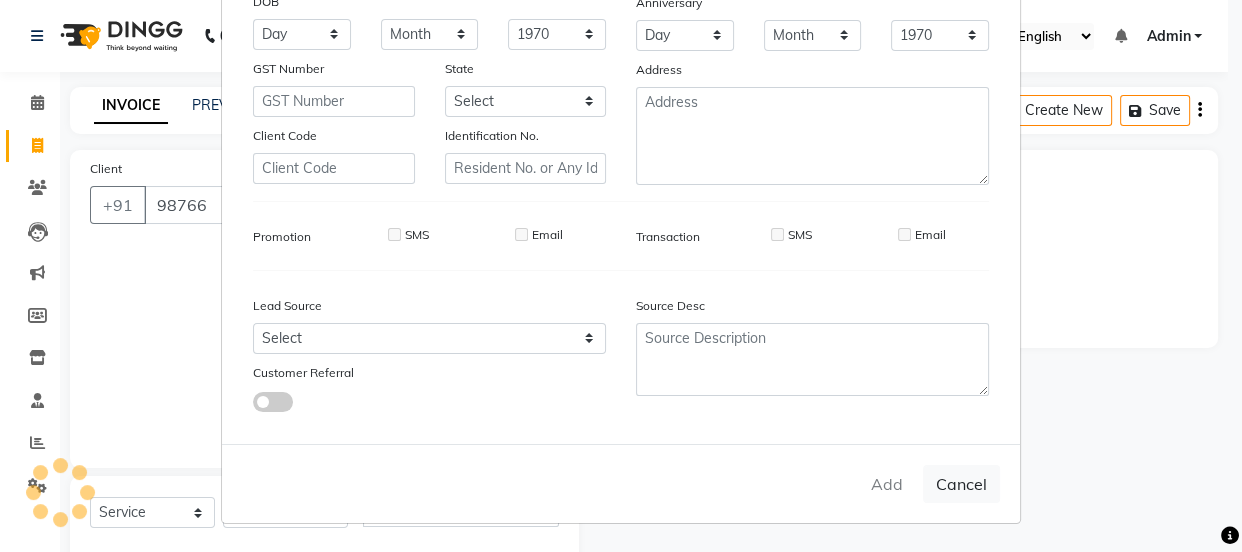 type 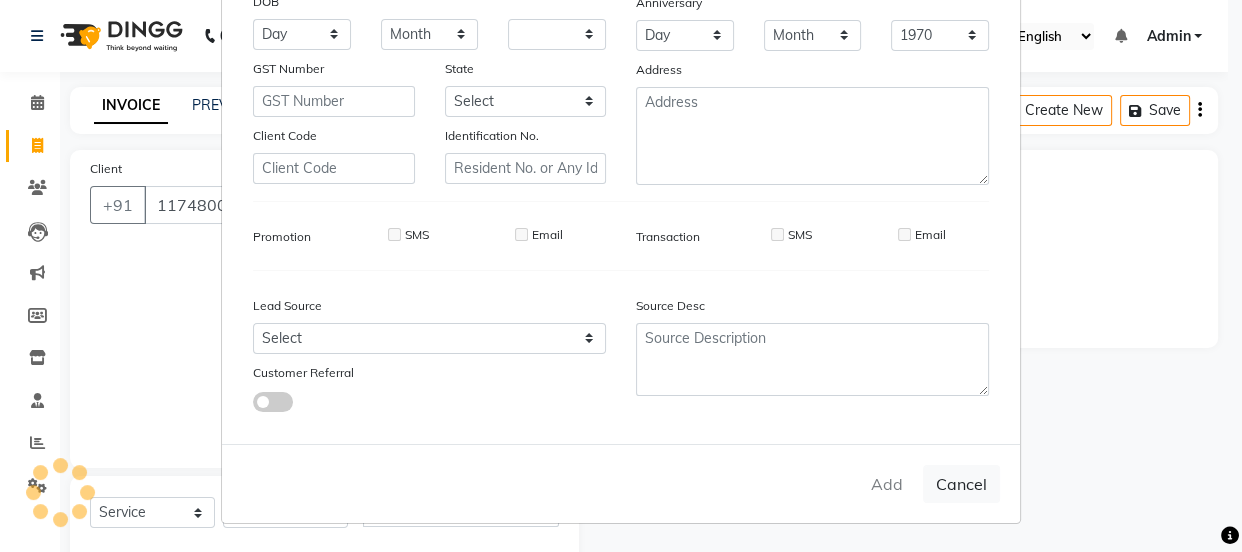 select 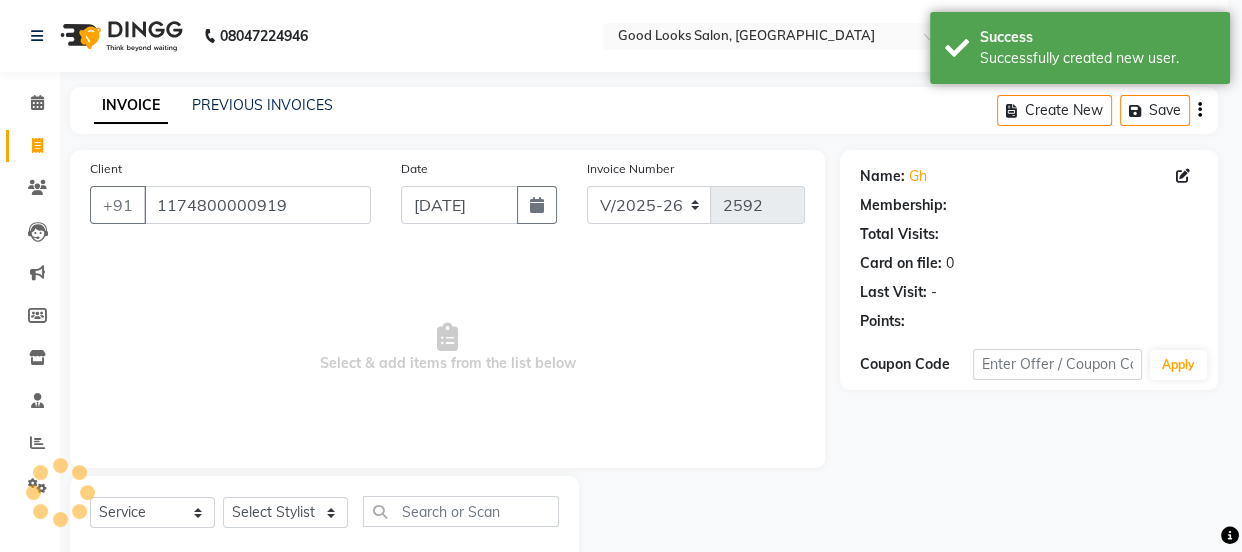select on "1: Object" 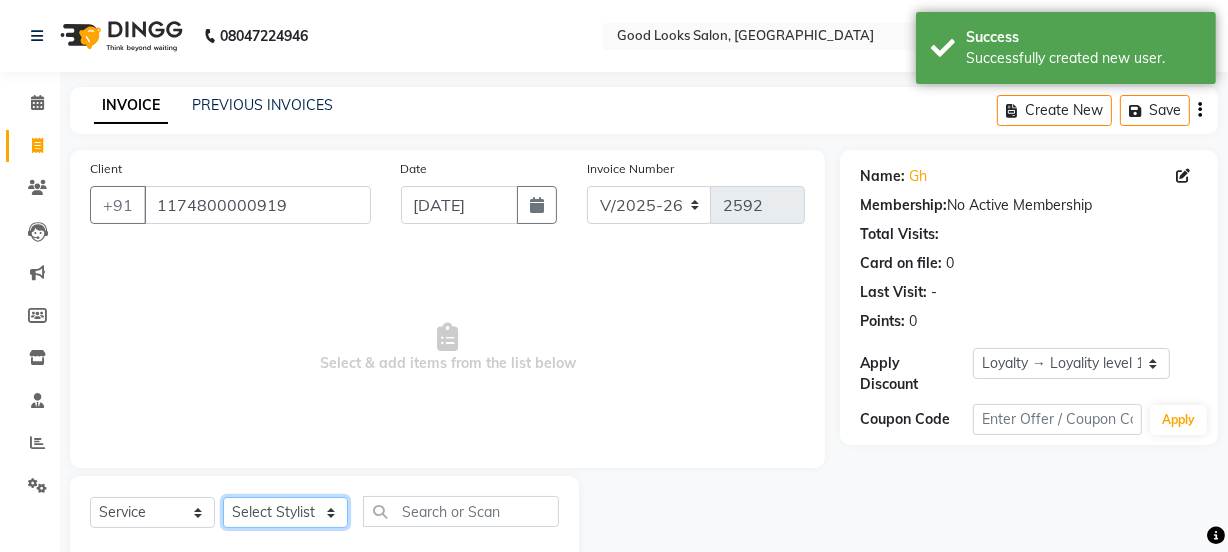 click on "Select Stylist Jyoti kaif Manager [PERSON_NAME] 2 Reception [PERSON_NAME] [PERSON_NAME] SUNNY [PERSON_NAME]" 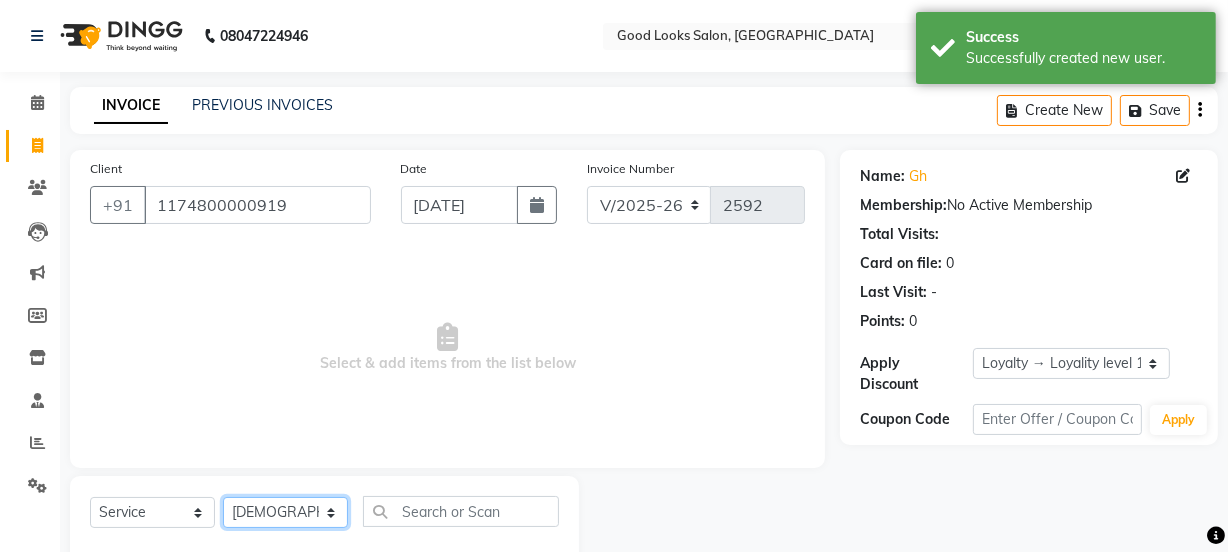 click on "Select Stylist Jyoti kaif Manager [PERSON_NAME] 2 Reception [PERSON_NAME] [PERSON_NAME] SUNNY [PERSON_NAME]" 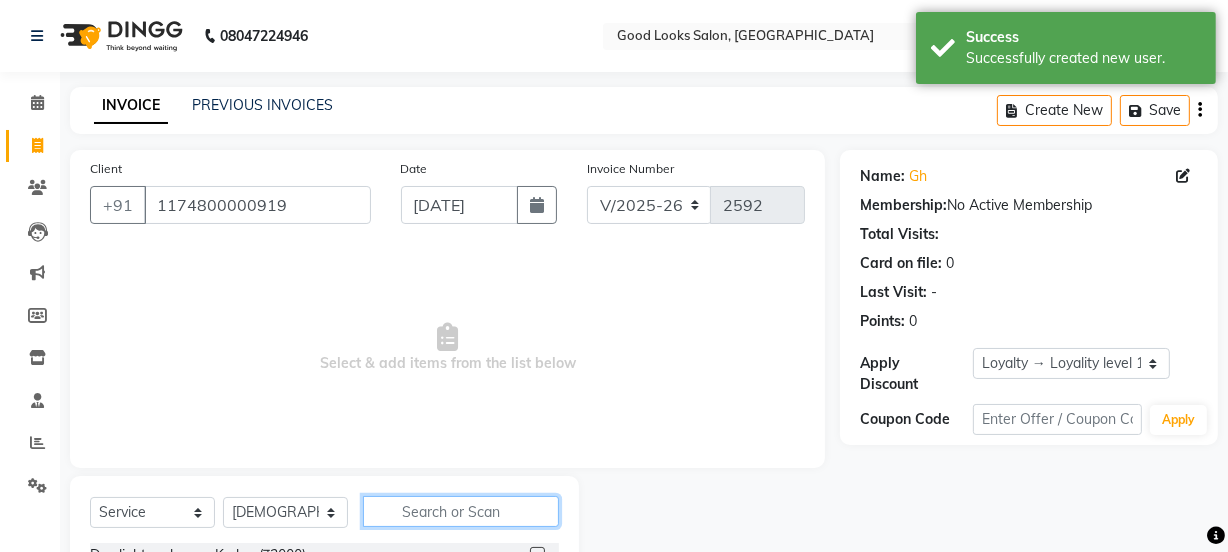 click 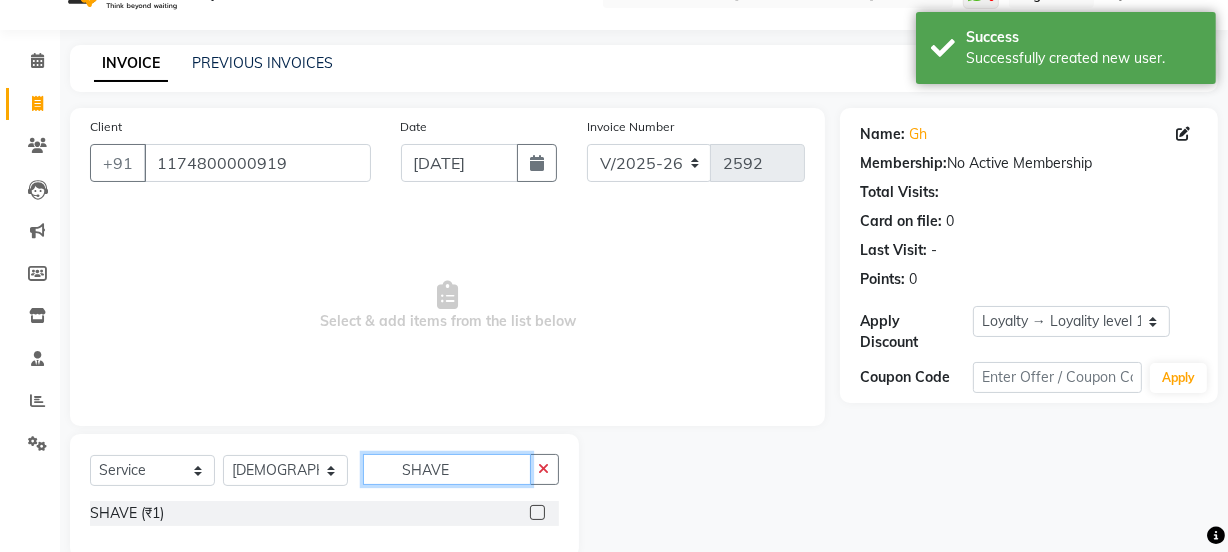 scroll, scrollTop: 79, scrollLeft: 0, axis: vertical 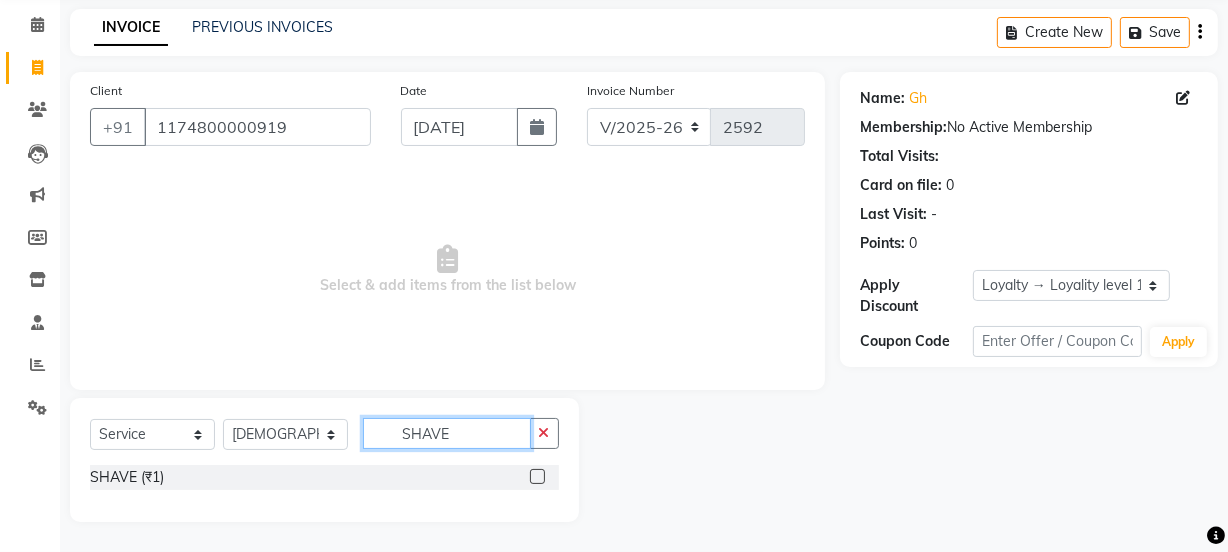 type on "SHAVE" 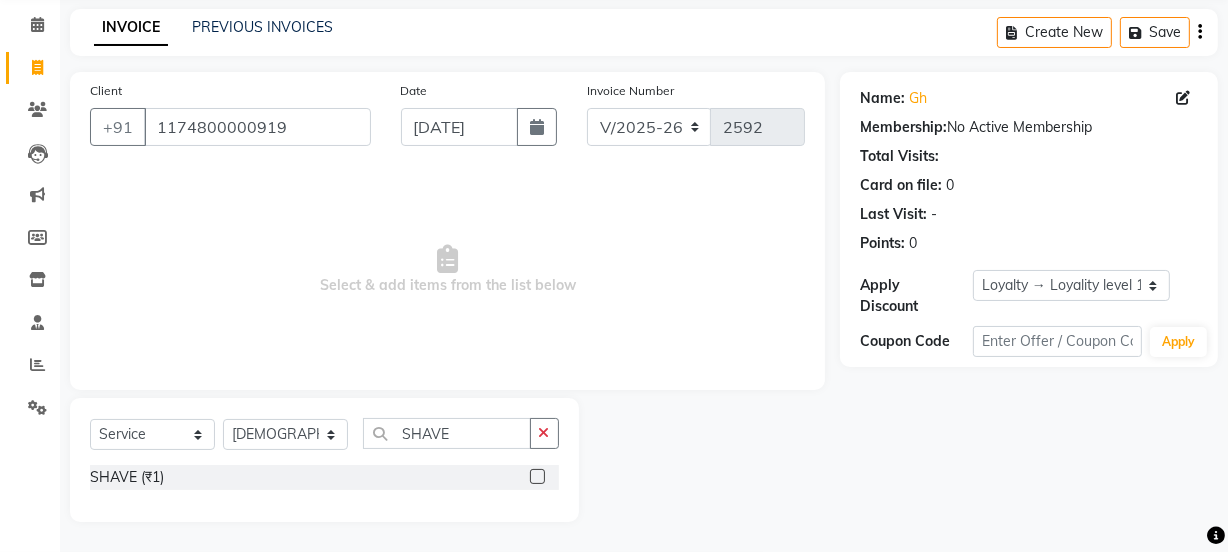 click 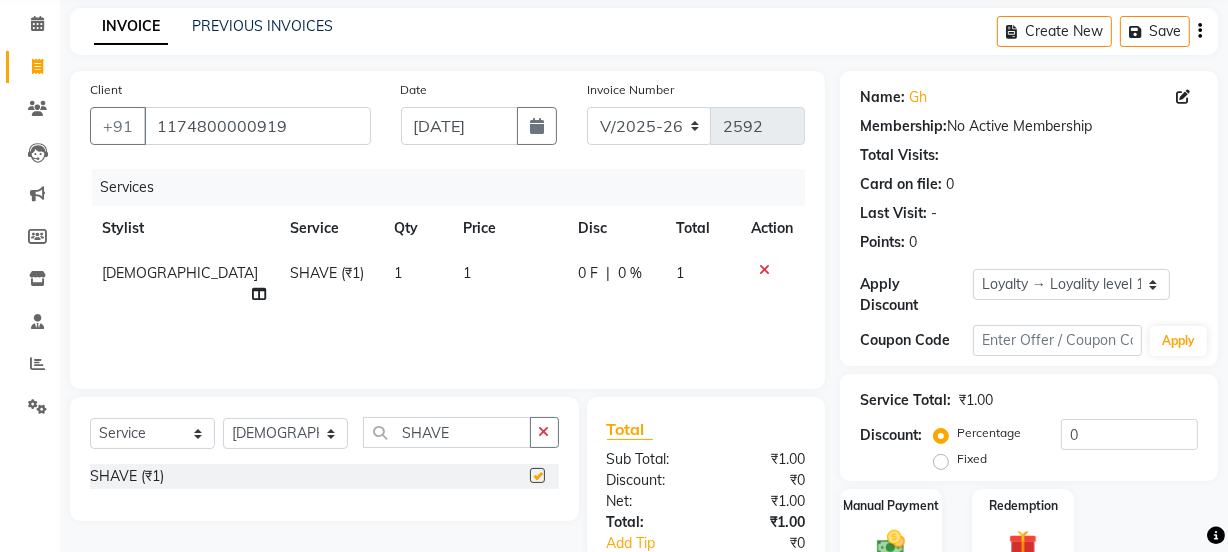checkbox on "false" 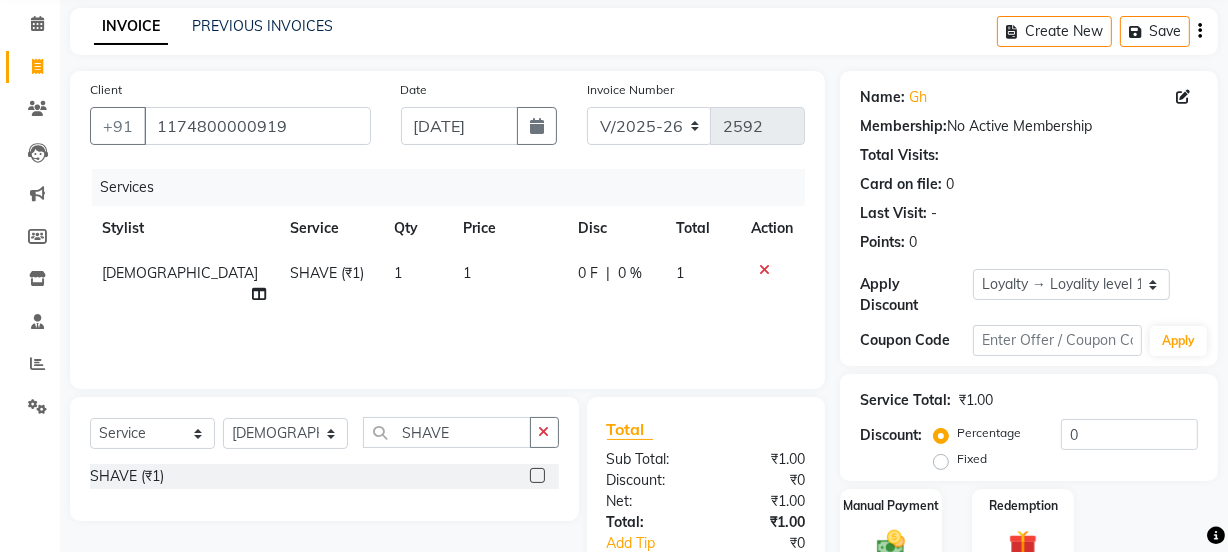 click on "1" 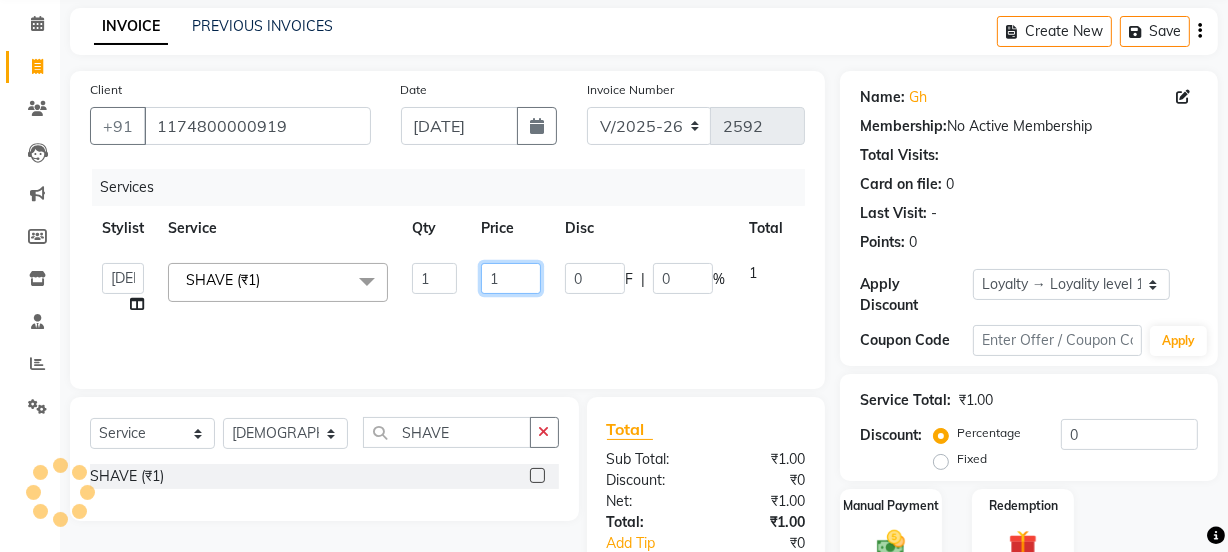 click on "1" 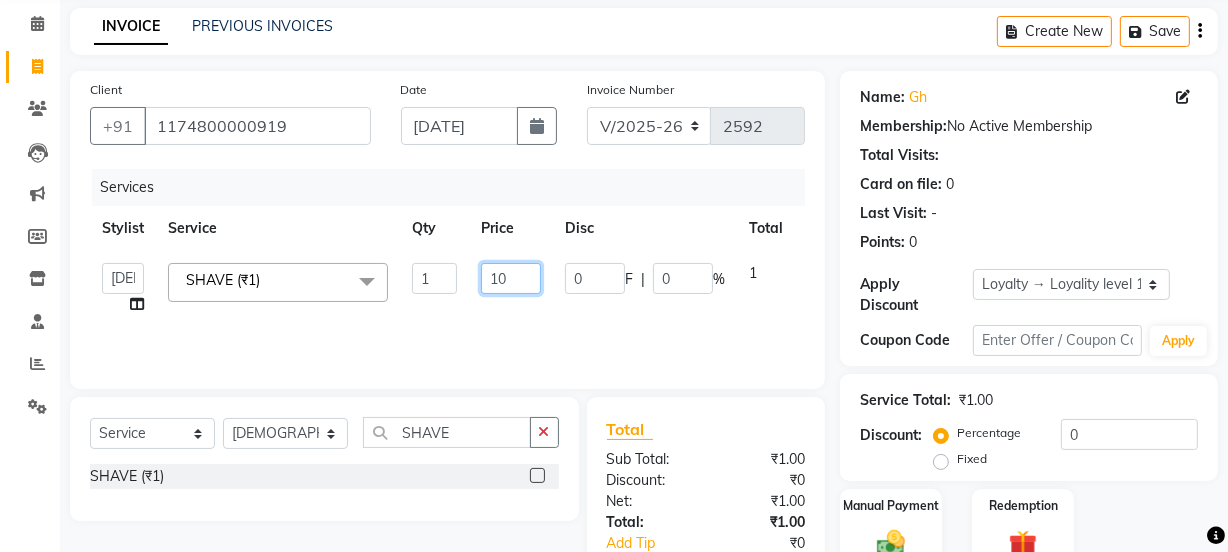 type on "100" 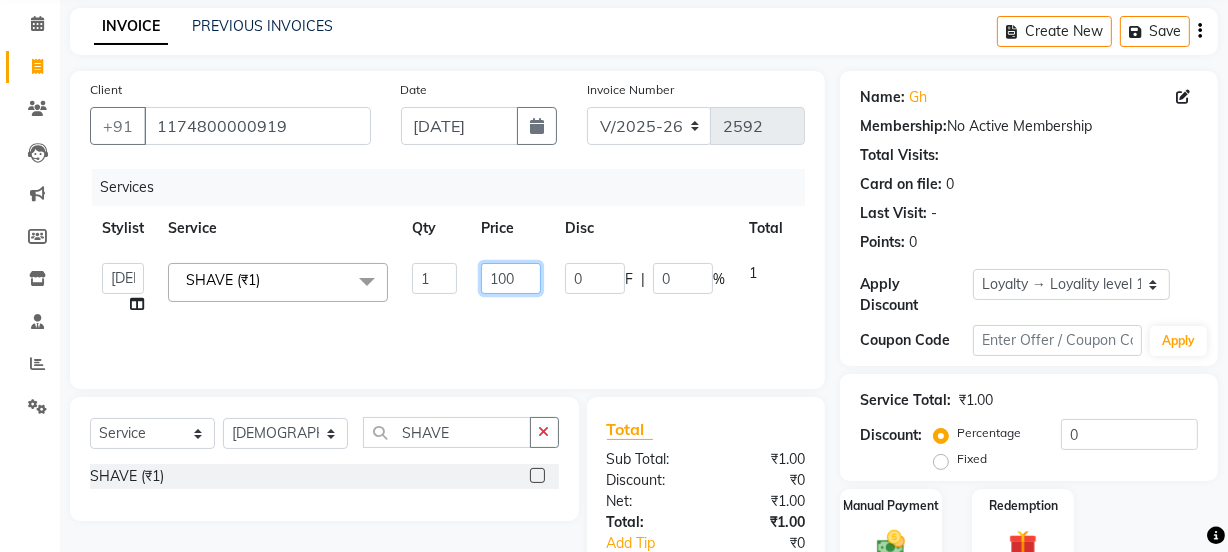 scroll, scrollTop: 206, scrollLeft: 0, axis: vertical 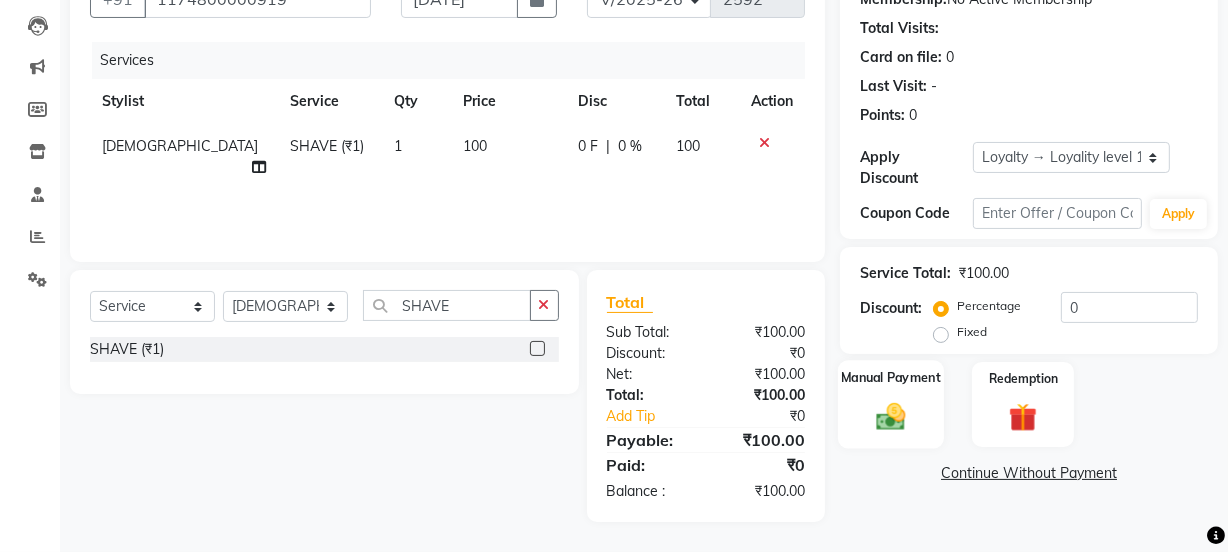 click on "Manual Payment" 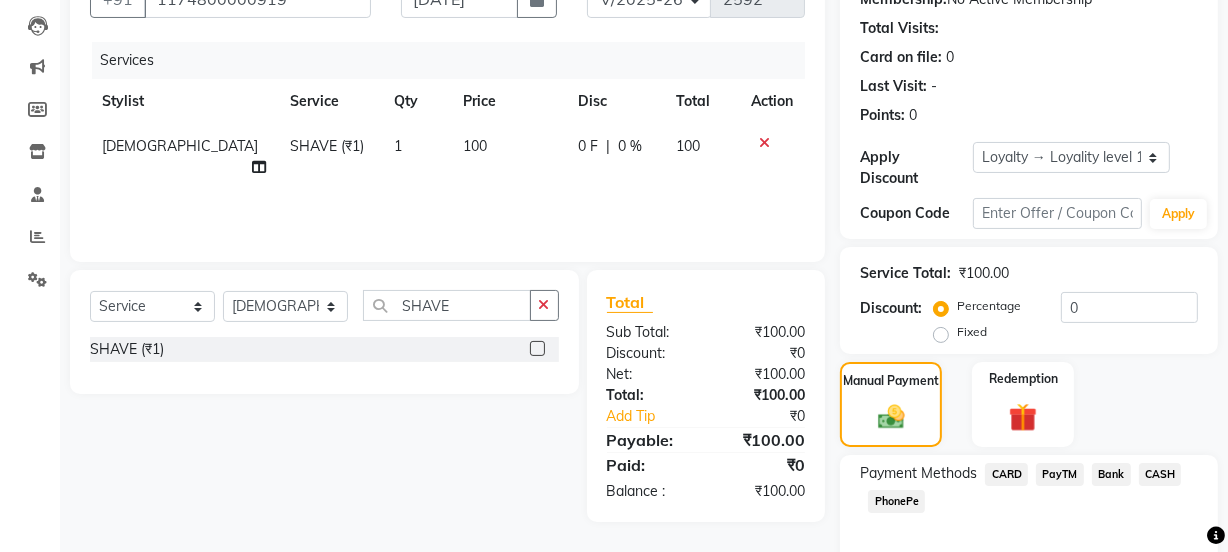 click on "CASH" 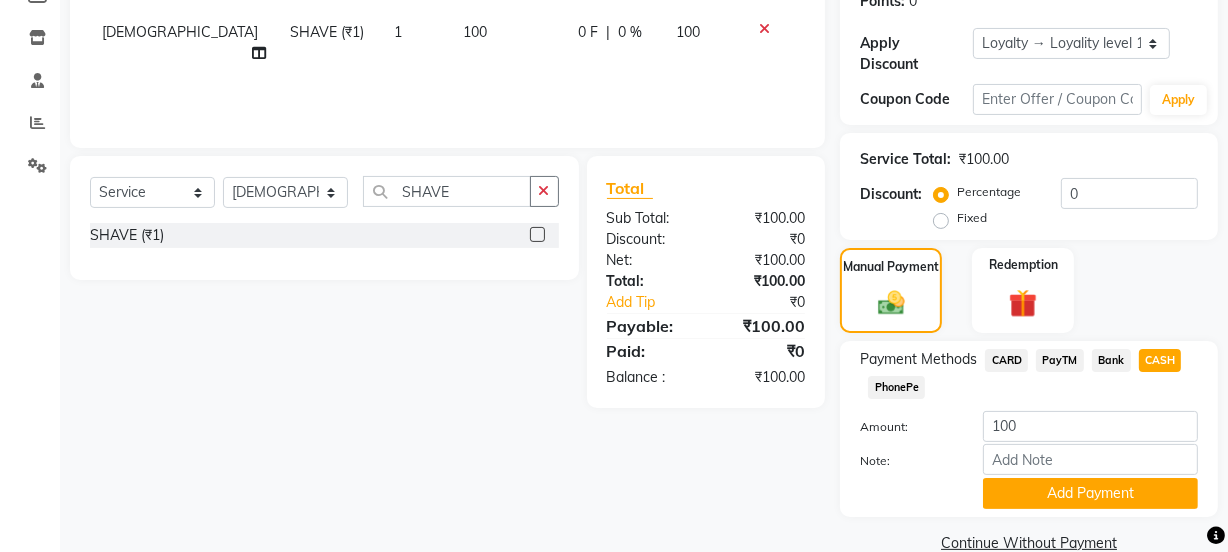 scroll, scrollTop: 356, scrollLeft: 0, axis: vertical 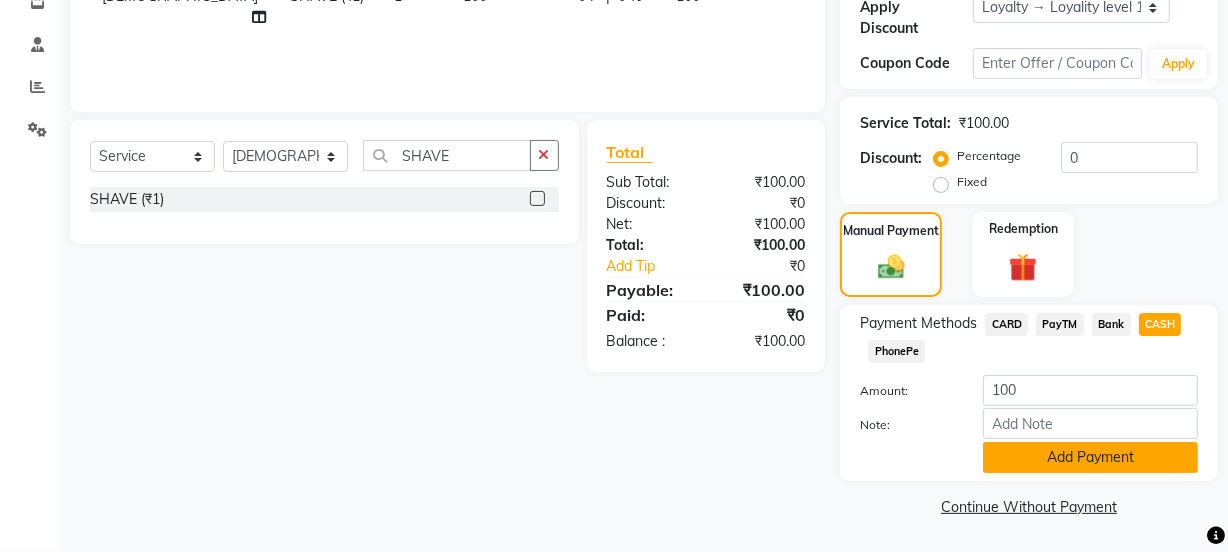 click on "Add Payment" 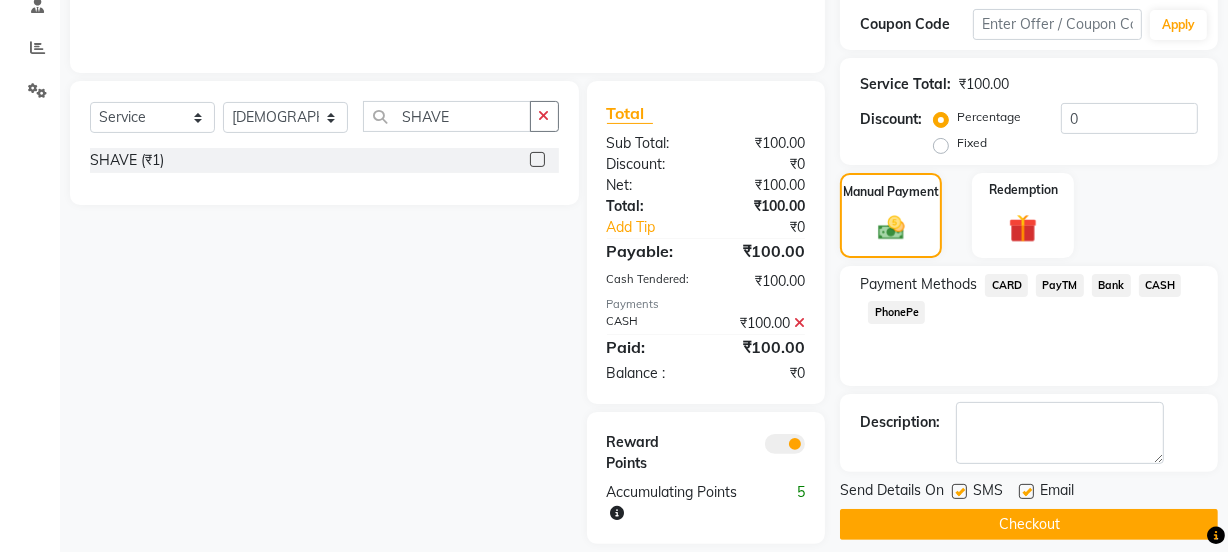 scroll, scrollTop: 417, scrollLeft: 0, axis: vertical 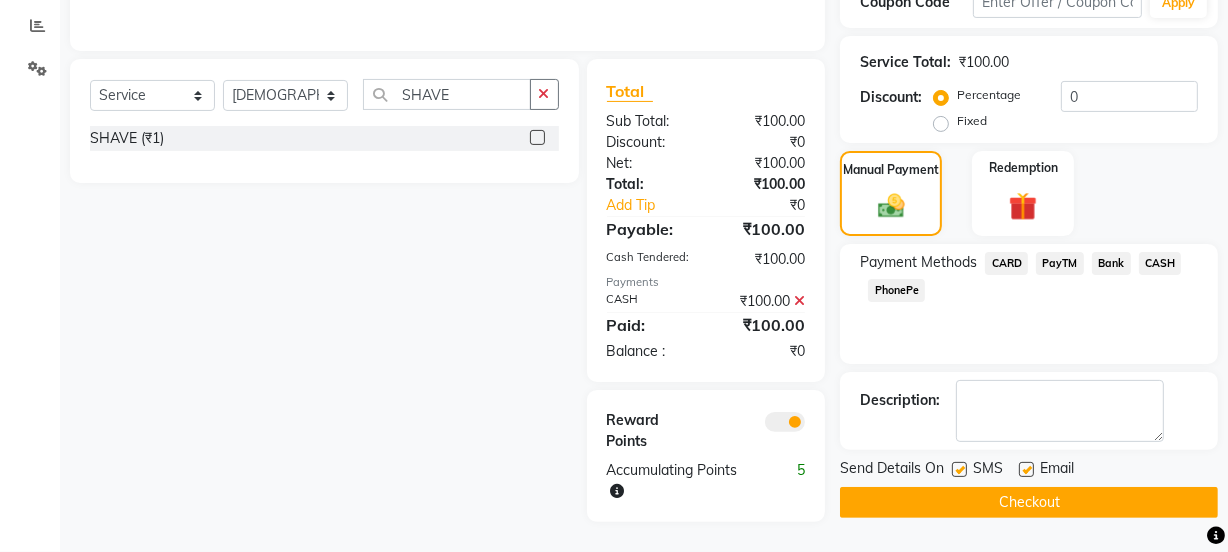 click 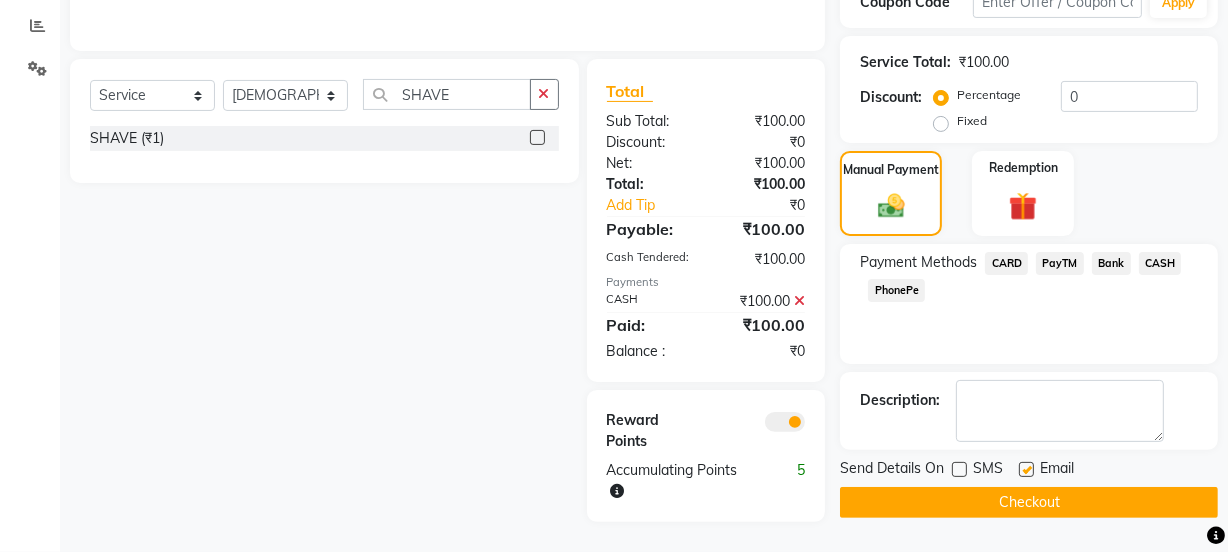click on "SMS" 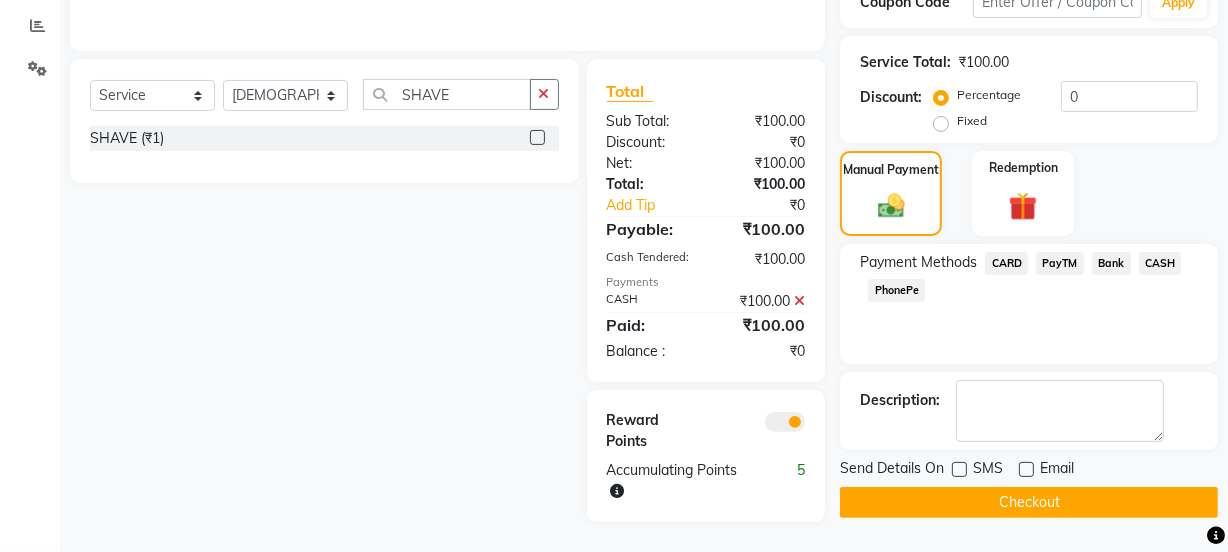 click on "Checkout" 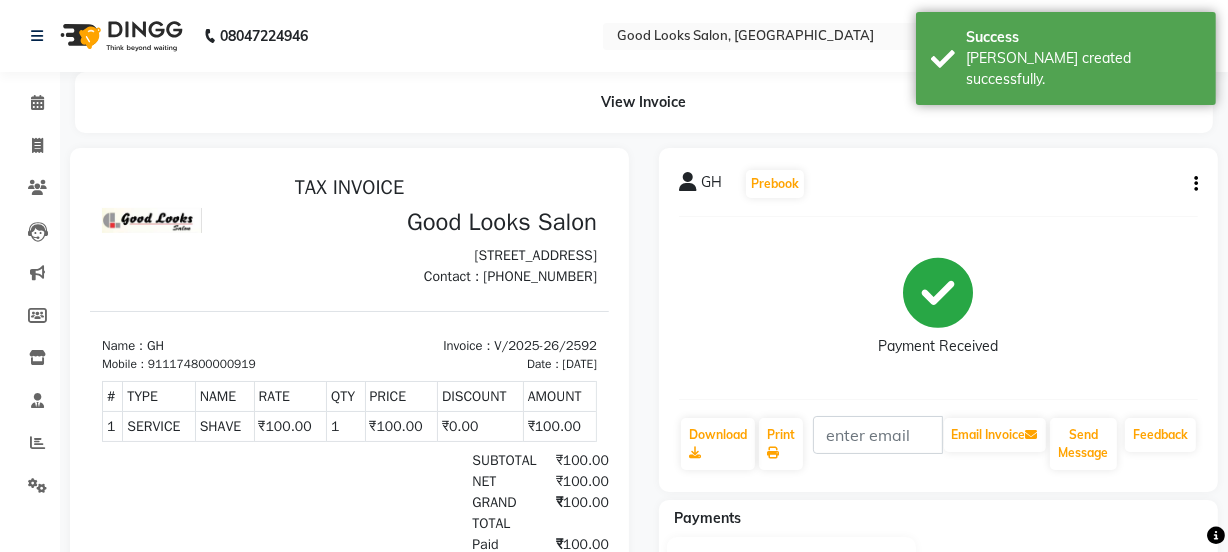 scroll, scrollTop: 0, scrollLeft: 0, axis: both 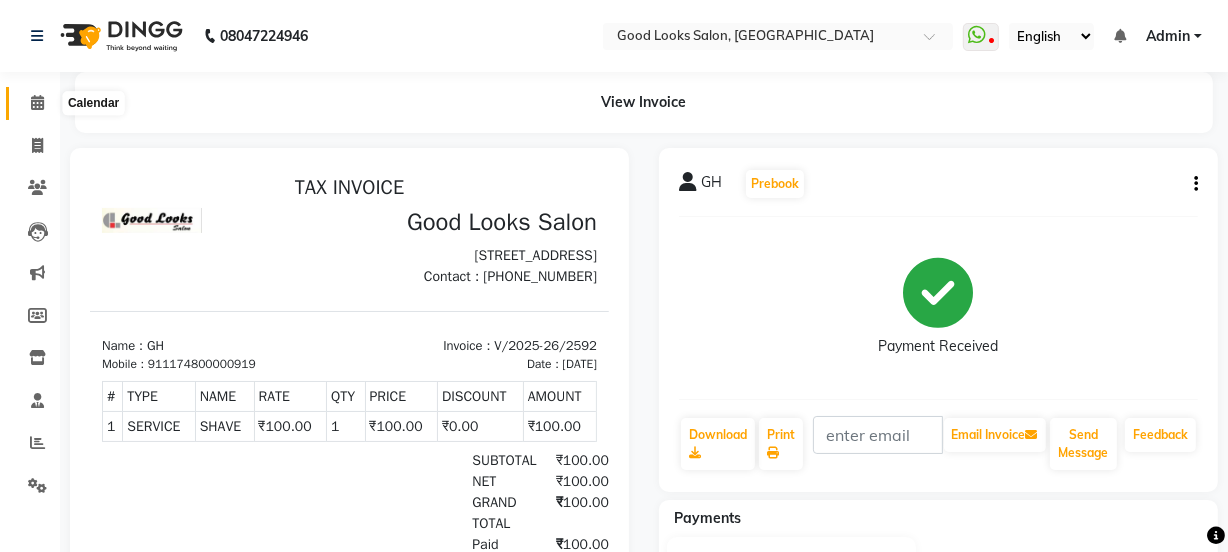 click 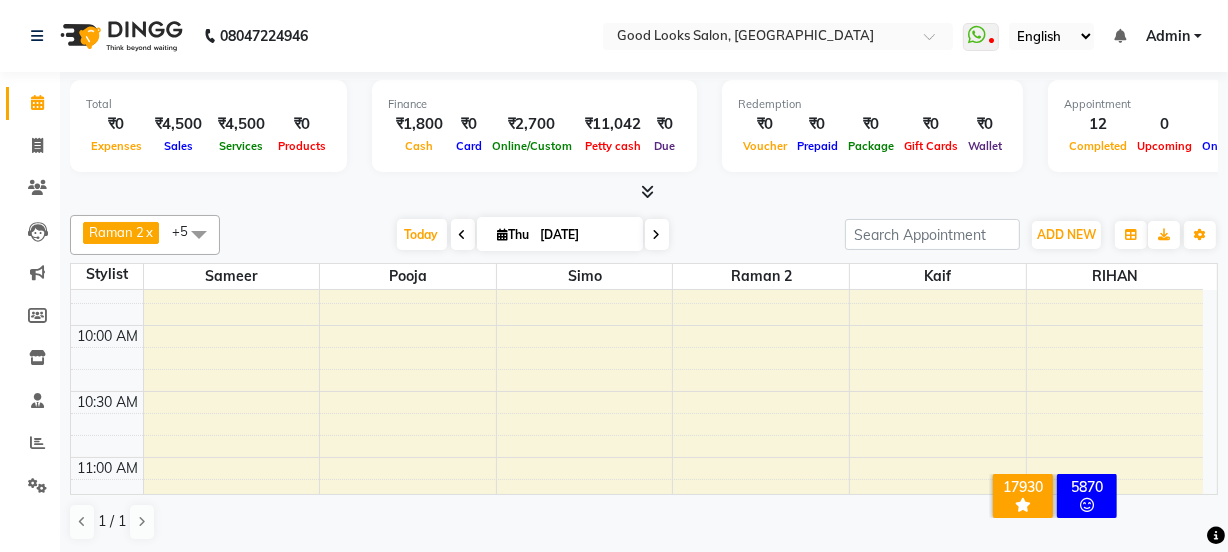 scroll, scrollTop: 272, scrollLeft: 0, axis: vertical 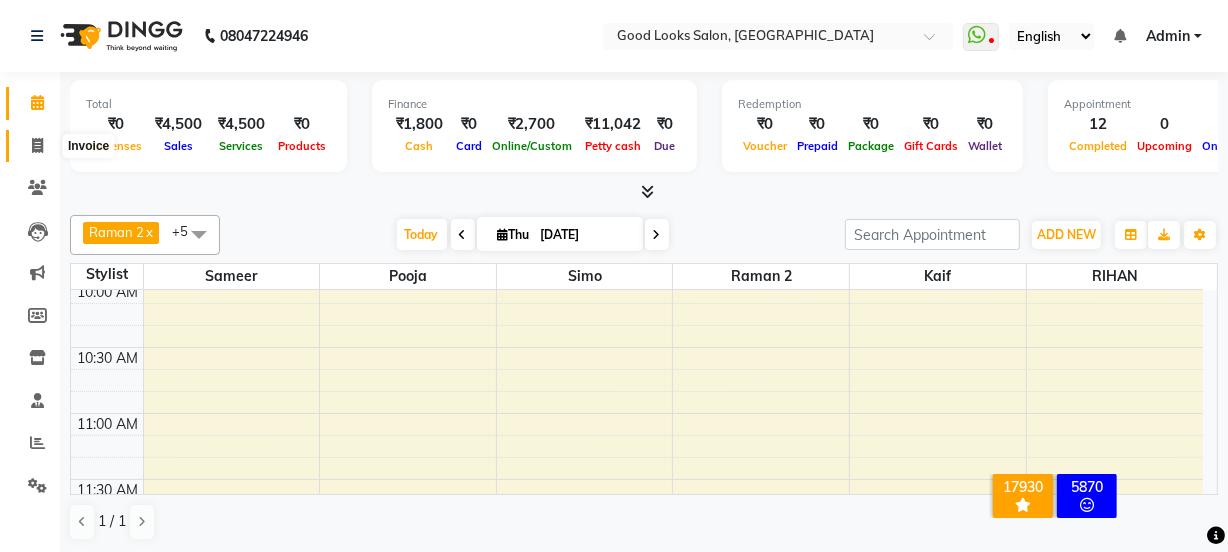 click 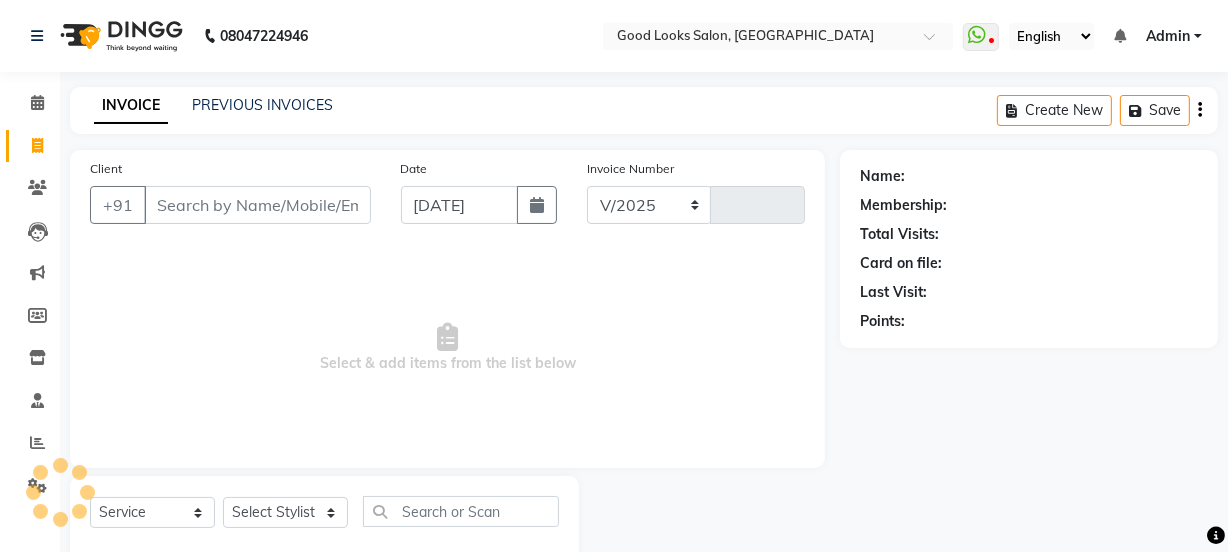 select on "4230" 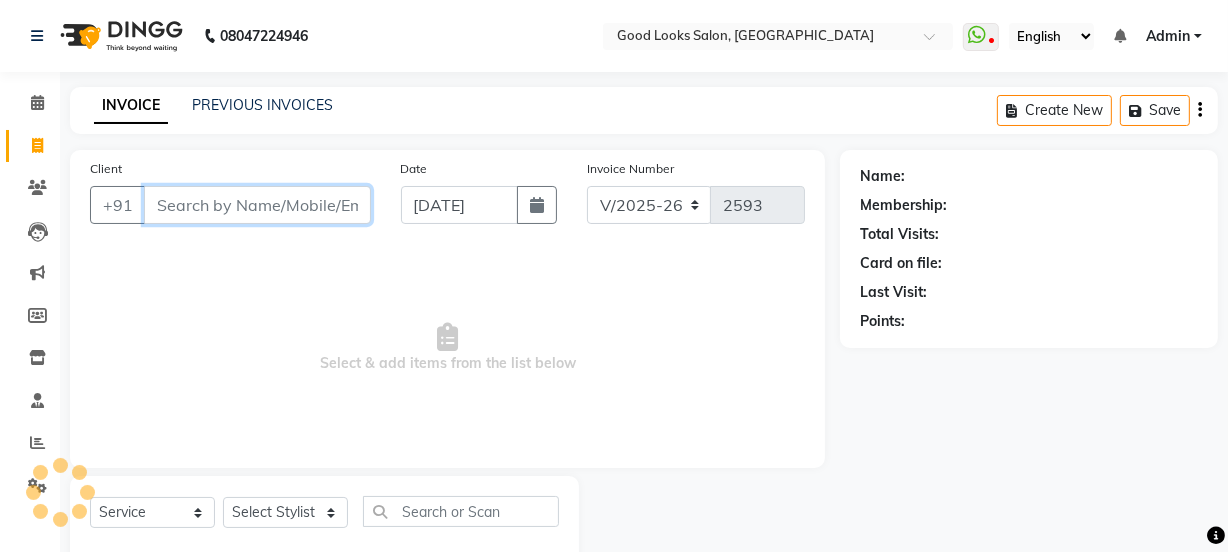 click on "Client" at bounding box center [257, 205] 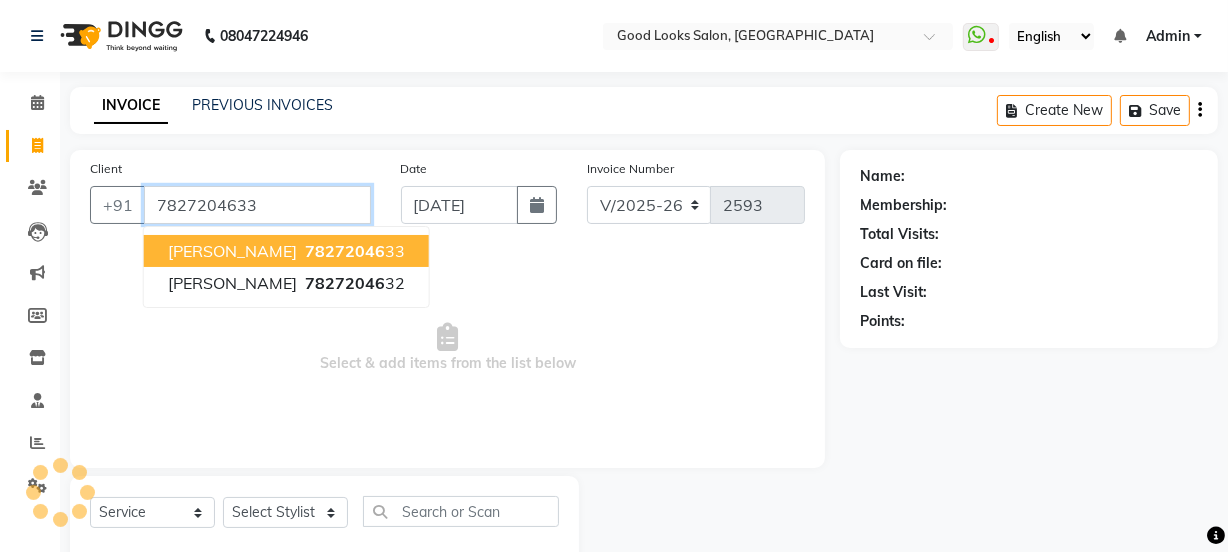 type on "7827204633" 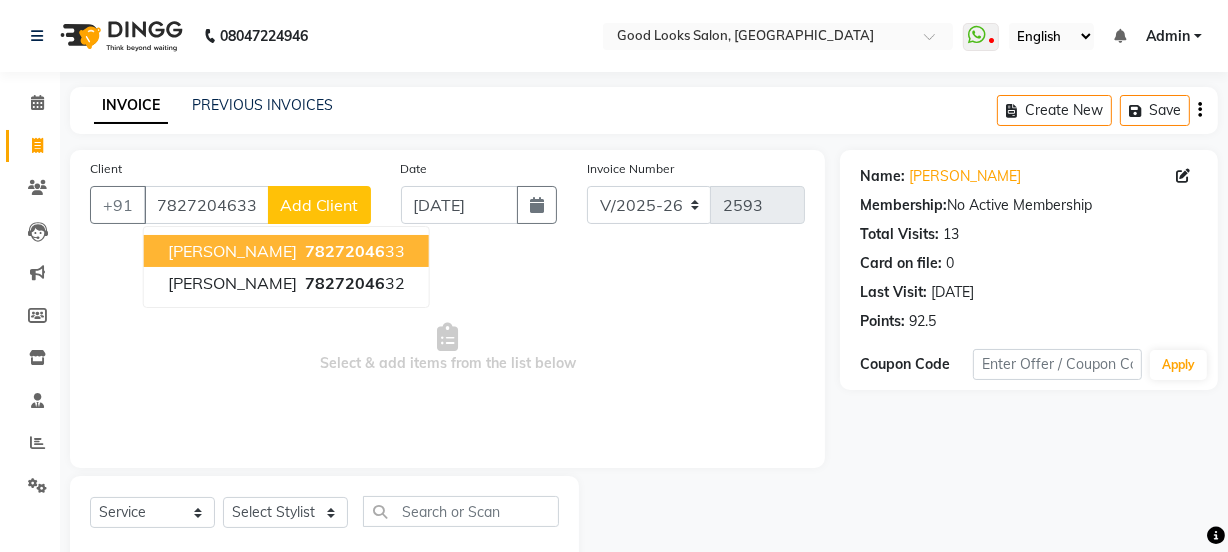 click on "78272046" at bounding box center (345, 251) 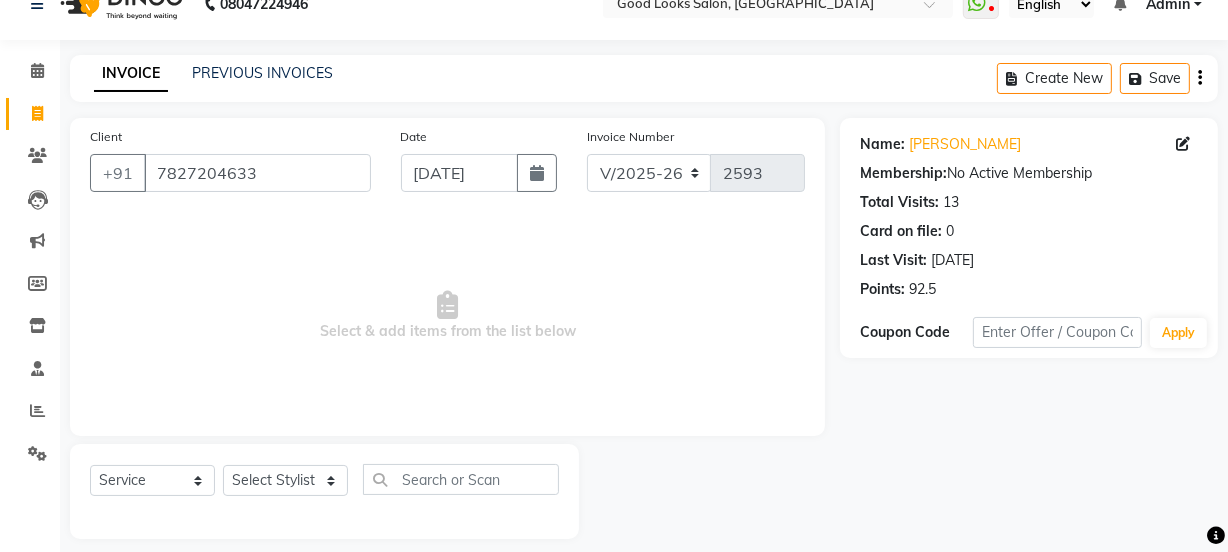 scroll, scrollTop: 50, scrollLeft: 0, axis: vertical 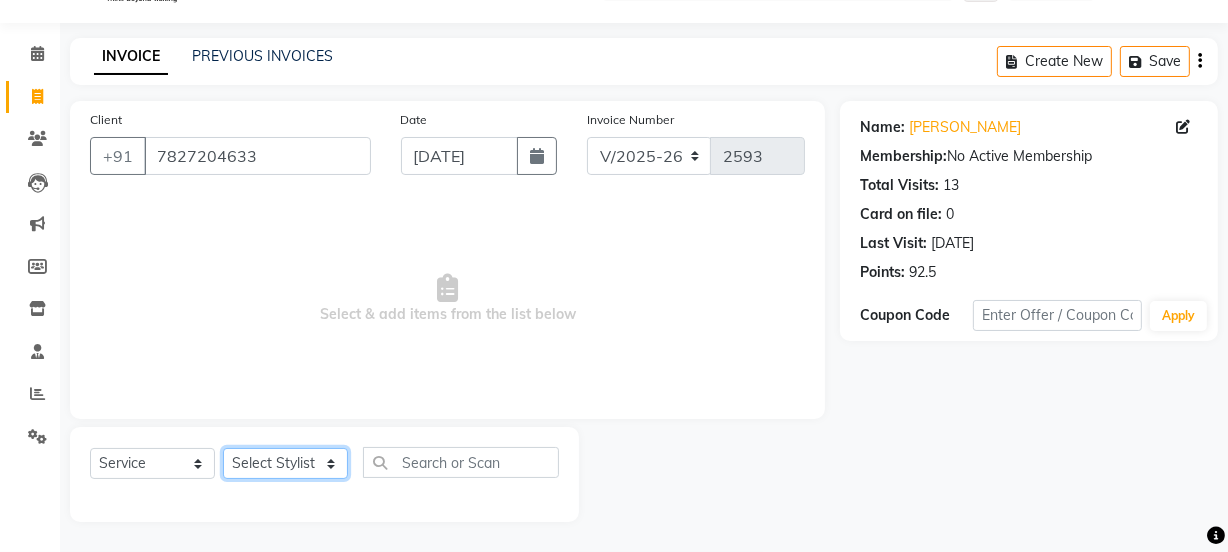 click on "Select Stylist Jyoti kaif Manager [PERSON_NAME] 2 Reception [PERSON_NAME] [PERSON_NAME] SUNNY [PERSON_NAME]" 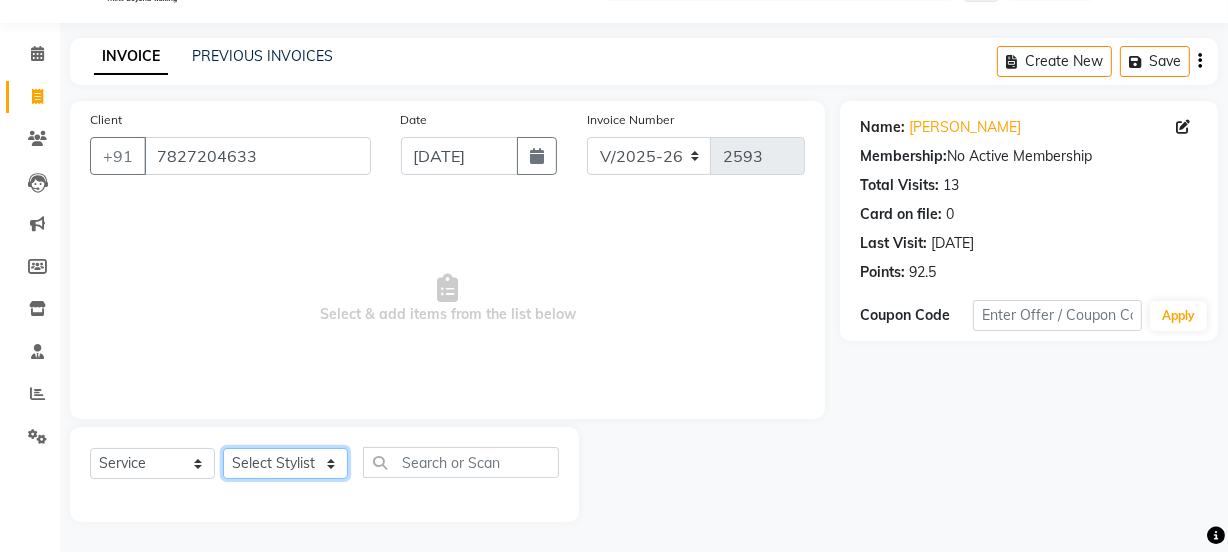 select on "70835" 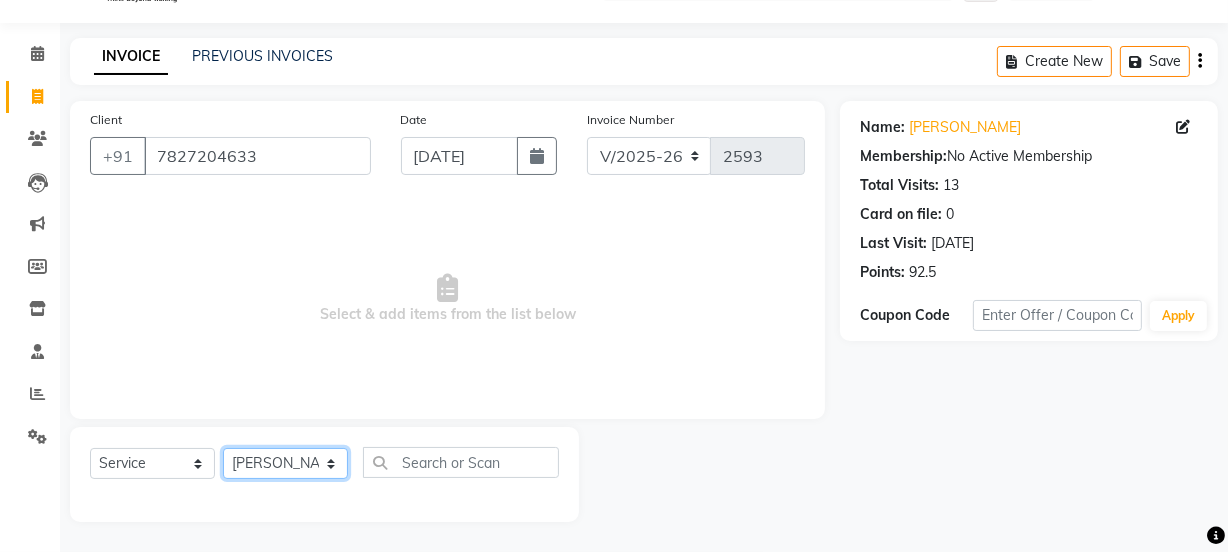 click on "Select Stylist Jyoti kaif Manager [PERSON_NAME] 2 Reception [PERSON_NAME] [PERSON_NAME] SUNNY [PERSON_NAME]" 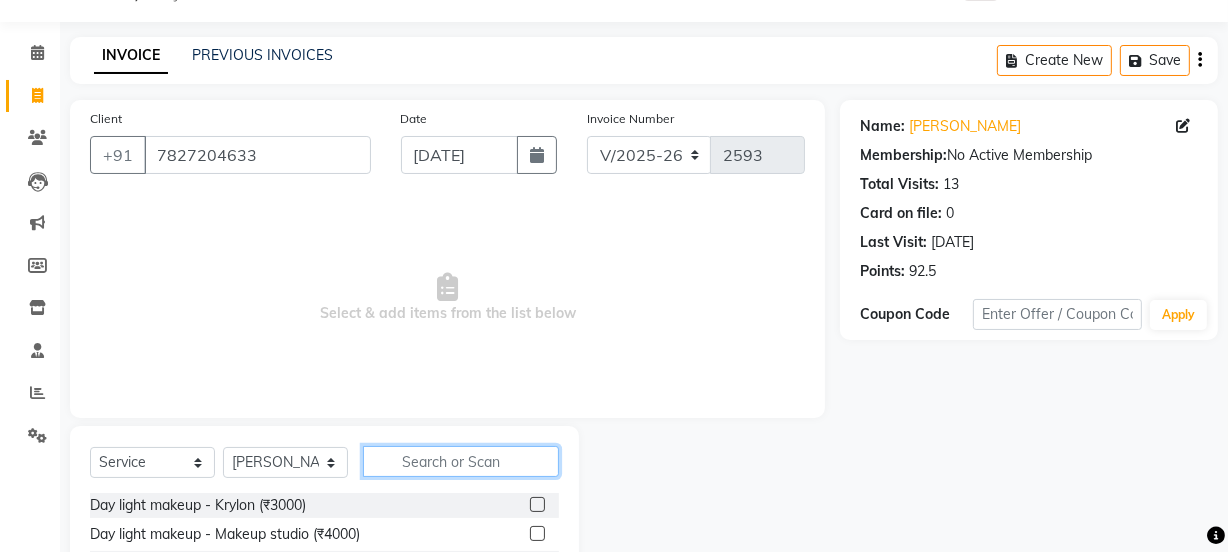 click 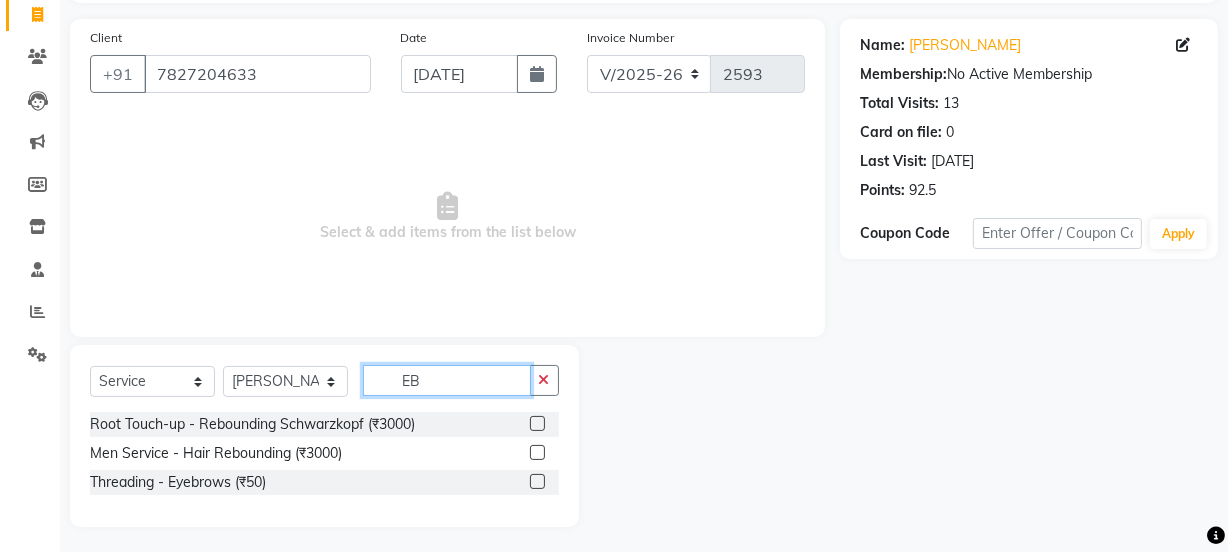 scroll, scrollTop: 136, scrollLeft: 0, axis: vertical 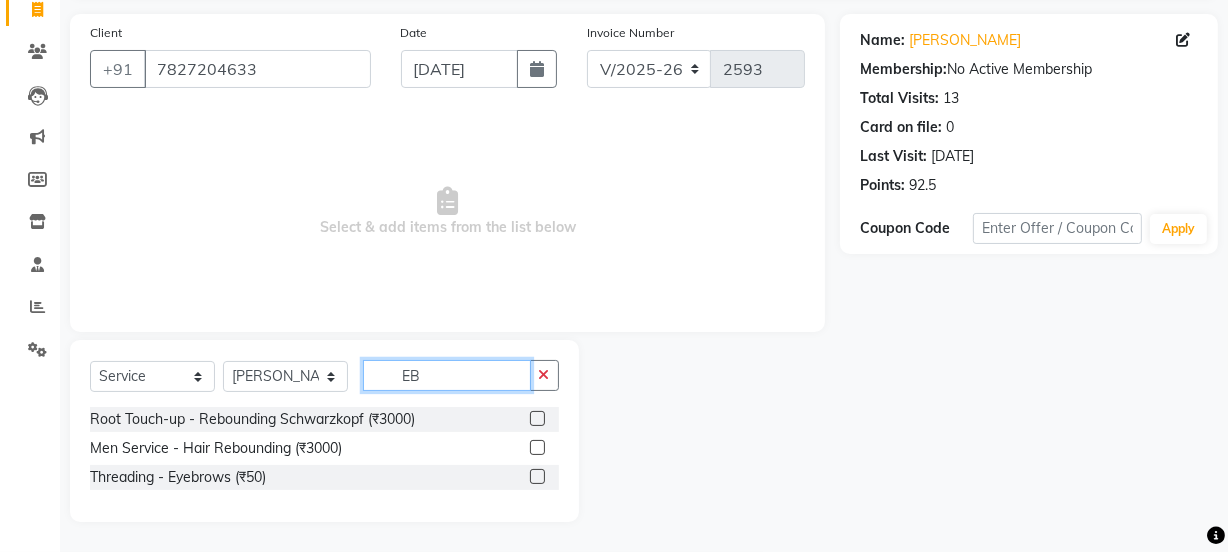 type on "EB" 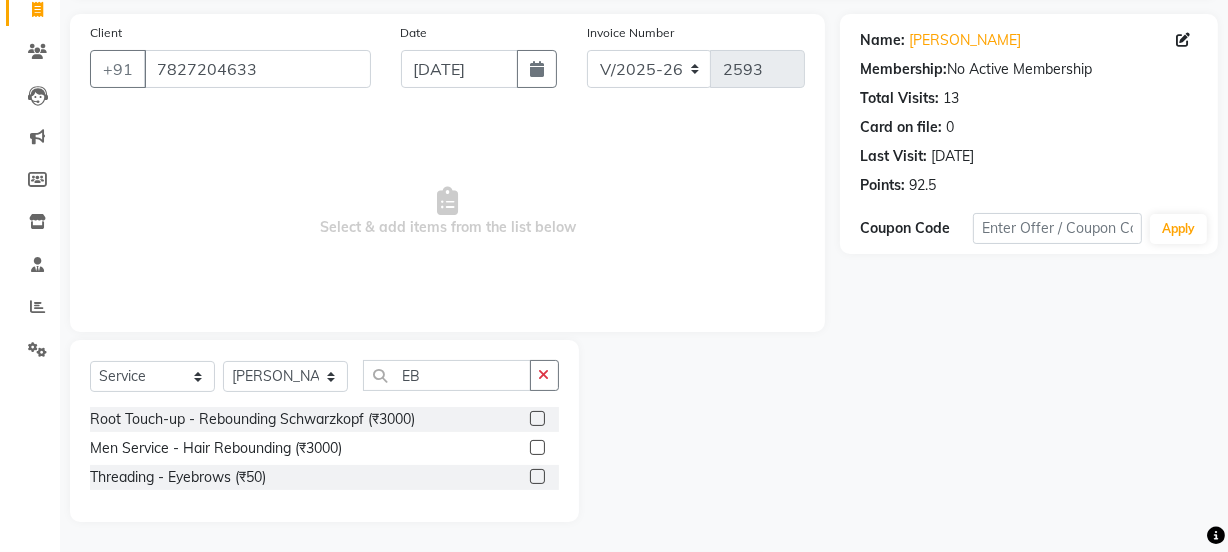 click 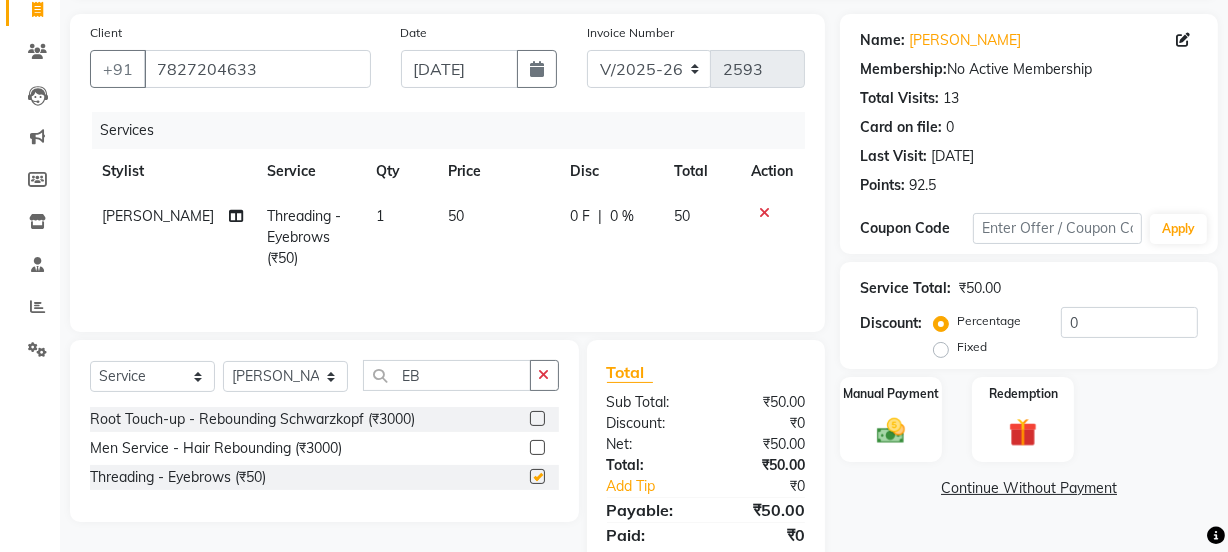 checkbox on "false" 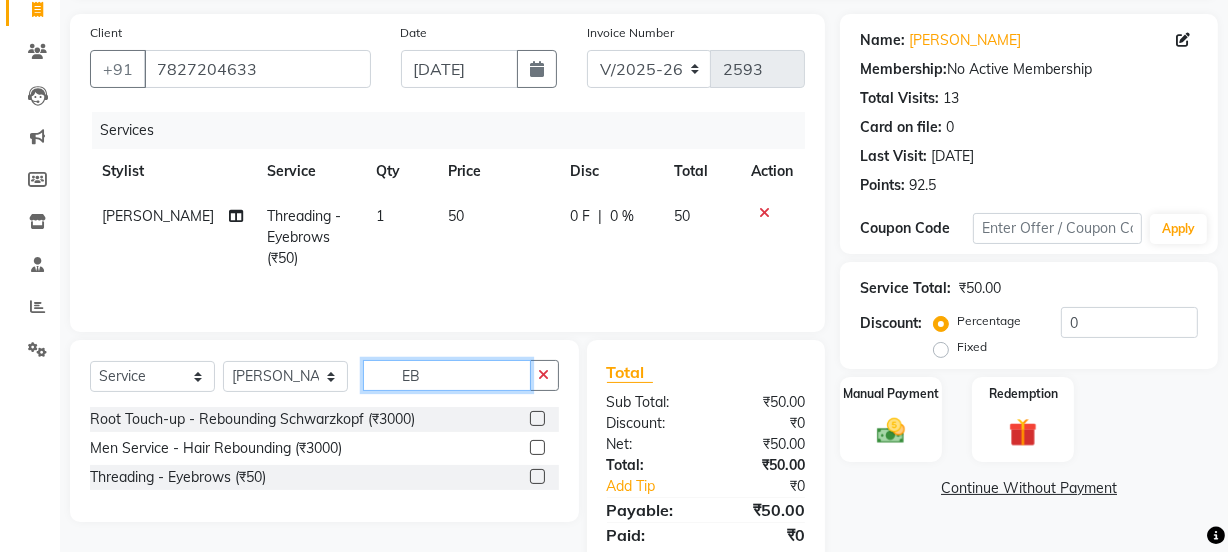 click on "EB" 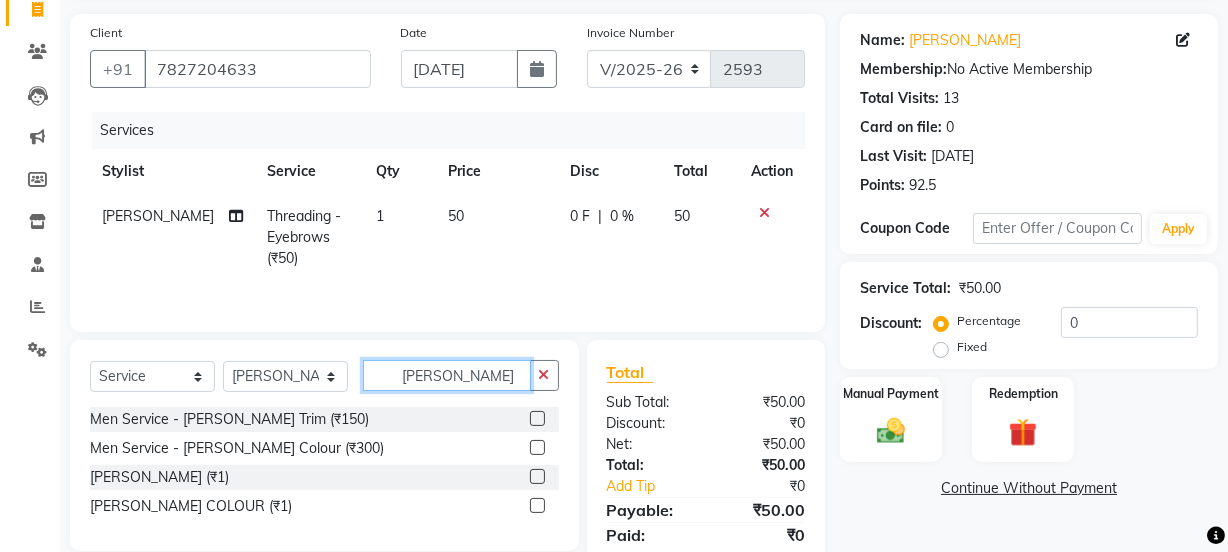 type on "[PERSON_NAME]" 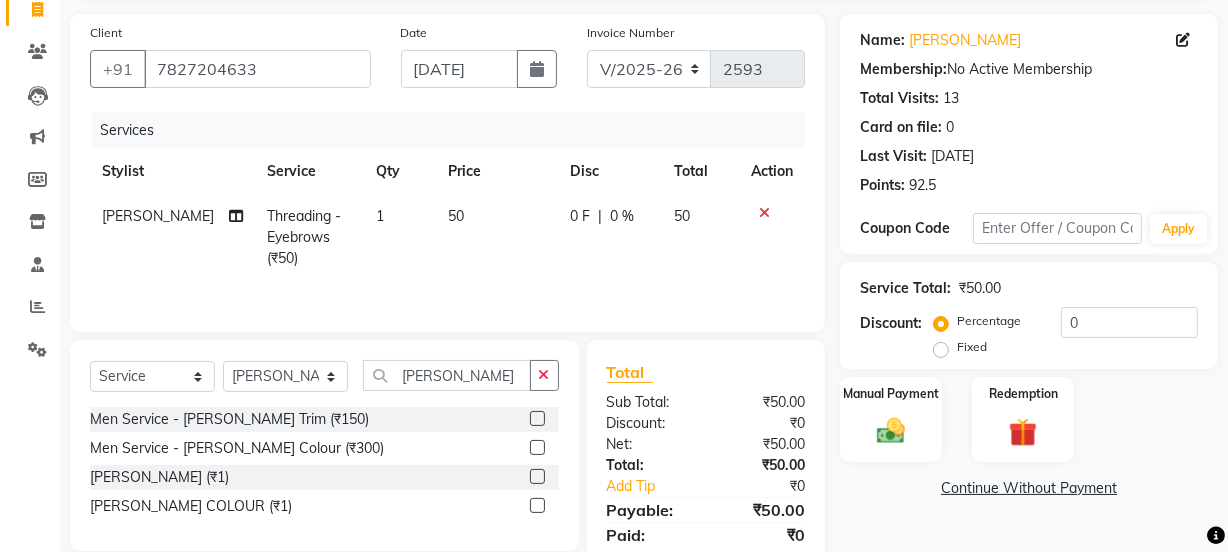 click 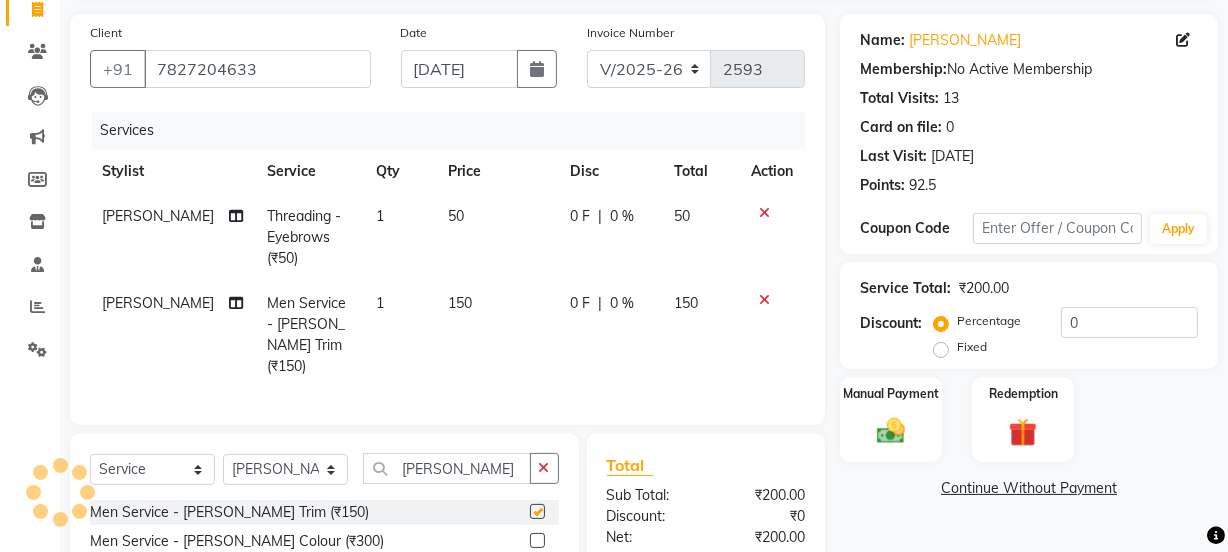 checkbox on "false" 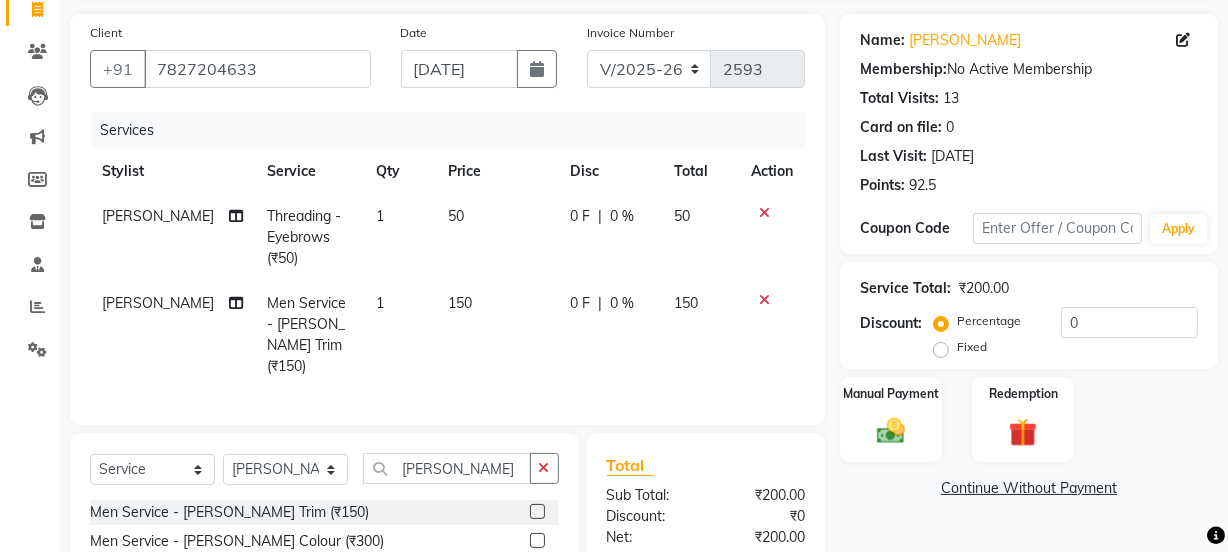 click on "[PERSON_NAME]" 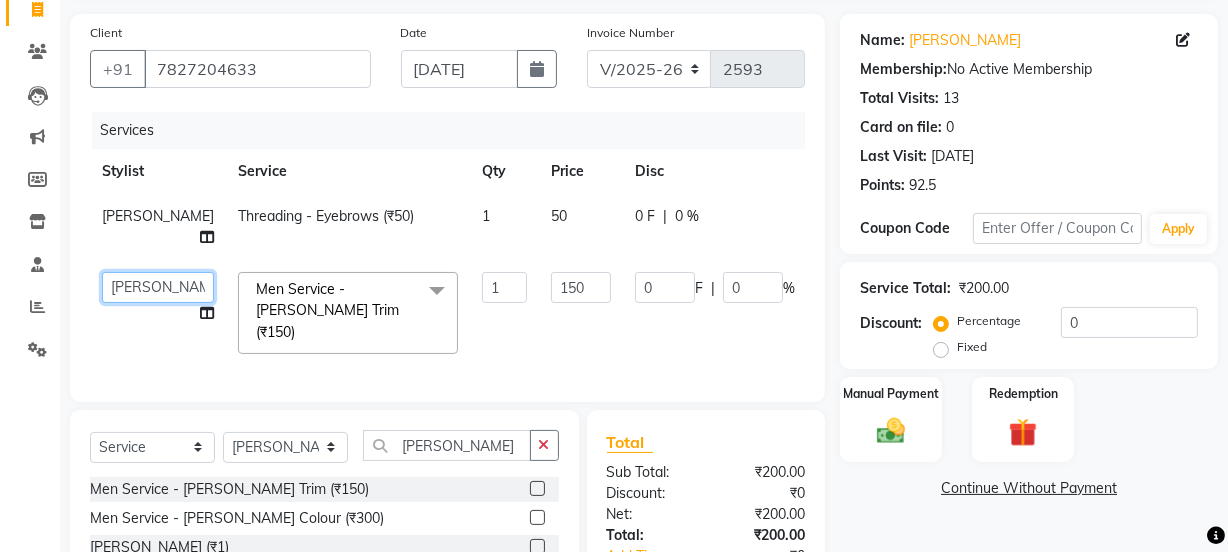 drag, startPoint x: 133, startPoint y: 305, endPoint x: 133, endPoint y: 290, distance: 15 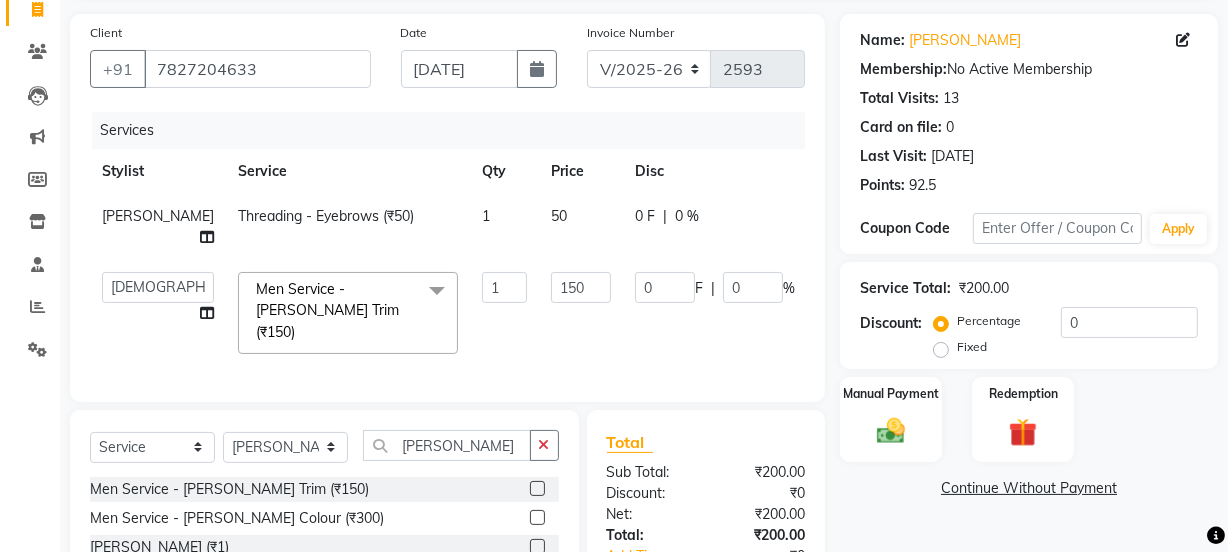 select on "85314" 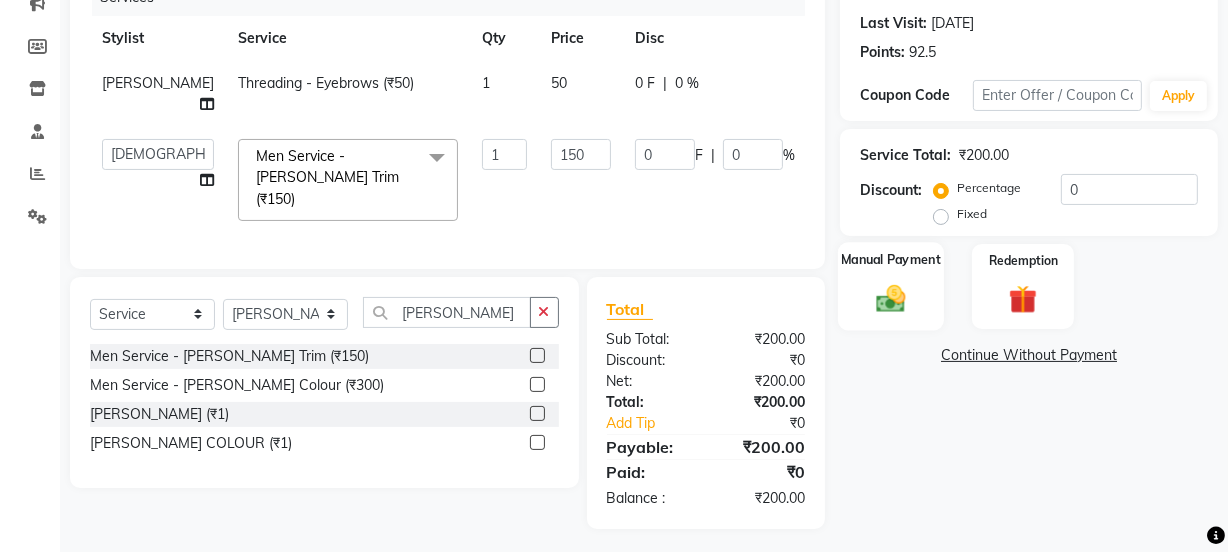 click 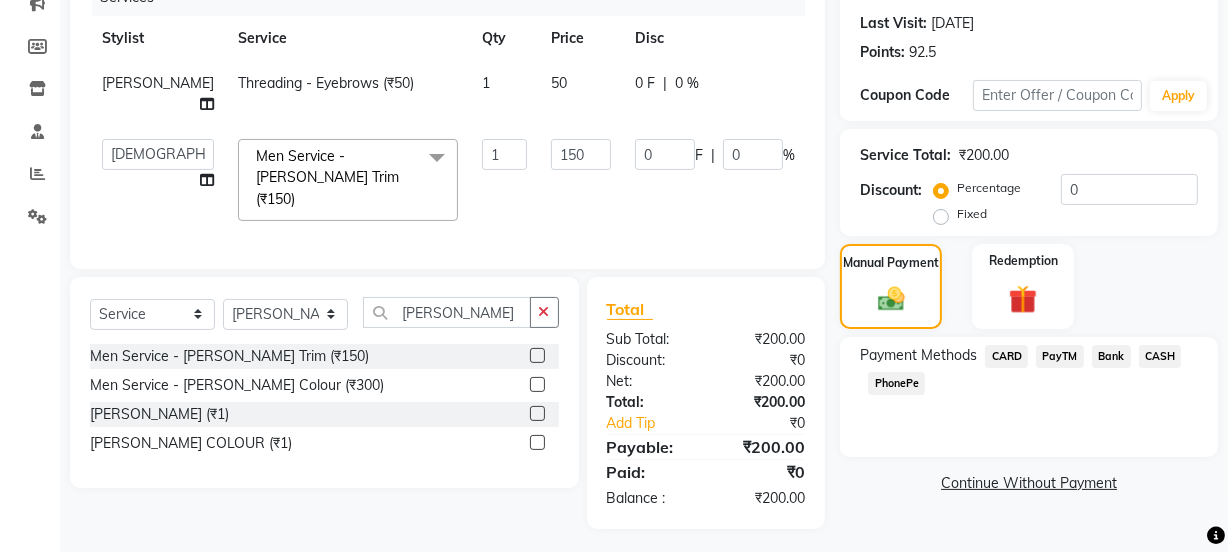 click on "CASH" 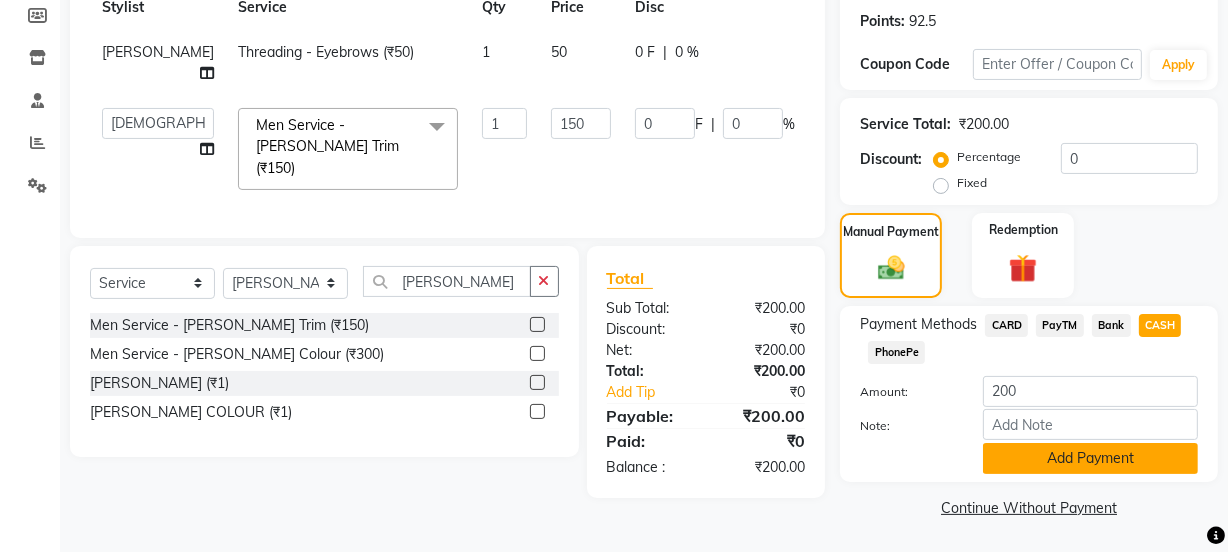 click on "Add Payment" 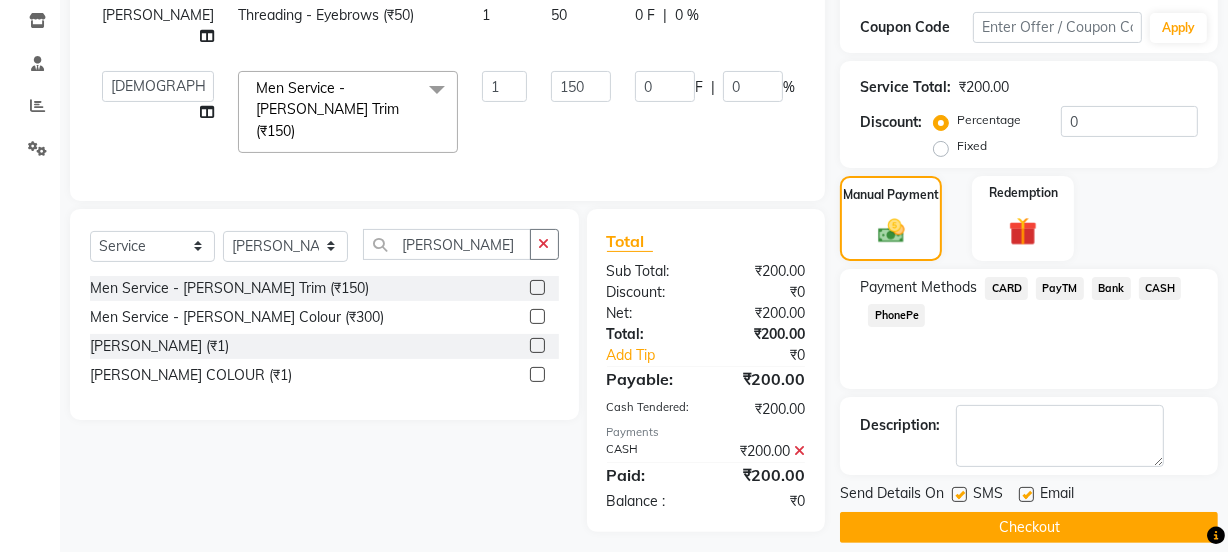 scroll, scrollTop: 357, scrollLeft: 0, axis: vertical 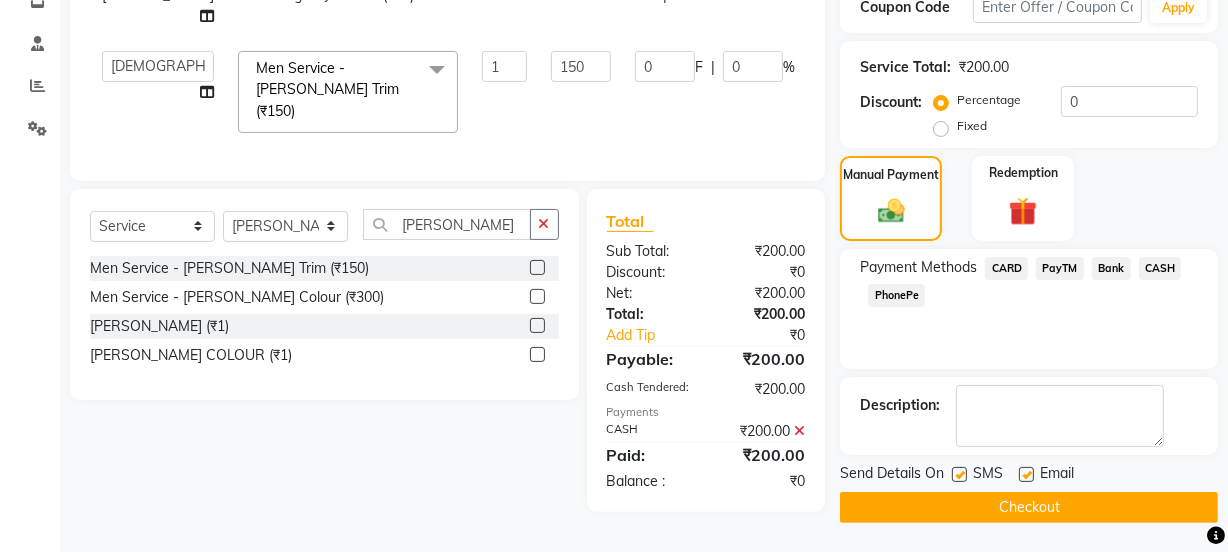 click 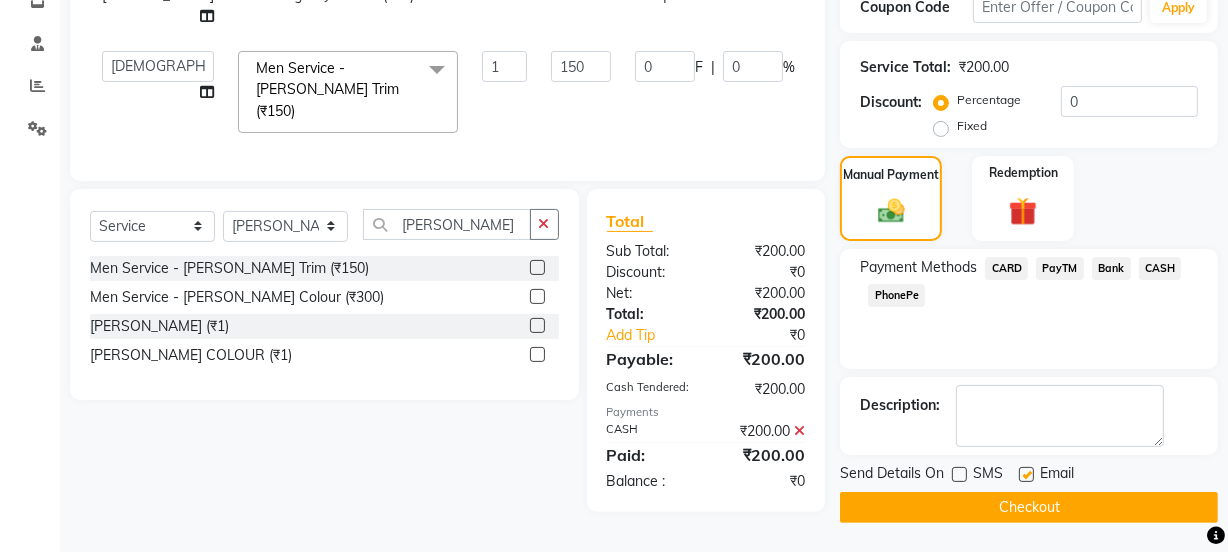 click 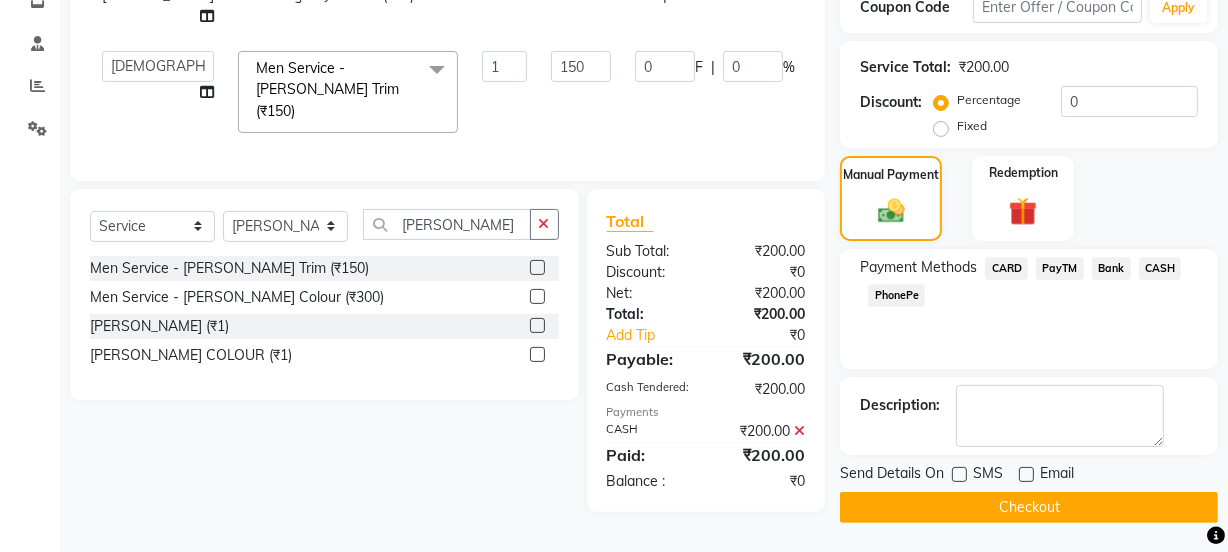 click on "Checkout" 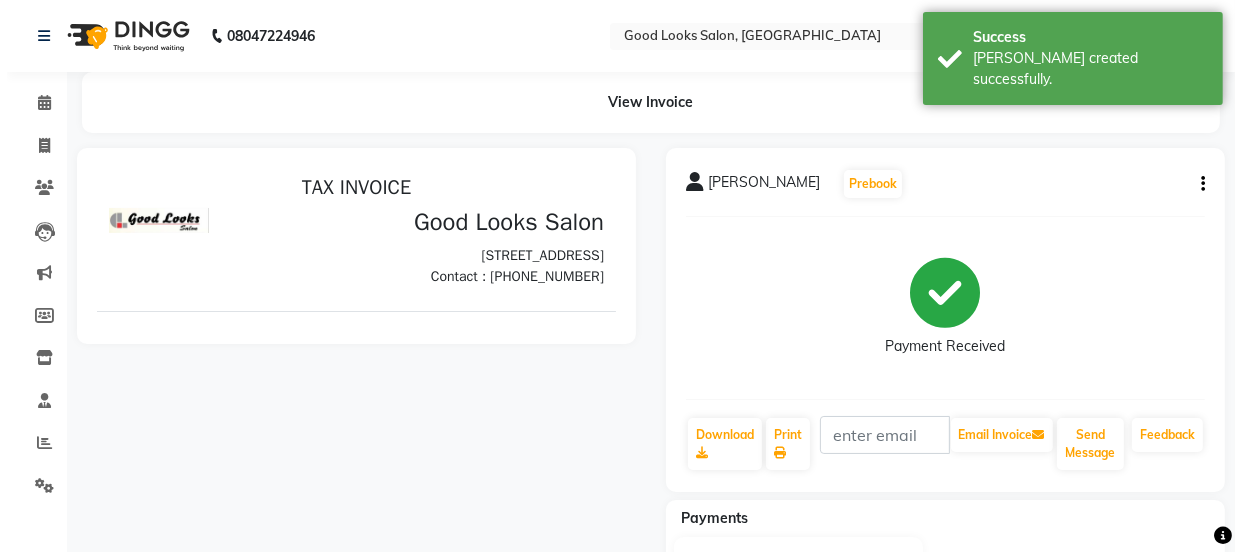 scroll, scrollTop: 0, scrollLeft: 0, axis: both 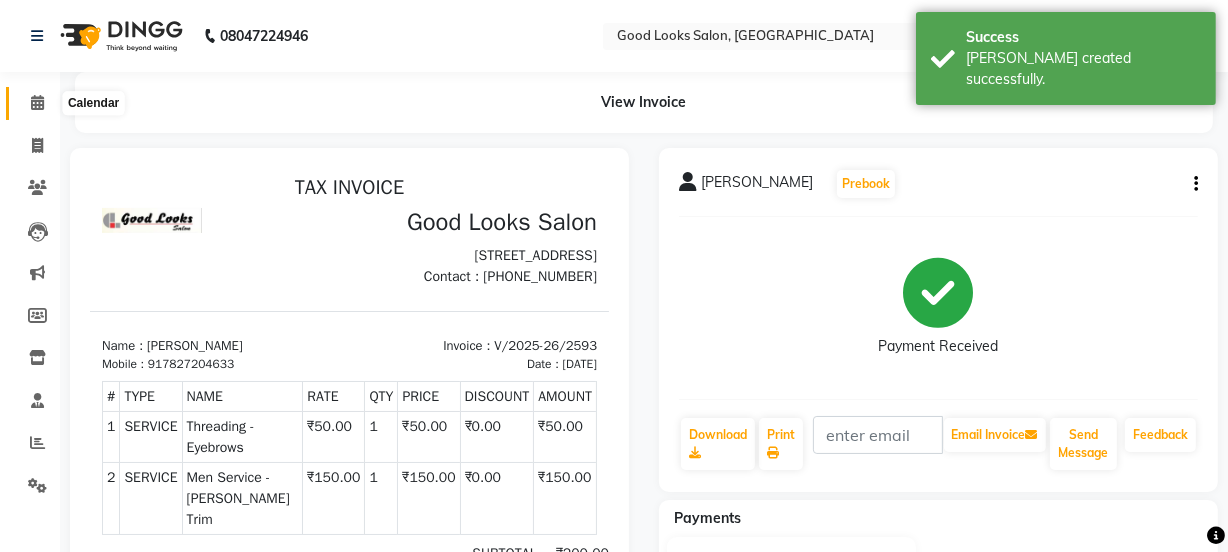 click 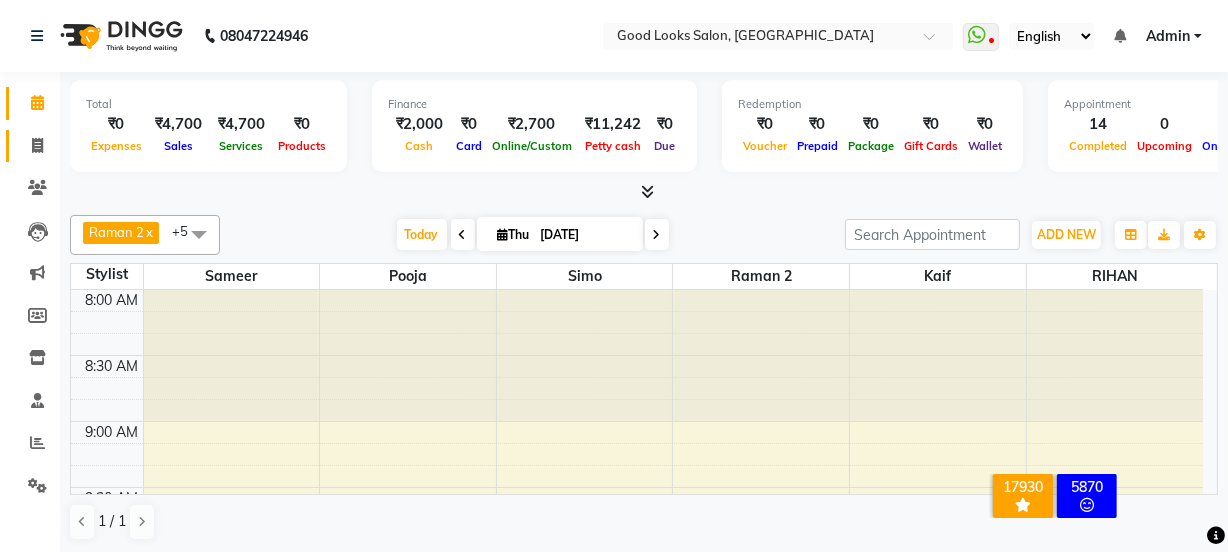 click 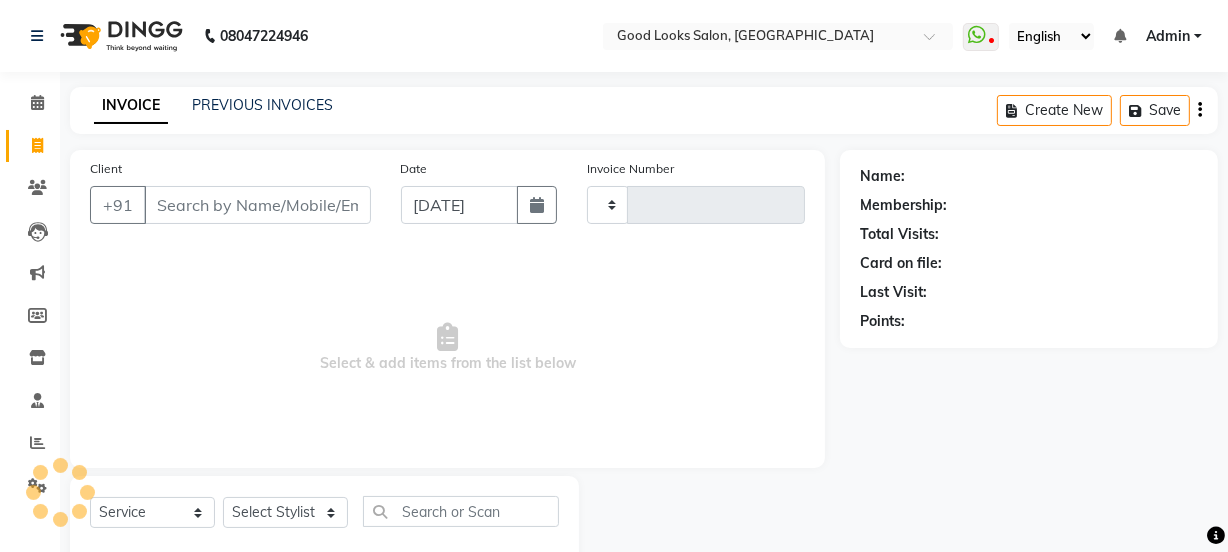 type on "2594" 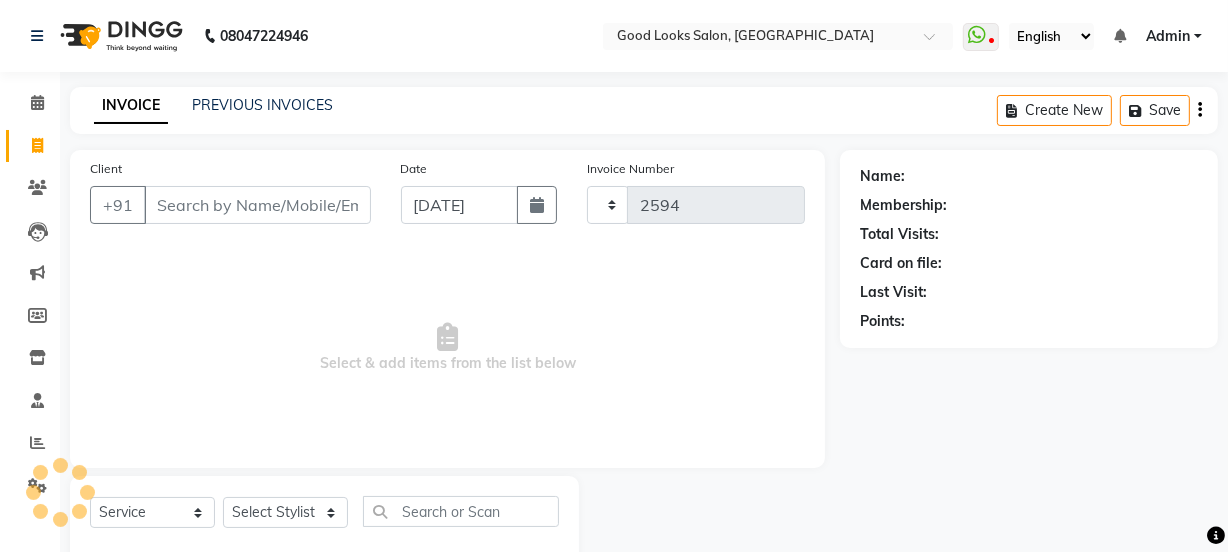 select on "4230" 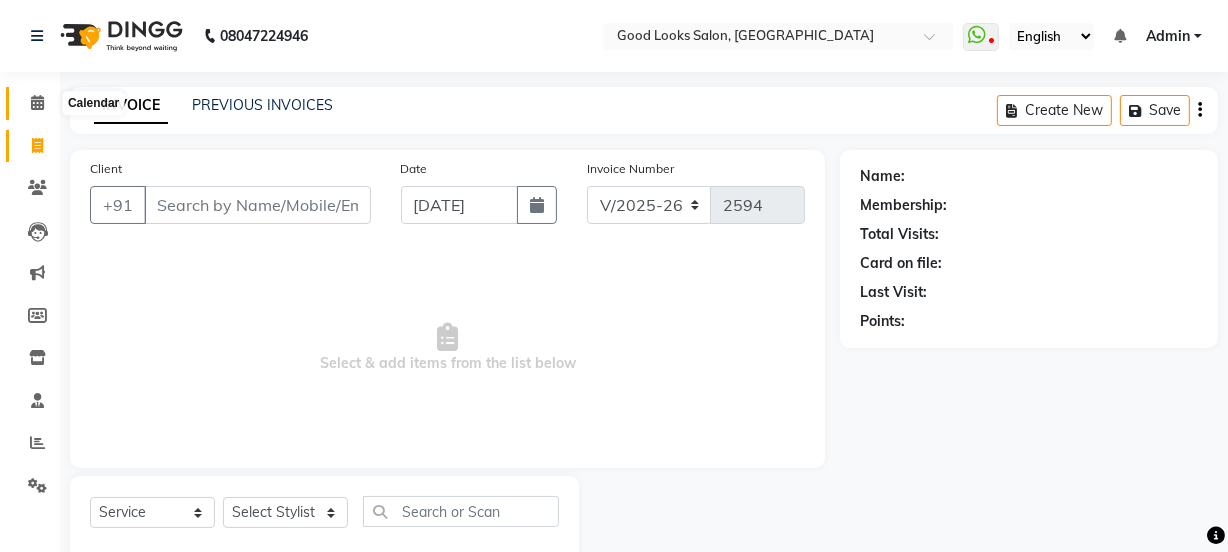 click 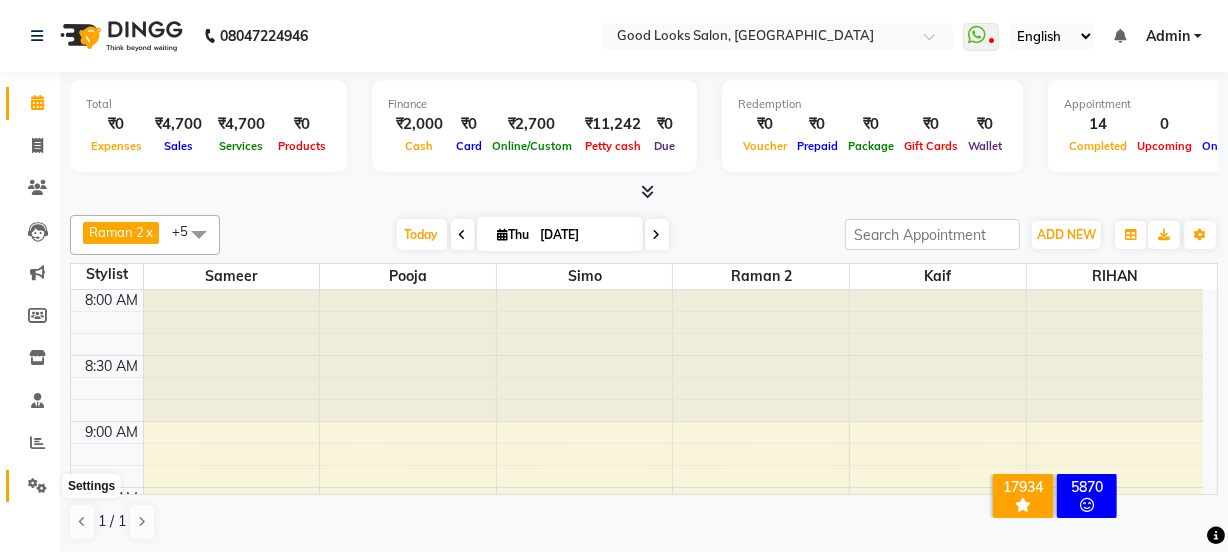 click 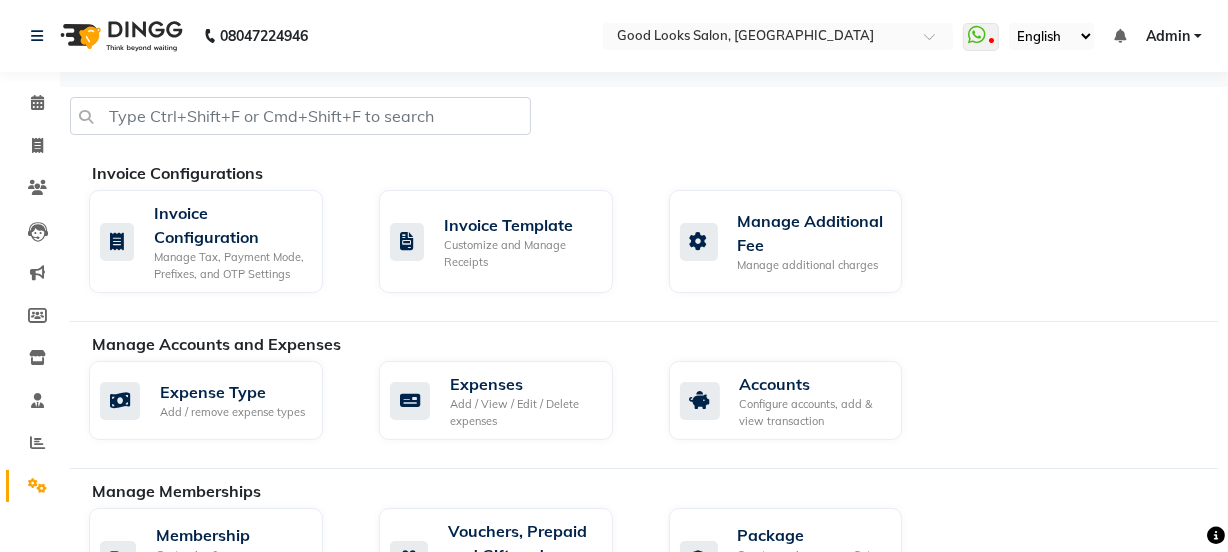 click on "Manage Accounts and Expenses" 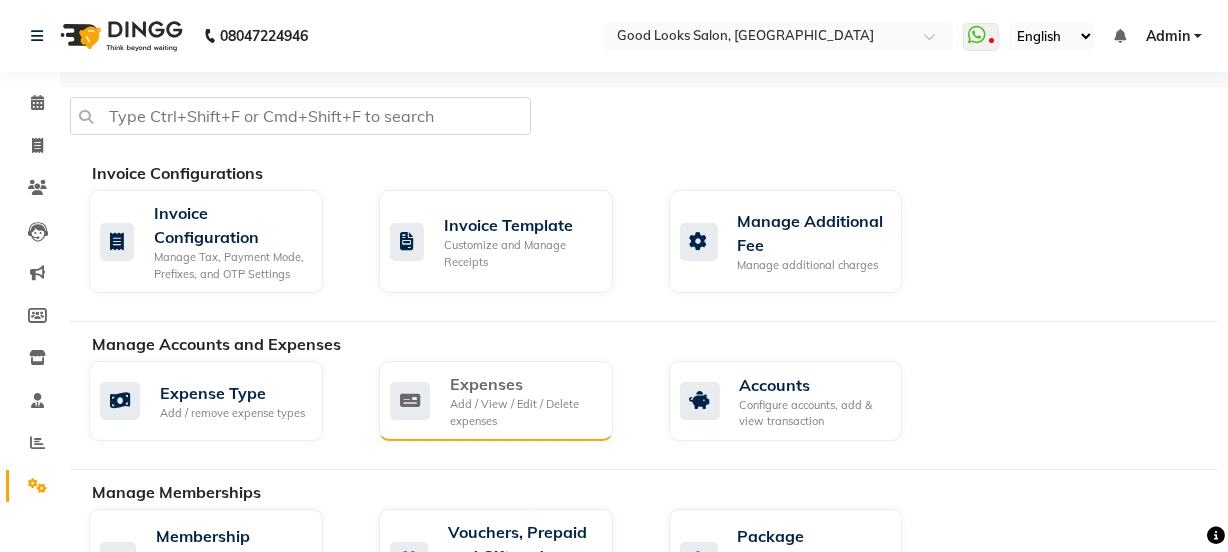 click on "Expenses" 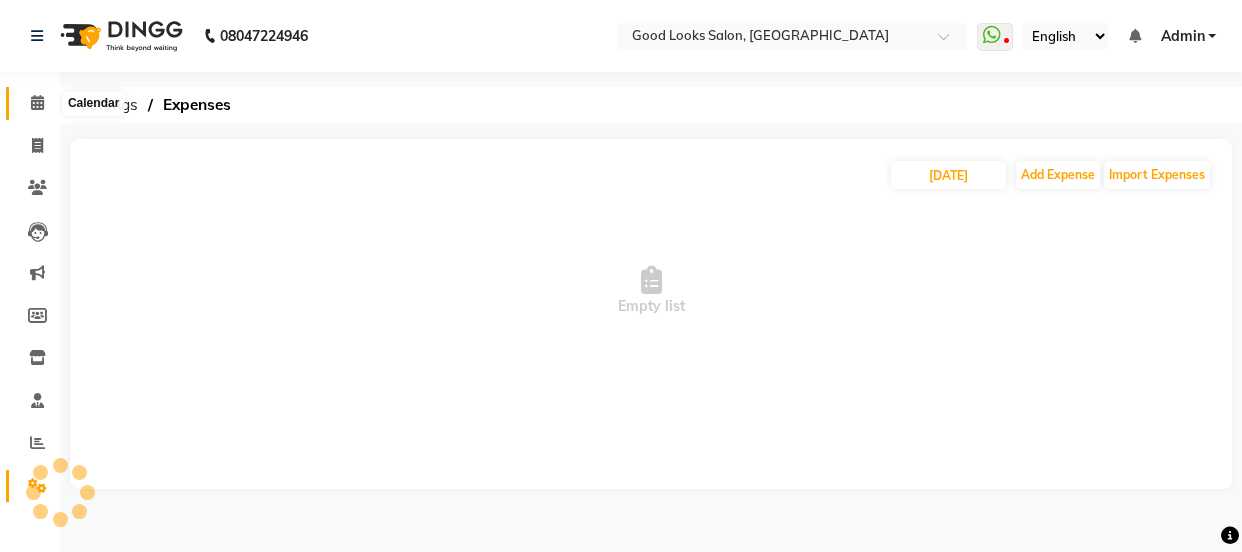 click 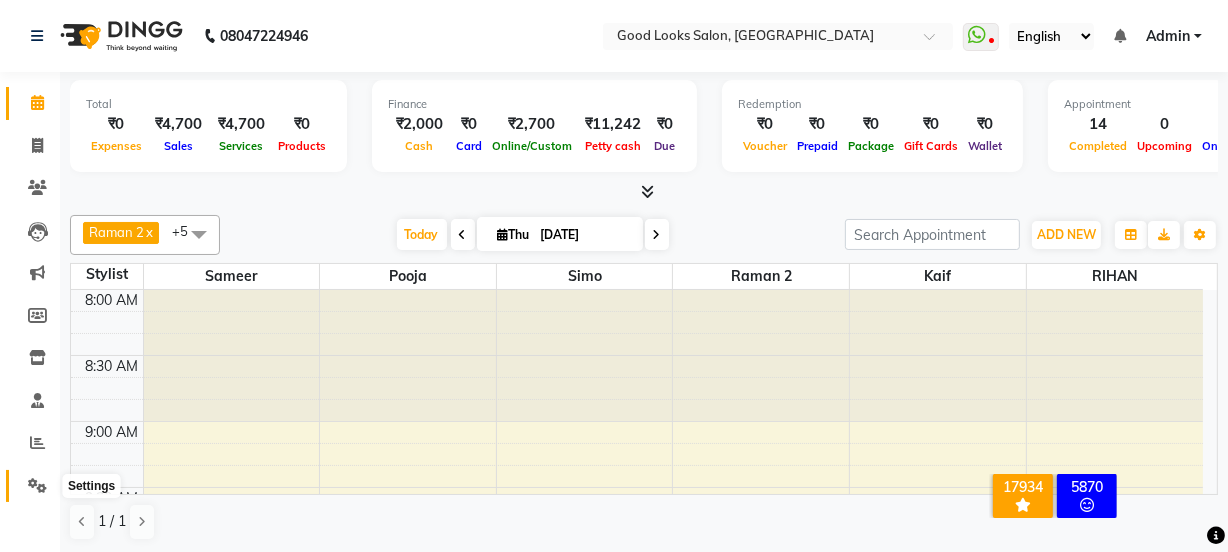 click 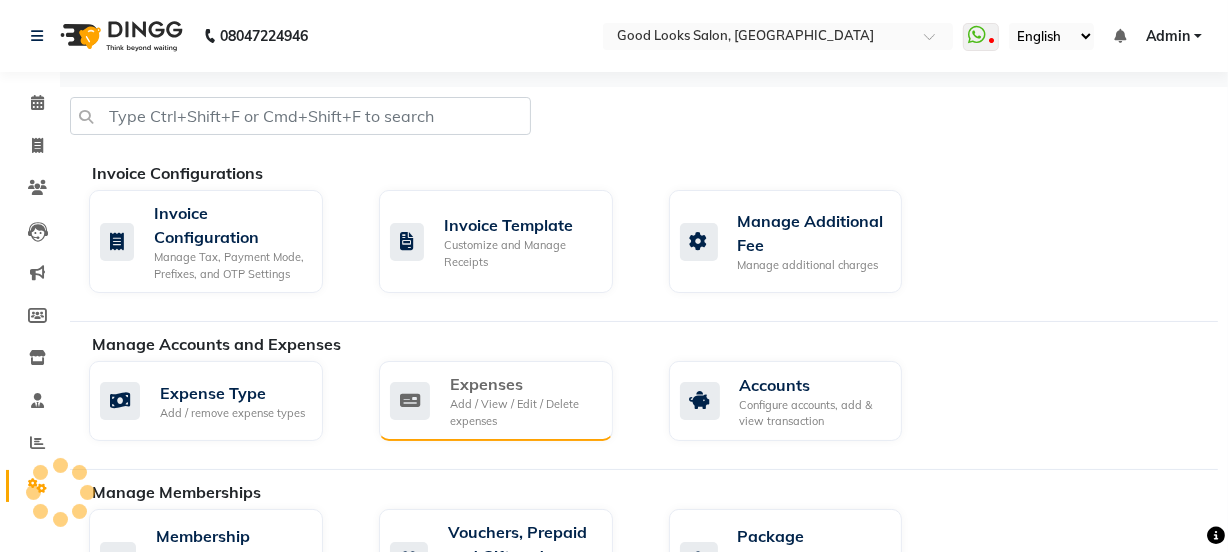 click on "Expenses" 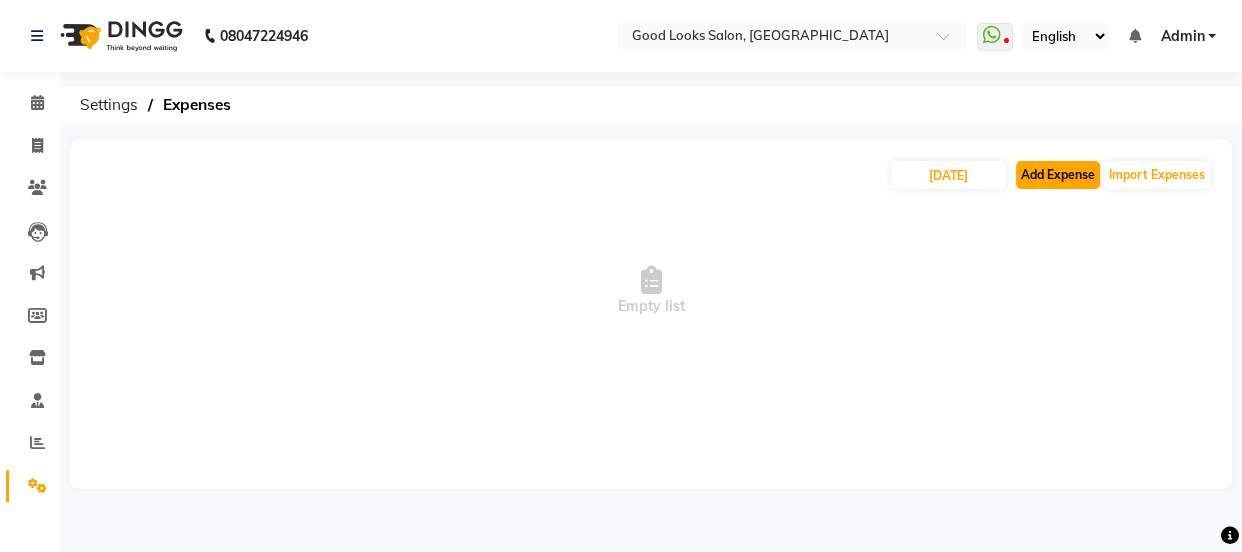 click on "Add Expense" 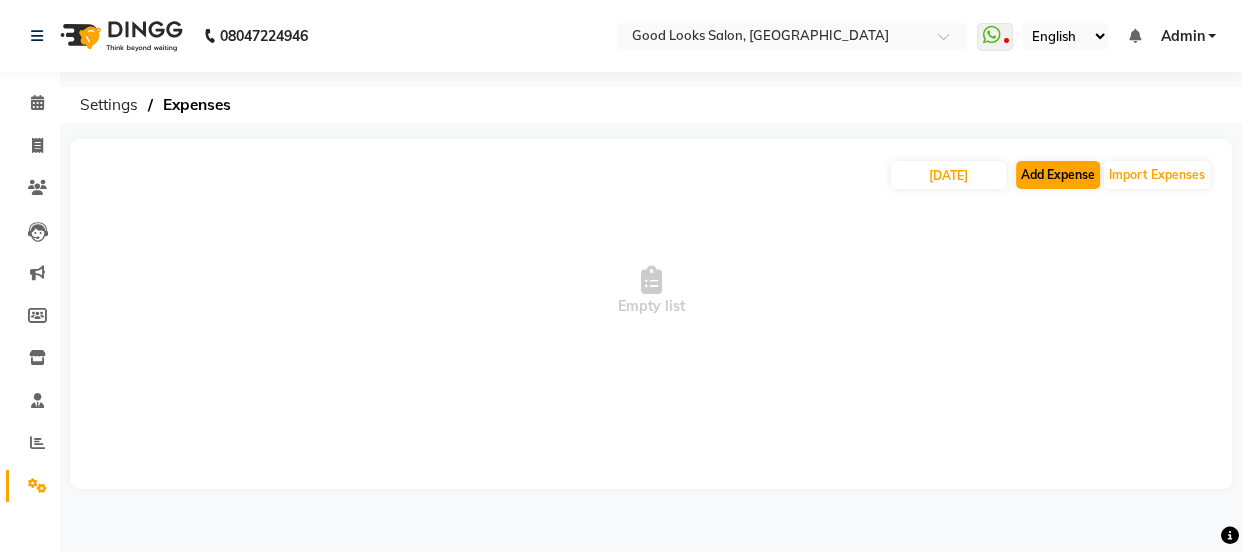 select on "1" 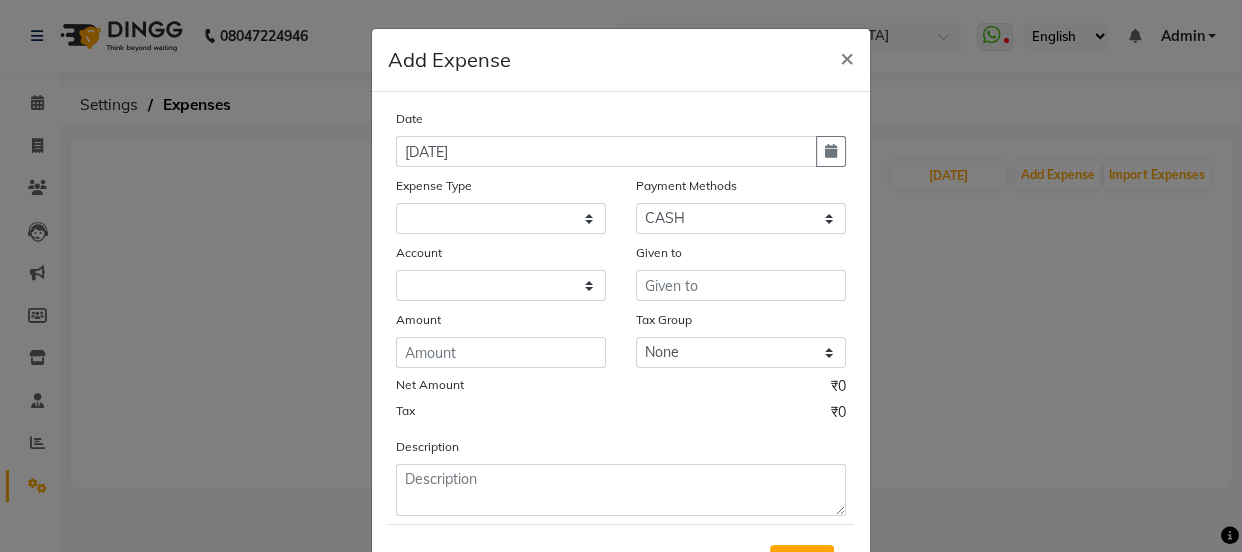 select on "3043" 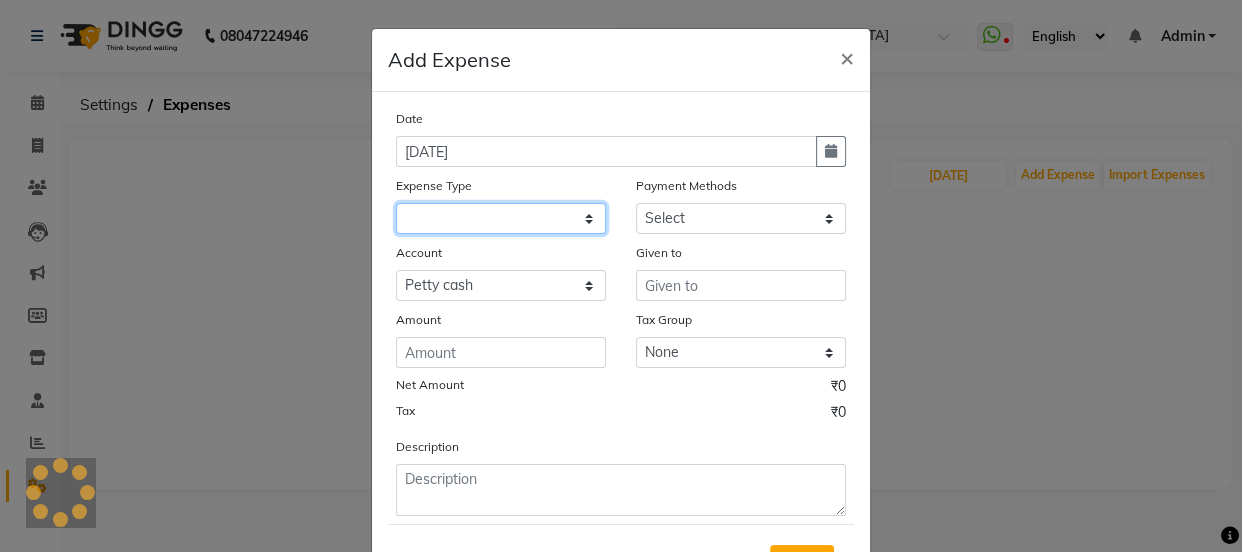 click 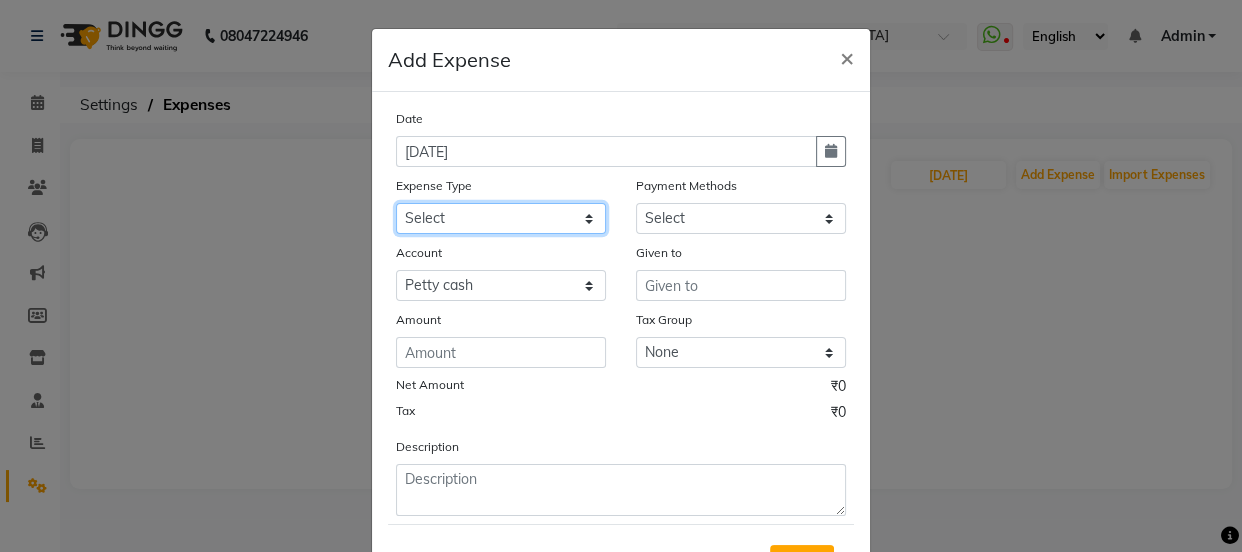 select on "4889" 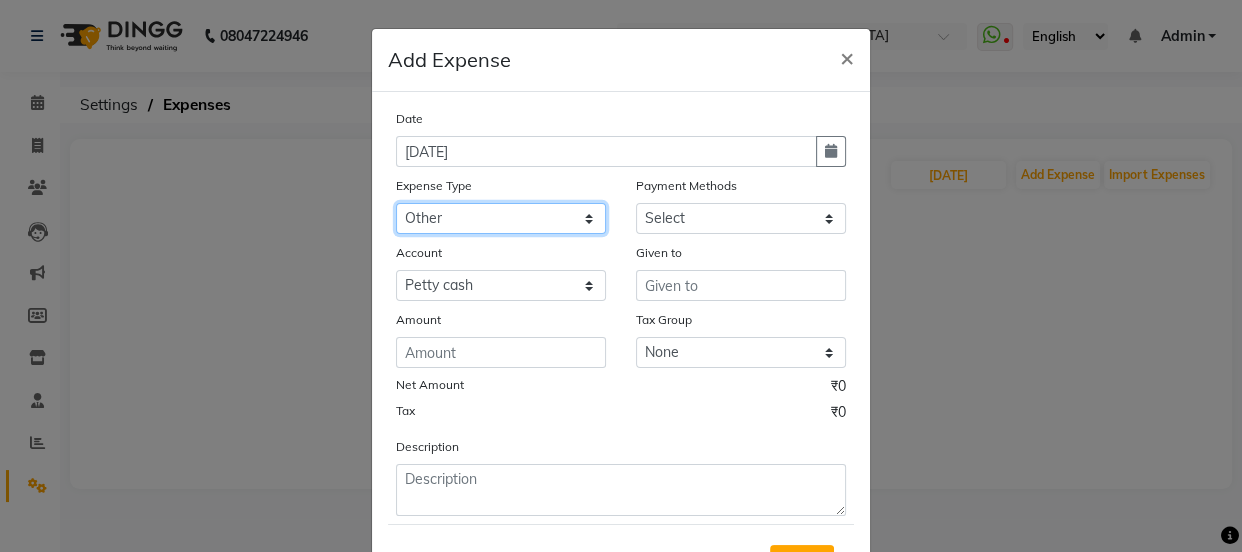 click on "Select Advance Salary Bank charges Car maintenance  Cash transfer to bank Cash transfer to hub Client Snacks Clinical charges Equipment Fuel Govt fee Incentive Insurance International purchase Loan Repayment Maintenance Marketing Miscellaneous MRA Other Pantry pooja male facial Product Rent Salary Staff Snacks Tax Tea & Refreshment Utilities" 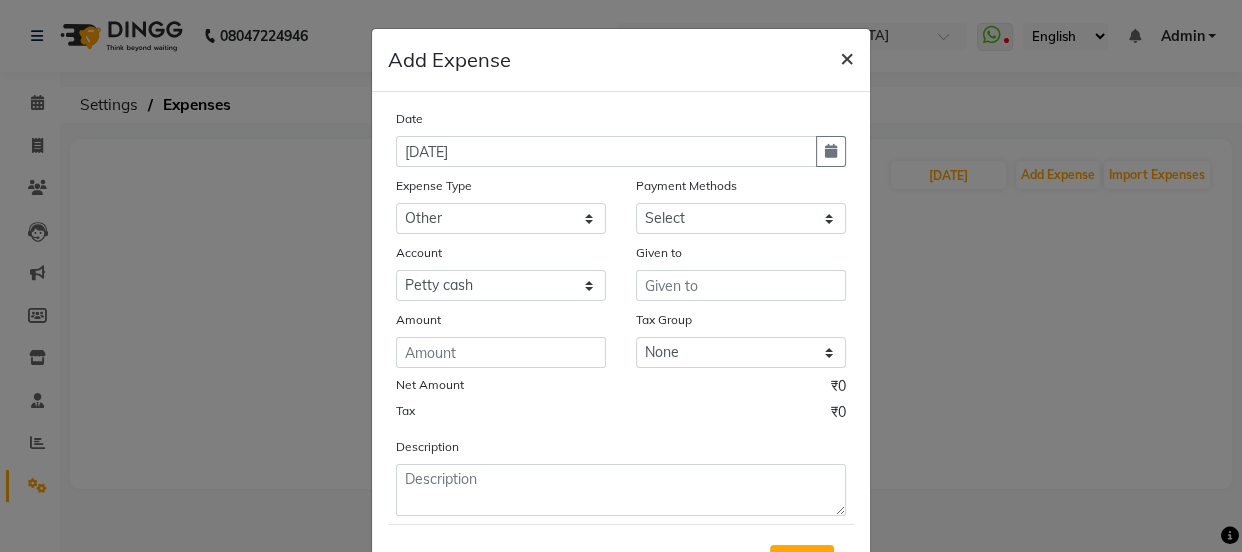 click on "×" 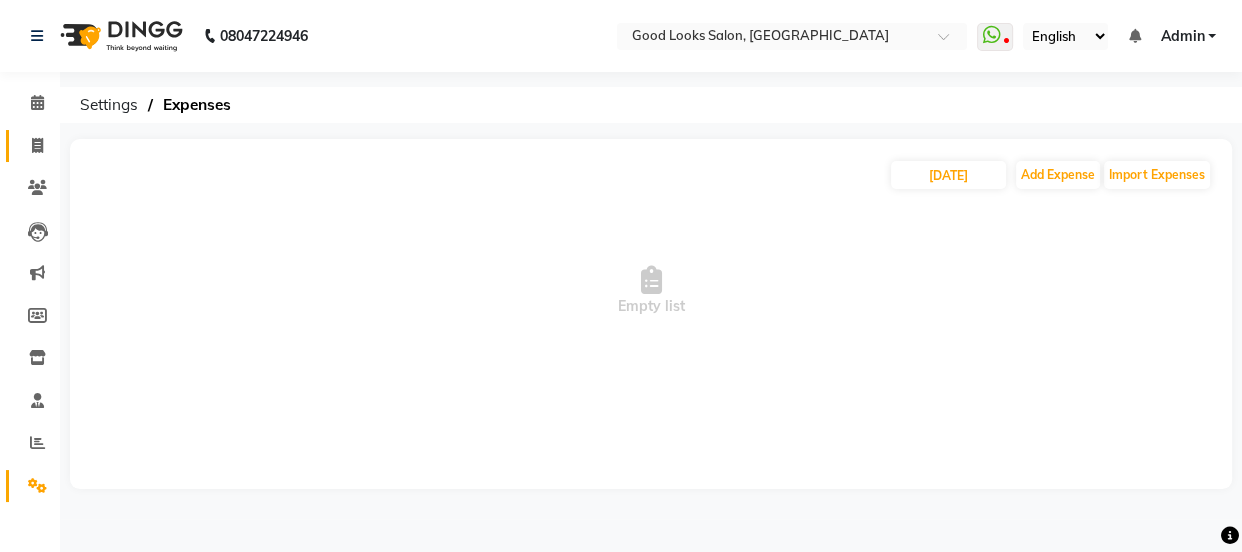 click on "Invoice" 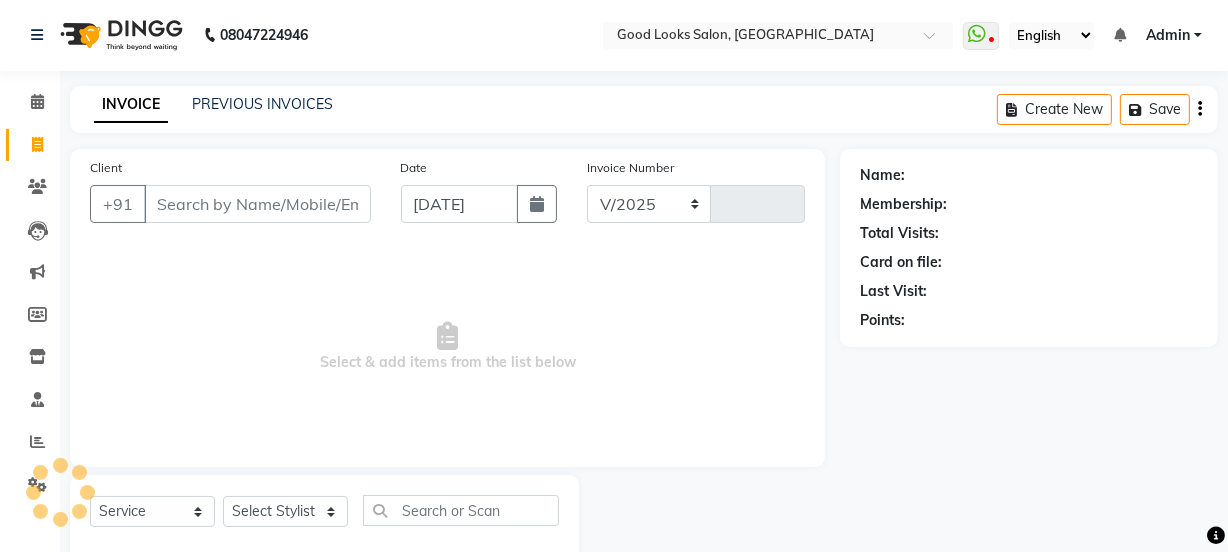 select on "4230" 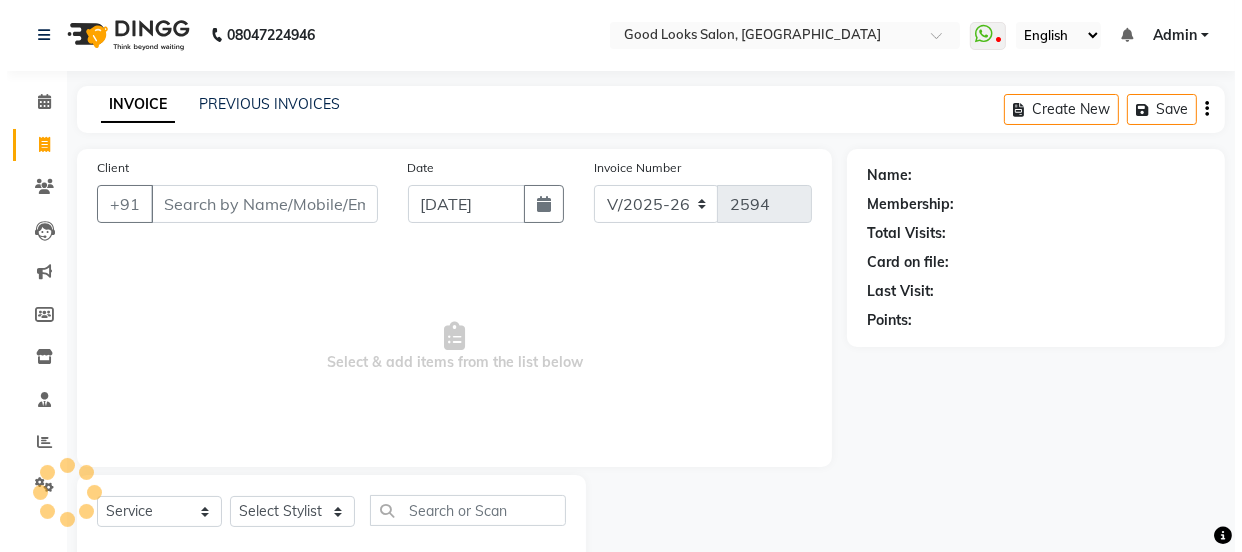 scroll, scrollTop: 50, scrollLeft: 0, axis: vertical 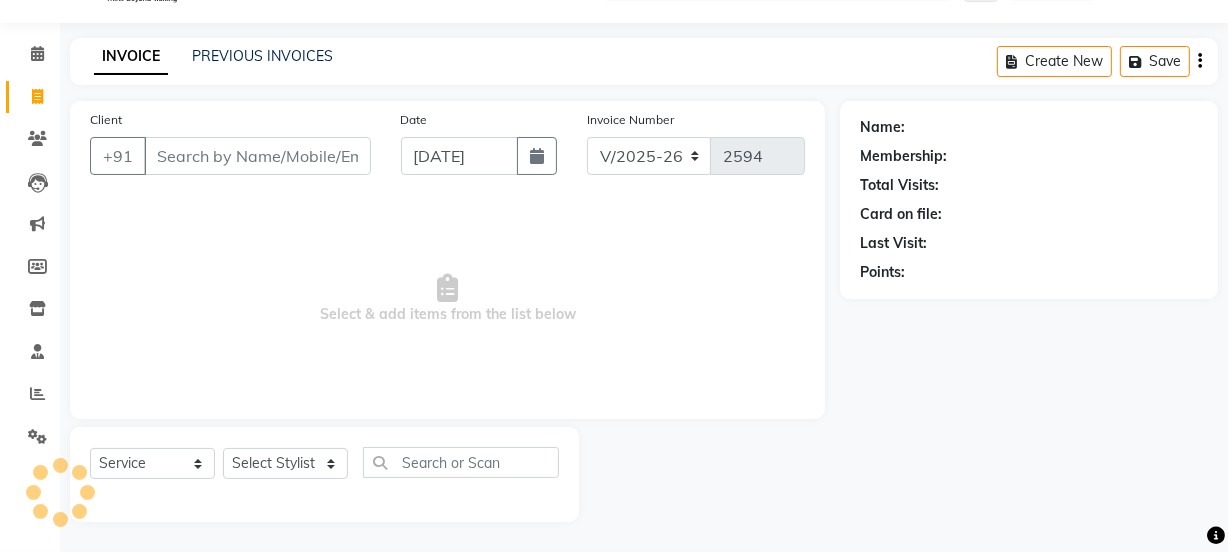 click on "Client +91" 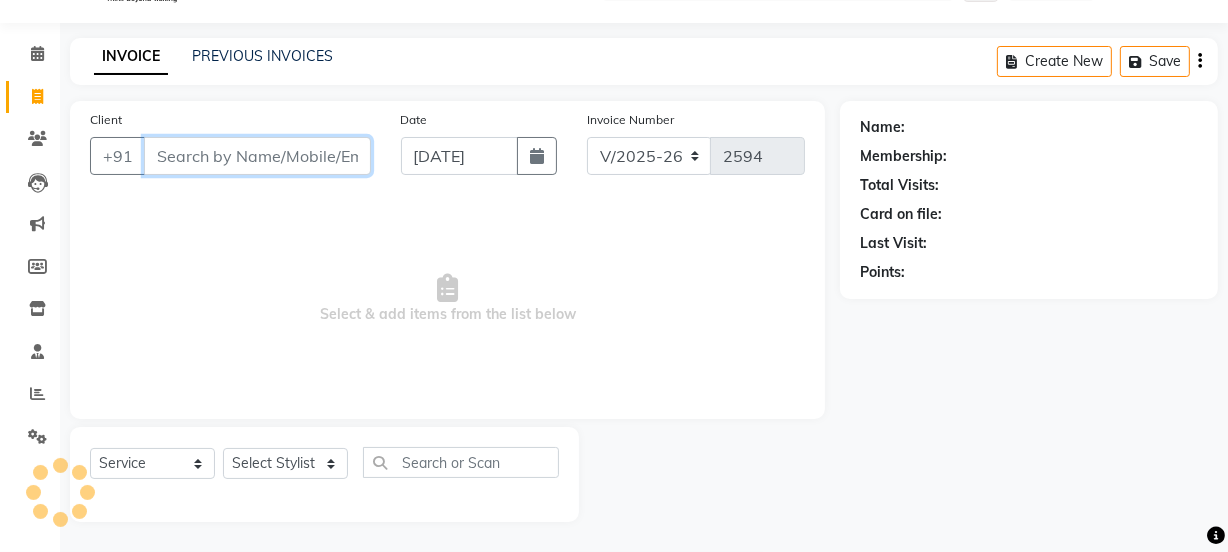 click on "Client" at bounding box center (257, 156) 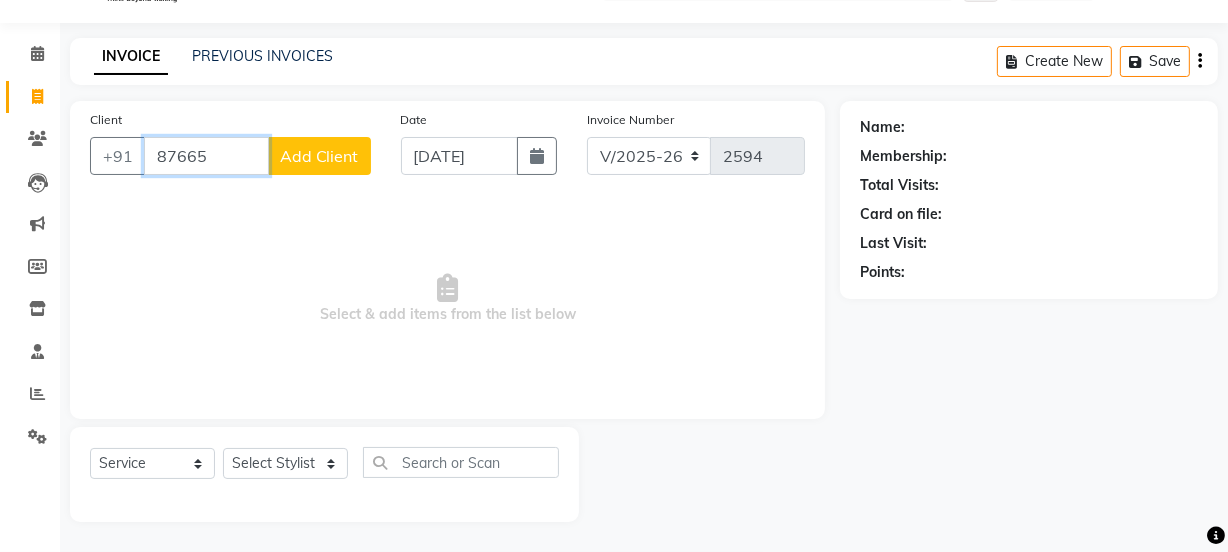type on "87665" 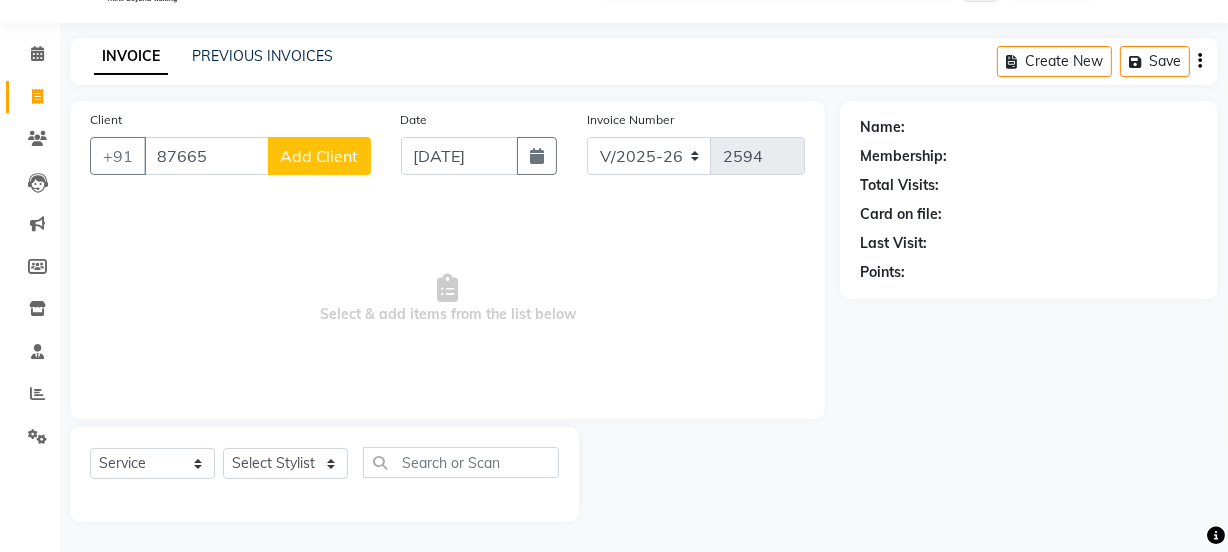click on "Add Client" 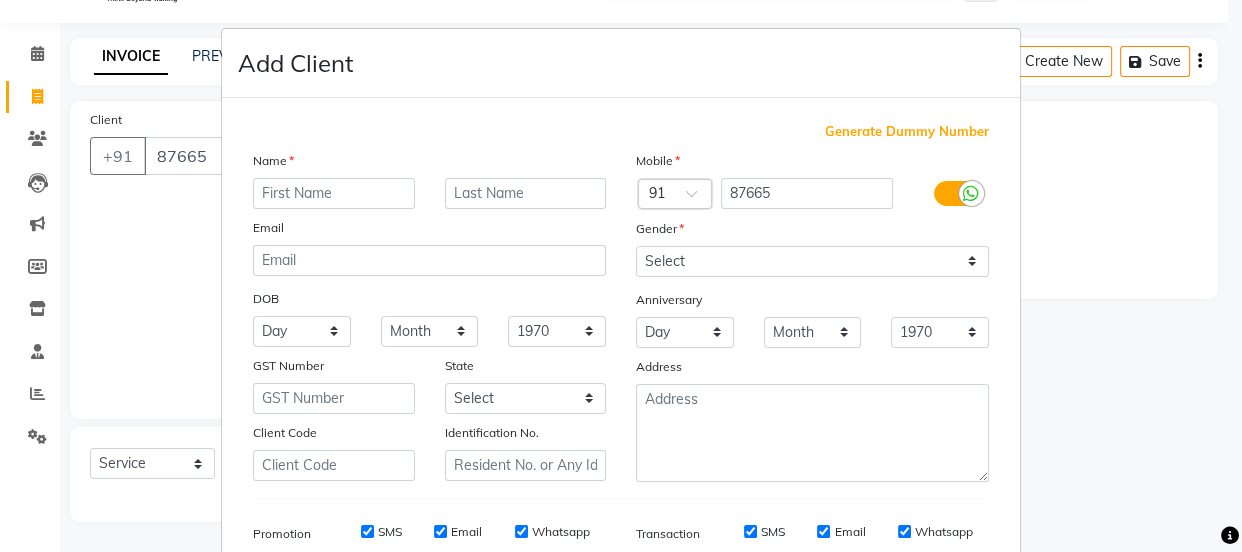click on "Generate Dummy Number" at bounding box center (907, 132) 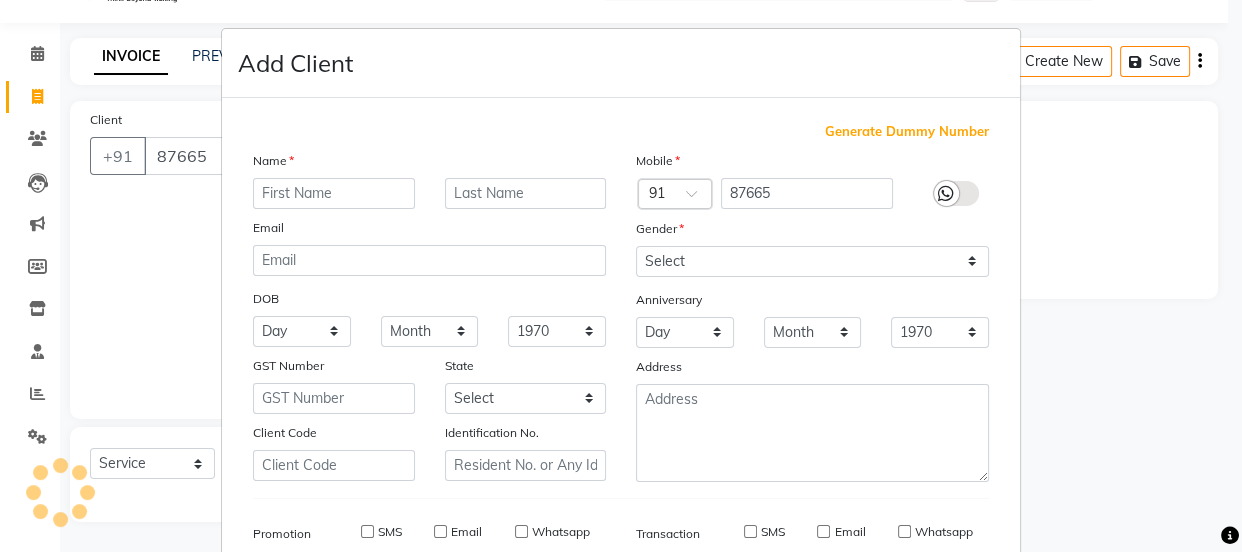 type on "1174800000920" 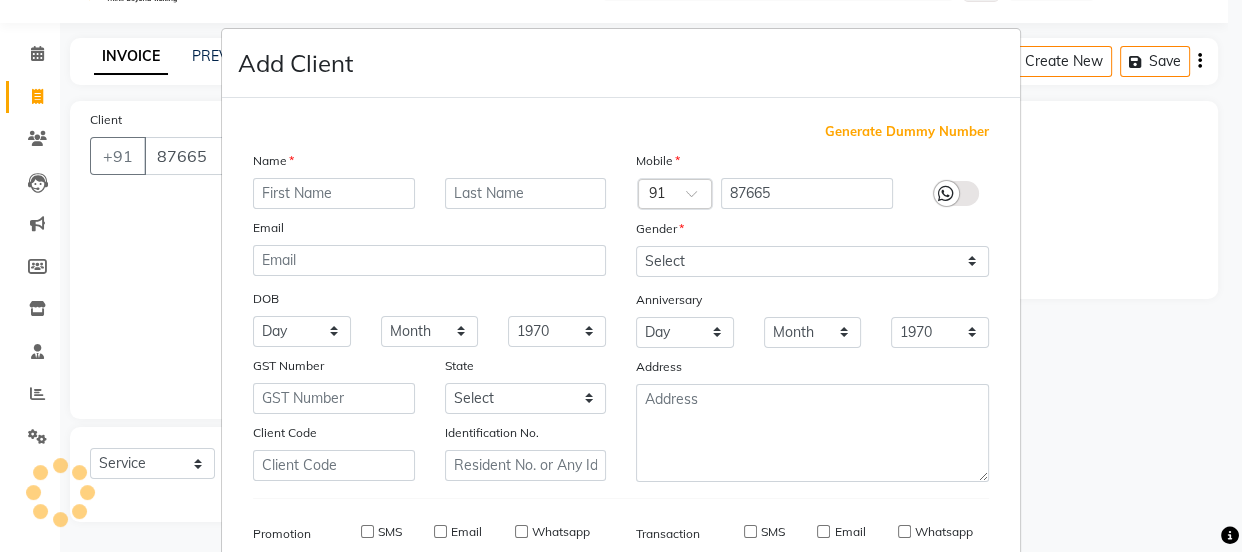 checkbox on "false" 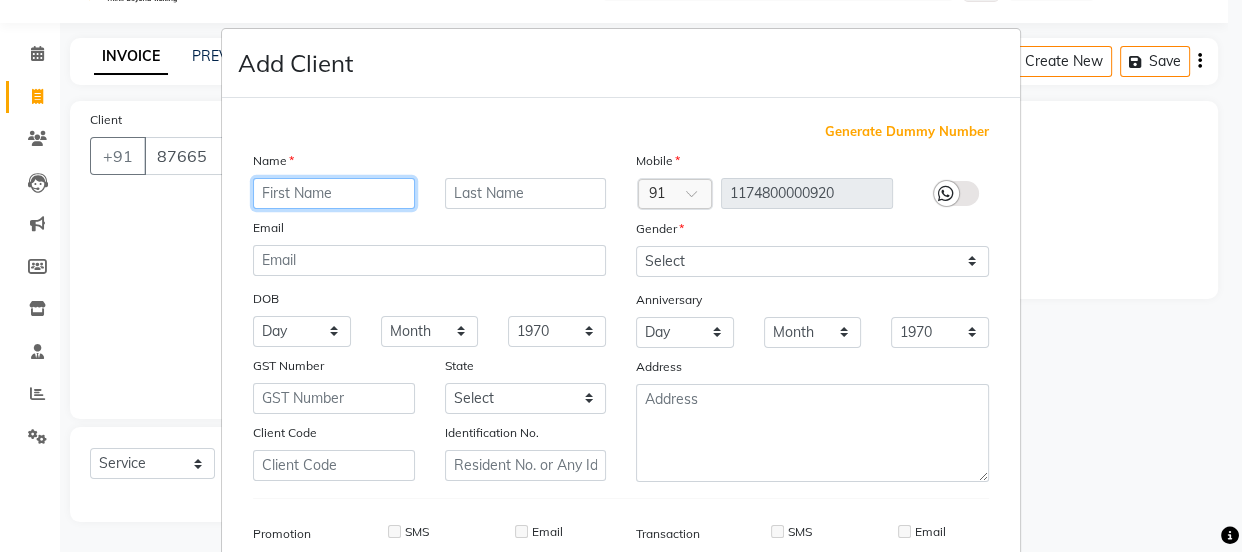 click at bounding box center (334, 193) 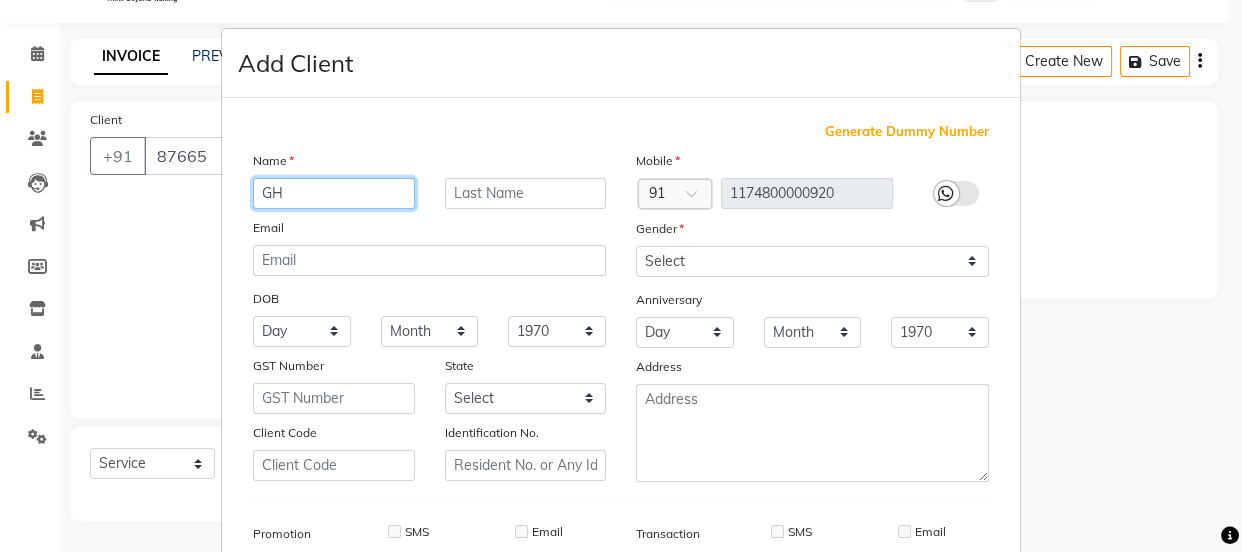 type on "GH" 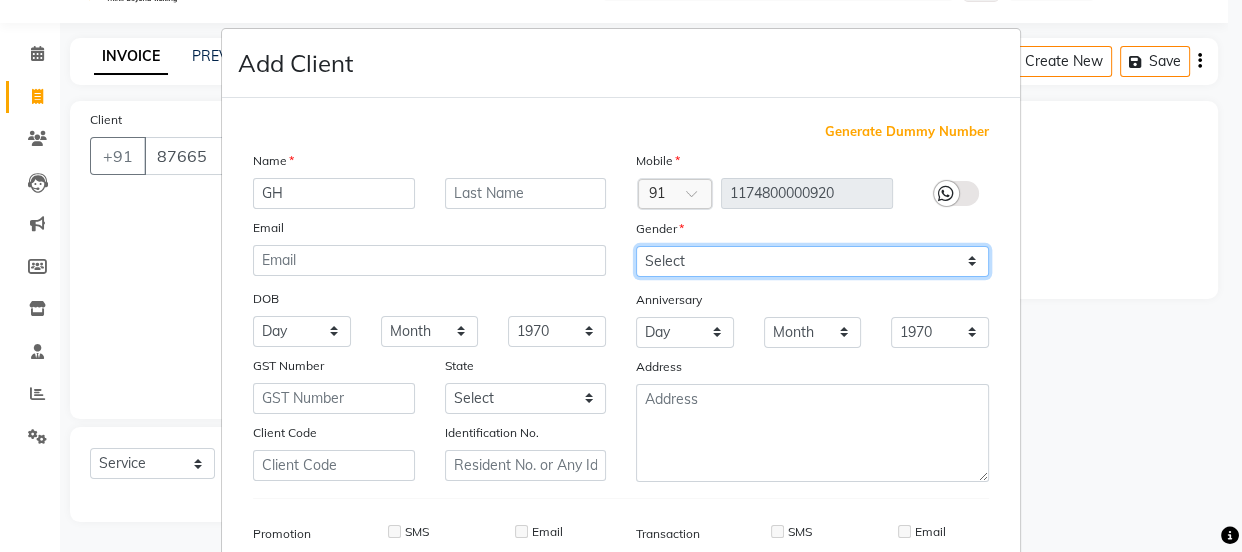 click on "Select Male Female Other Prefer Not To Say" at bounding box center [812, 261] 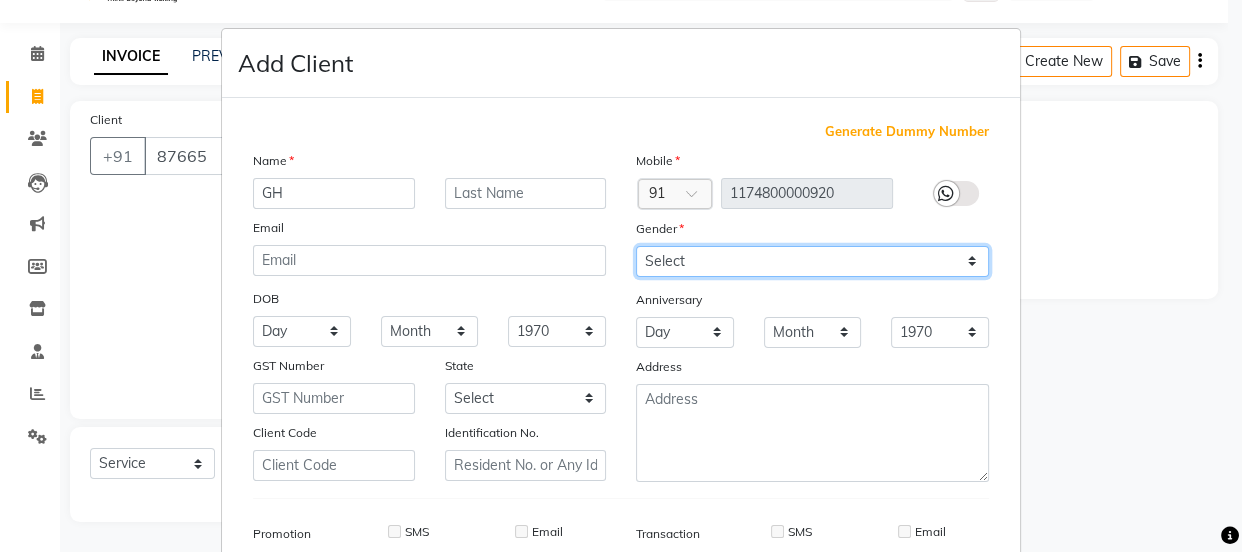 select on "other" 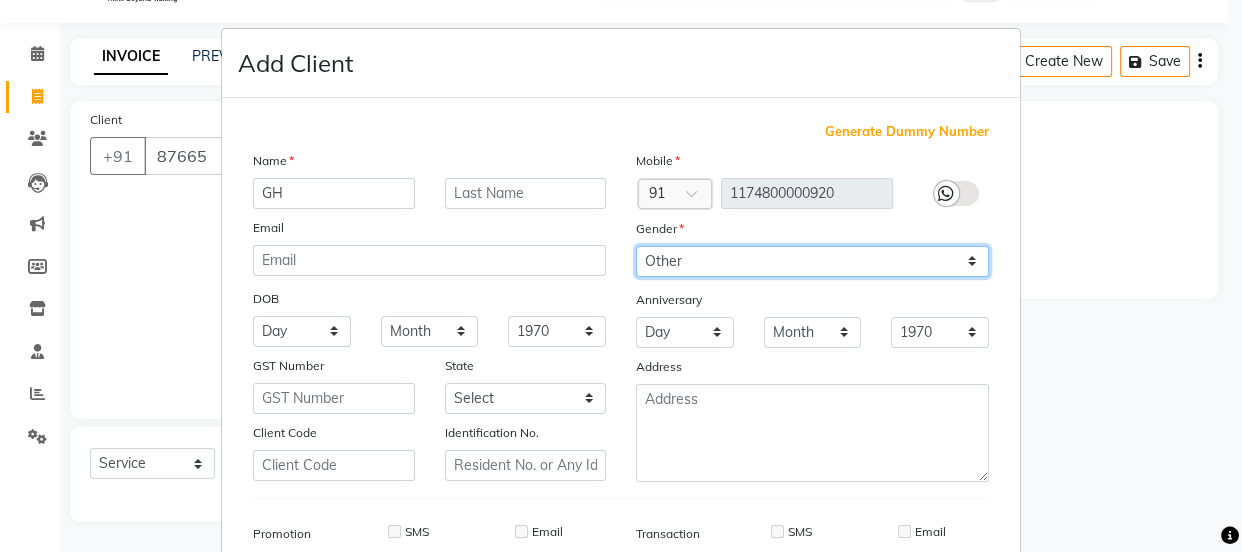 click on "Select Male Female Other Prefer Not To Say" at bounding box center [812, 261] 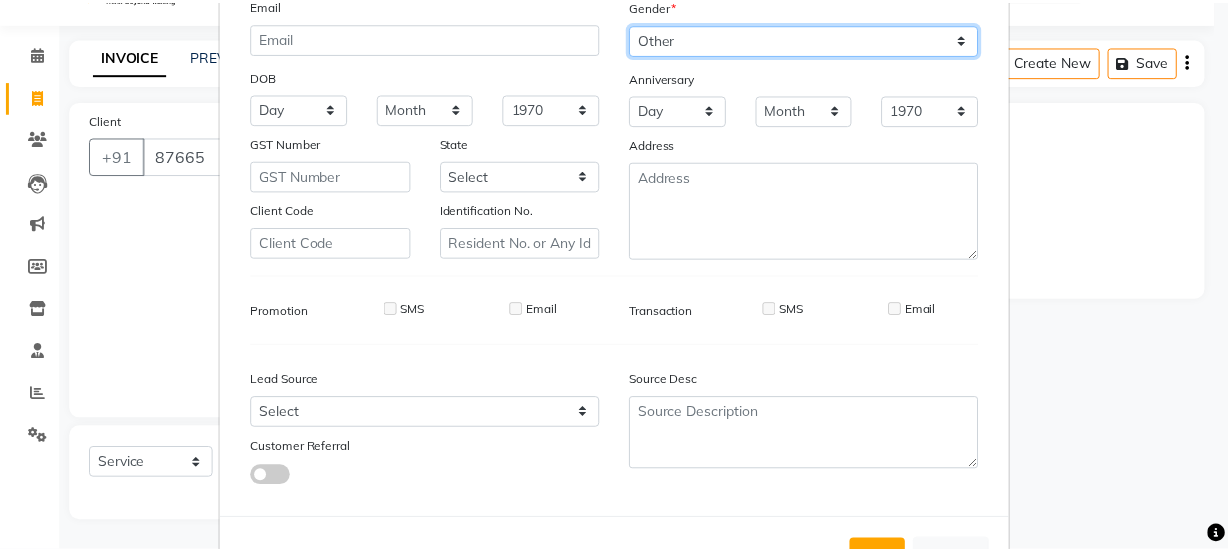 scroll, scrollTop: 301, scrollLeft: 0, axis: vertical 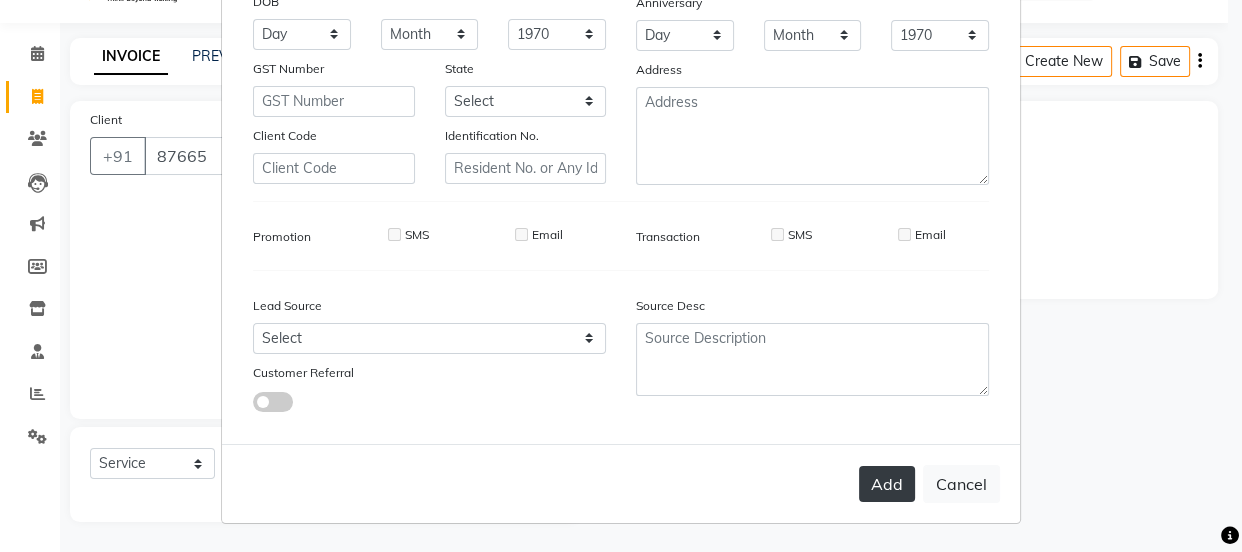 click on "Add" at bounding box center [887, 484] 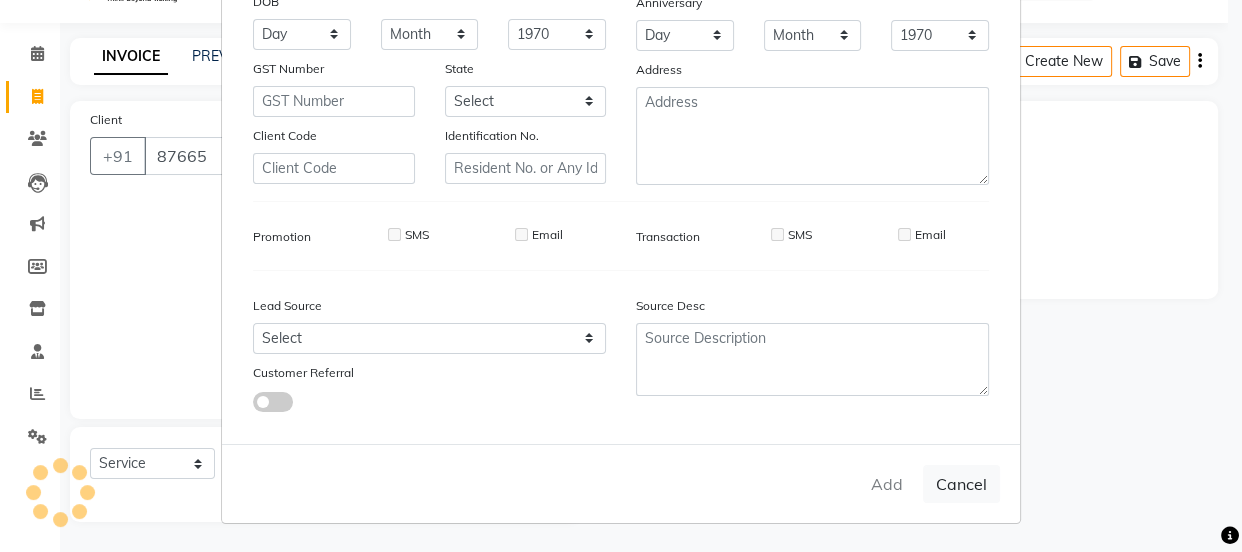 type on "1174800000920" 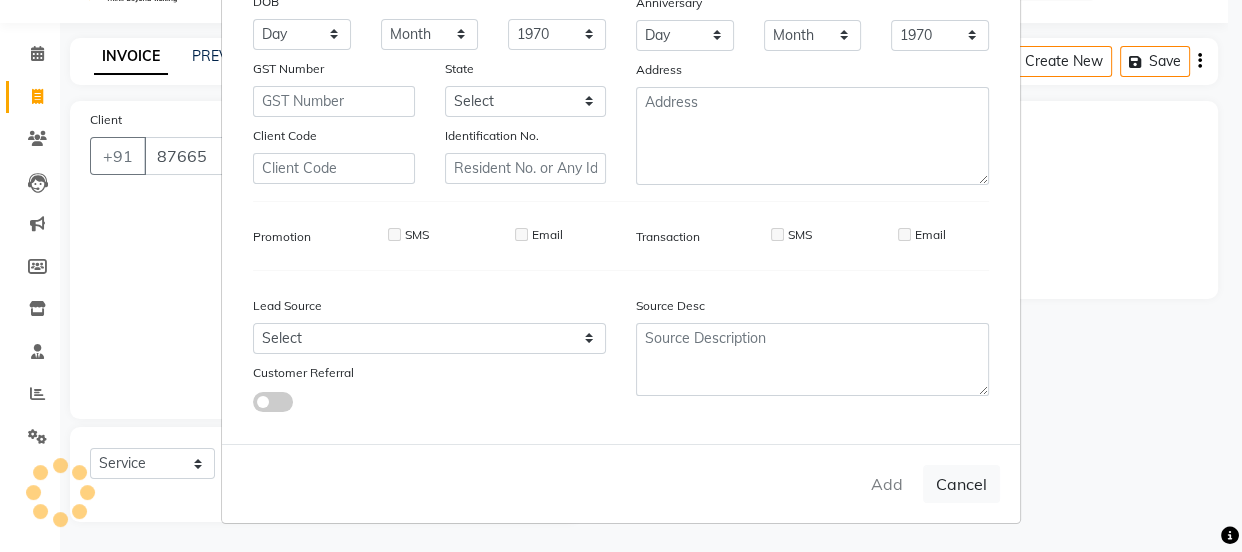 type 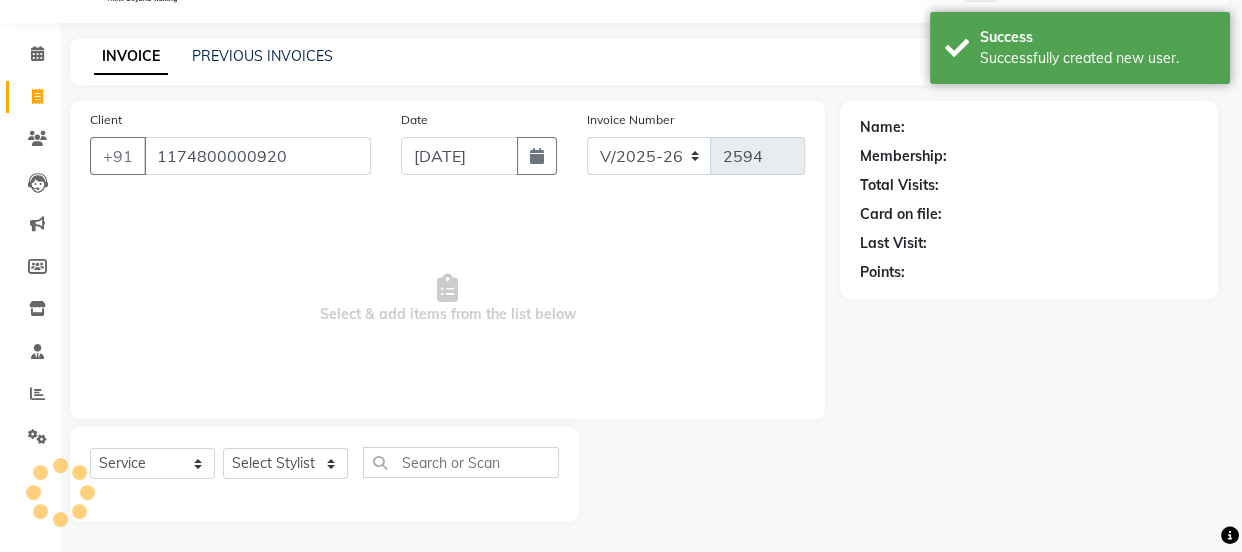select on "1: Object" 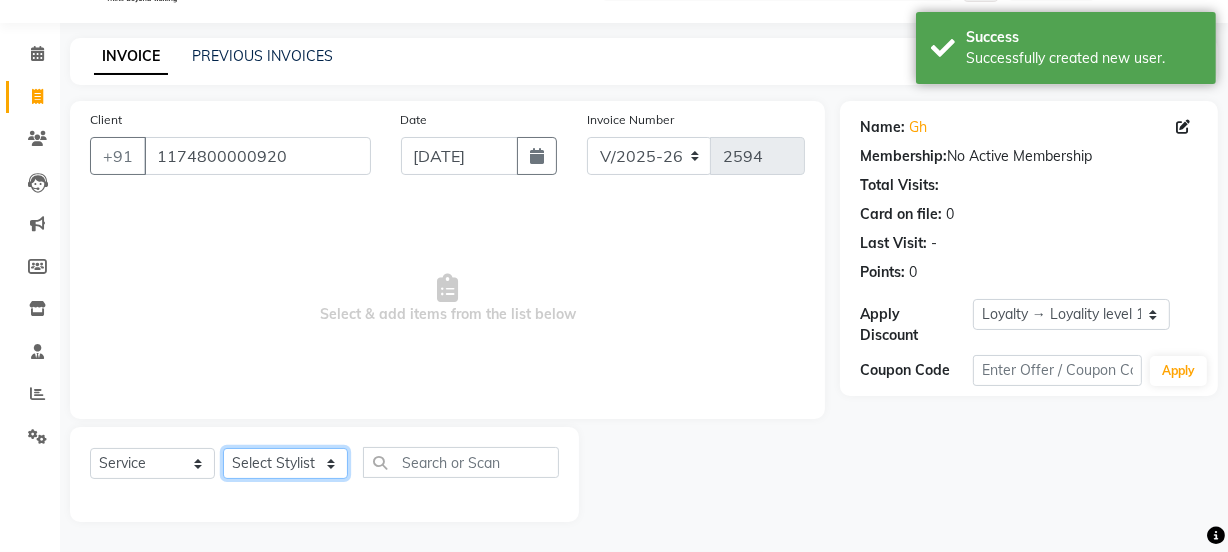 click on "Select Stylist Jyoti kaif Manager [PERSON_NAME] 2 Reception [PERSON_NAME] [PERSON_NAME] SUNNY [PERSON_NAME]" 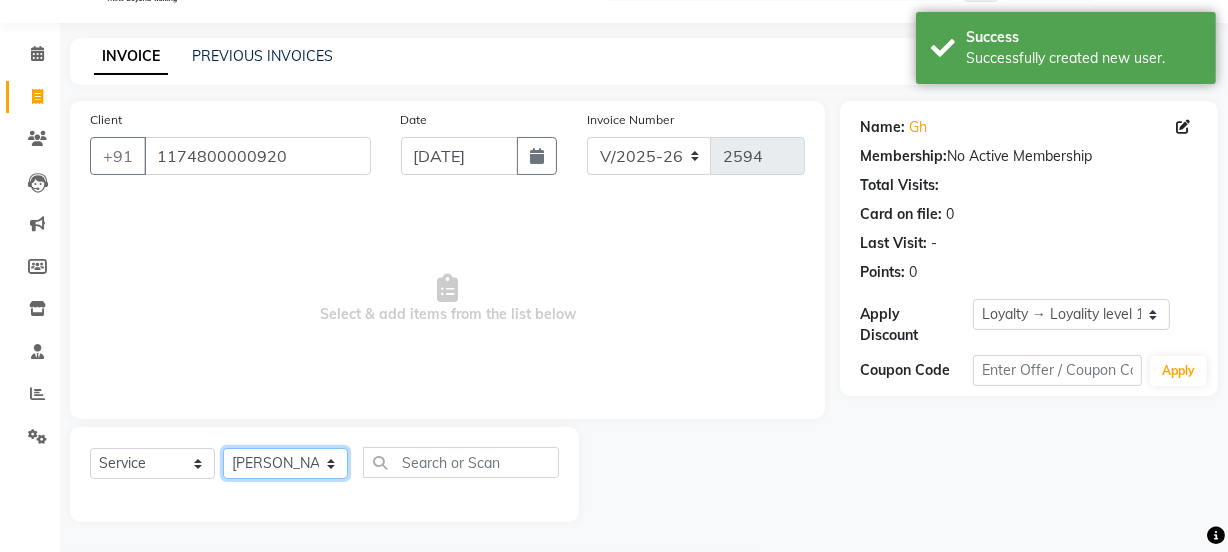 click on "Select Stylist Jyoti kaif Manager [PERSON_NAME] 2 Reception [PERSON_NAME] [PERSON_NAME] SUNNY [PERSON_NAME]" 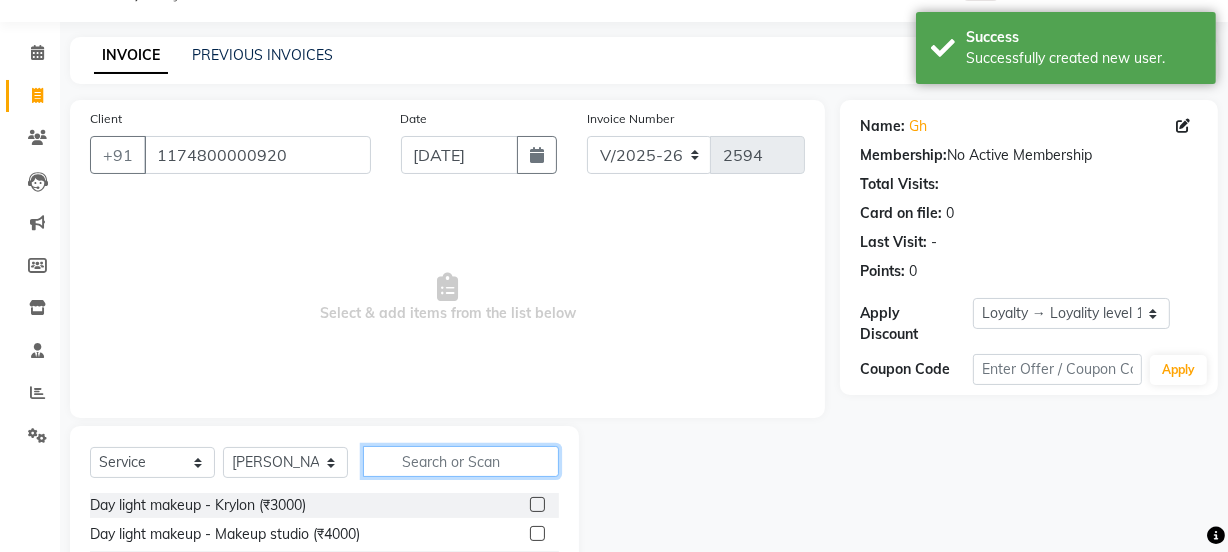 click 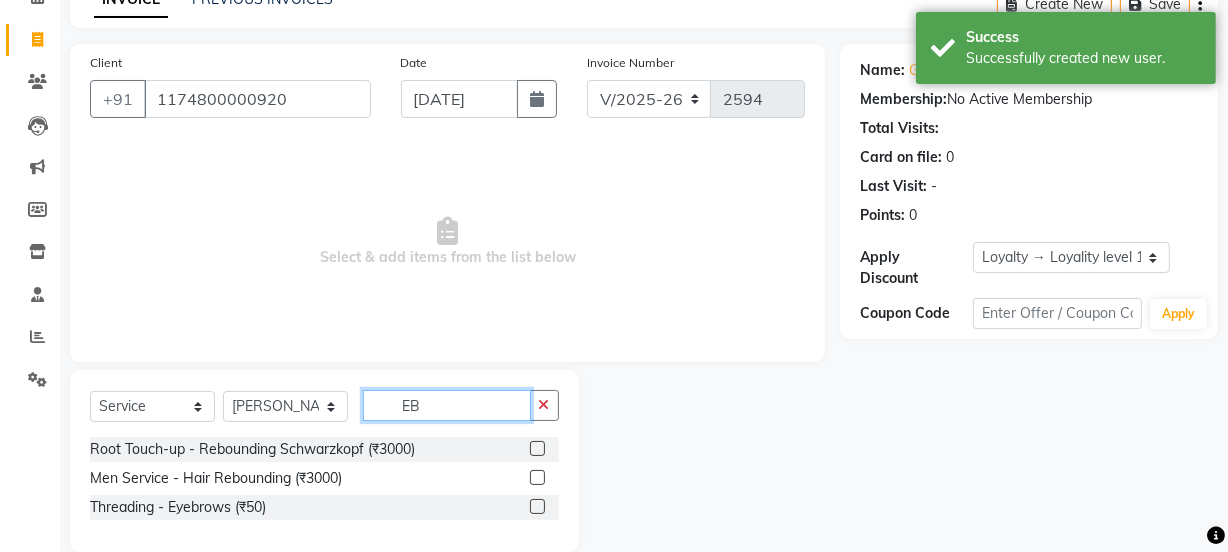 scroll, scrollTop: 136, scrollLeft: 0, axis: vertical 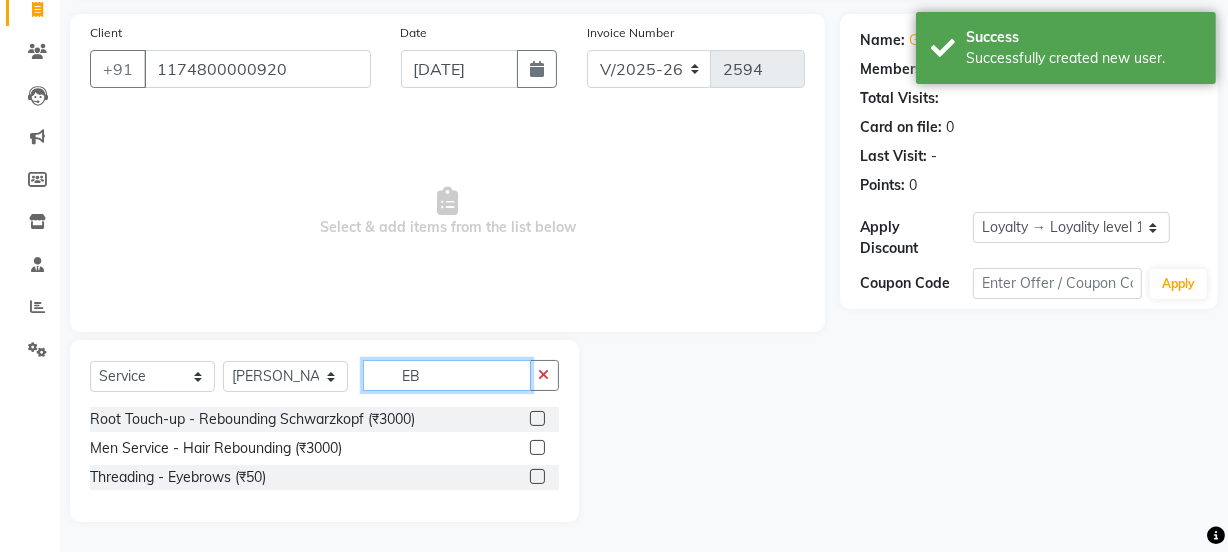 type on "EB" 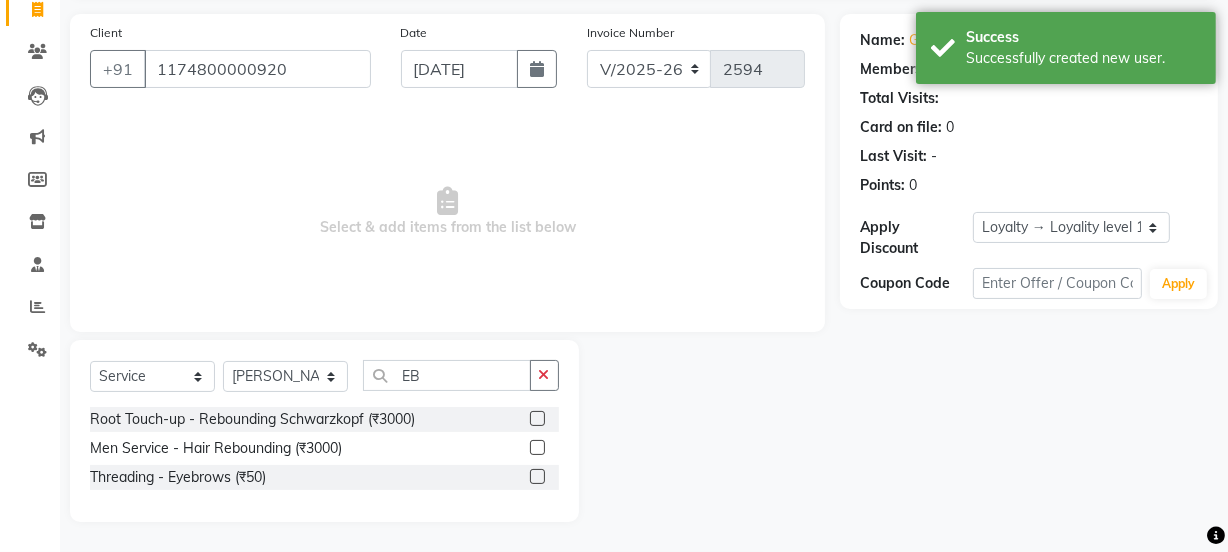 click 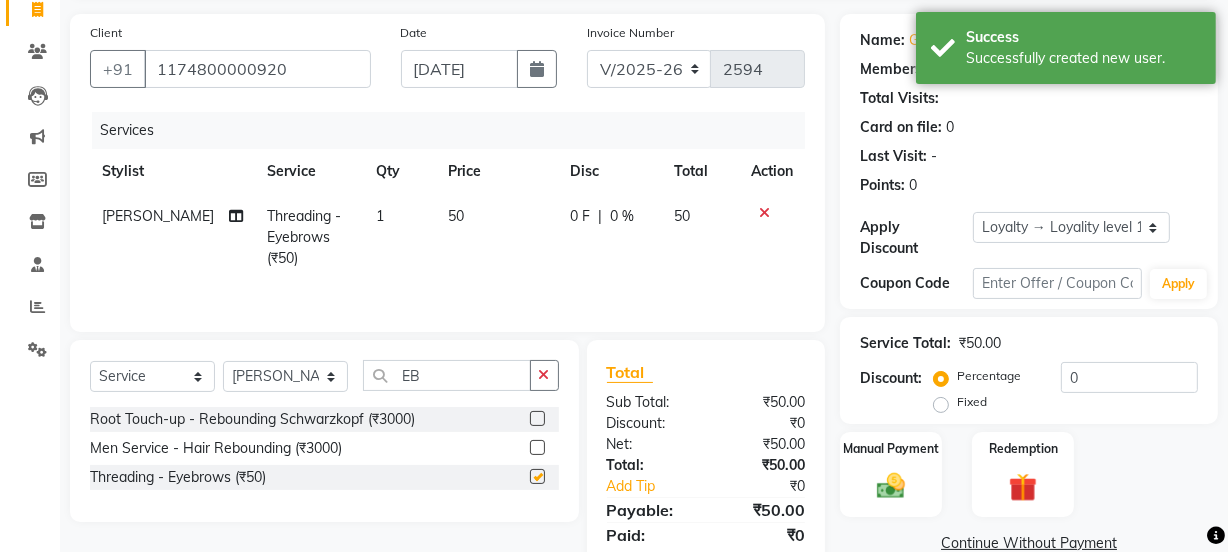 checkbox on "false" 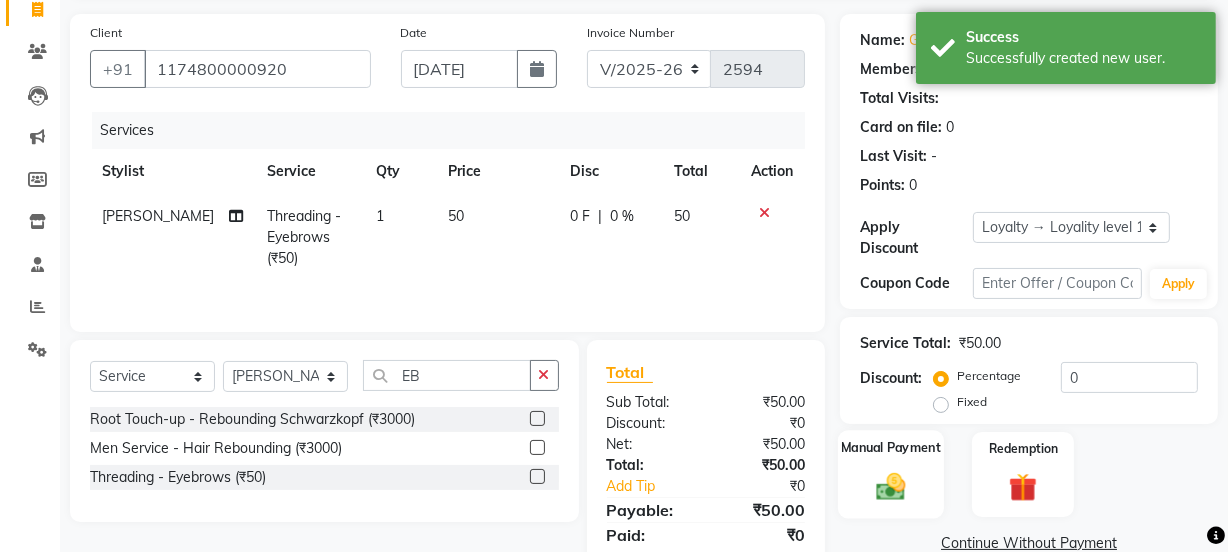 click 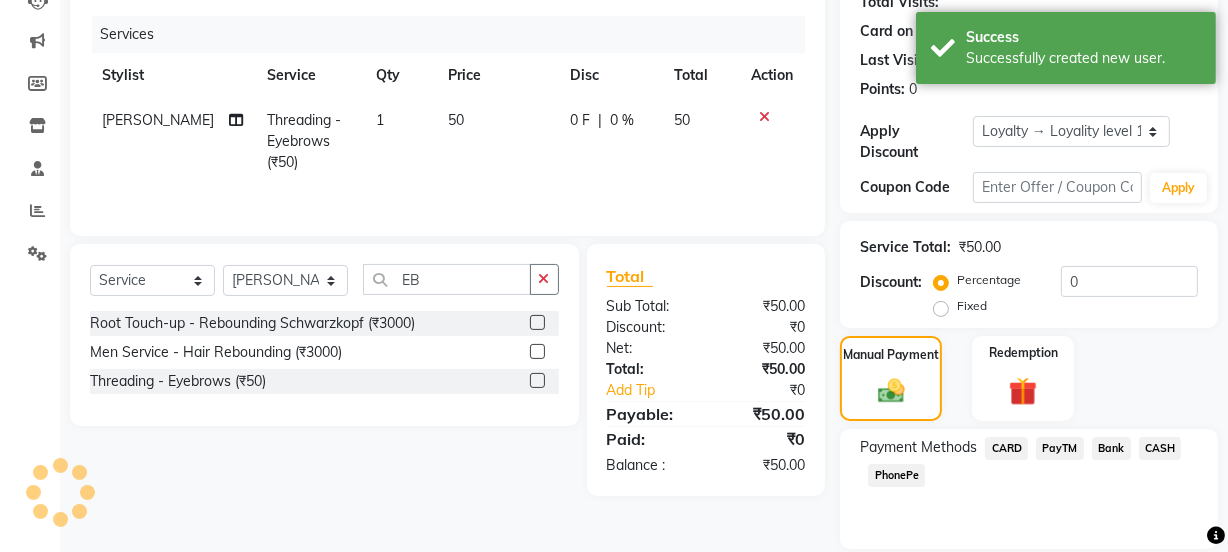 scroll, scrollTop: 300, scrollLeft: 0, axis: vertical 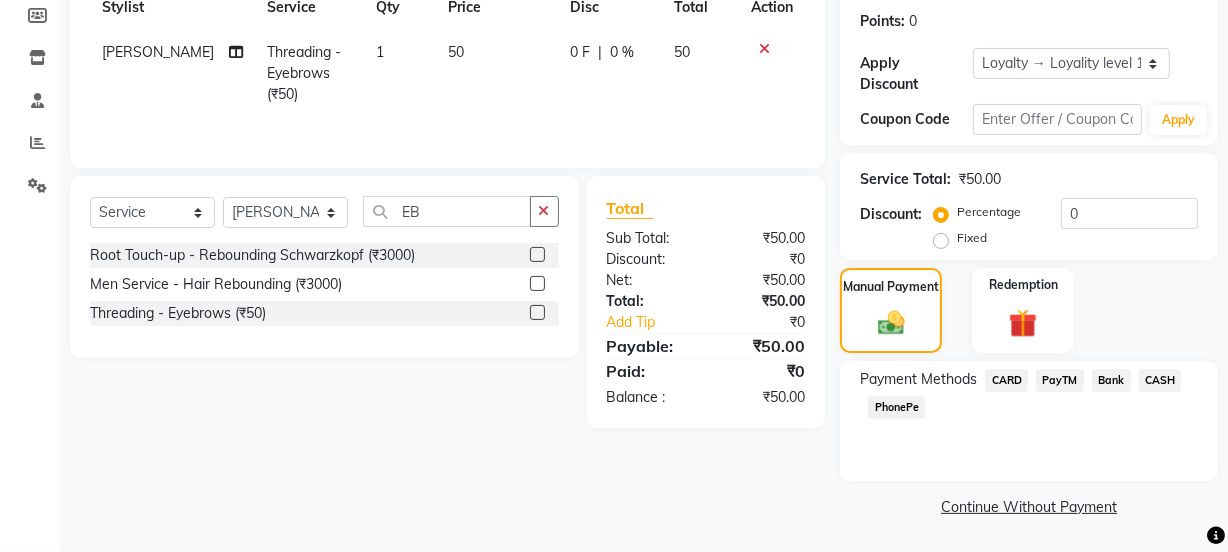 click on "CASH" 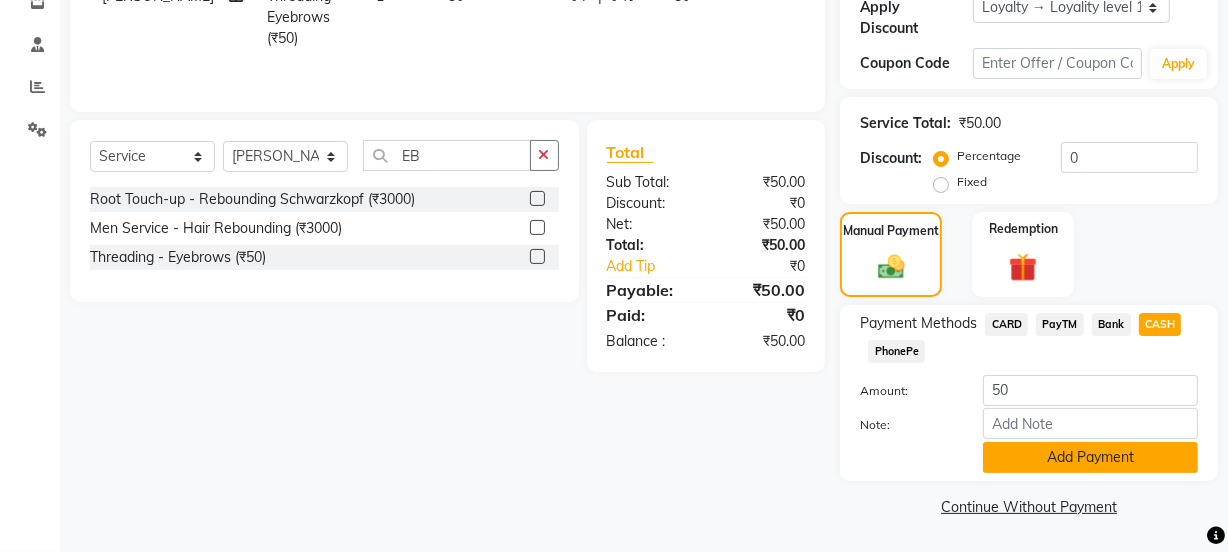 click on "Add Payment" 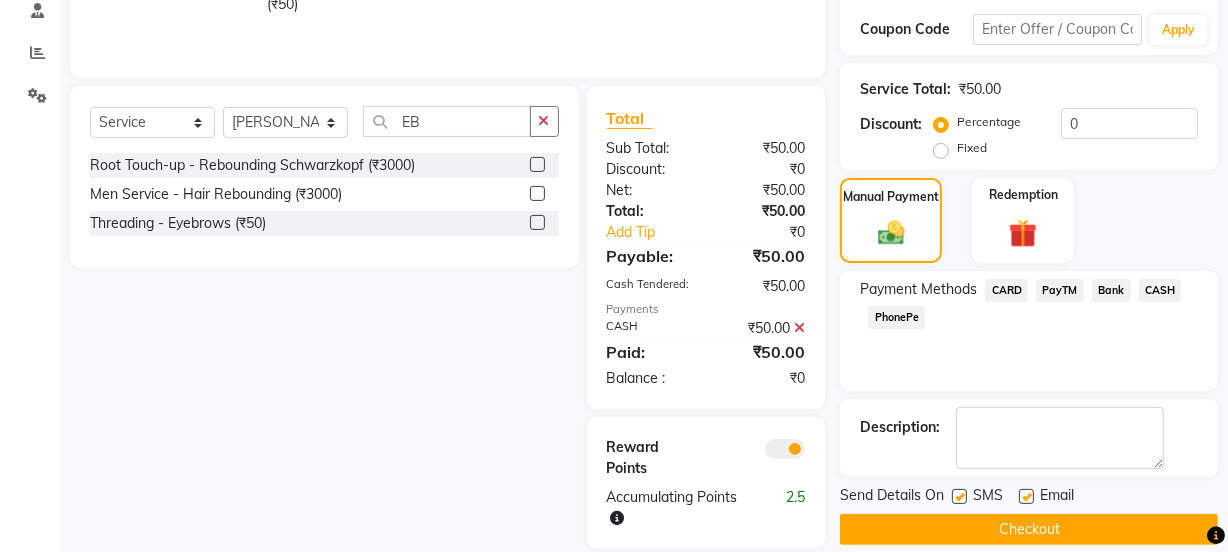 scroll, scrollTop: 417, scrollLeft: 0, axis: vertical 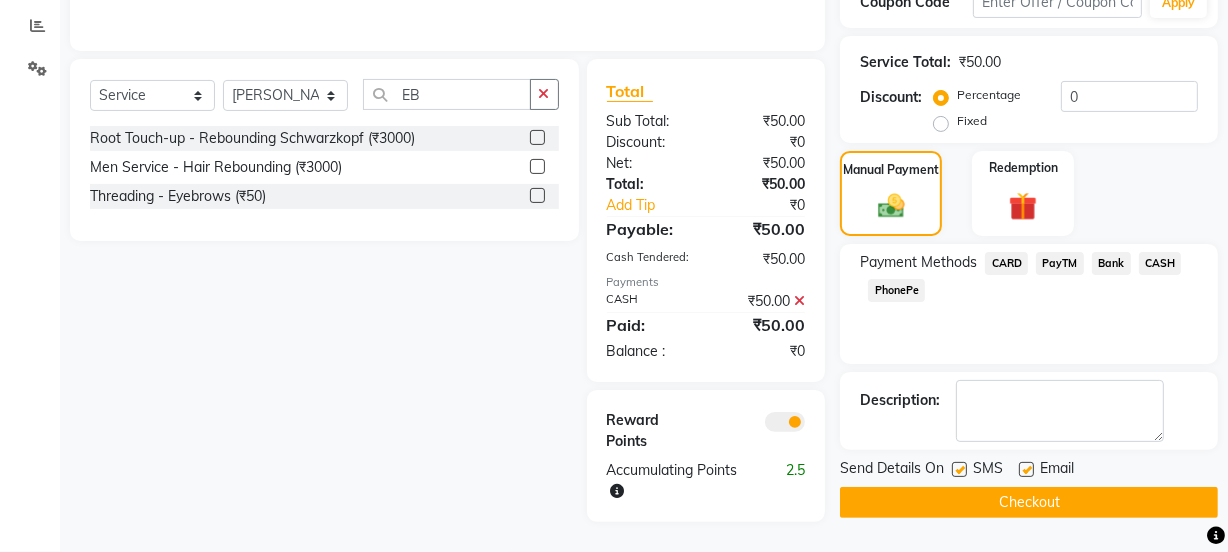 click on "Checkout" 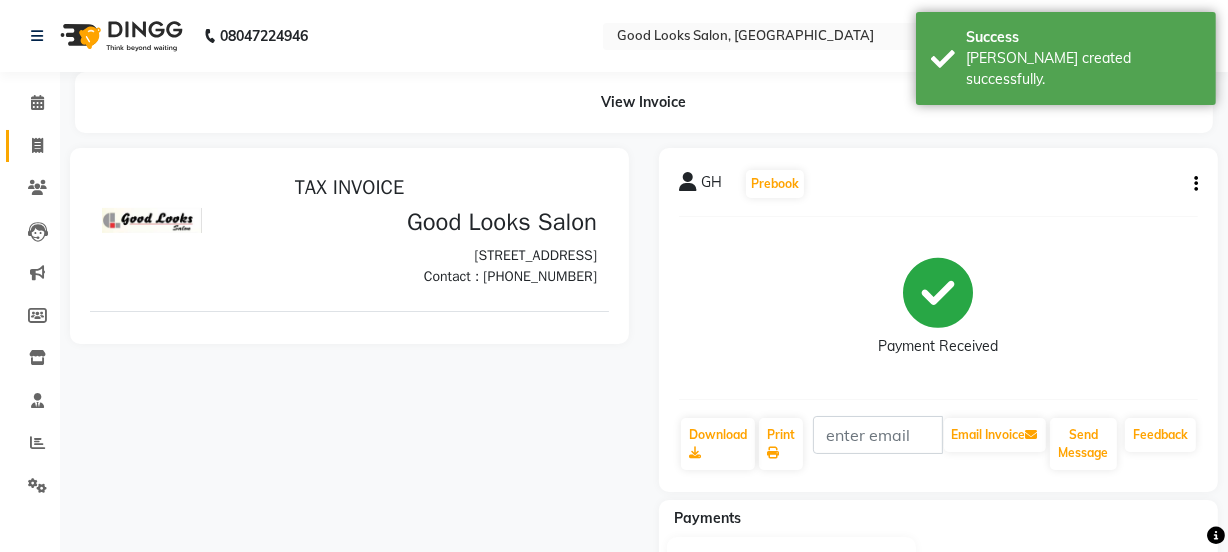 scroll, scrollTop: 0, scrollLeft: 0, axis: both 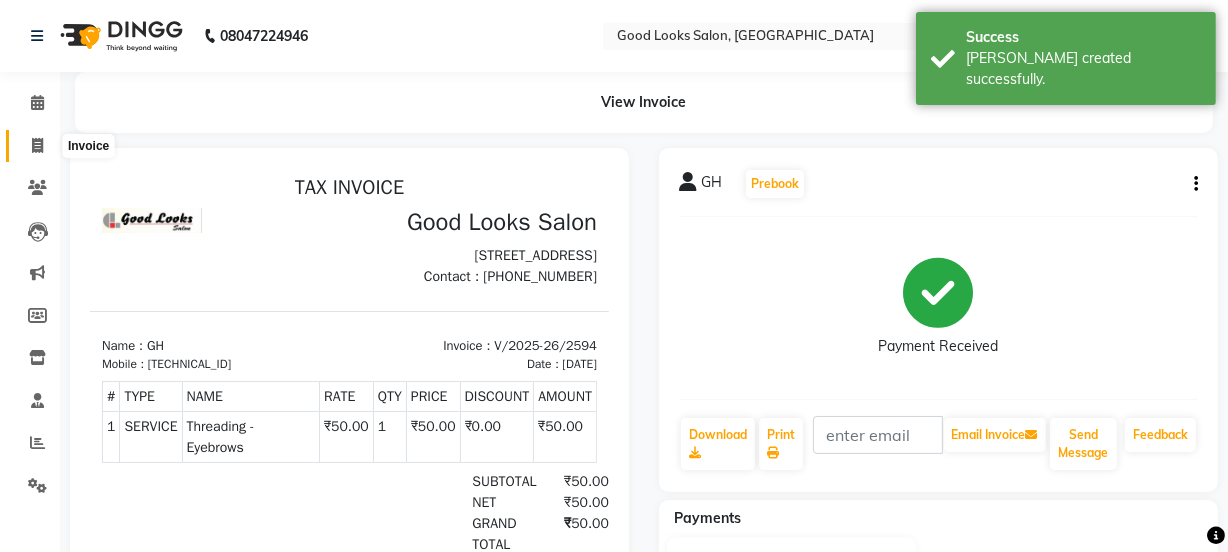 click 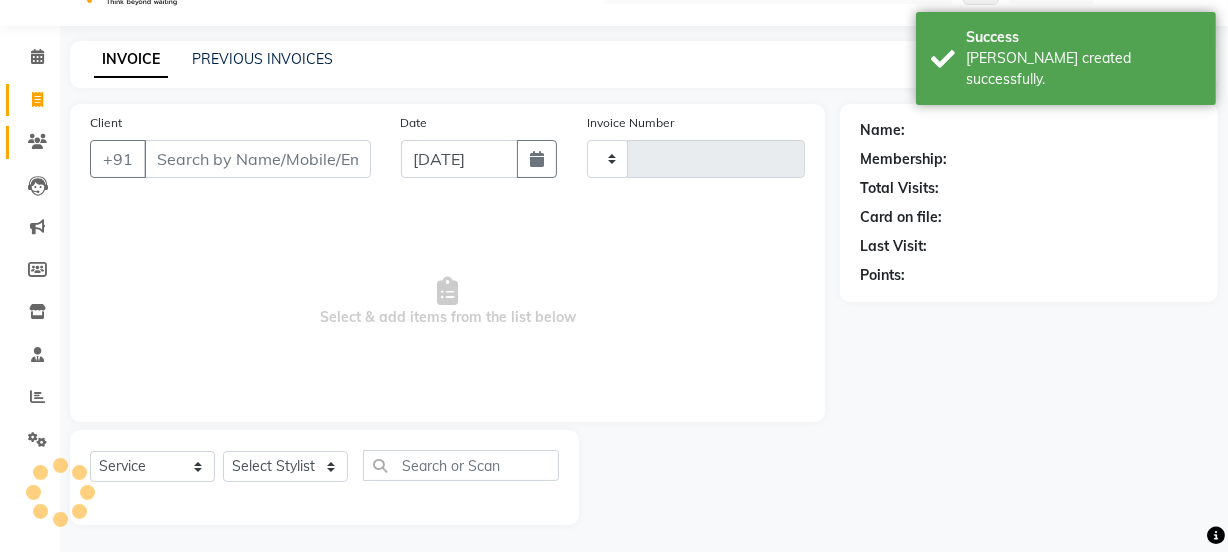 type on "2595" 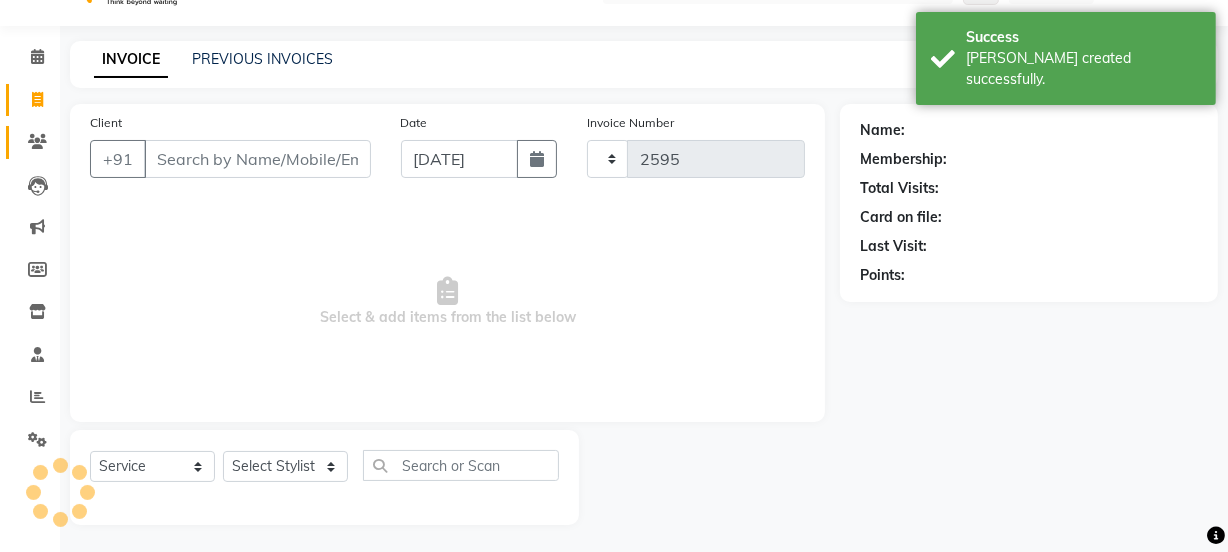 select on "4230" 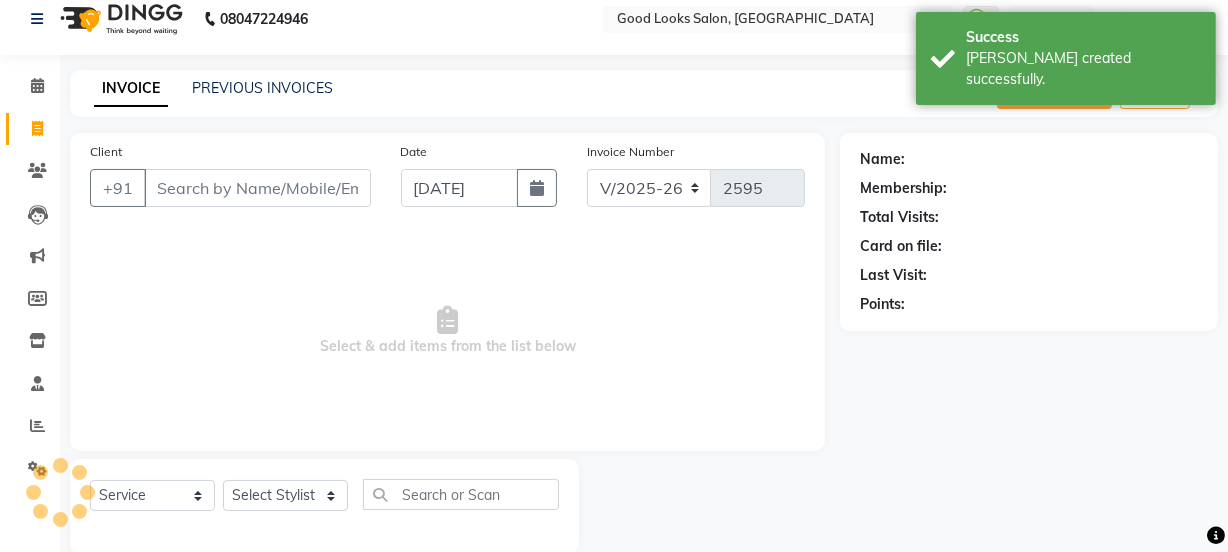 scroll, scrollTop: 0, scrollLeft: 0, axis: both 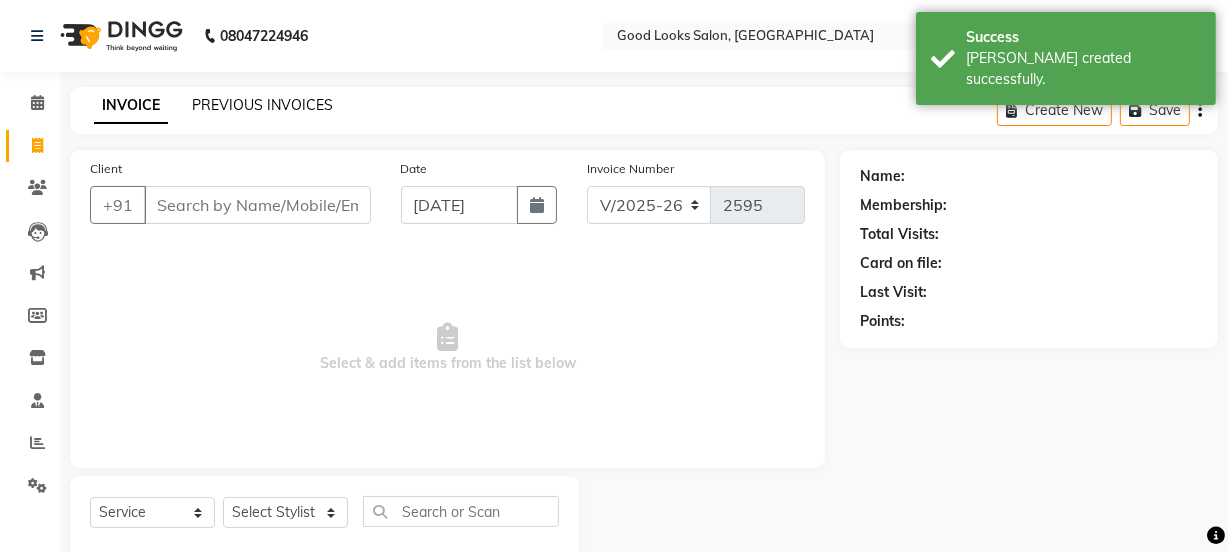 click on "PREVIOUS INVOICES" 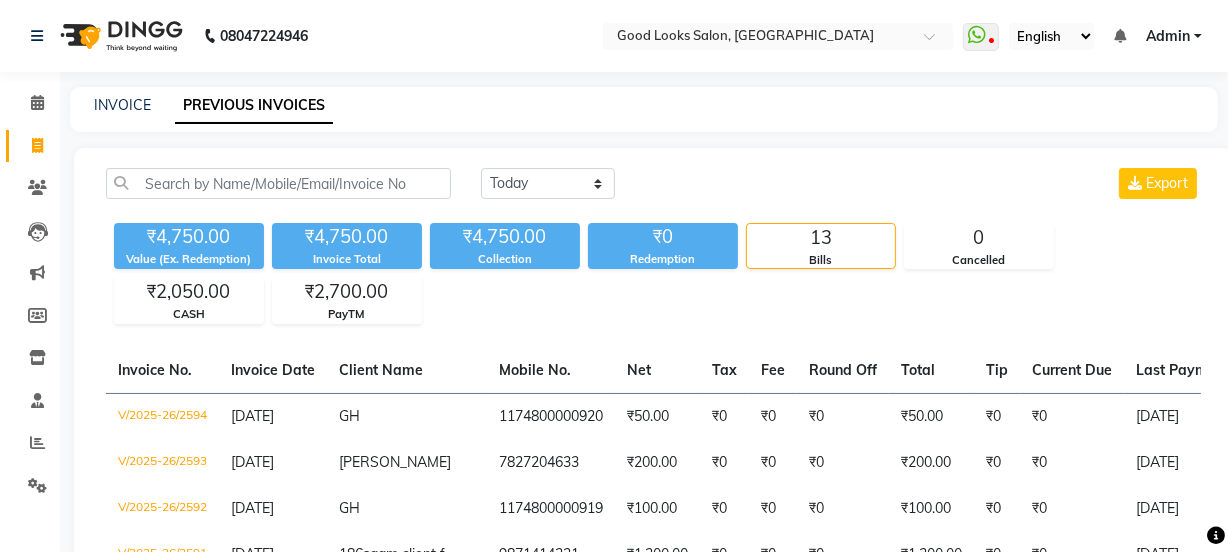 scroll, scrollTop: 624, scrollLeft: 0, axis: vertical 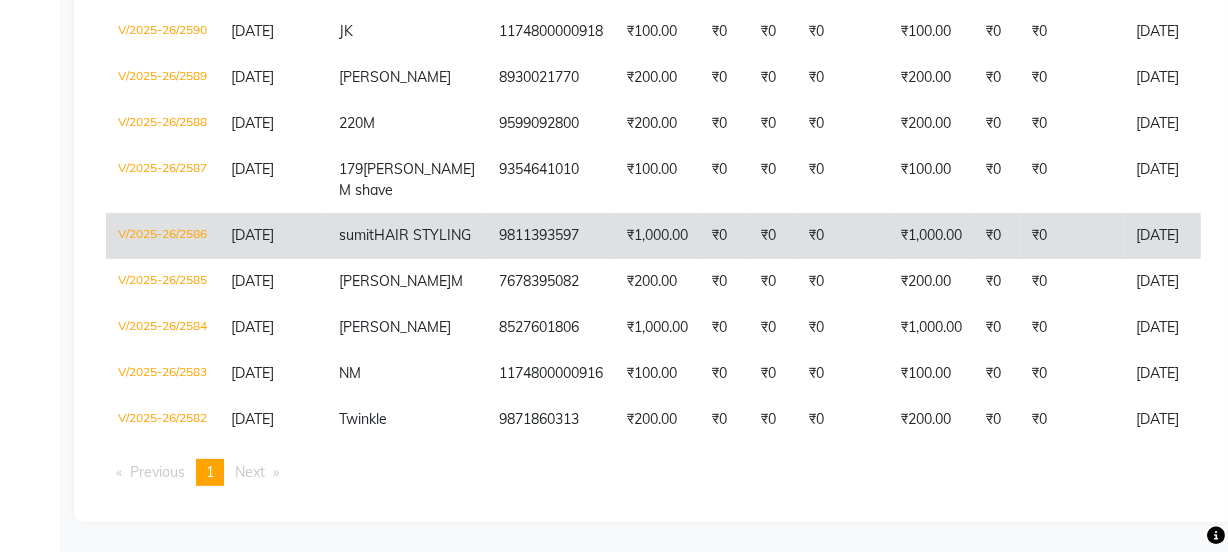 click on "9811393597" 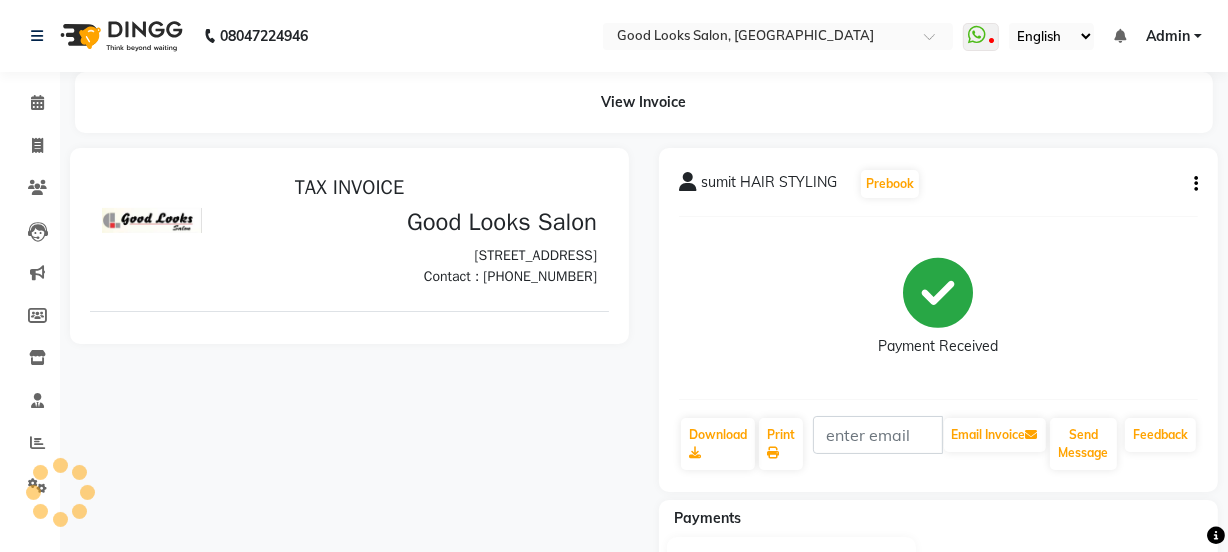 scroll, scrollTop: 0, scrollLeft: 0, axis: both 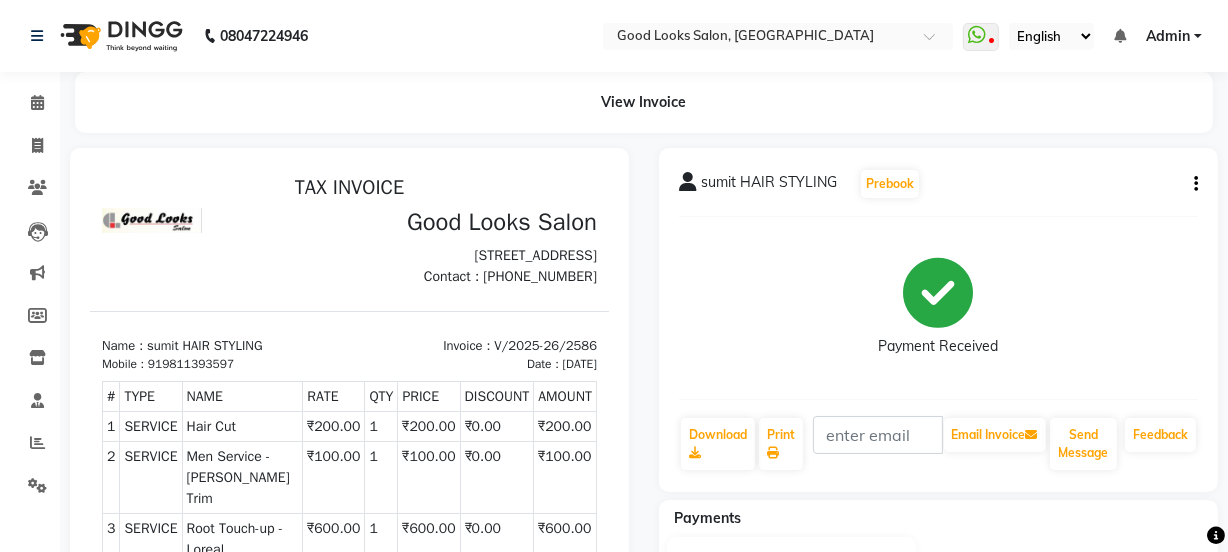click 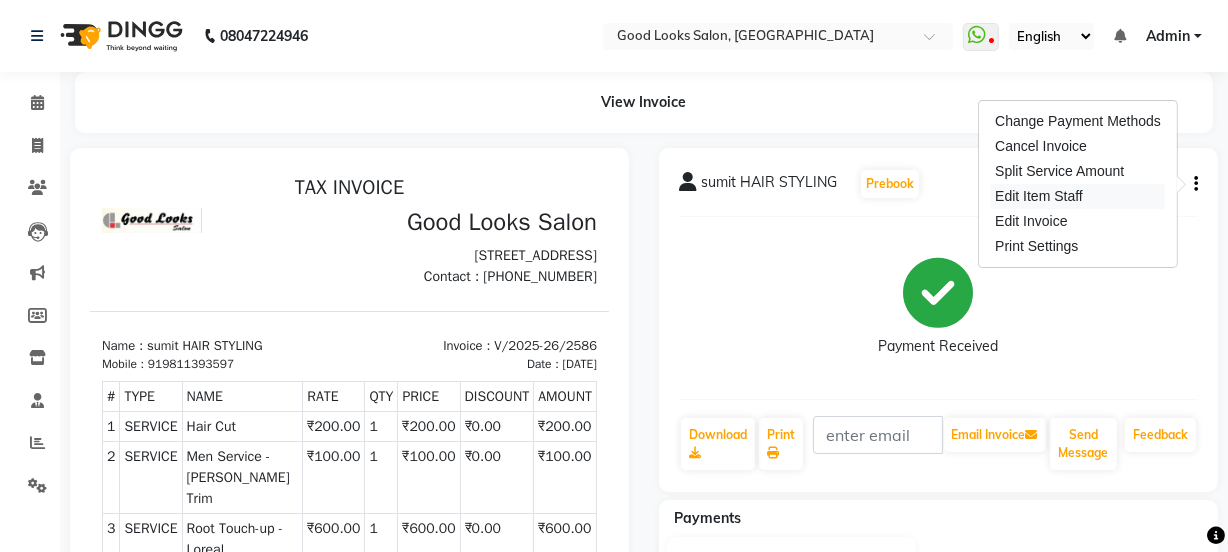 click on "Edit Item Staff" at bounding box center [1078, 196] 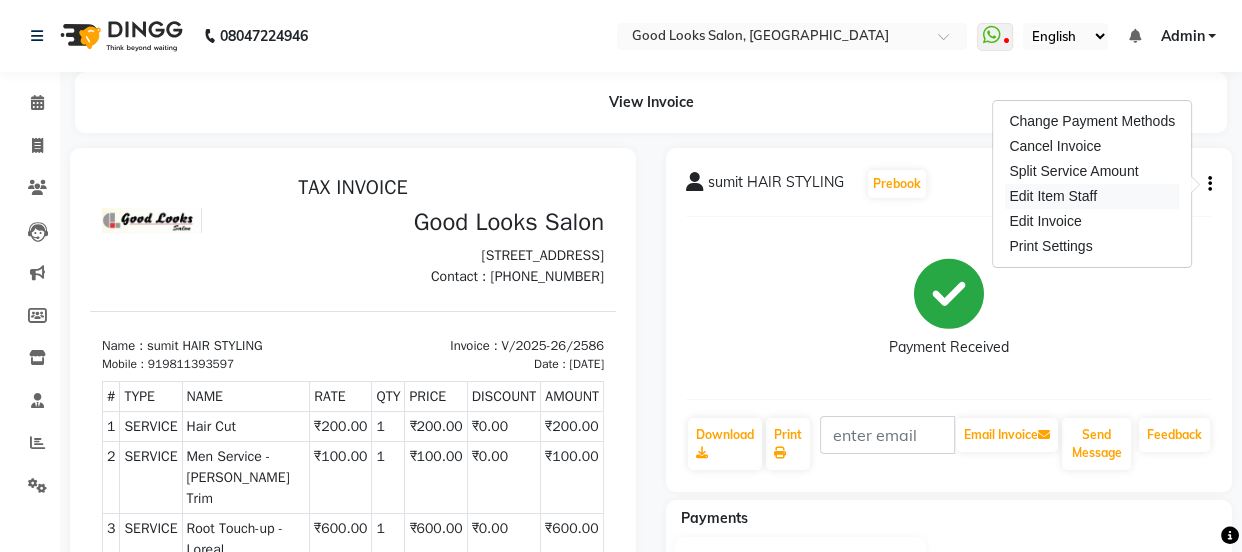 select on "85314" 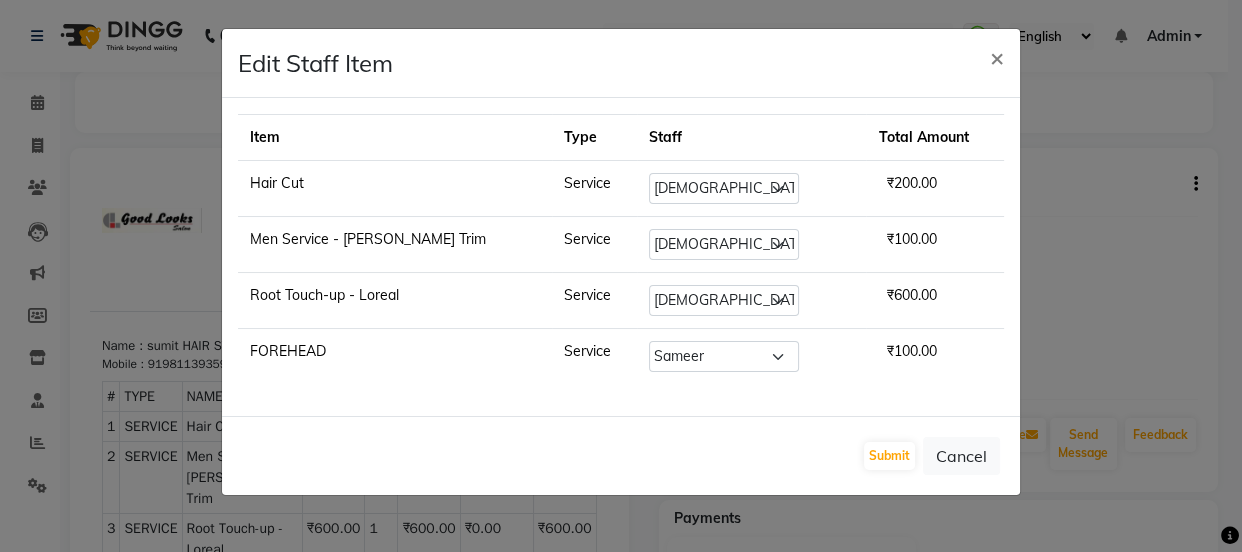click on "Service" 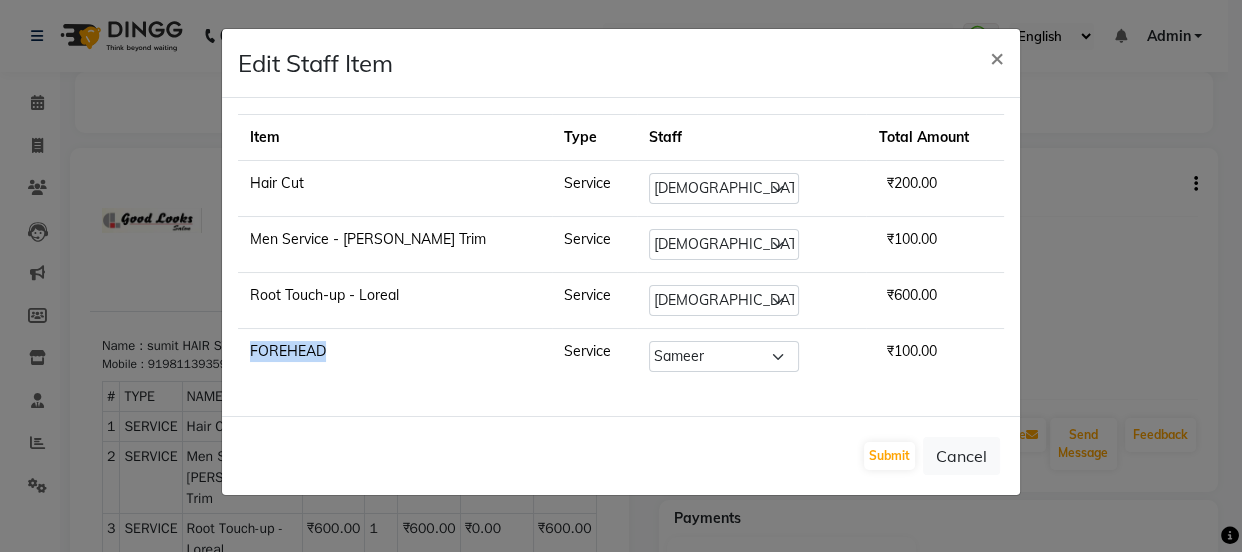 click on "FOREHEAD" 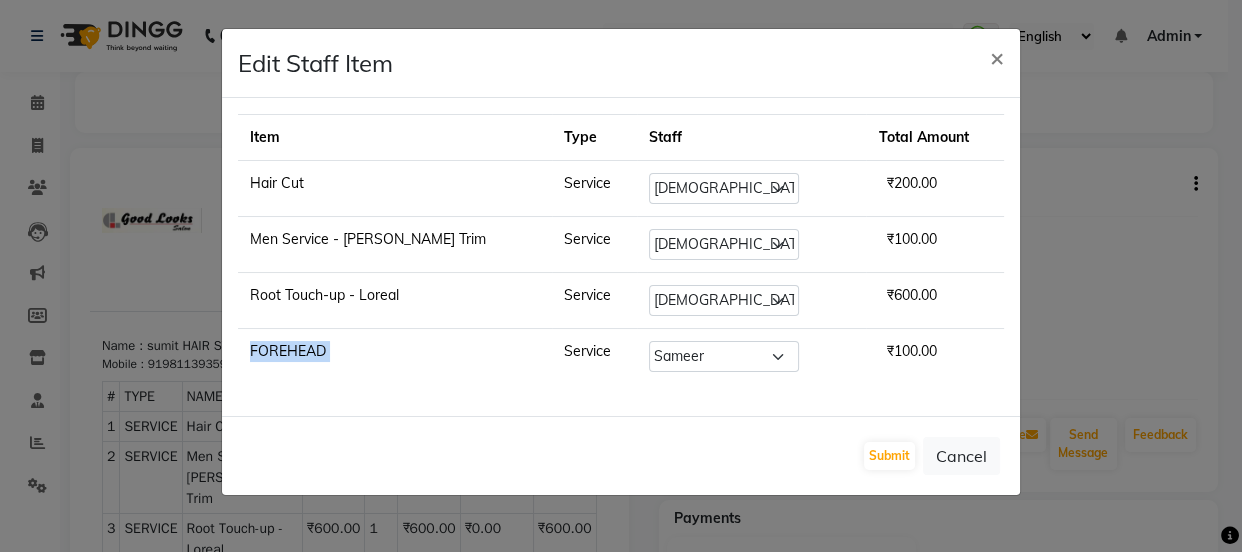 click on "FOREHEAD" 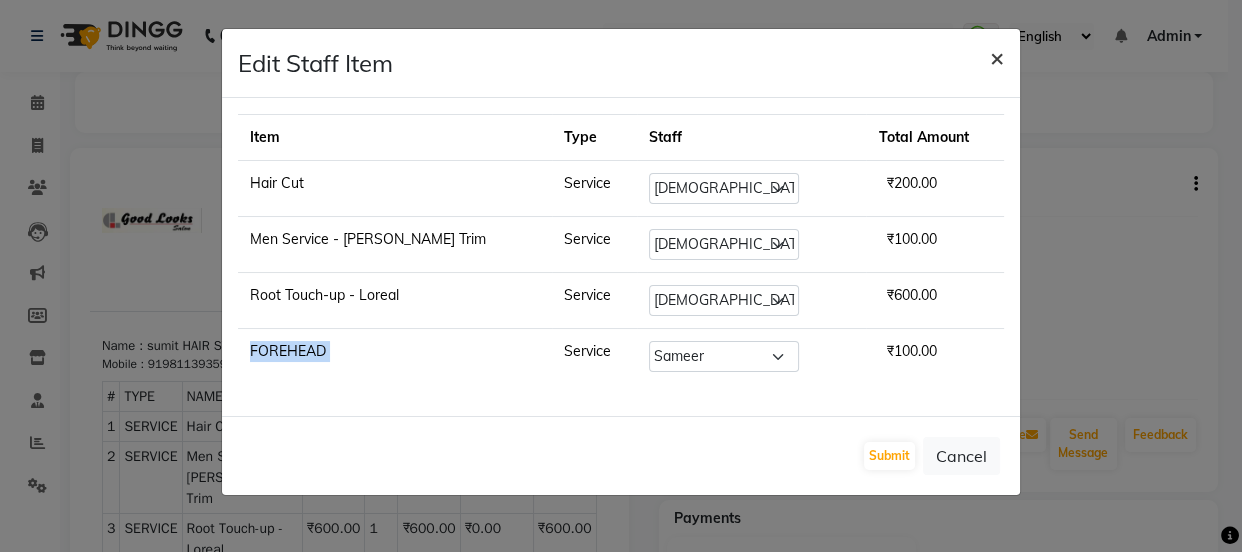 click on "×" 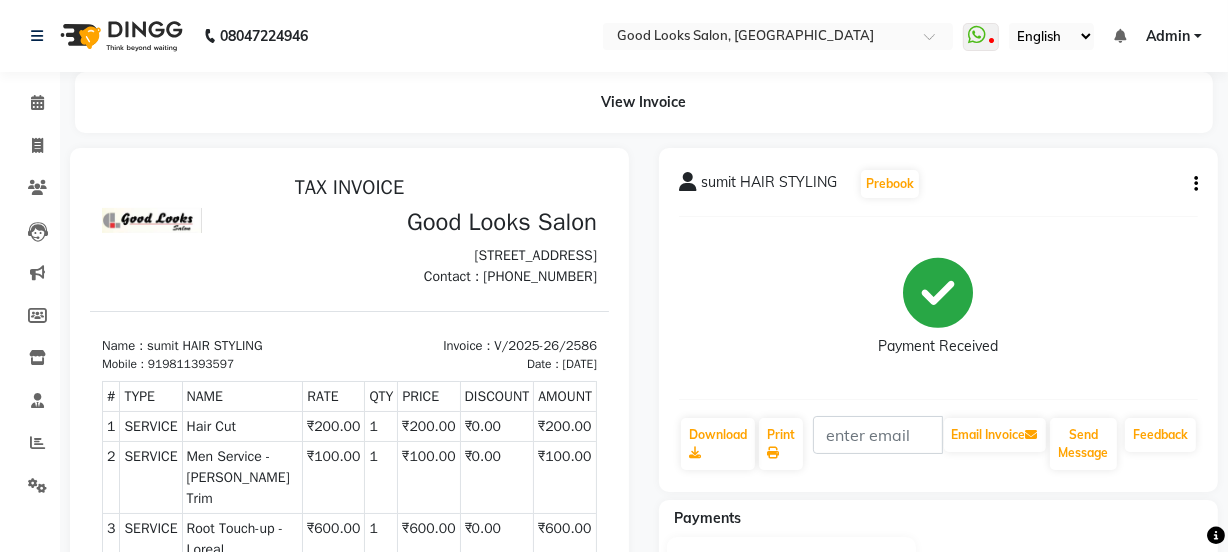 click 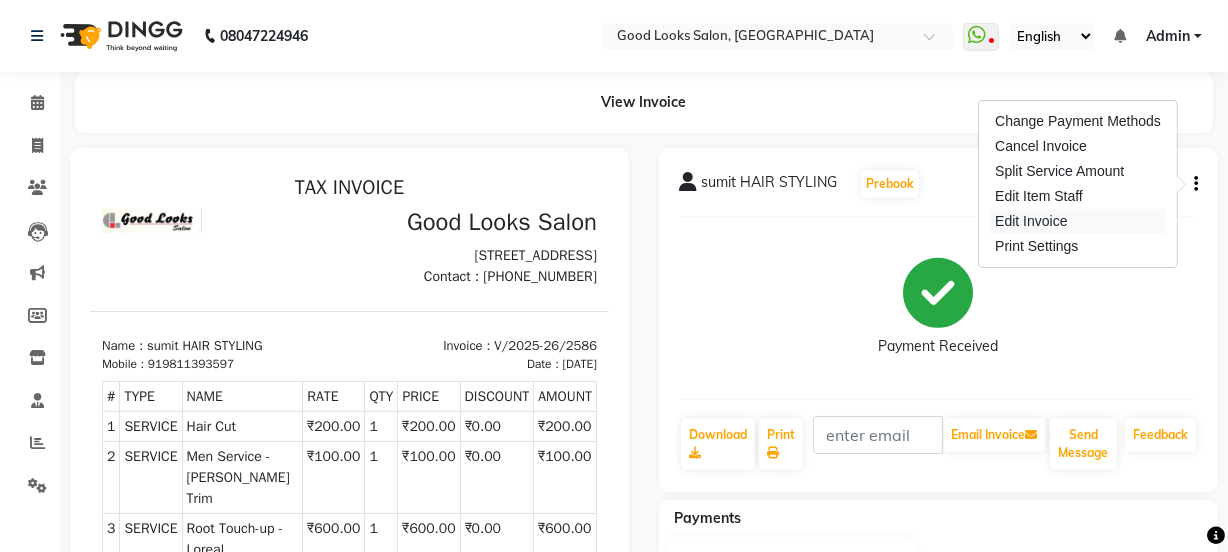 click on "Edit Invoice" at bounding box center [1078, 221] 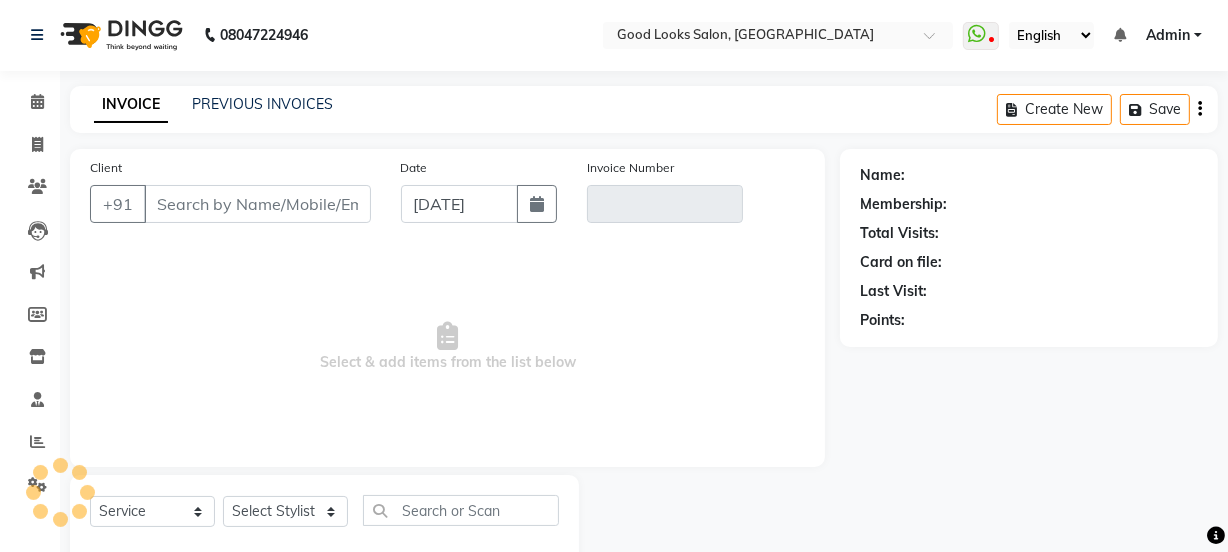 scroll, scrollTop: 50, scrollLeft: 0, axis: vertical 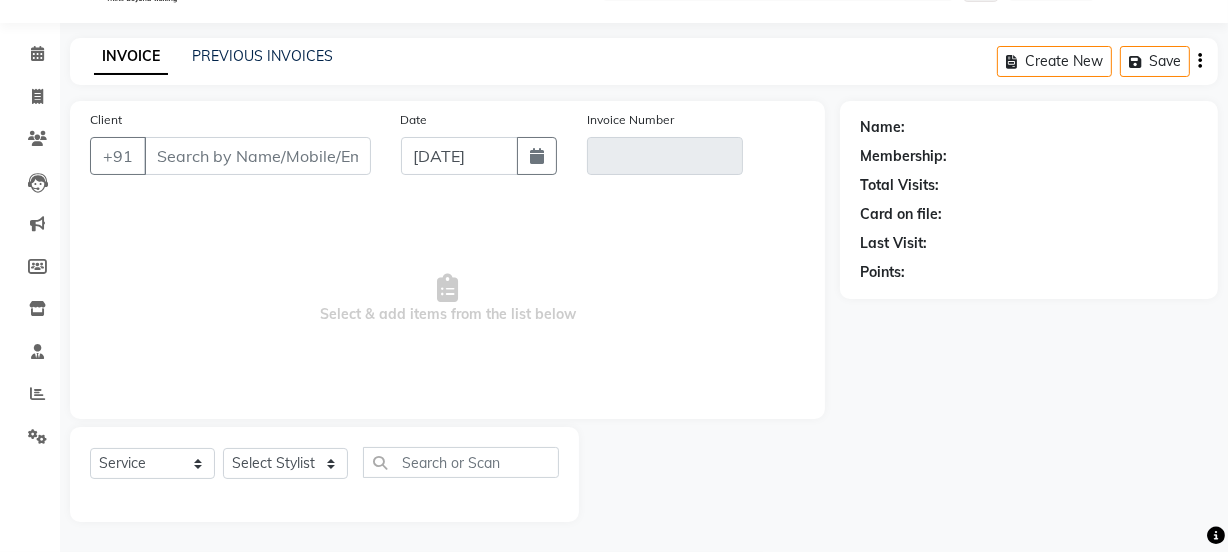 type on "9811393597" 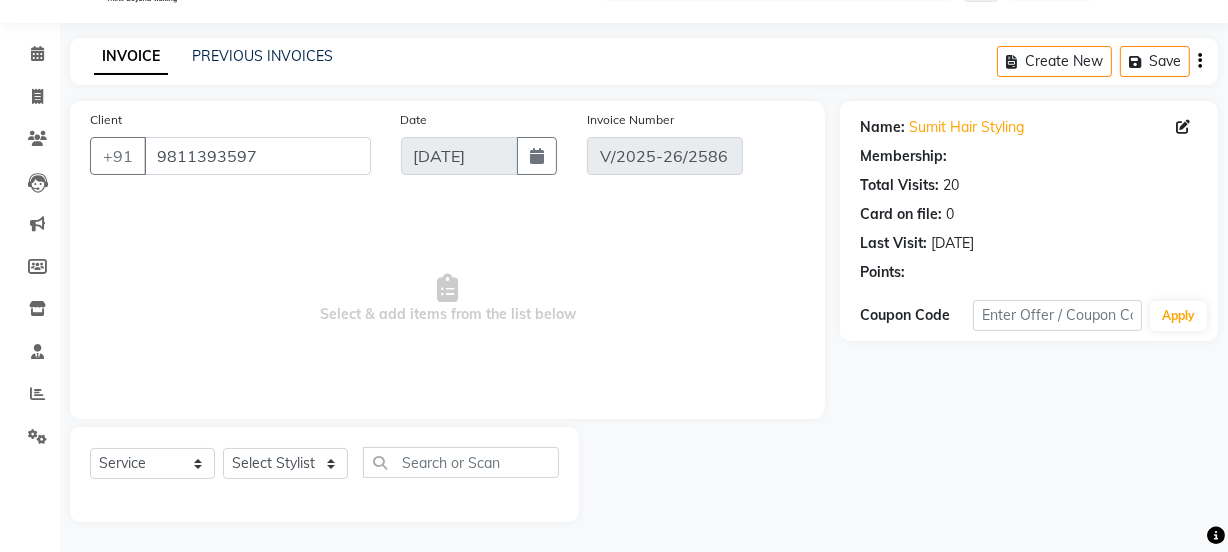 select on "select" 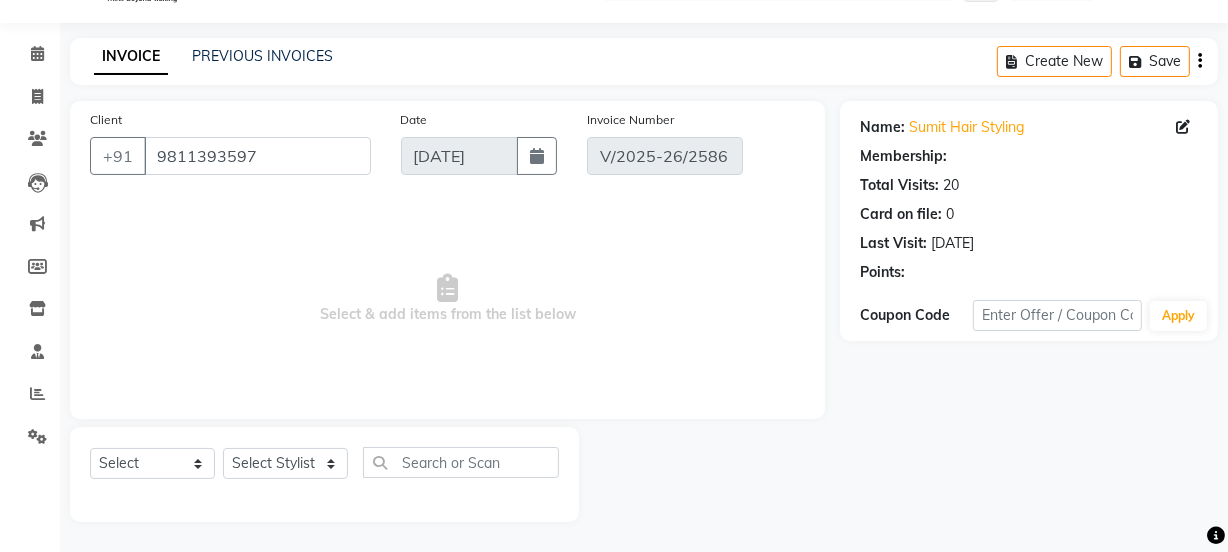 select on "1: Object" 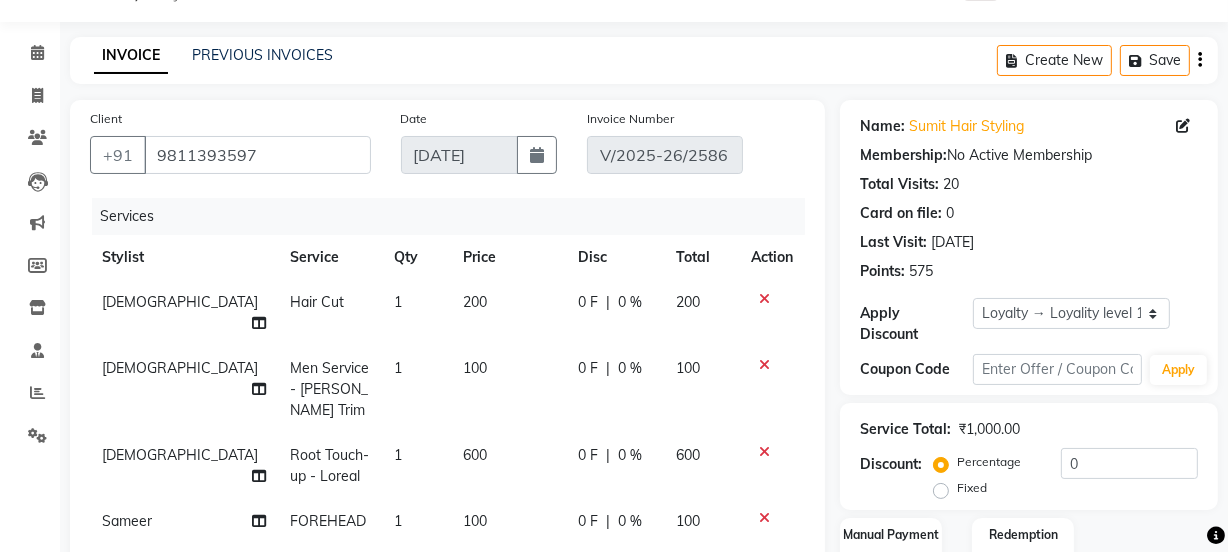 click on "FOREHEAD" 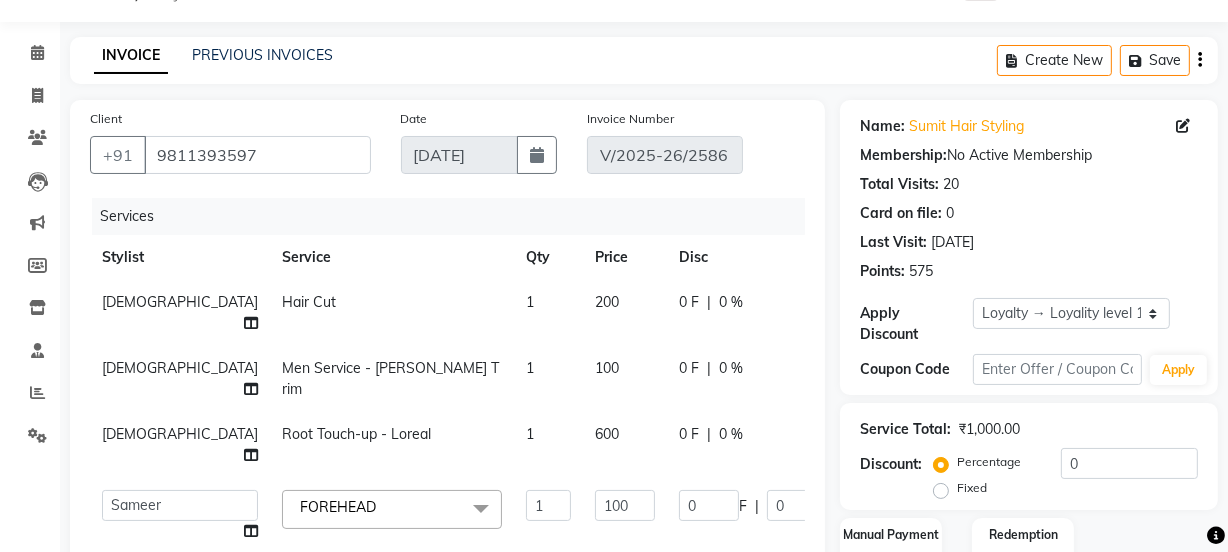 click 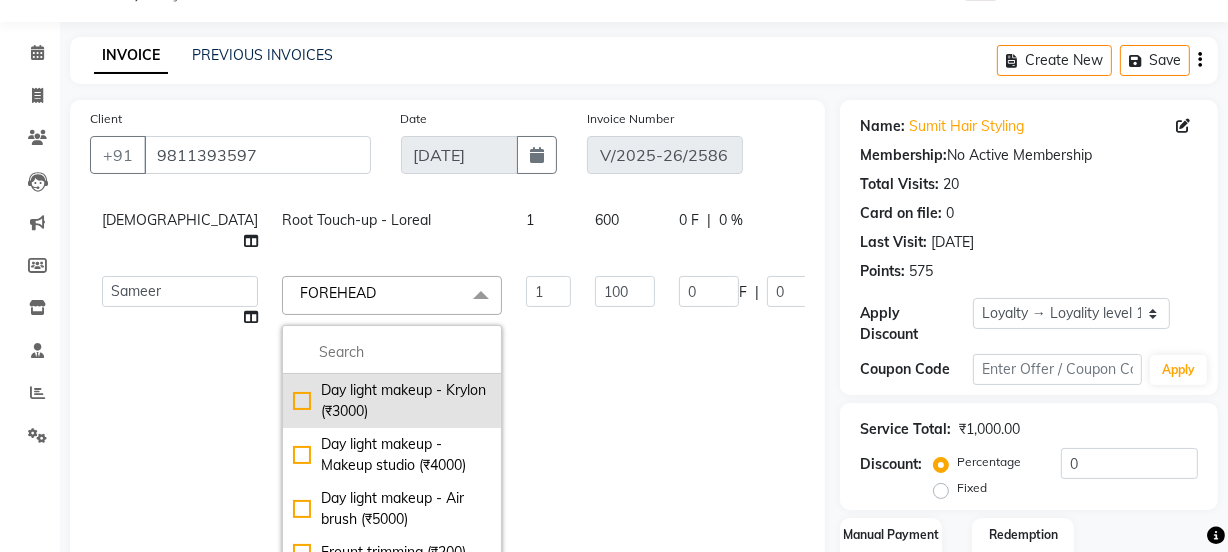 scroll, scrollTop: 272, scrollLeft: 0, axis: vertical 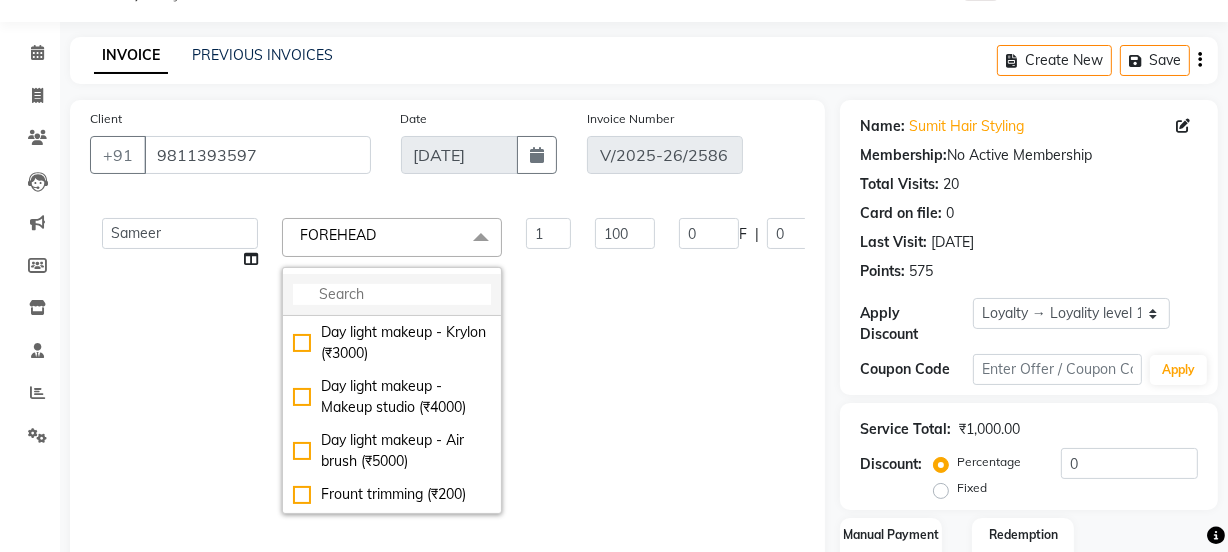 click 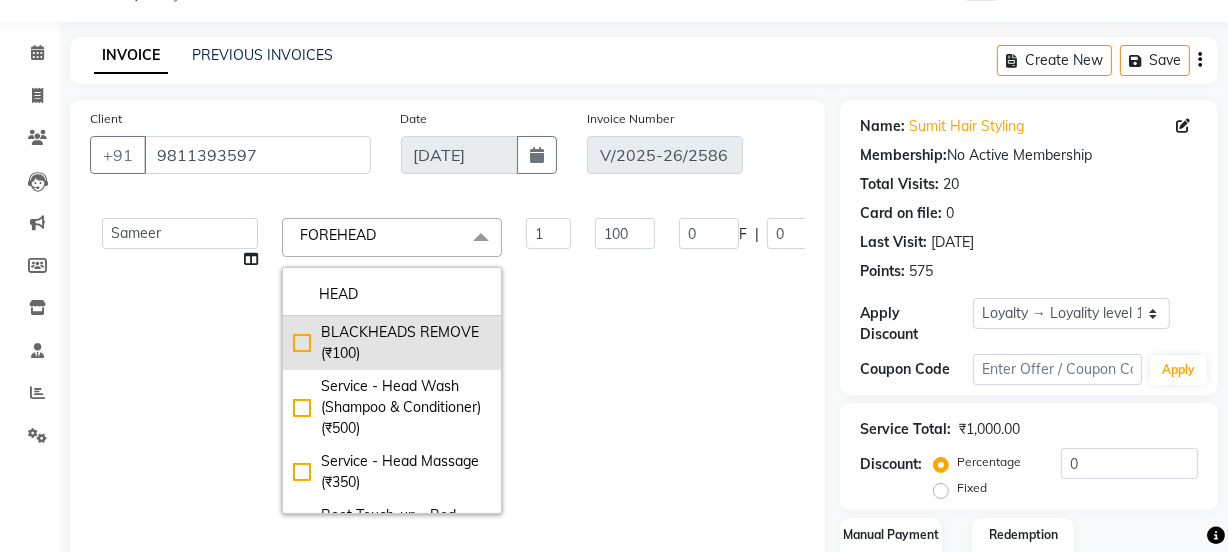 scroll, scrollTop: 450, scrollLeft: 0, axis: vertical 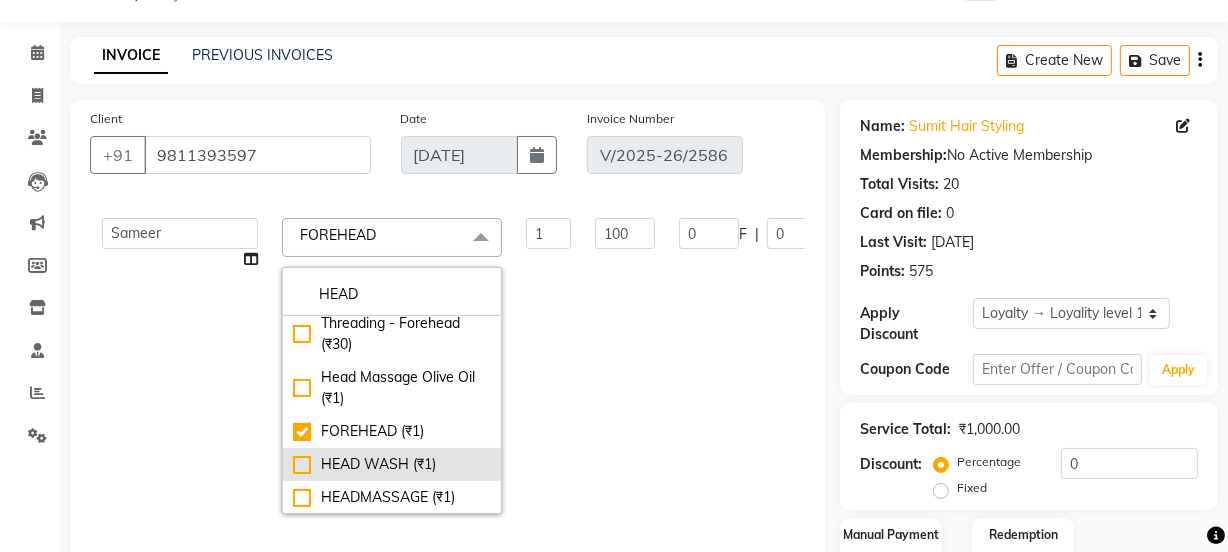 type on "HEAD" 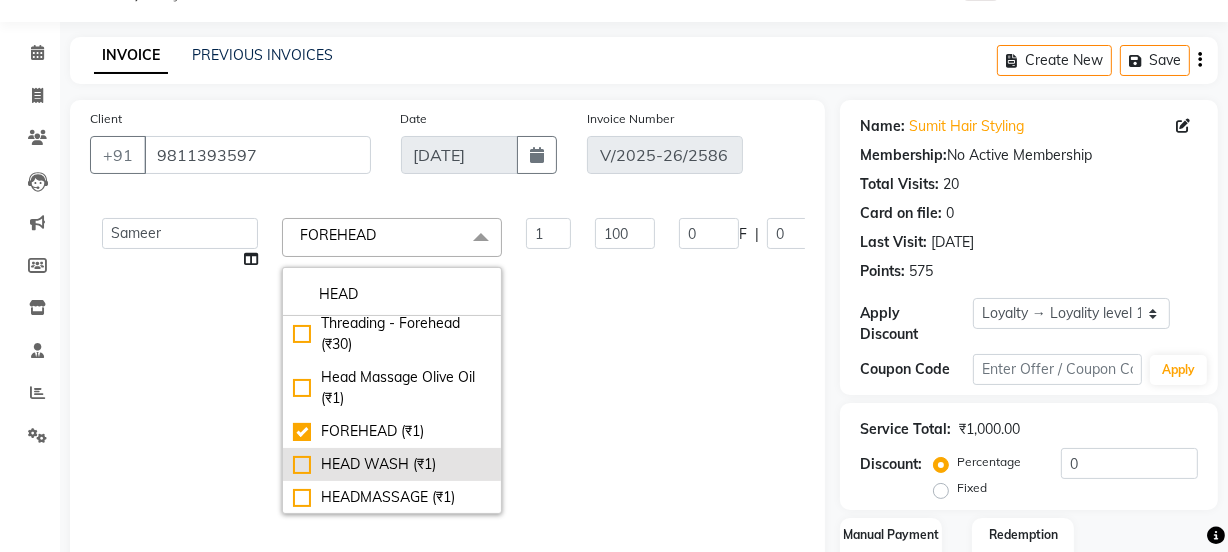 click on "HEAD WASH (₹1)" 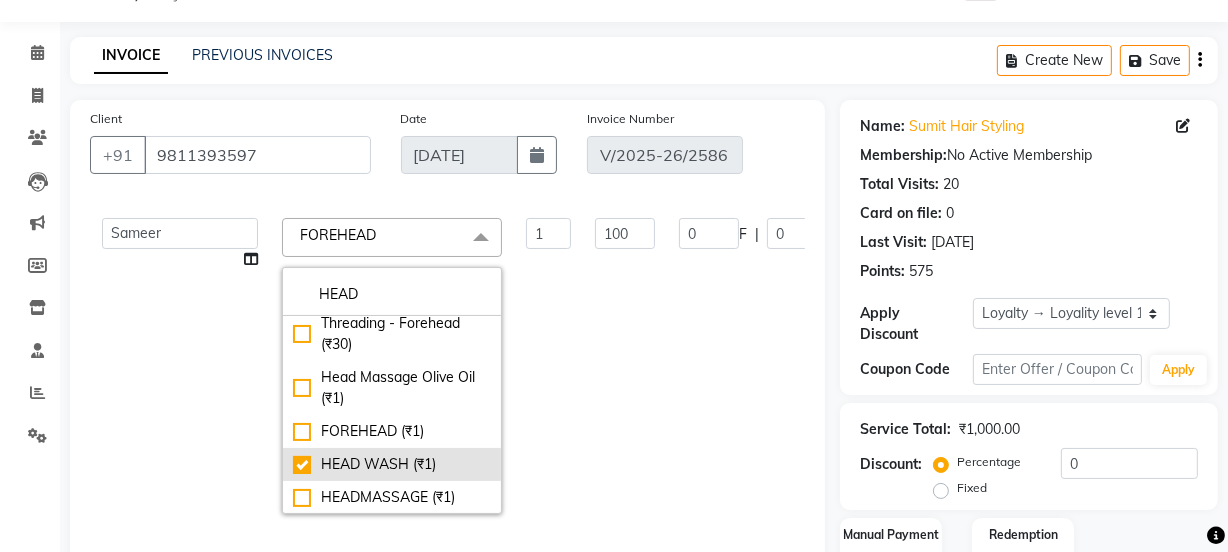 checkbox on "false" 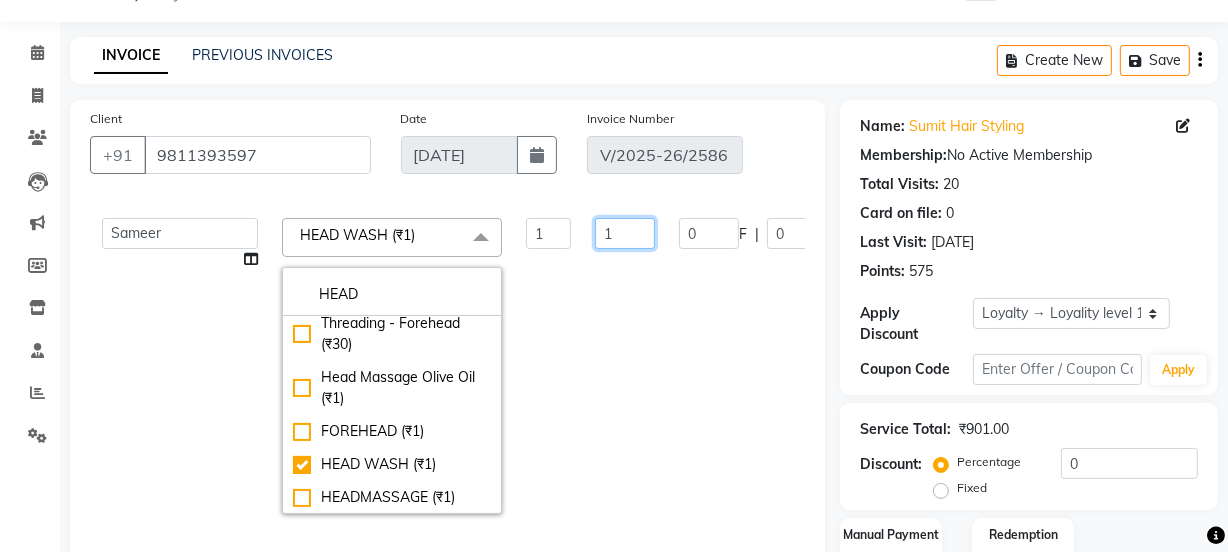 click on "1" 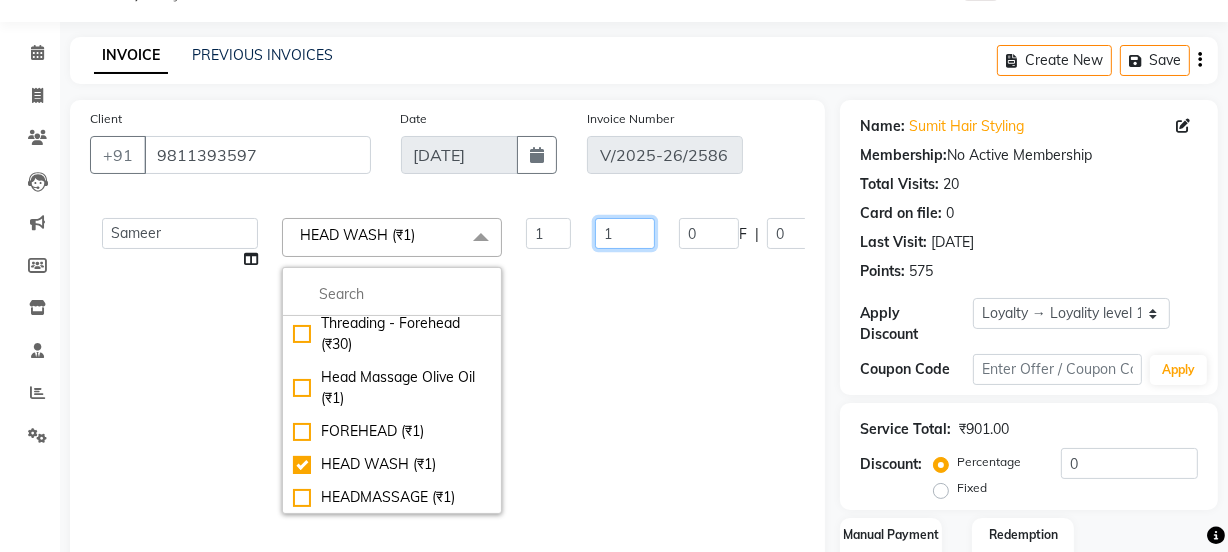 scroll, scrollTop: 0, scrollLeft: 0, axis: both 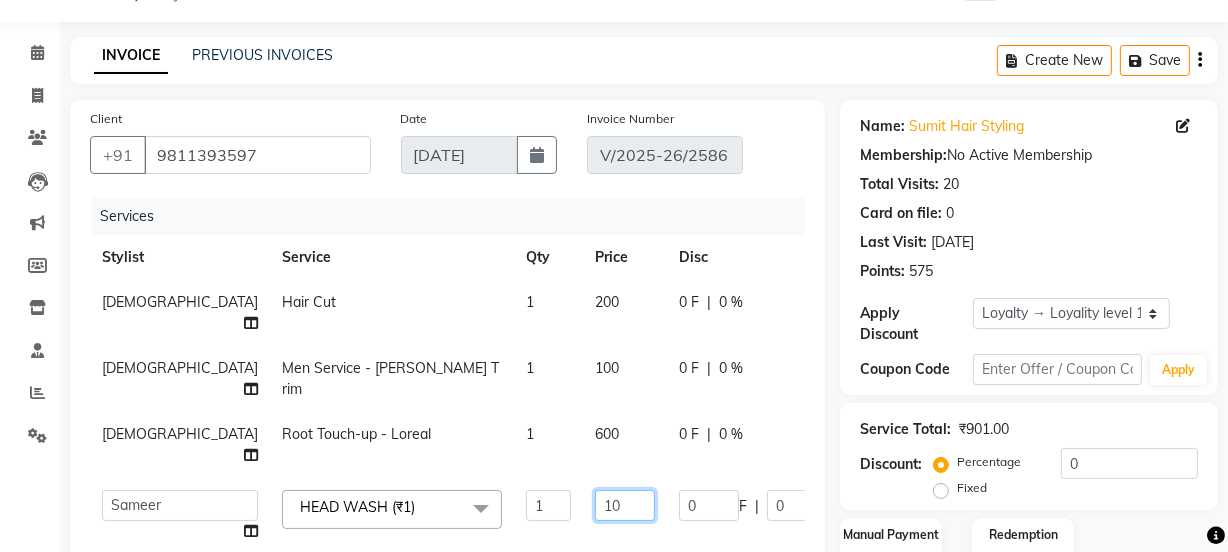 type on "100" 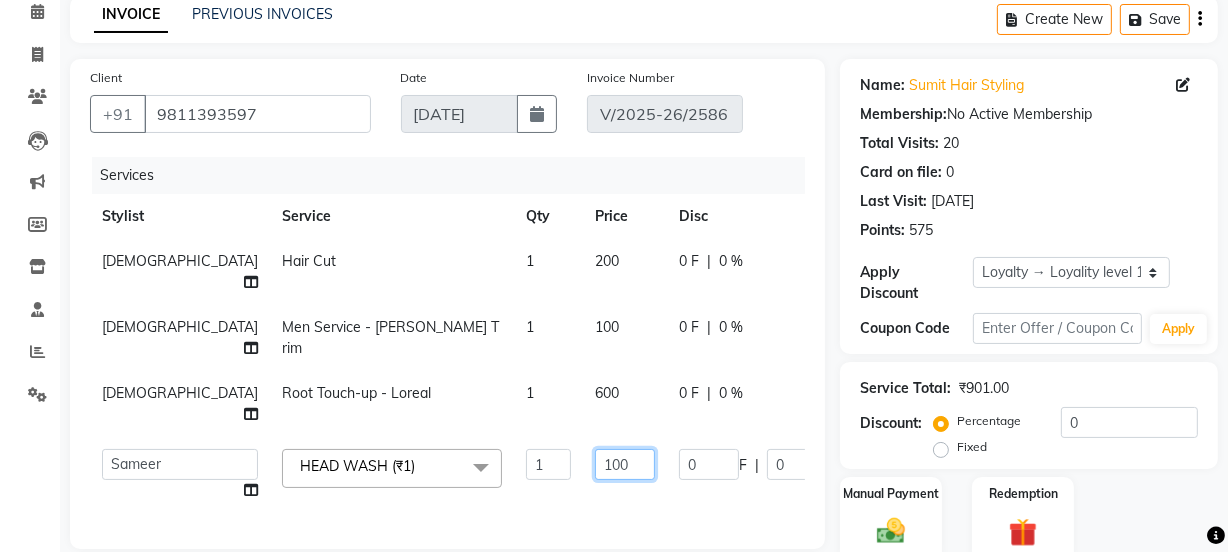 scroll, scrollTop: 640, scrollLeft: 0, axis: vertical 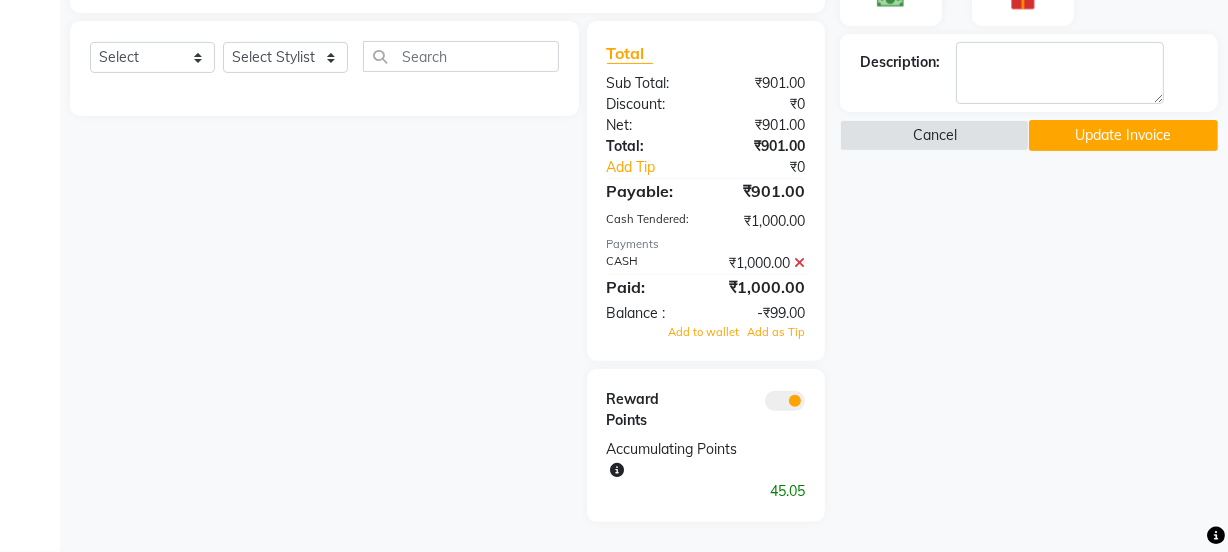 click on "Name: Sumit Hair Styling Membership:  No Active Membership  Total Visits:  20 Card on file:  0 Last Visit:   10-07-2025 Points:   575  Apply Discount Select  Loyalty → Loyality level 1  Coupon Code Apply Service Total:  ₹901.00  Discount:  Percentage   Fixed  0 Manual Payment Redemption Description:                   Cancel   Update Invoice" 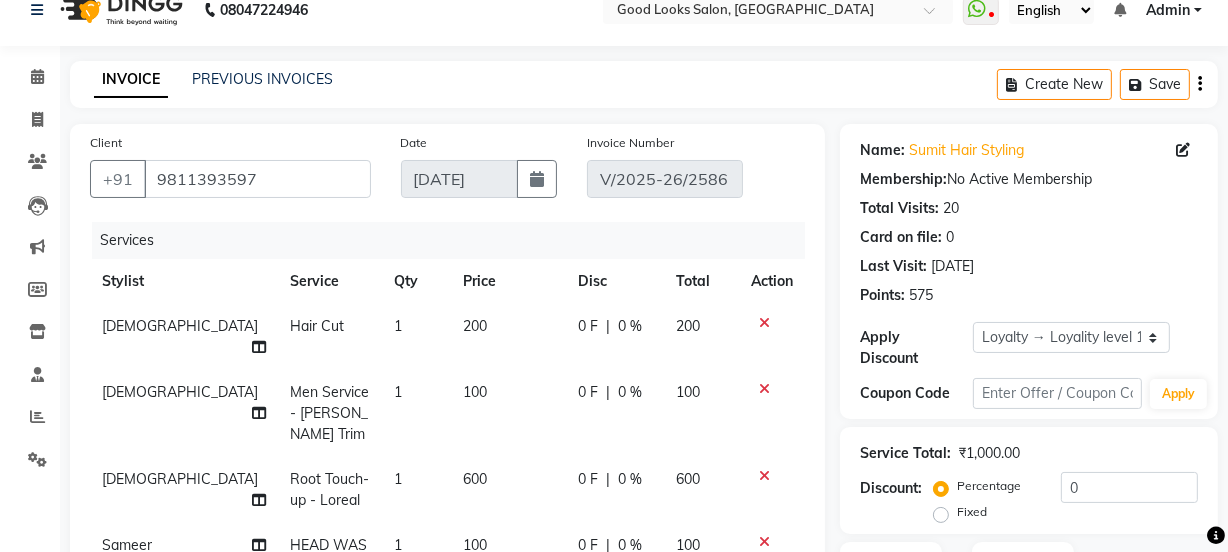 scroll, scrollTop: 571, scrollLeft: 0, axis: vertical 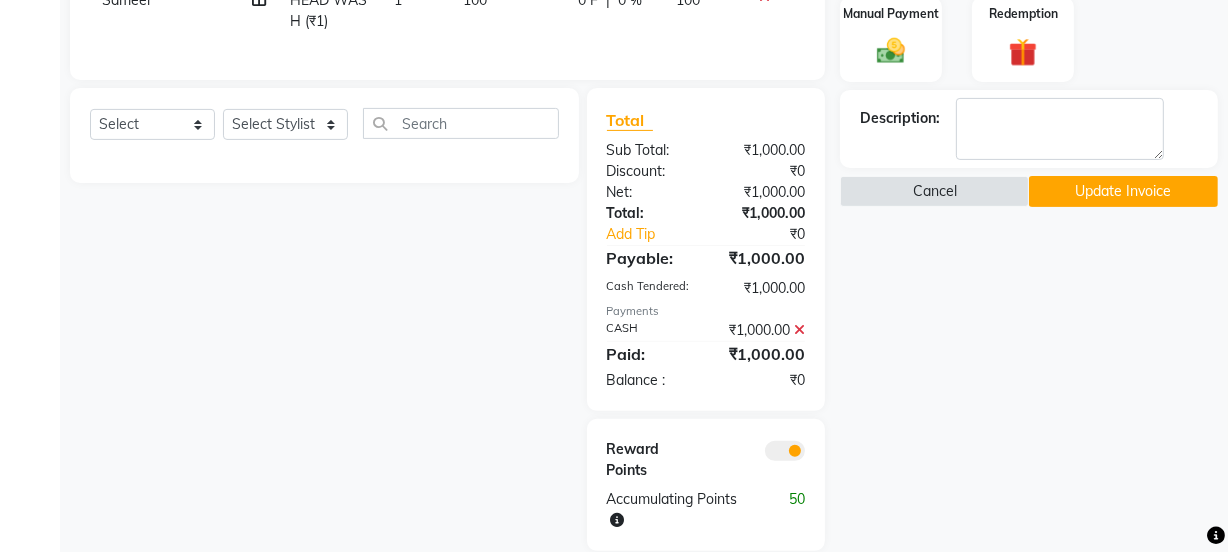 click 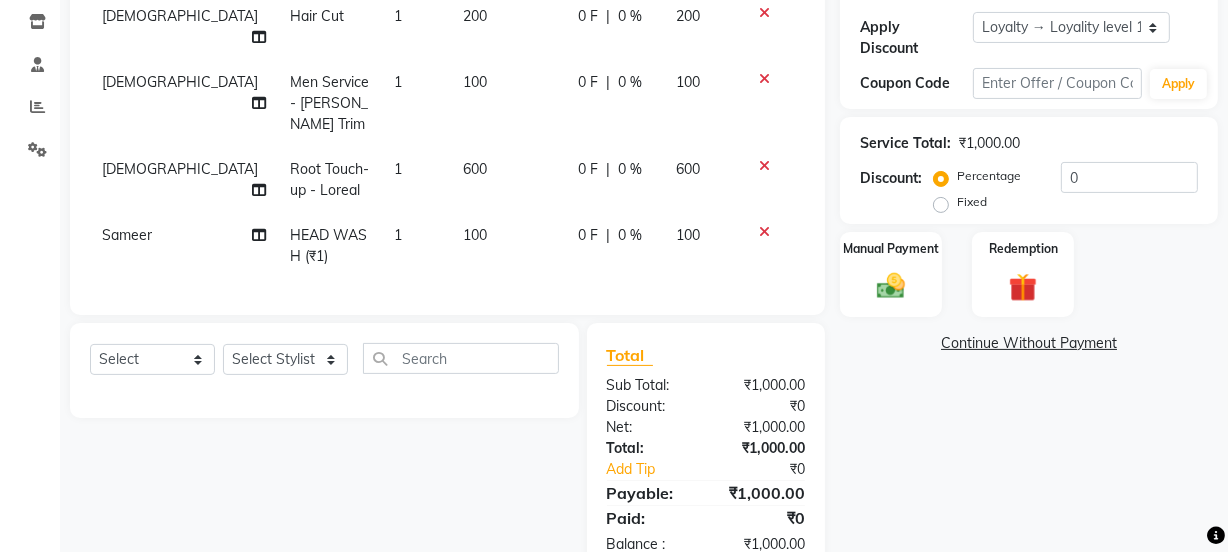scroll, scrollTop: 360, scrollLeft: 0, axis: vertical 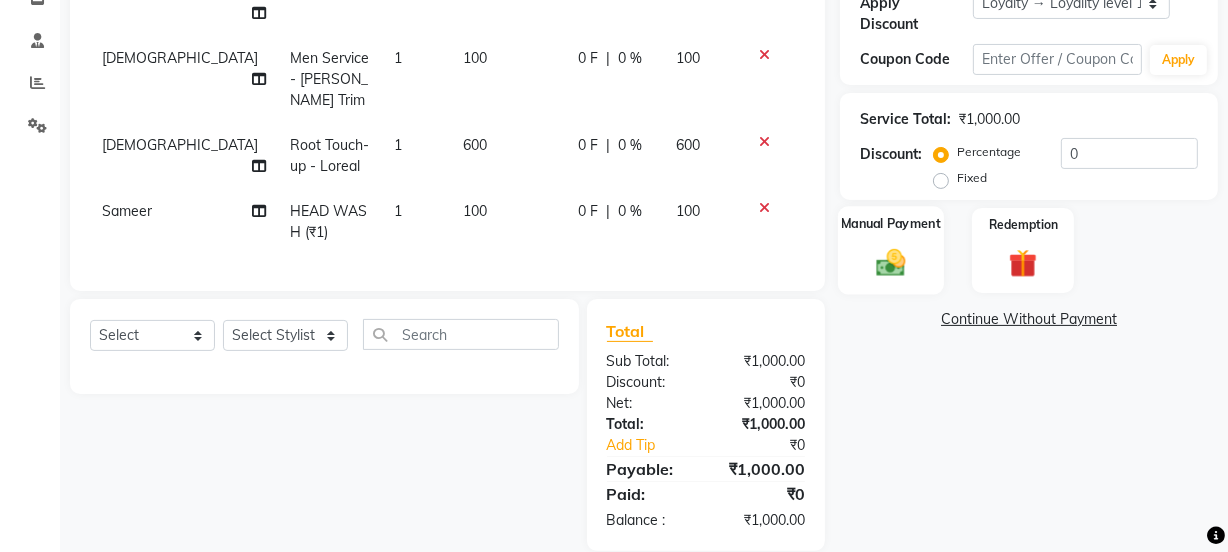 click on "Manual Payment" 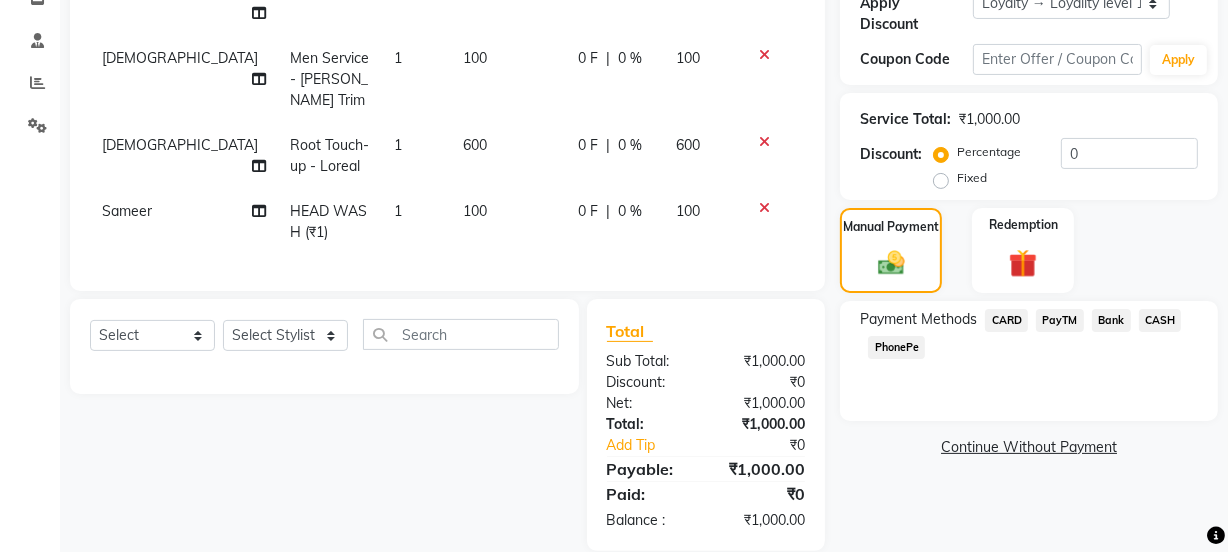 click on "PayTM" 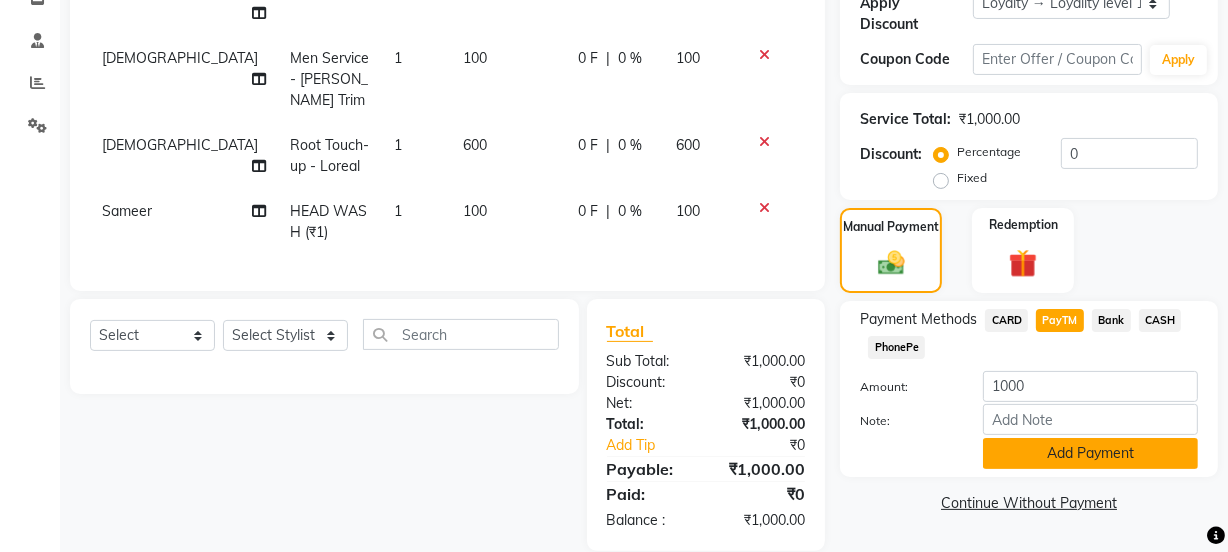 click on "Add Payment" 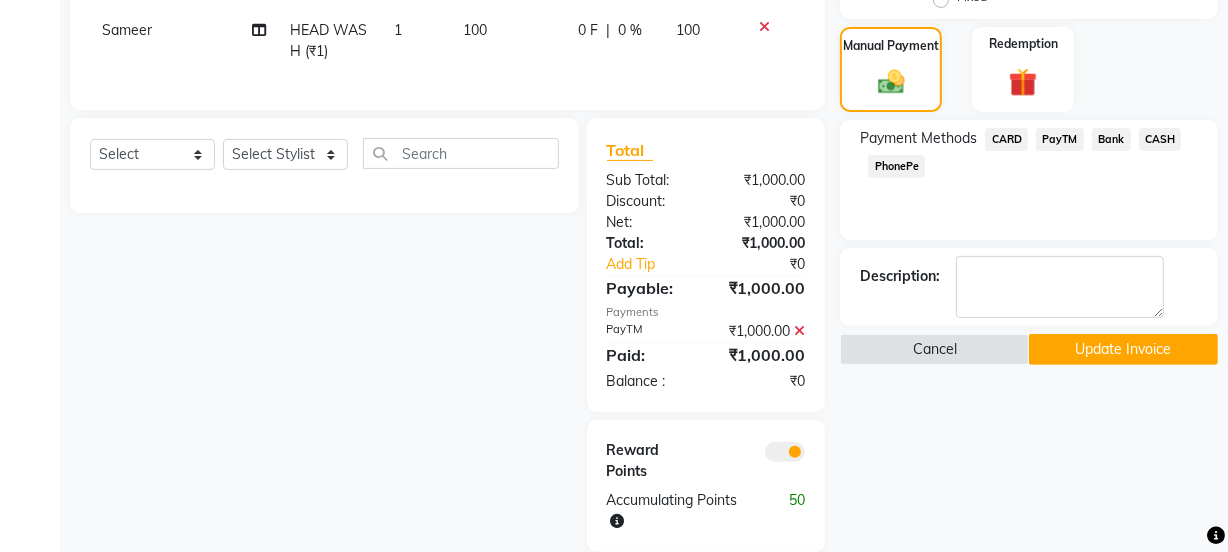 scroll, scrollTop: 542, scrollLeft: 0, axis: vertical 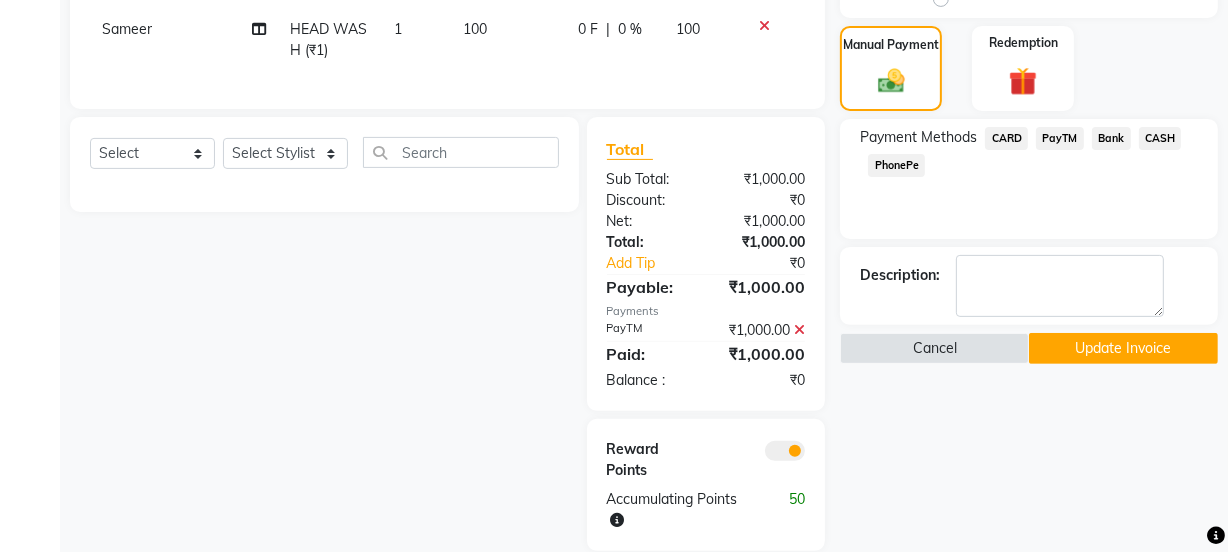 click on "Update Invoice" 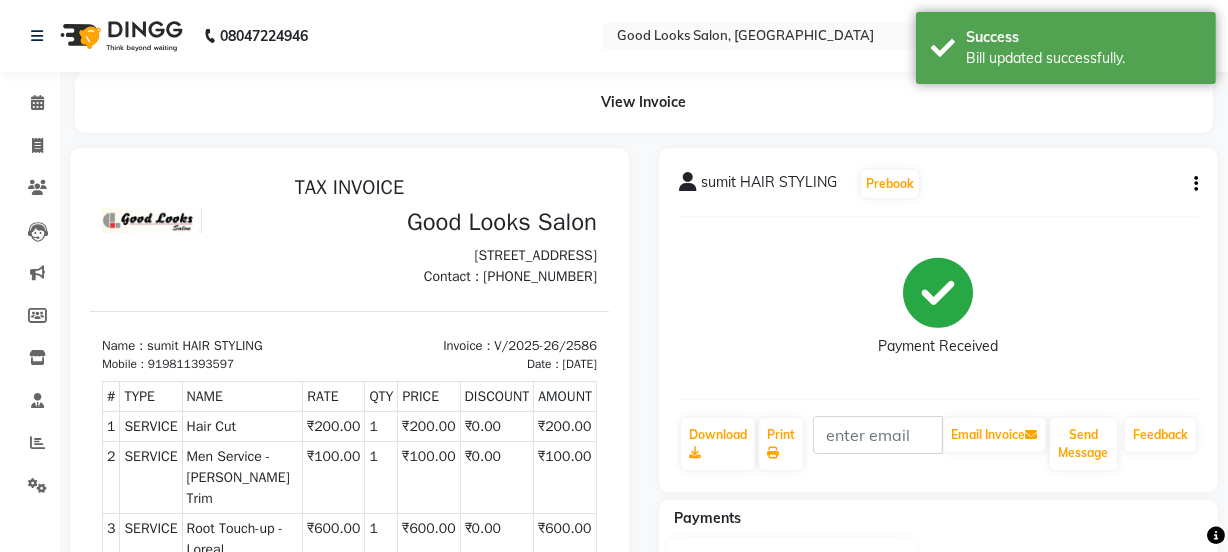 scroll, scrollTop: 0, scrollLeft: 0, axis: both 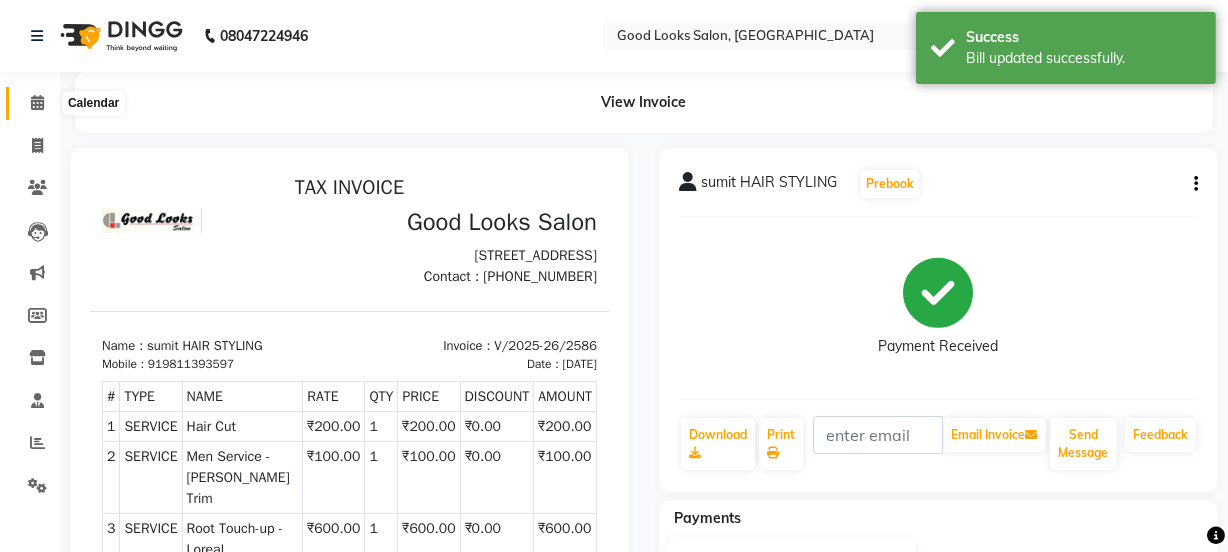 click 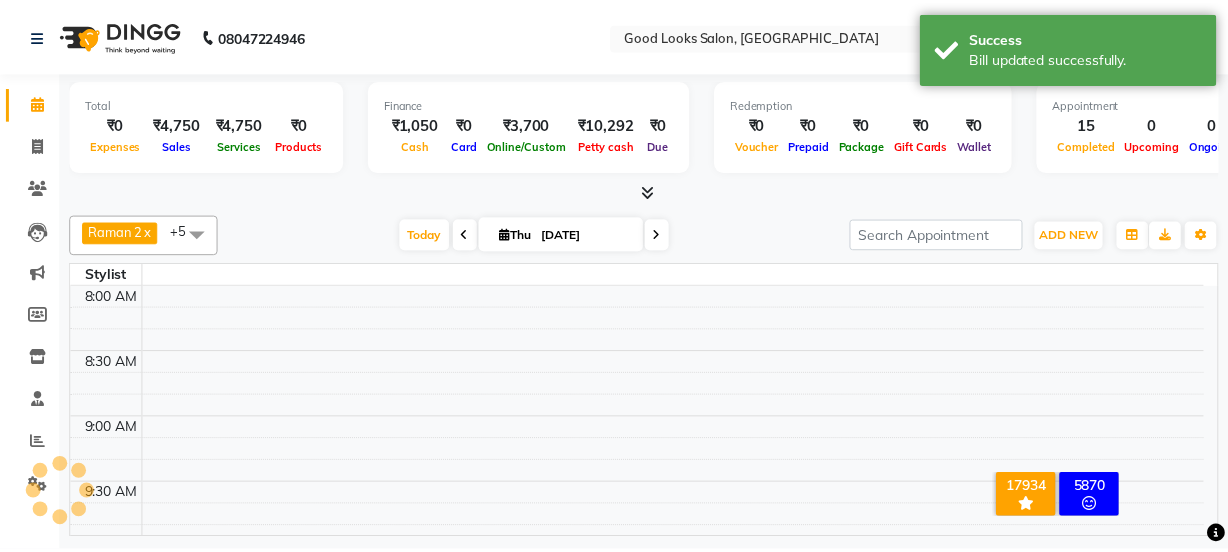 scroll, scrollTop: 0, scrollLeft: 0, axis: both 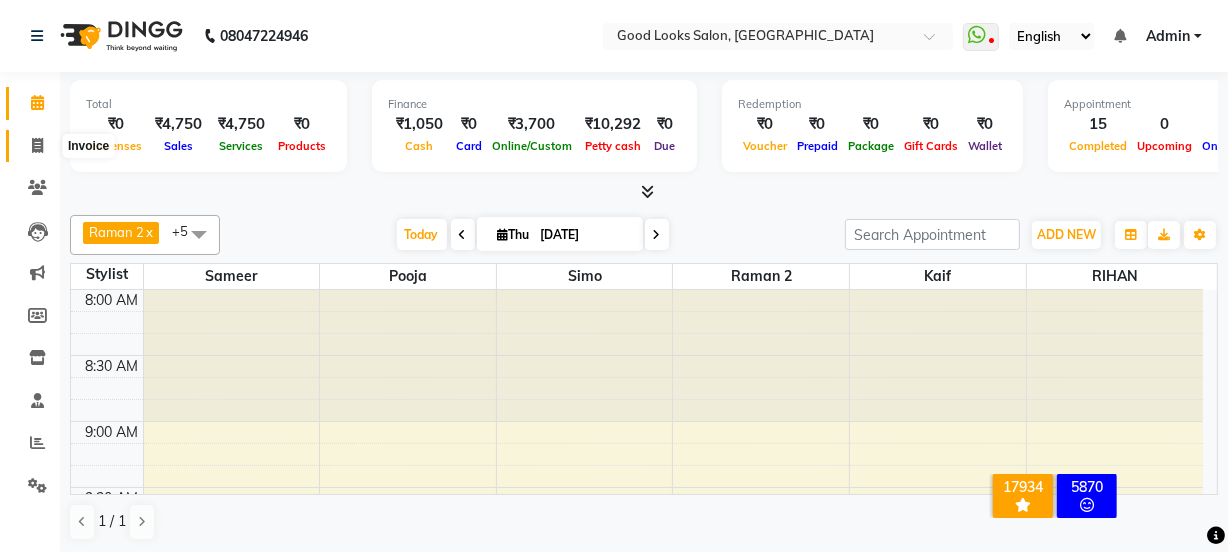 click 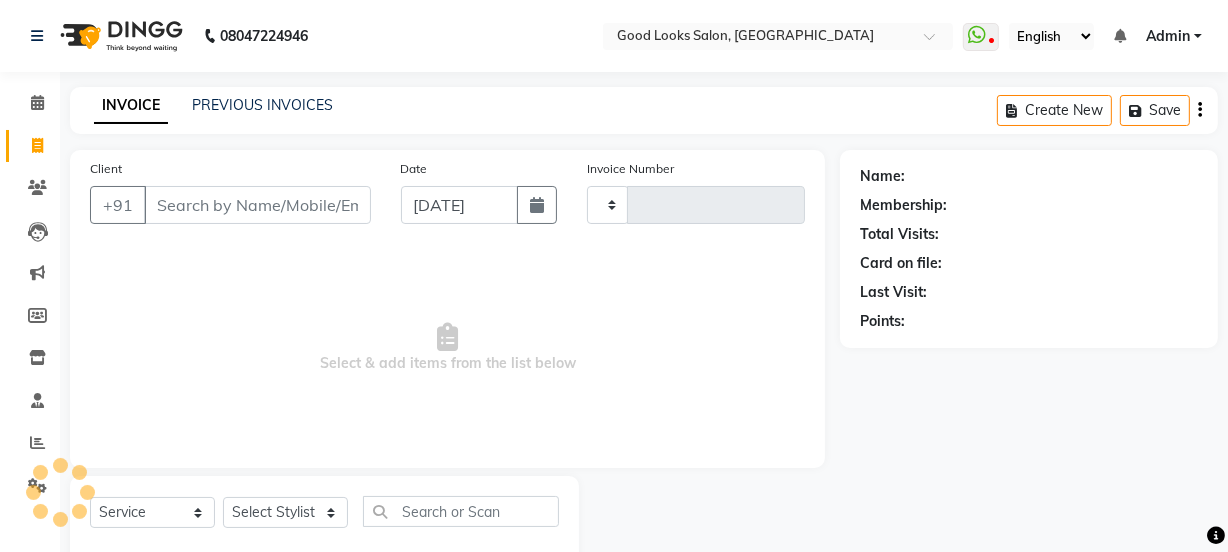 type on "2595" 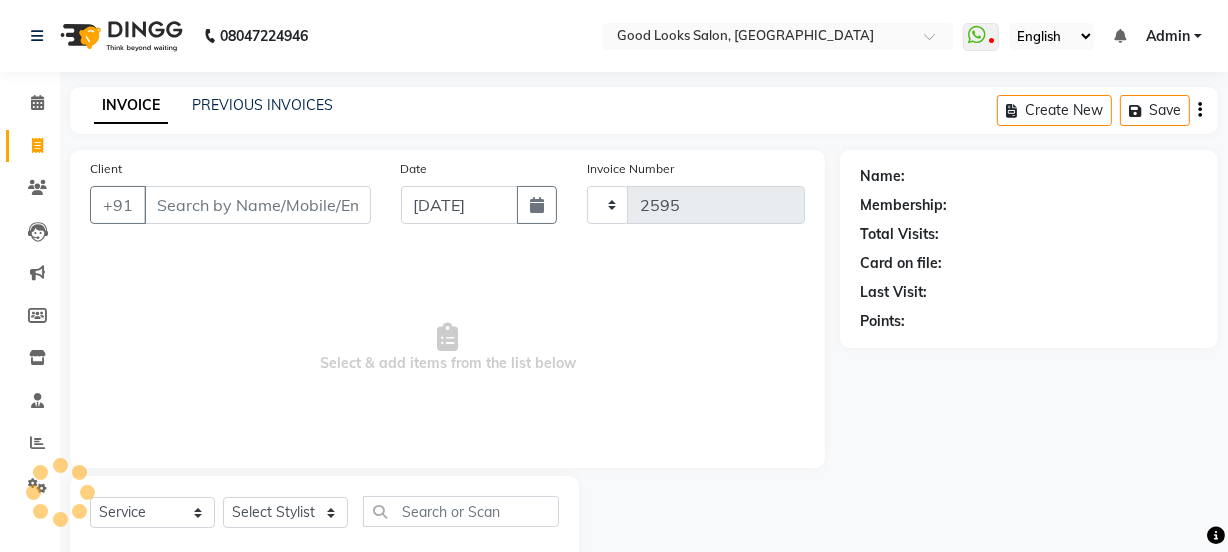 select on "4230" 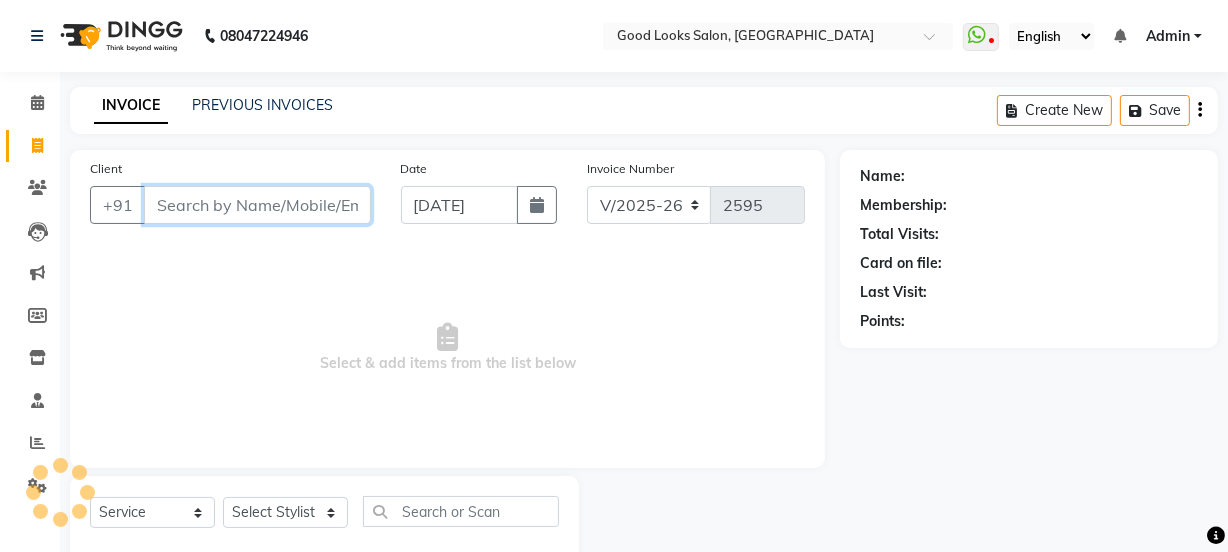 click on "Client" at bounding box center [257, 205] 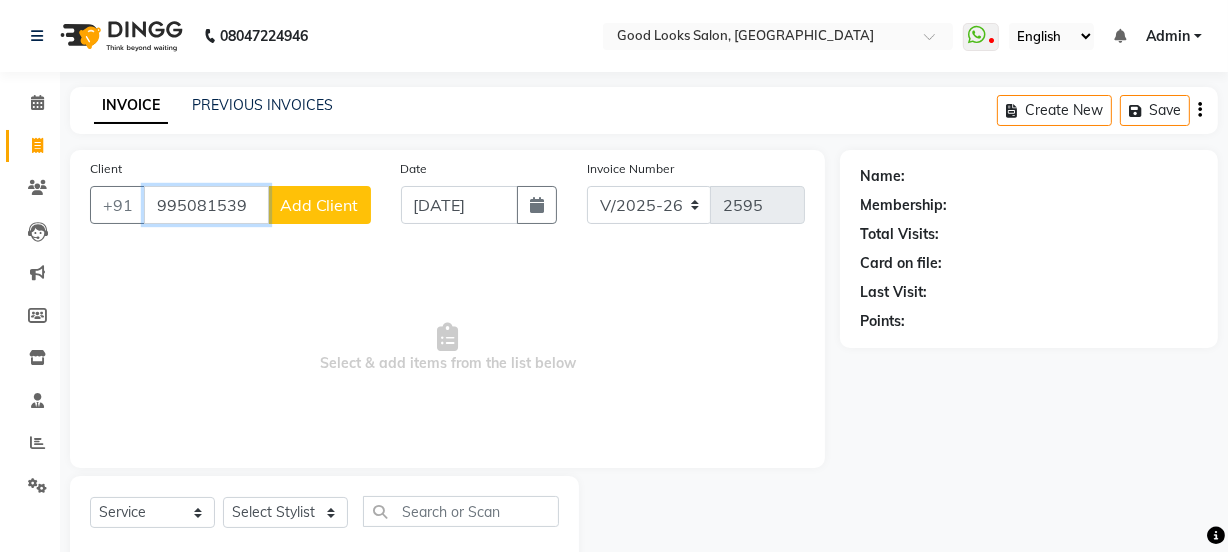 click on "995081539" at bounding box center (206, 205) 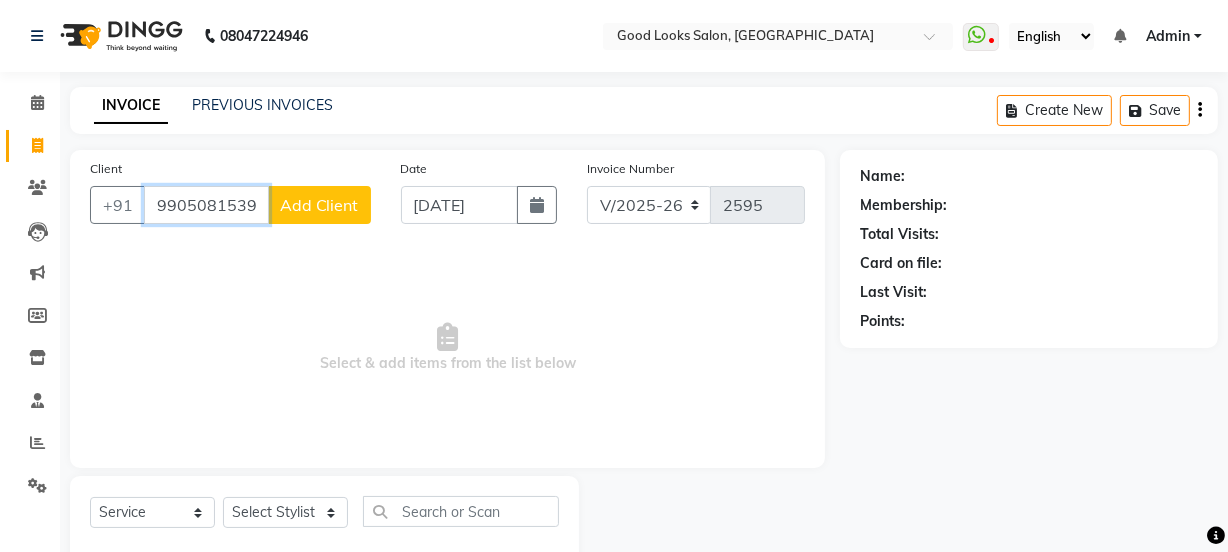 type on "9905081539" 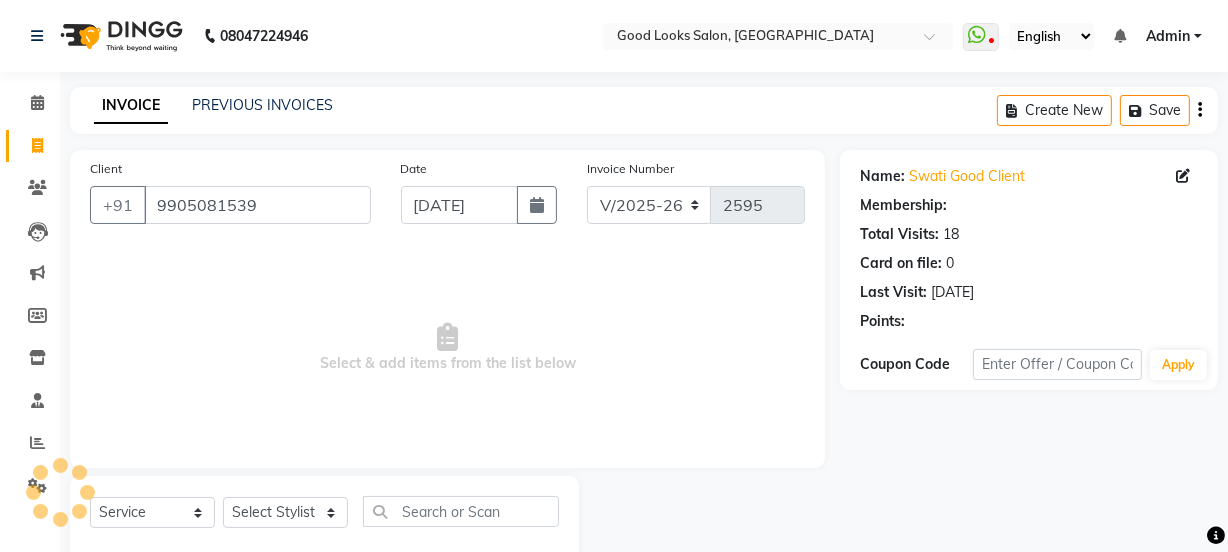 select on "1: Object" 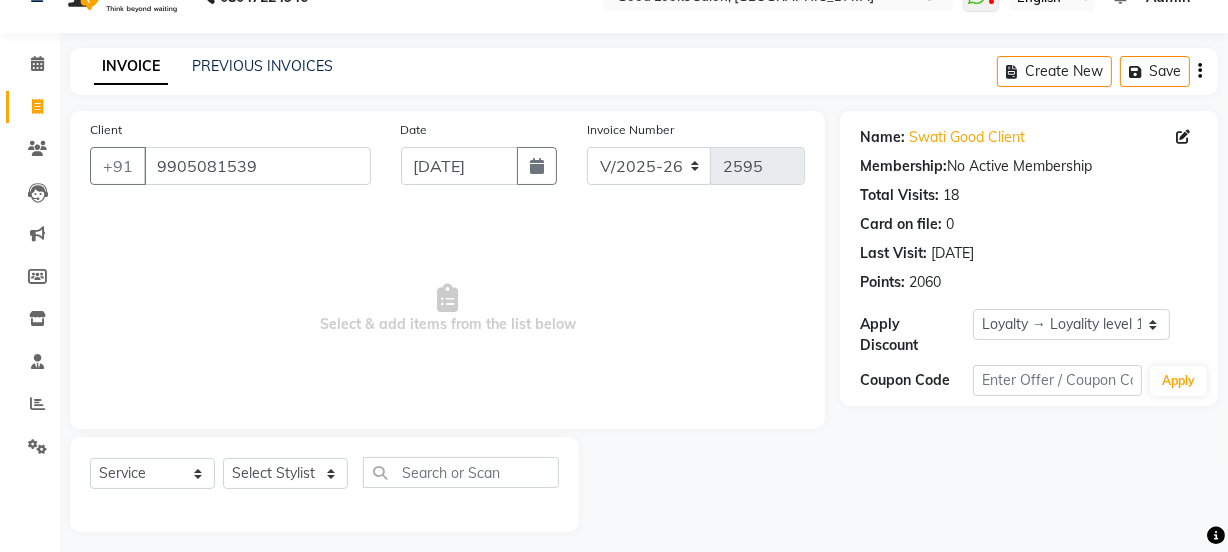 scroll, scrollTop: 50, scrollLeft: 0, axis: vertical 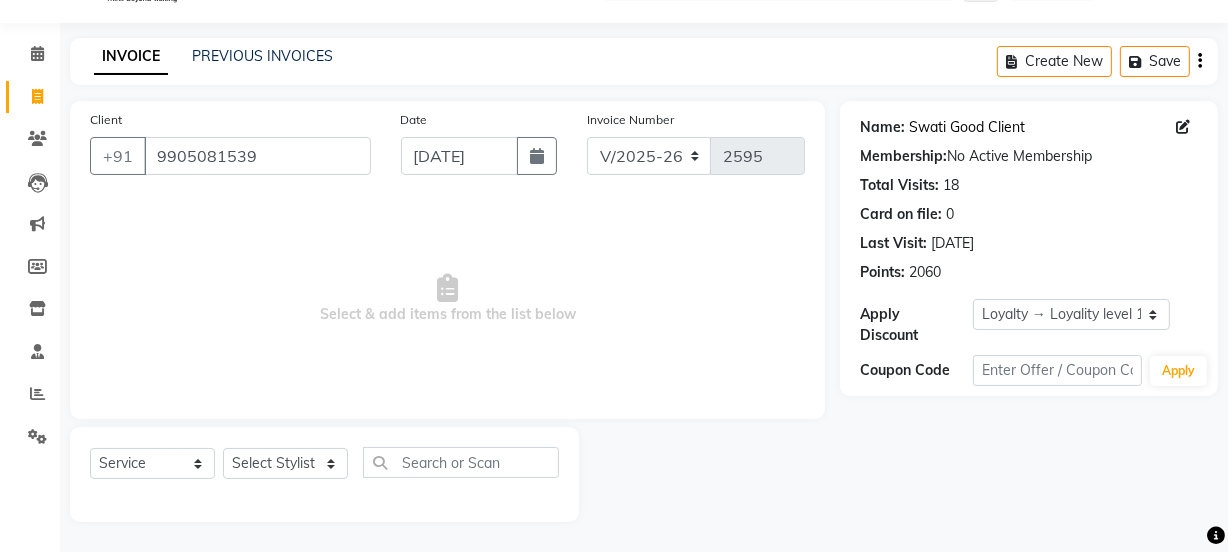 click on "Swati Good Client" 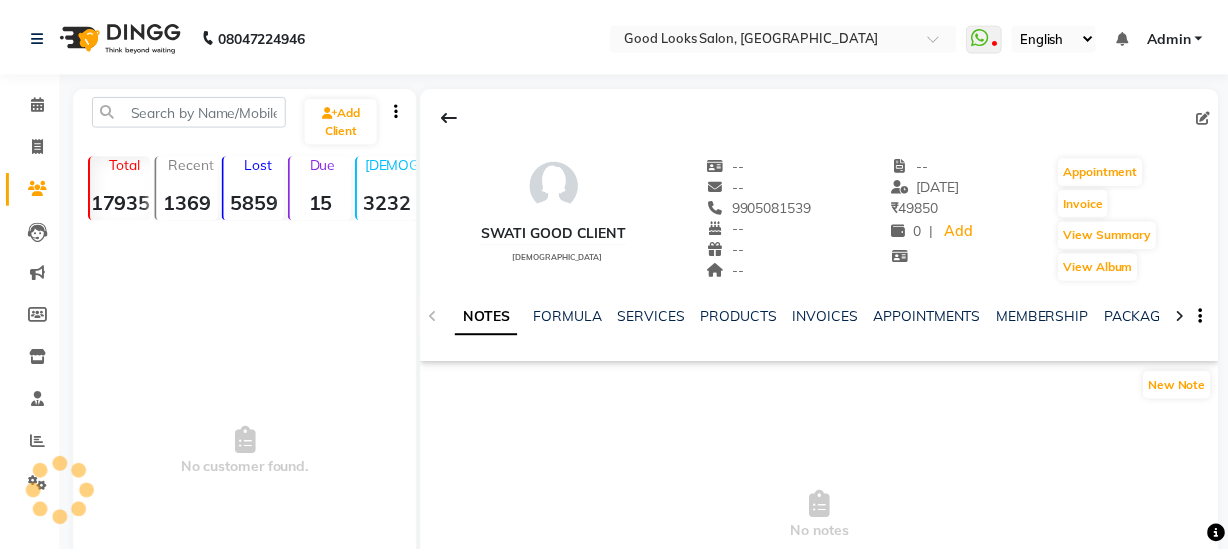 scroll, scrollTop: 0, scrollLeft: 0, axis: both 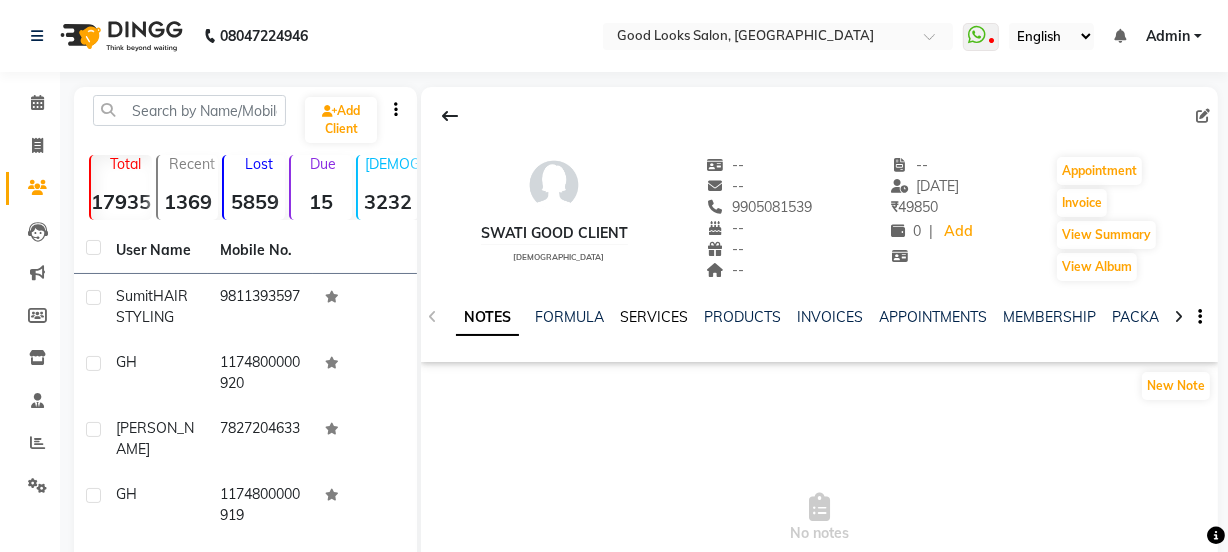 click on "SERVICES" 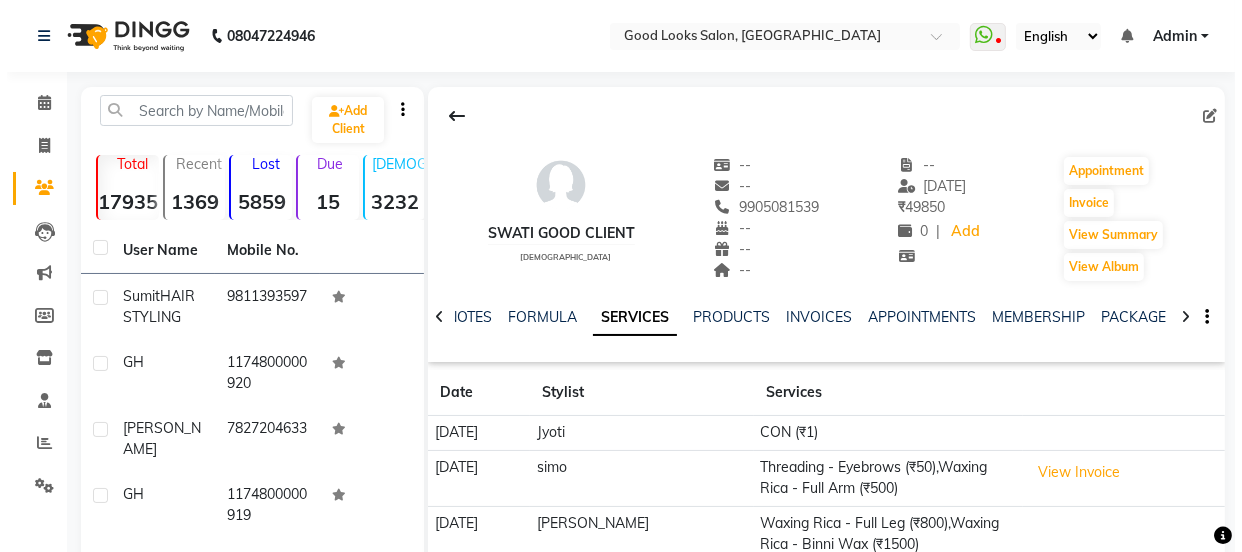 scroll, scrollTop: 360, scrollLeft: 0, axis: vertical 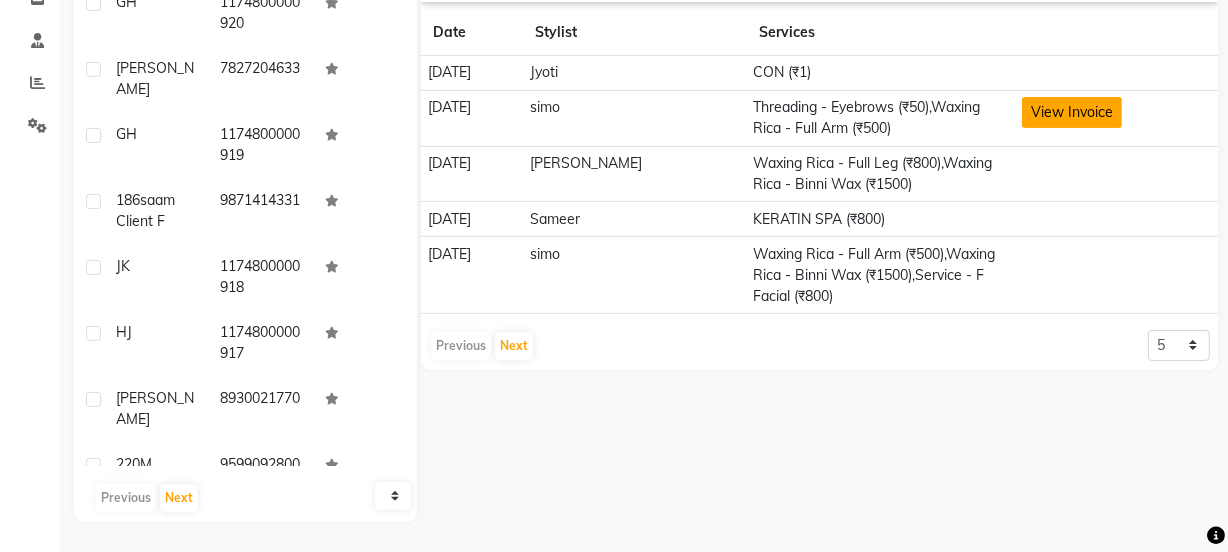 click on "View Invoice" 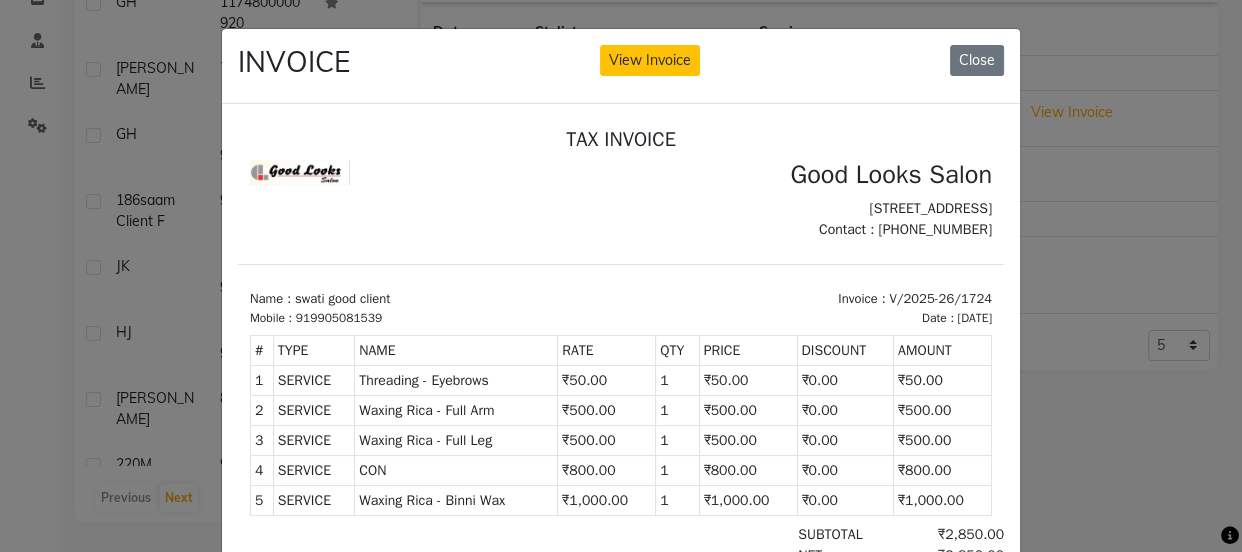 scroll, scrollTop: 15, scrollLeft: 0, axis: vertical 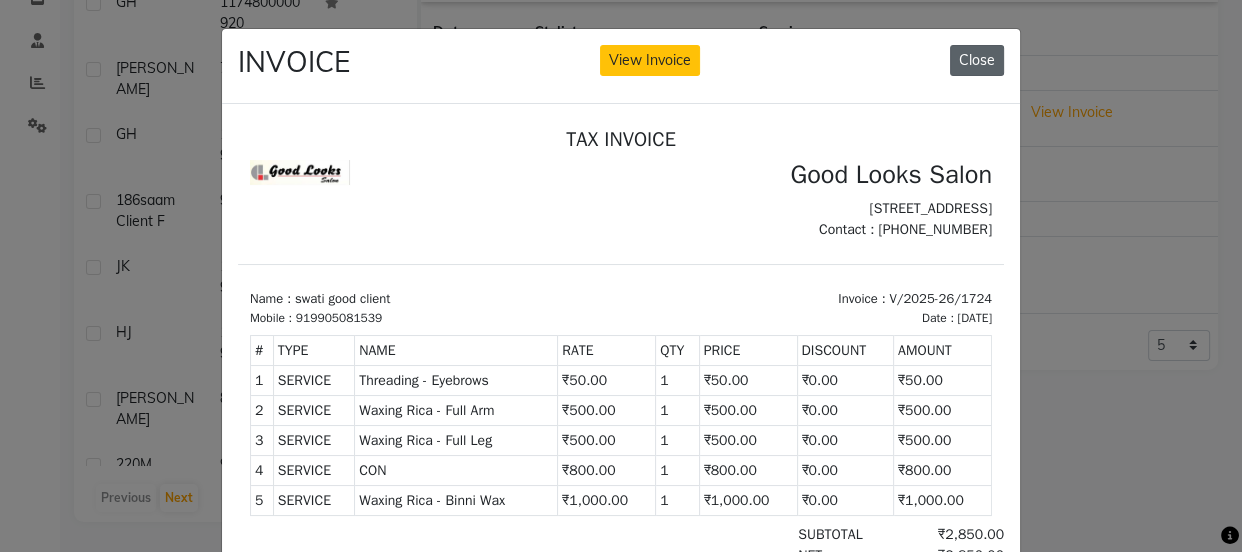 click on "Close" 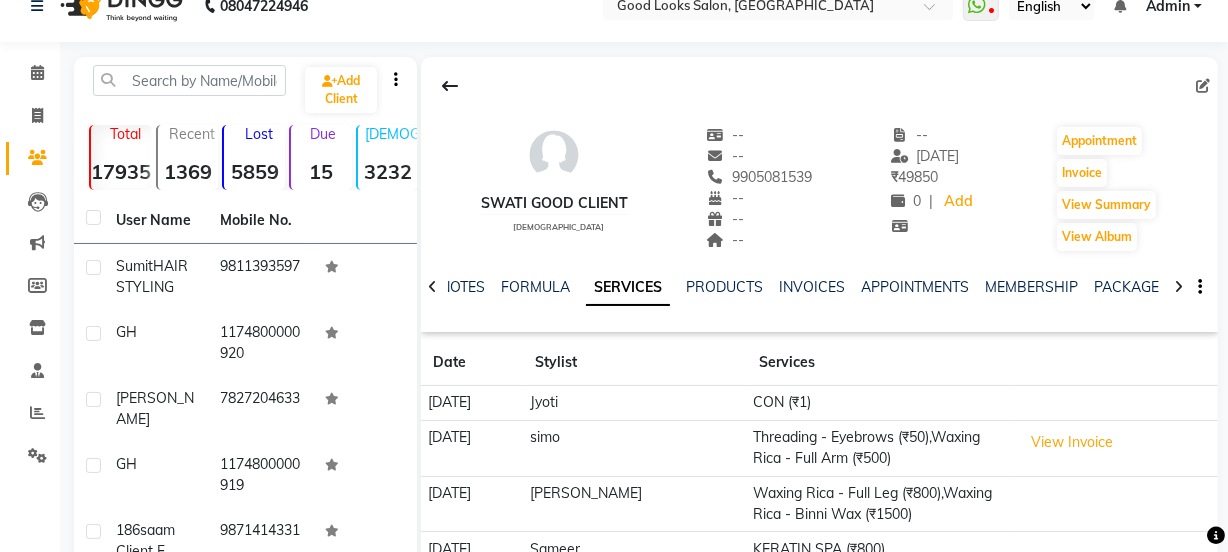 scroll, scrollTop: 0, scrollLeft: 0, axis: both 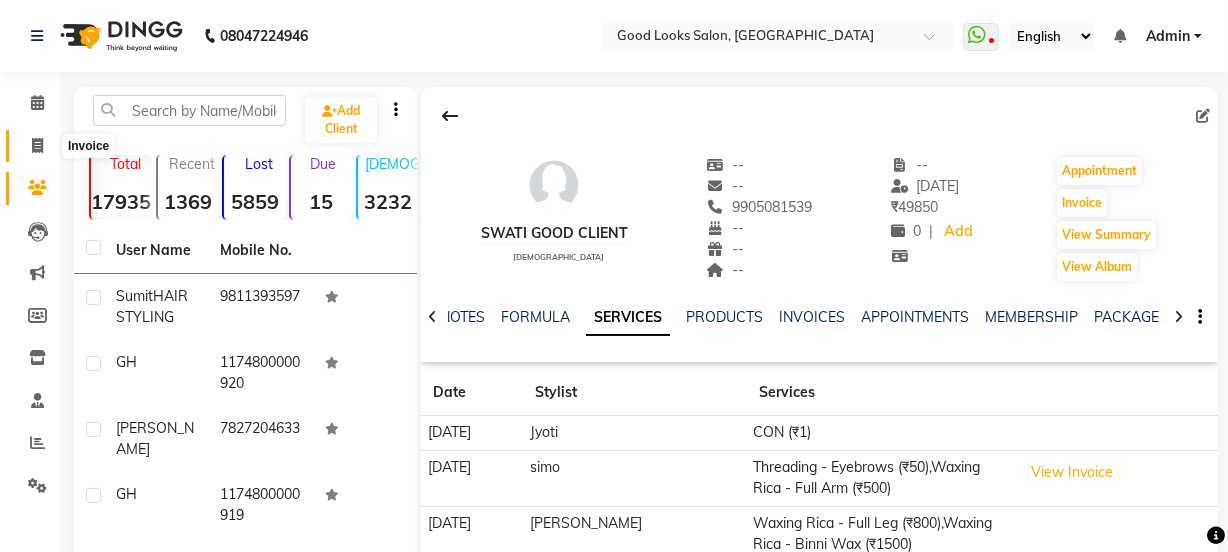 click 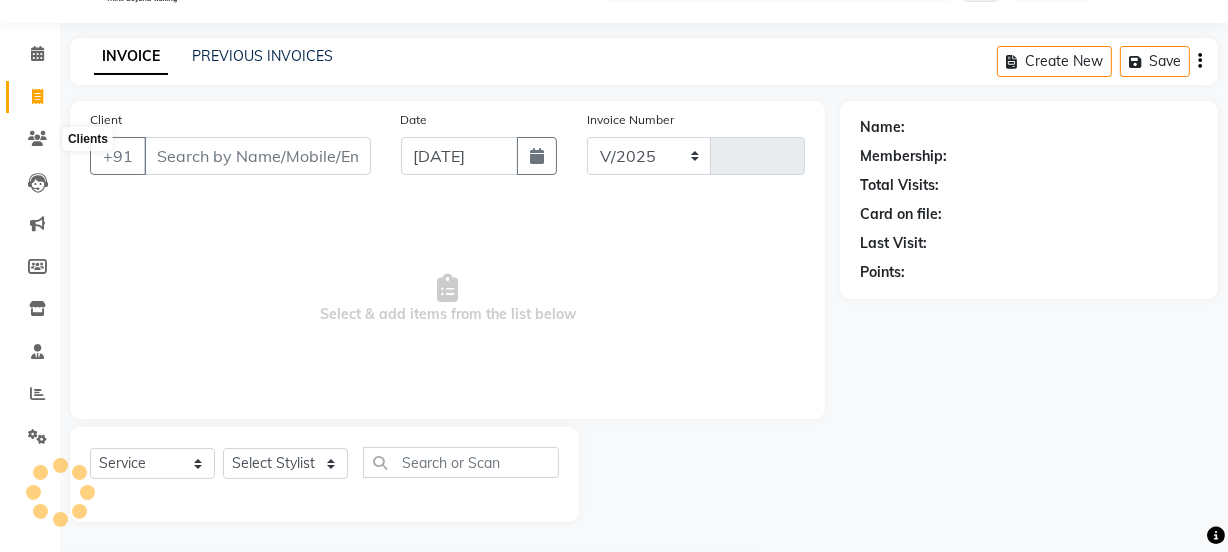 select on "4230" 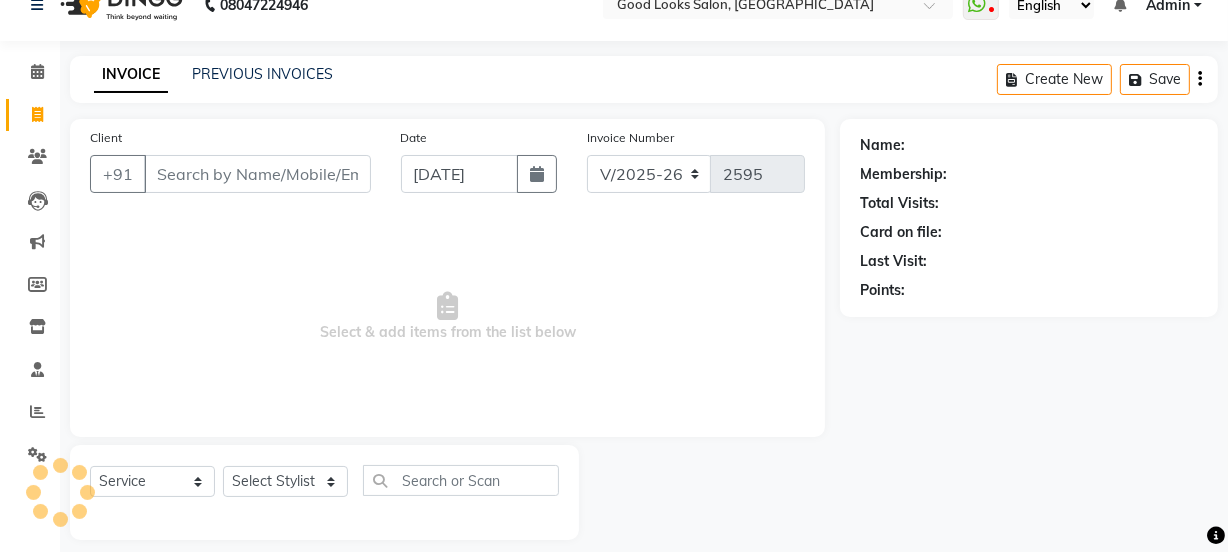 scroll, scrollTop: 0, scrollLeft: 0, axis: both 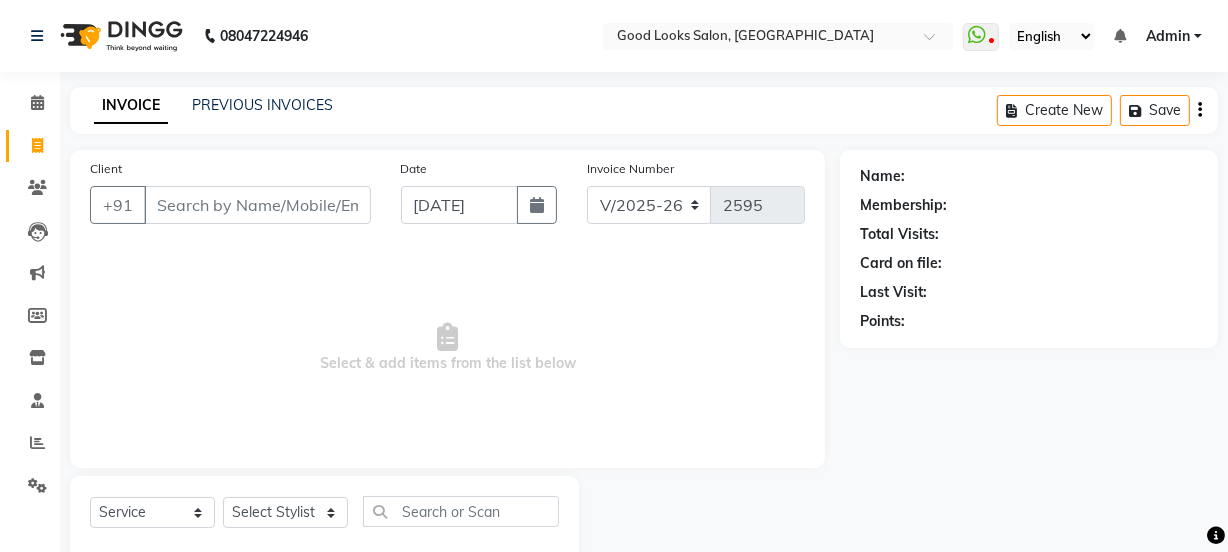 click on "Client" at bounding box center [257, 205] 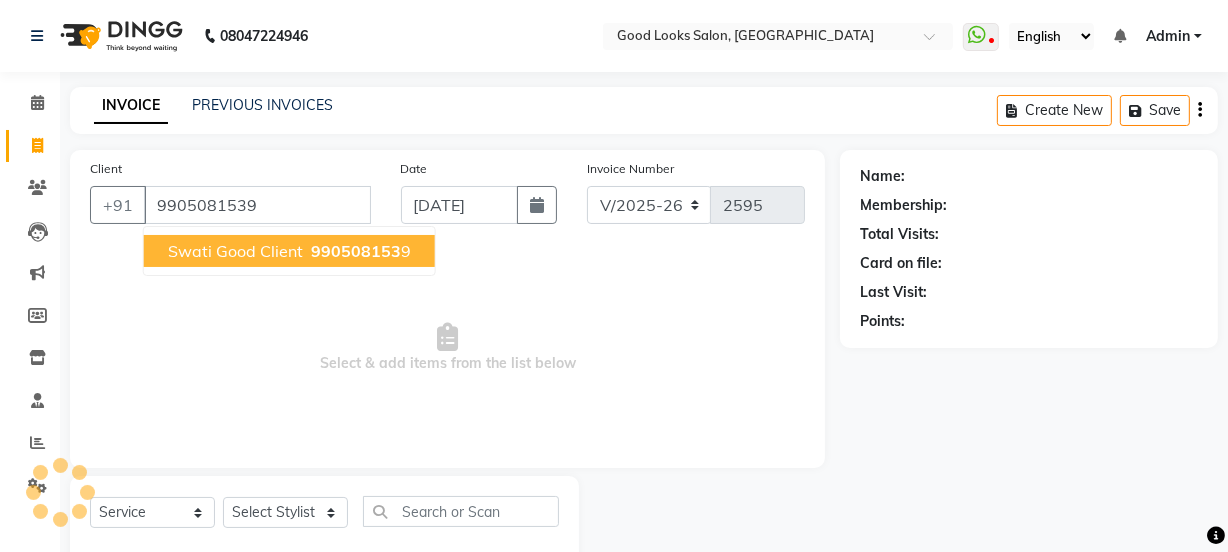 type on "9905081539" 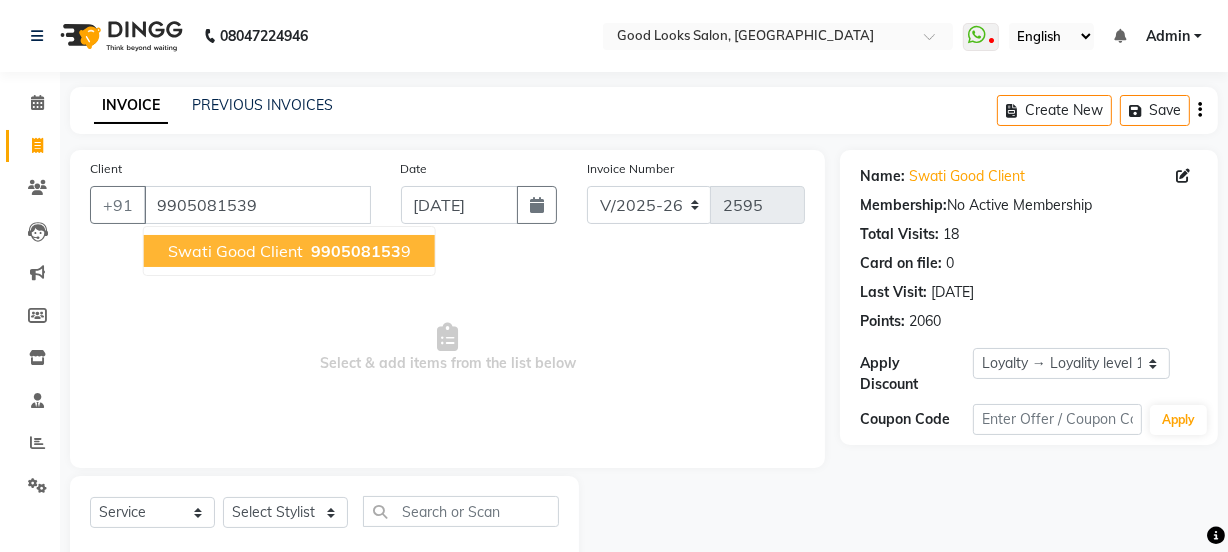 click on "swati good client" at bounding box center (235, 251) 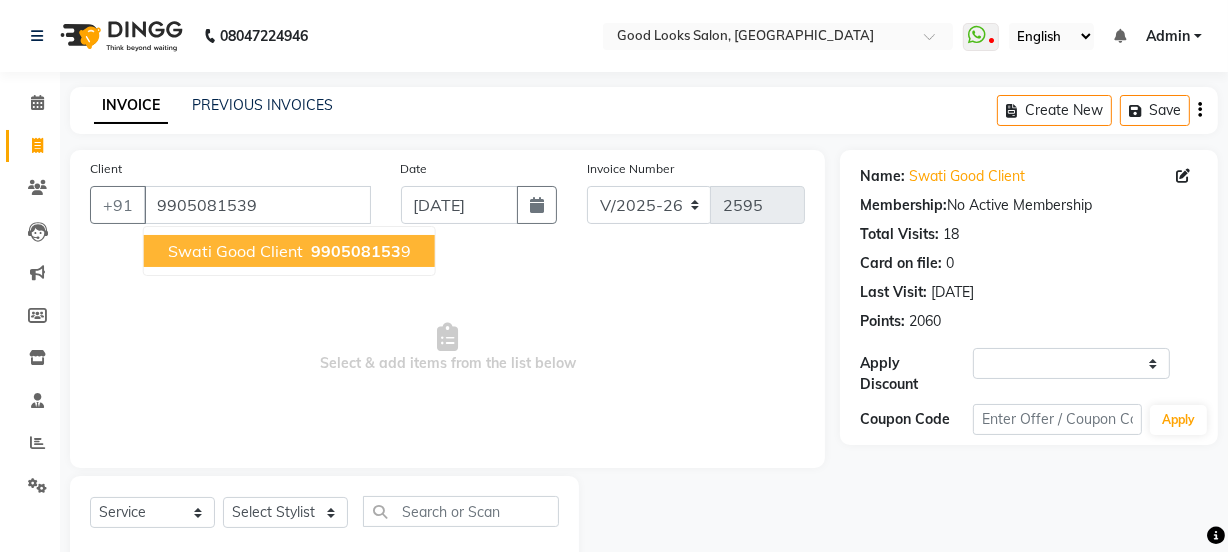 select on "1: Object" 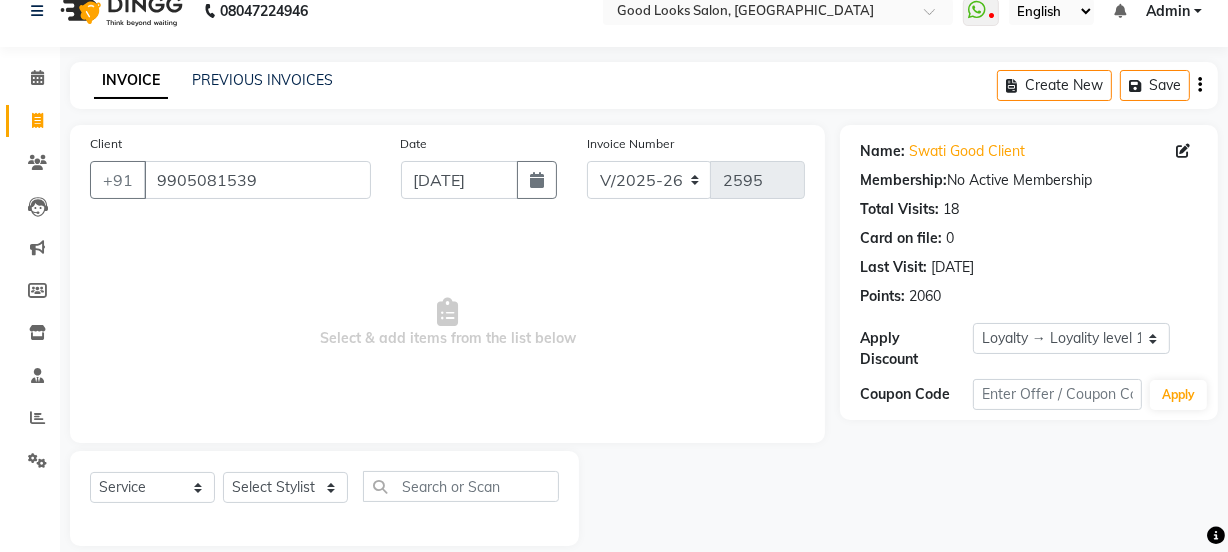 scroll, scrollTop: 50, scrollLeft: 0, axis: vertical 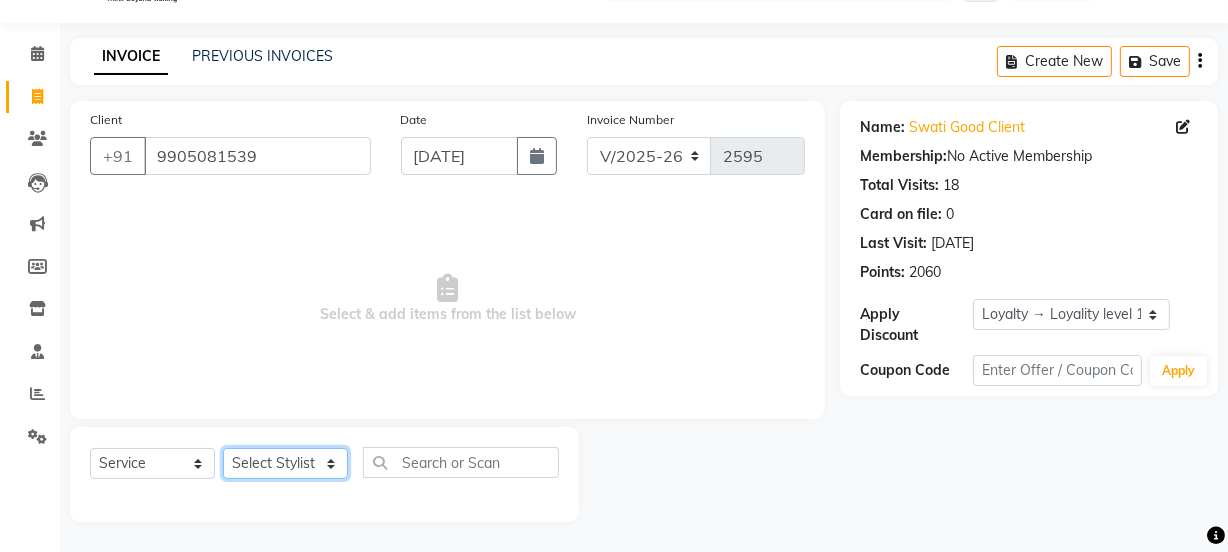 click on "Select Stylist Jyoti kaif Manager [PERSON_NAME] 2 Reception [PERSON_NAME] [PERSON_NAME] SUNNY [PERSON_NAME]" 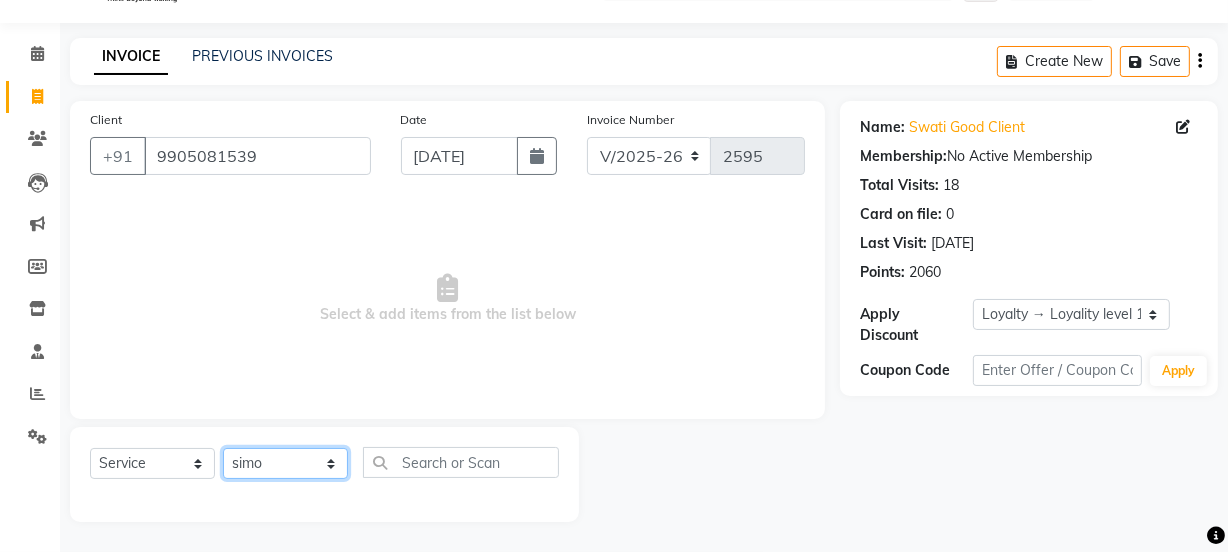 click on "Select Stylist Jyoti kaif Manager [PERSON_NAME] 2 Reception [PERSON_NAME] [PERSON_NAME] SUNNY [PERSON_NAME]" 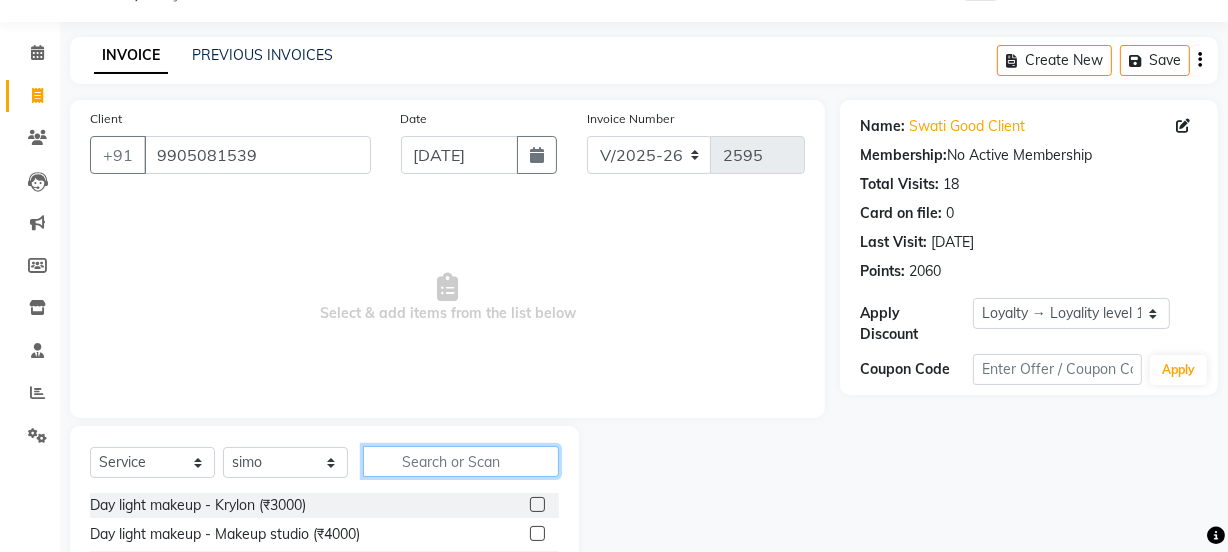 click 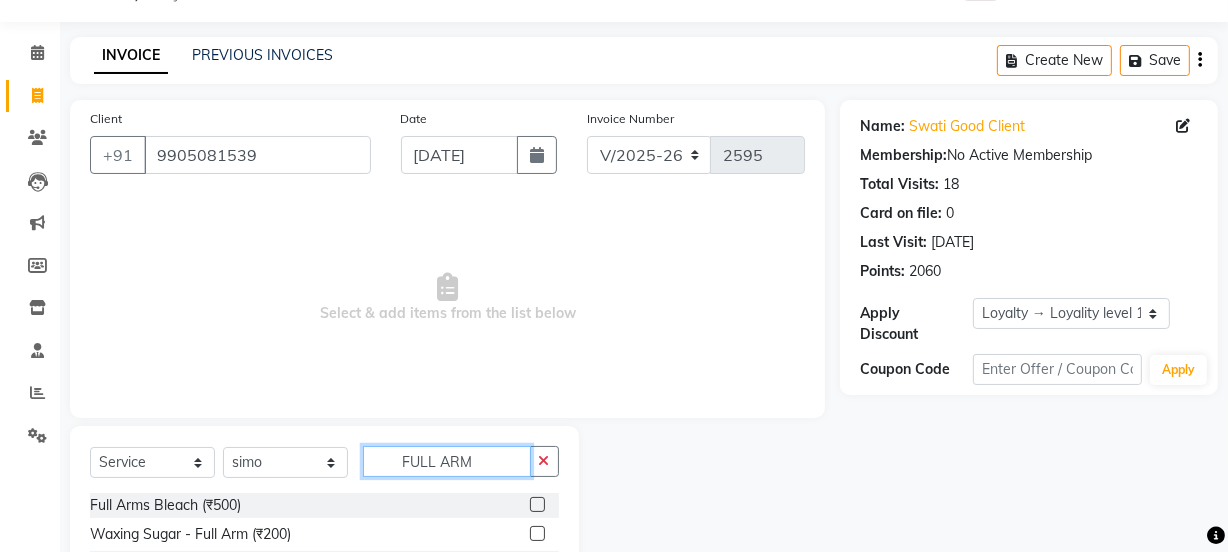 scroll, scrollTop: 250, scrollLeft: 0, axis: vertical 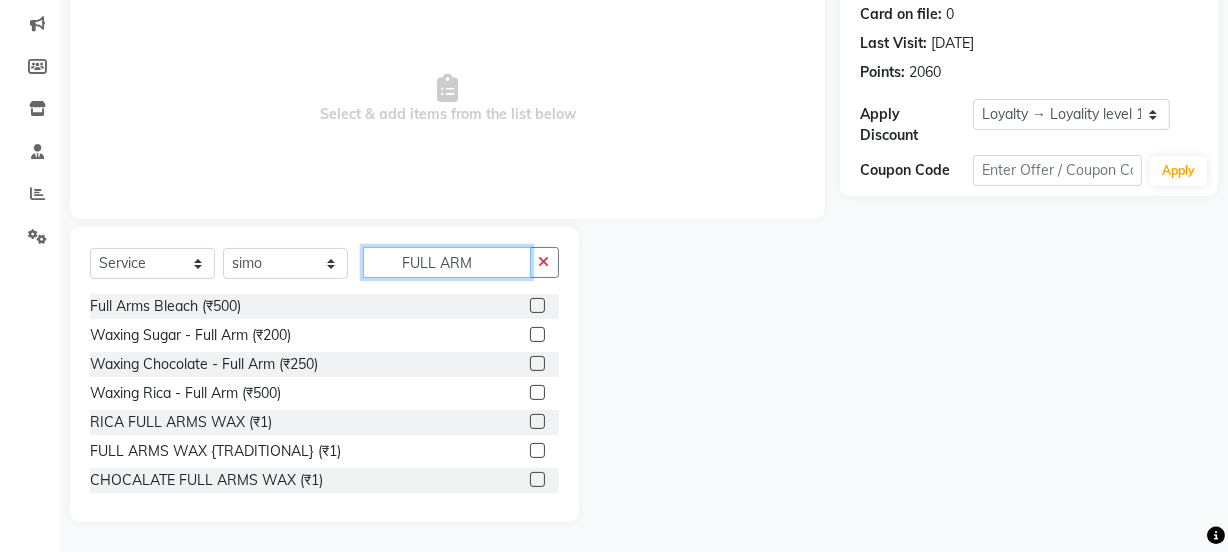 type on "FULL ARM" 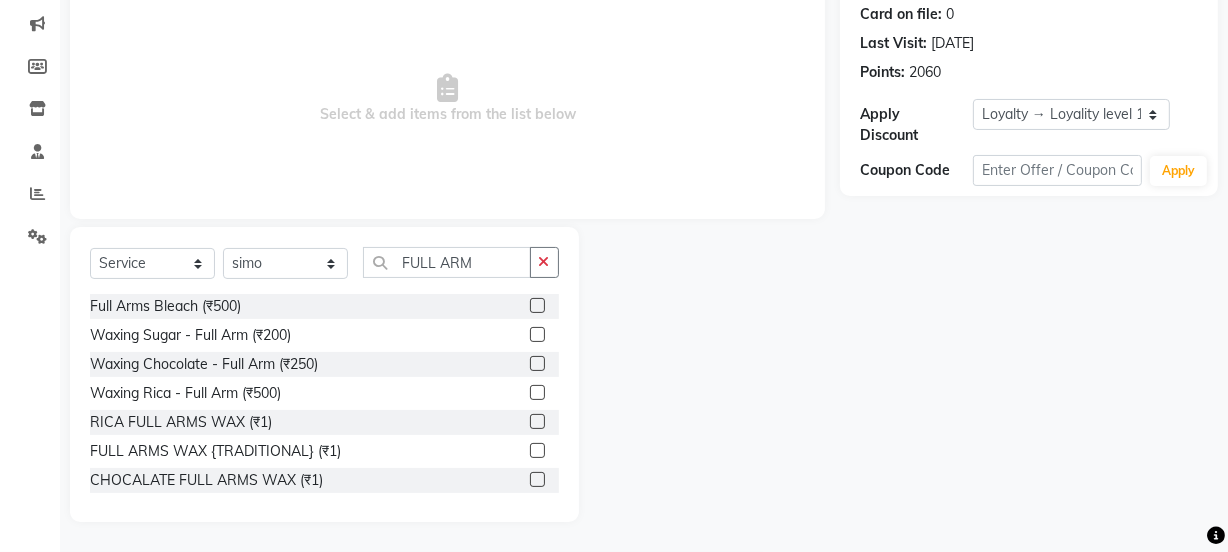 click 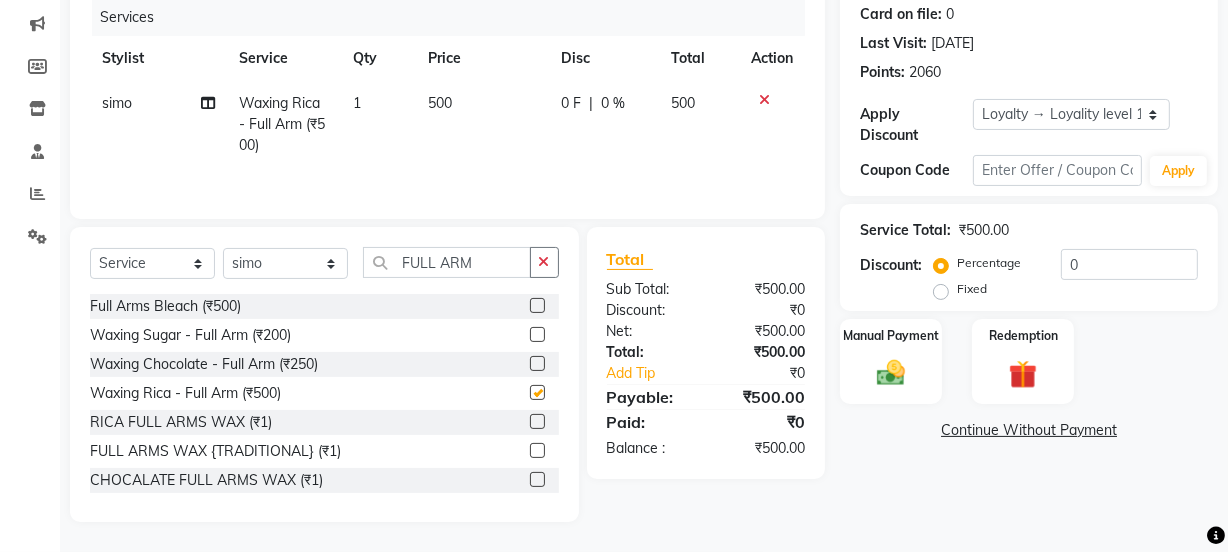 checkbox on "false" 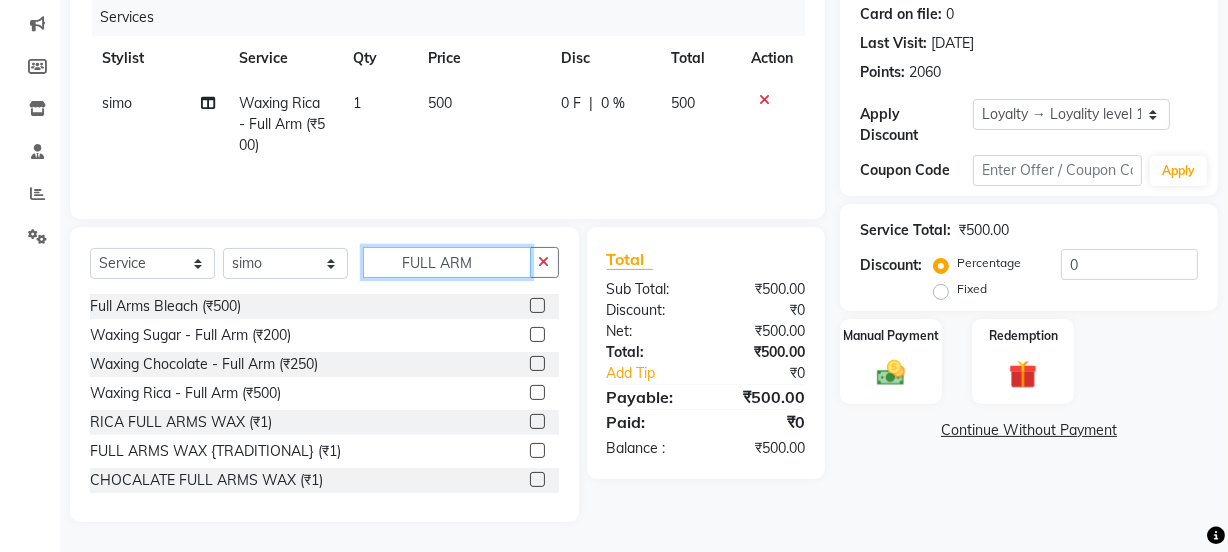 click on "FULL ARM" 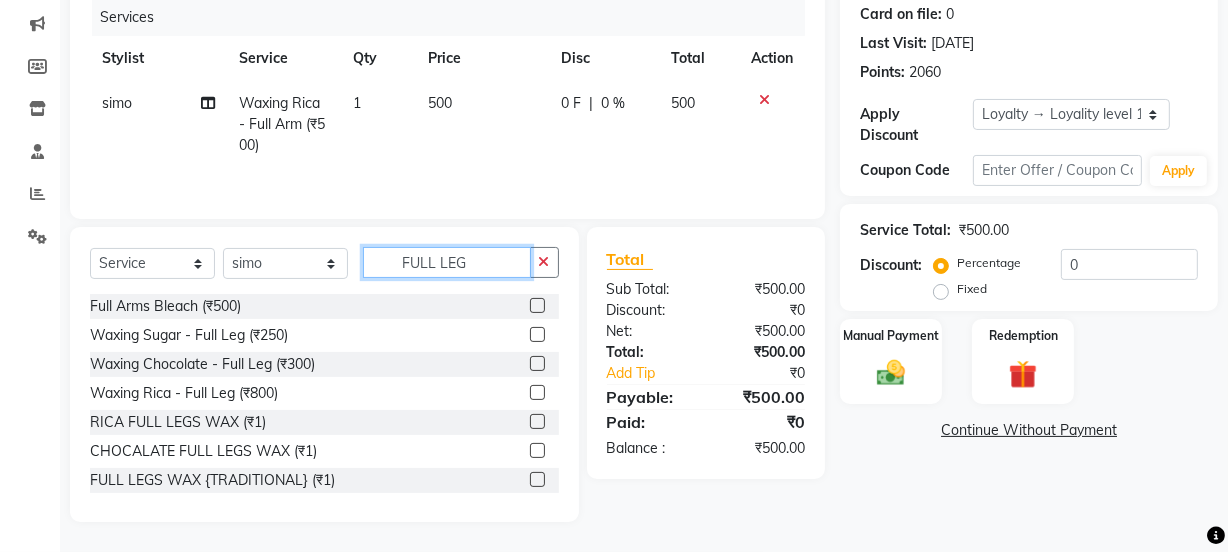 scroll, scrollTop: 223, scrollLeft: 0, axis: vertical 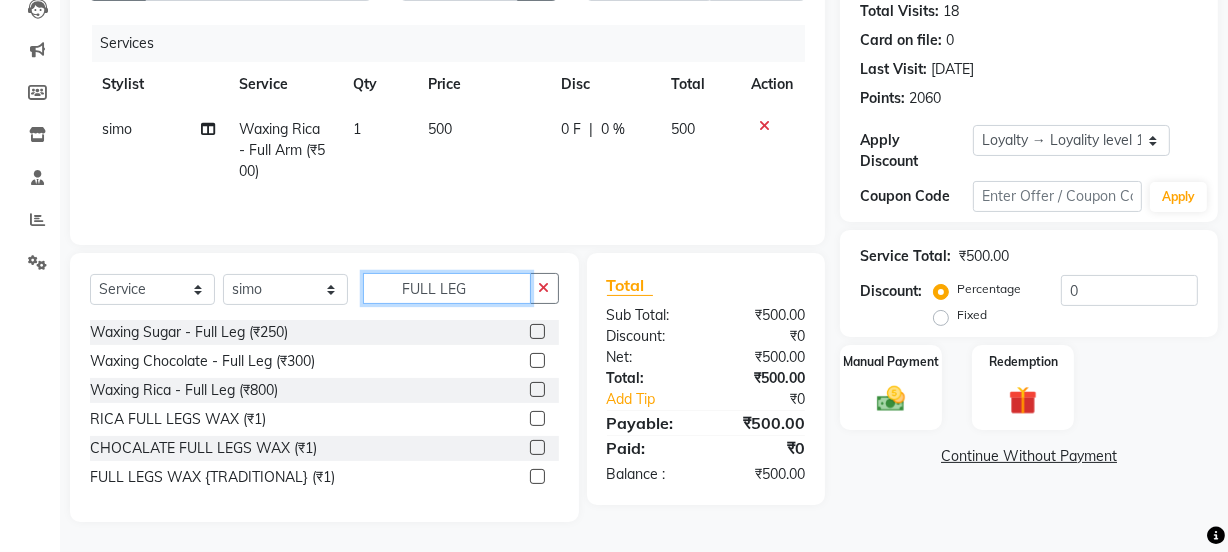 type on "FULL LEG" 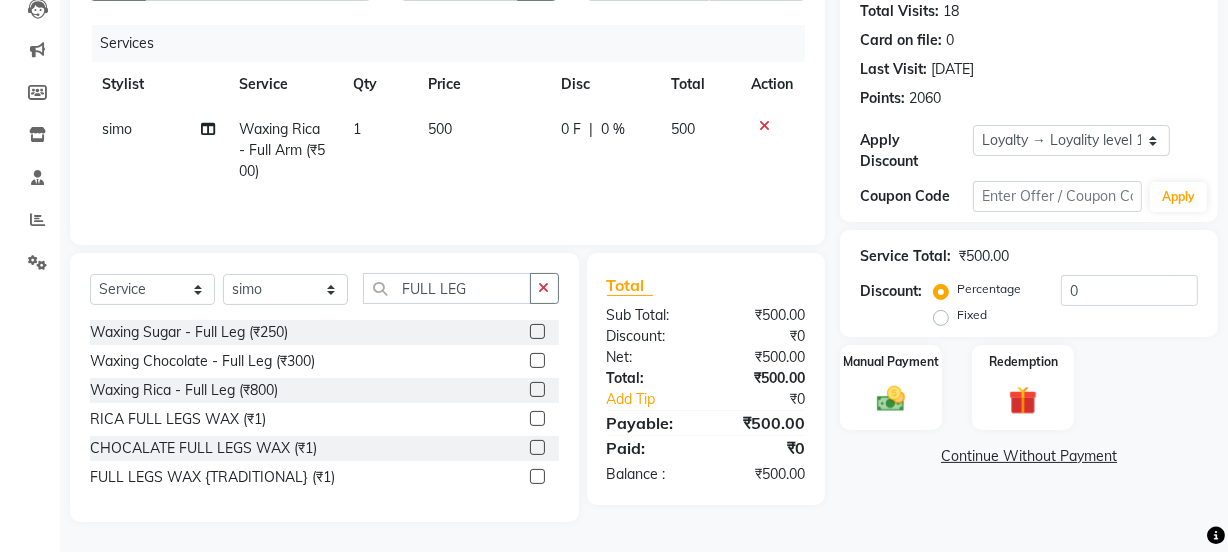 click 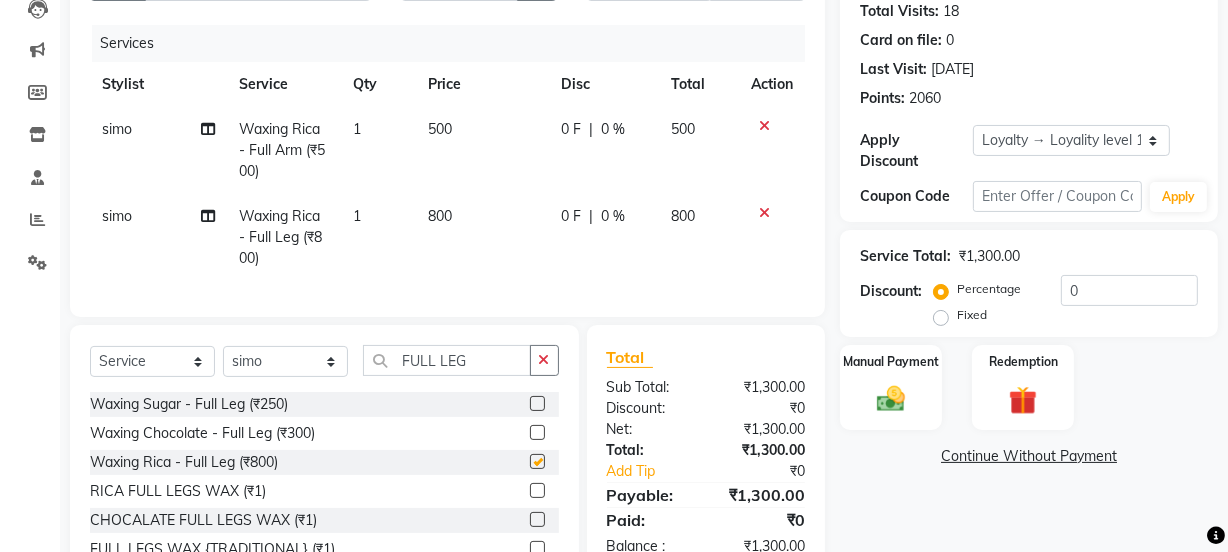 checkbox on "false" 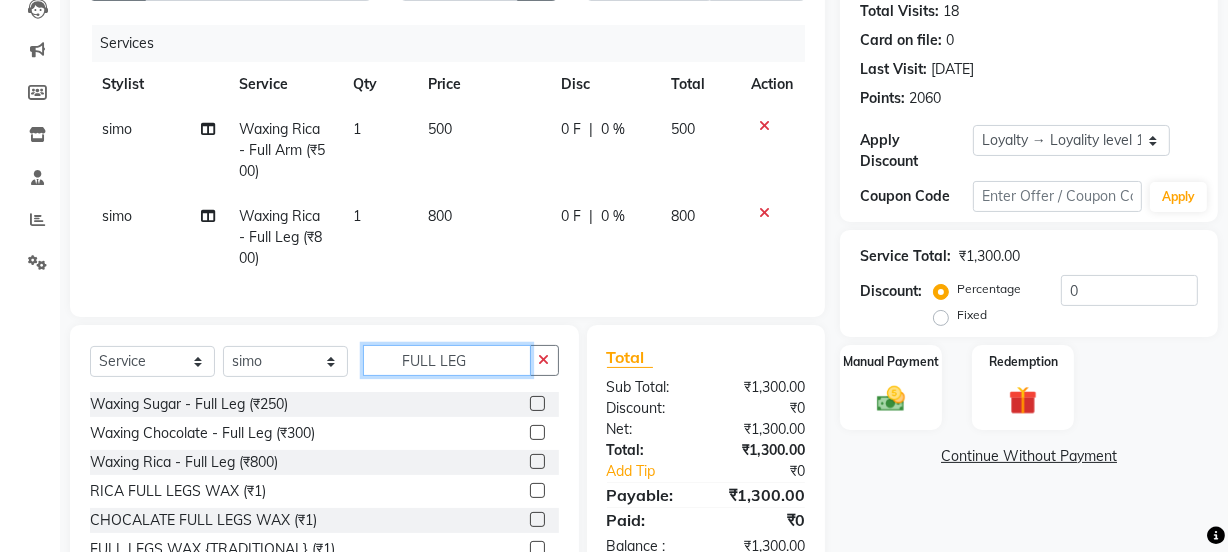 click on "FULL LEG" 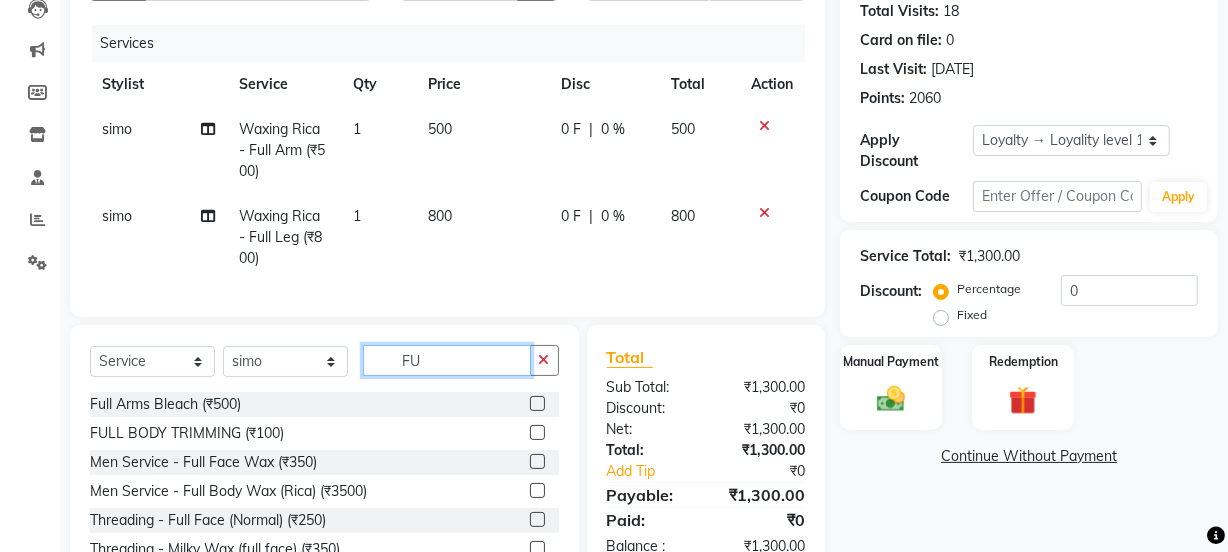 type on "F" 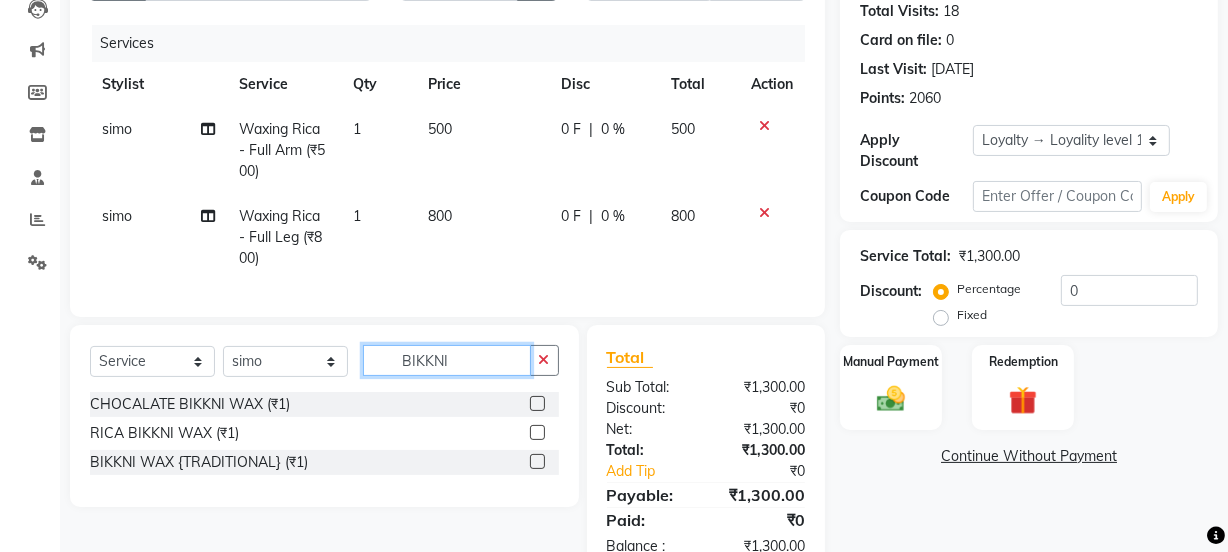 type on "BIKKNI" 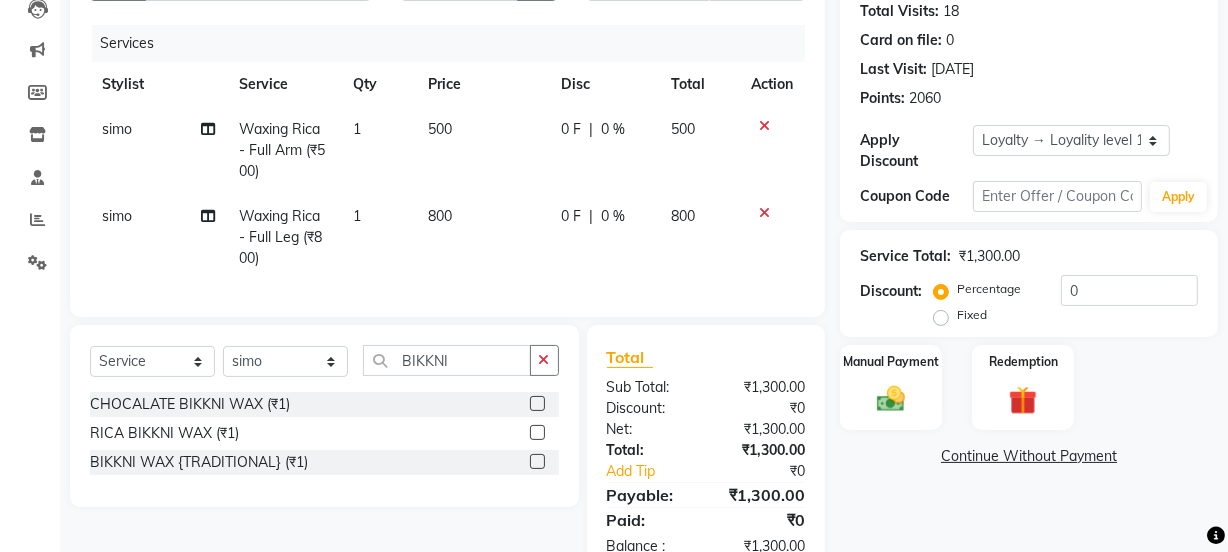 click 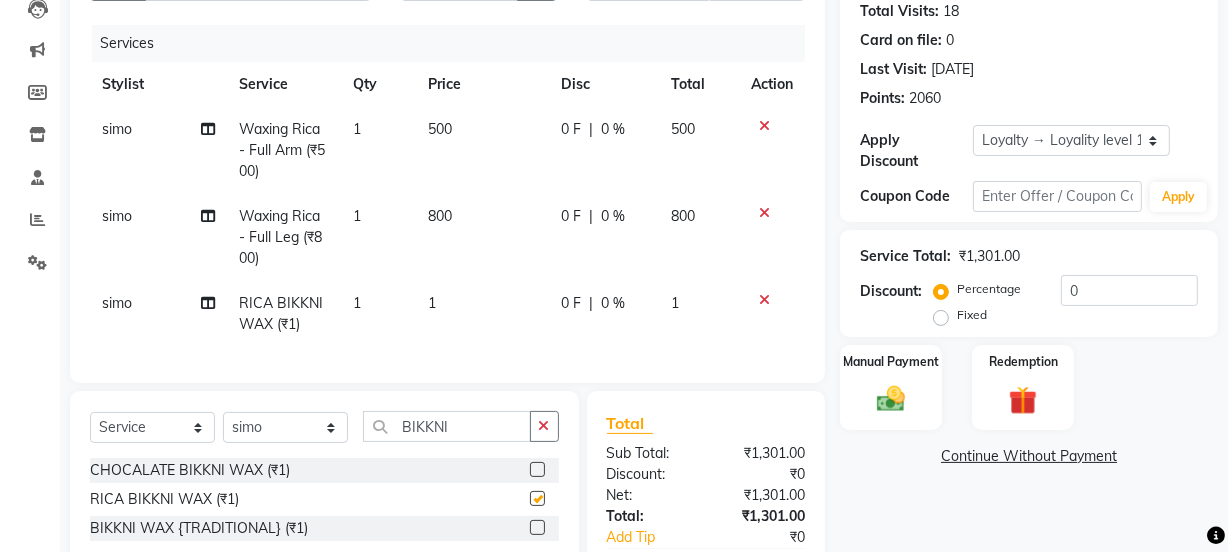 checkbox on "false" 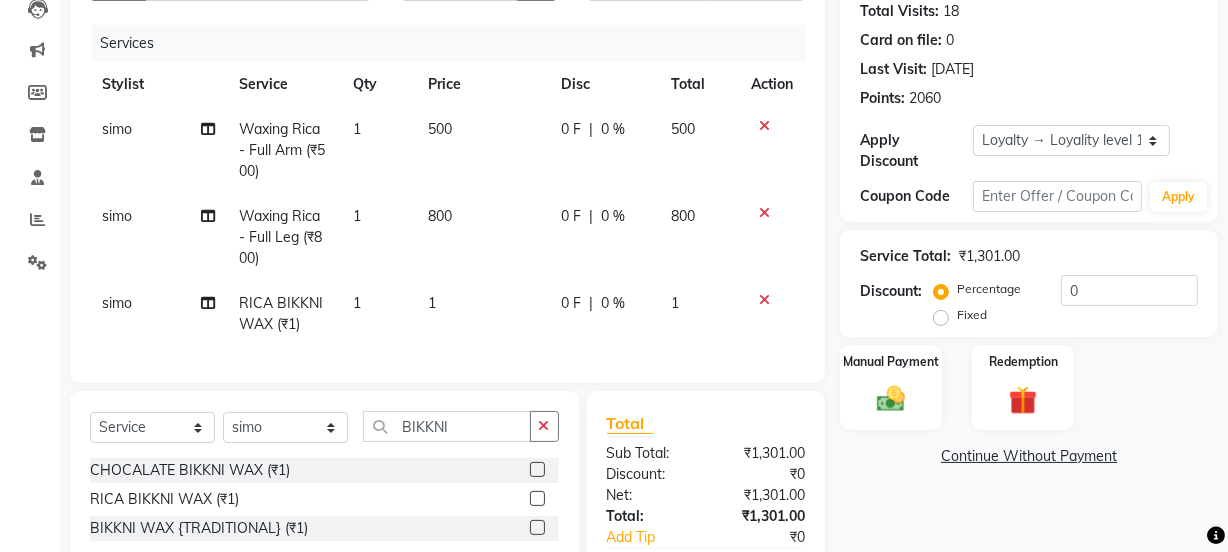 click on "1" 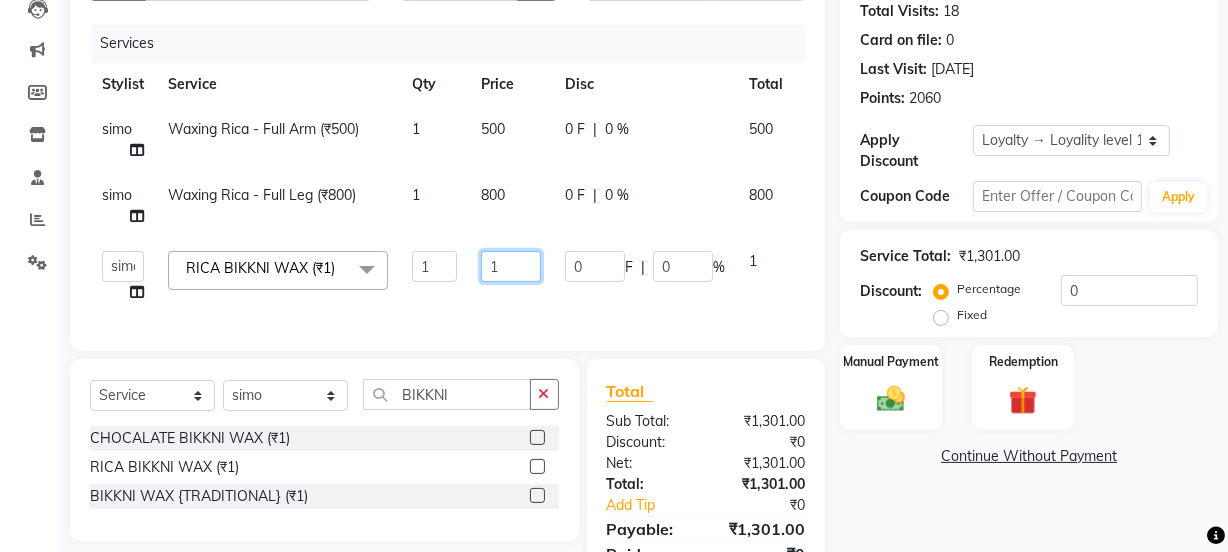 click on "1" 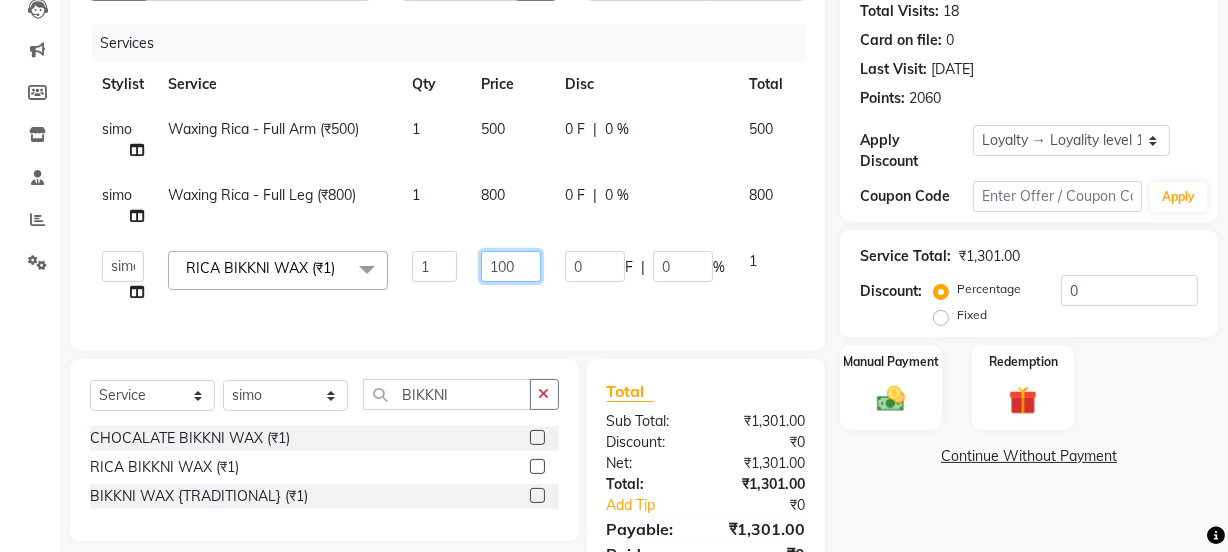 type on "1000" 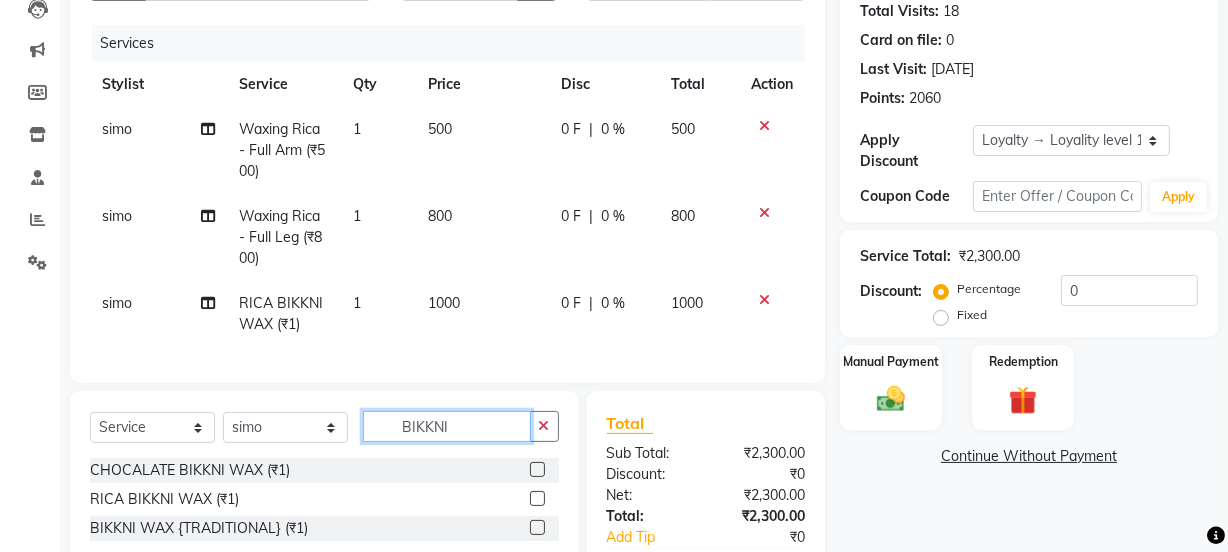 click on "Client +91 9905081539 Date 10-07-2025 Invoice Number V/2025 V/2025-26 2595 Services Stylist Service Qty Price Disc Total Action simo Waxing Rica - Full Arm (₹500) 1 500 0 F | 0 % 500 simo Waxing Rica - Full Leg (₹800) 1 800 0 F | 0 % 800 simo RICA BIKKNI WAX (₹1) 1 1000 0 F | 0 % 1000 Select  Service  Product  Membership  Package Voucher Prepaid Gift Card  Select Stylist Jyoti kaif Manager Pooja Prachi Raman Raman 2 Reception RIHAN Sameer Shivam simo SUNNY yogita BIKKNI CHOCALATE BIKKNI  WAX (₹1)  RICA BIKKNI WAX (₹1)  BIKKNI WAX {TRADITIONAL} (₹1)  Total Sub Total: ₹2,300.00 Discount: ₹0 Net: ₹2,300.00 Total: ₹2,300.00 Add Tip ₹0 Payable: ₹2,300.00 Paid: ₹0 Balance   : ₹2,300.00" 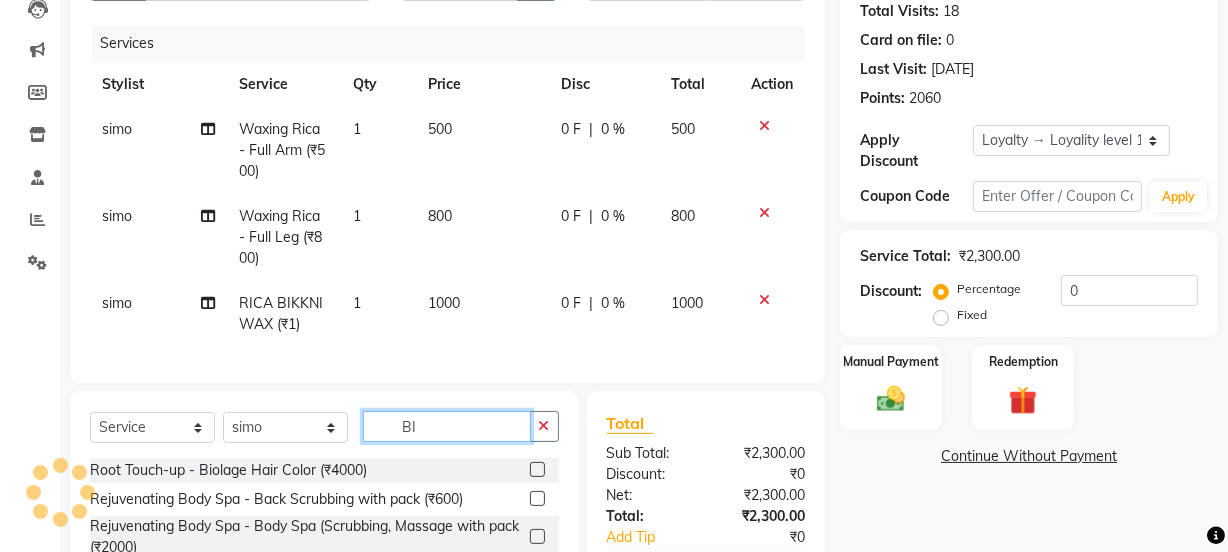 type on "B" 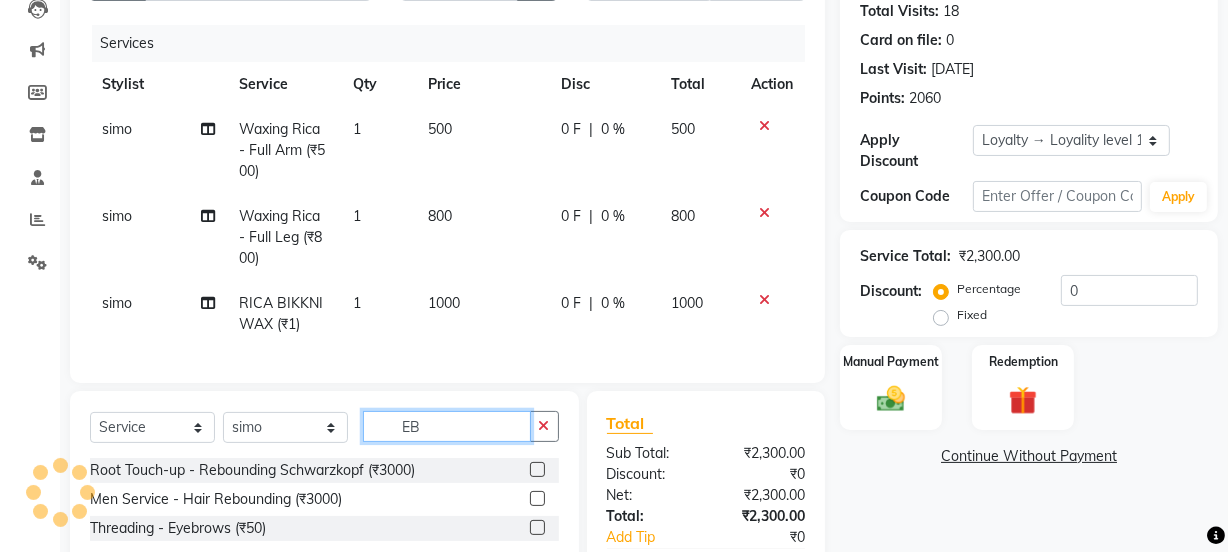 scroll, scrollTop: 358, scrollLeft: 0, axis: vertical 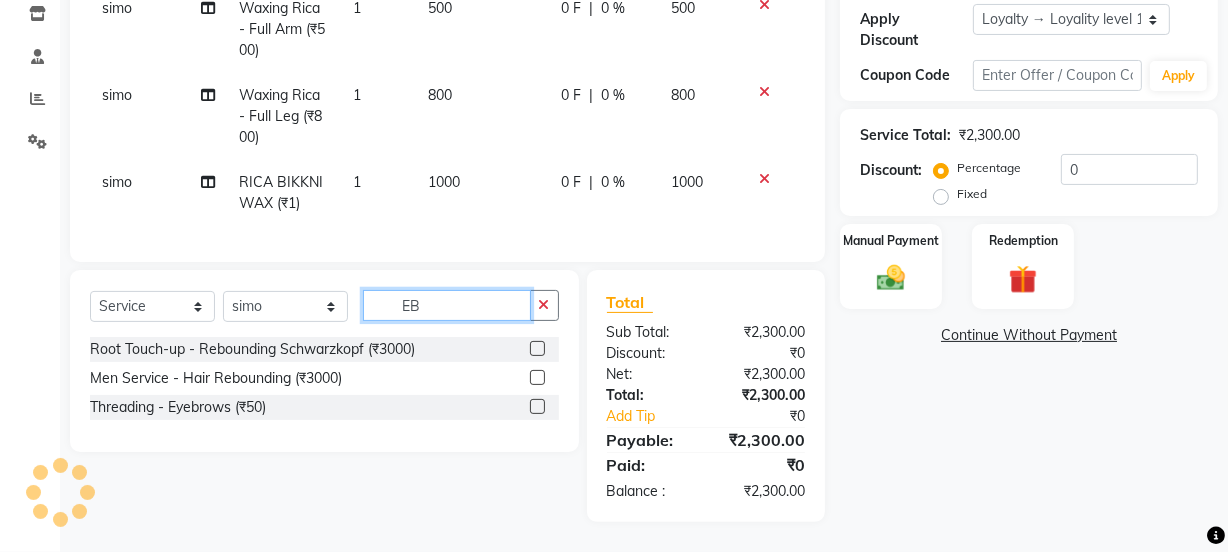 type on "EB" 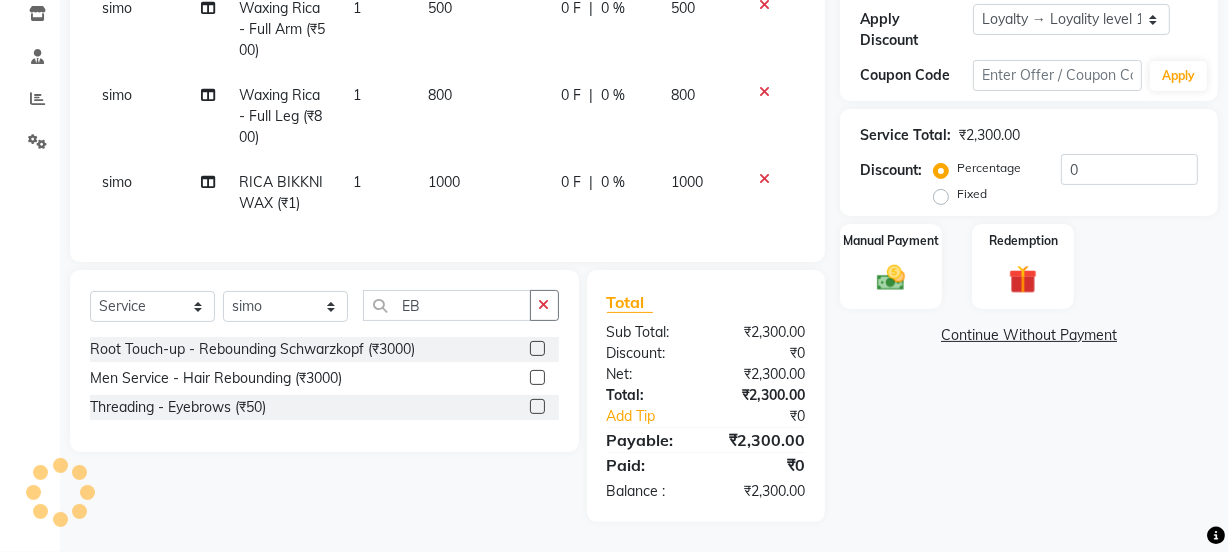 click 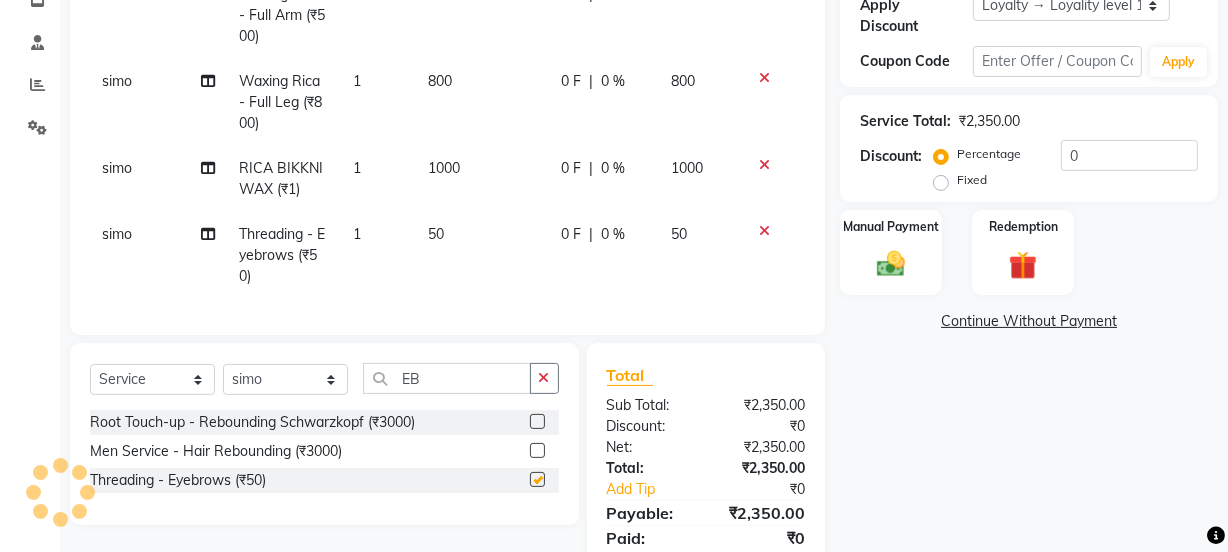 checkbox on "false" 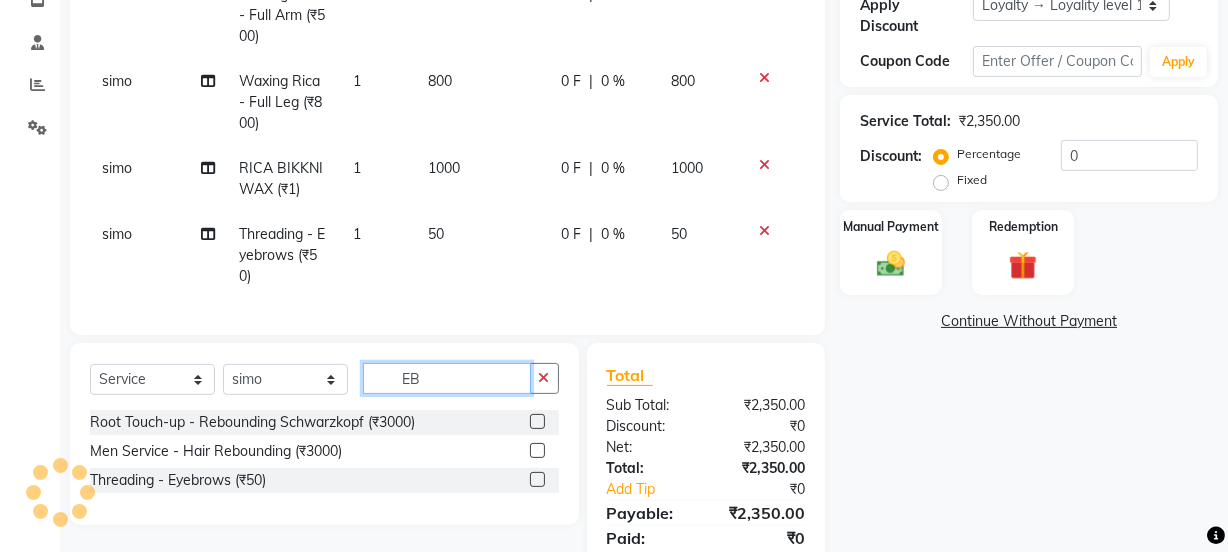 click on "EB" 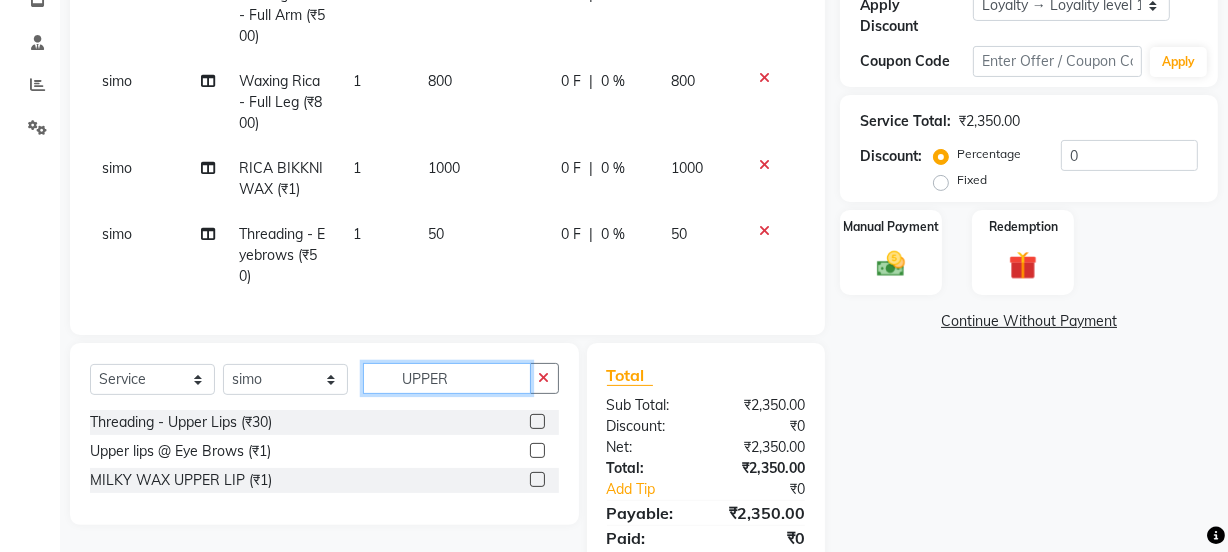 type on "UPPER" 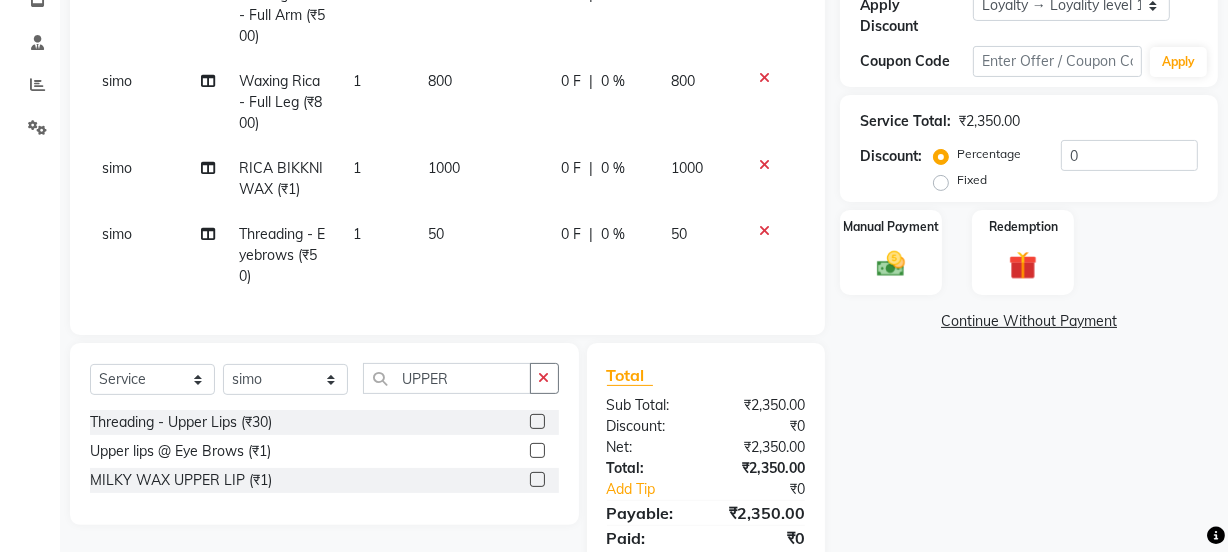 click 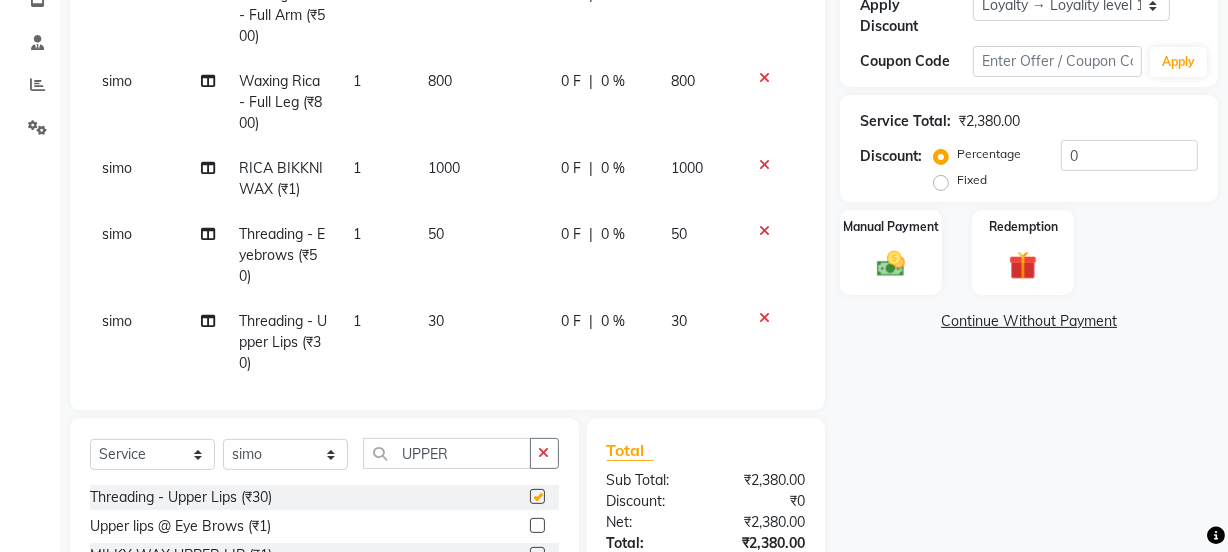 checkbox on "false" 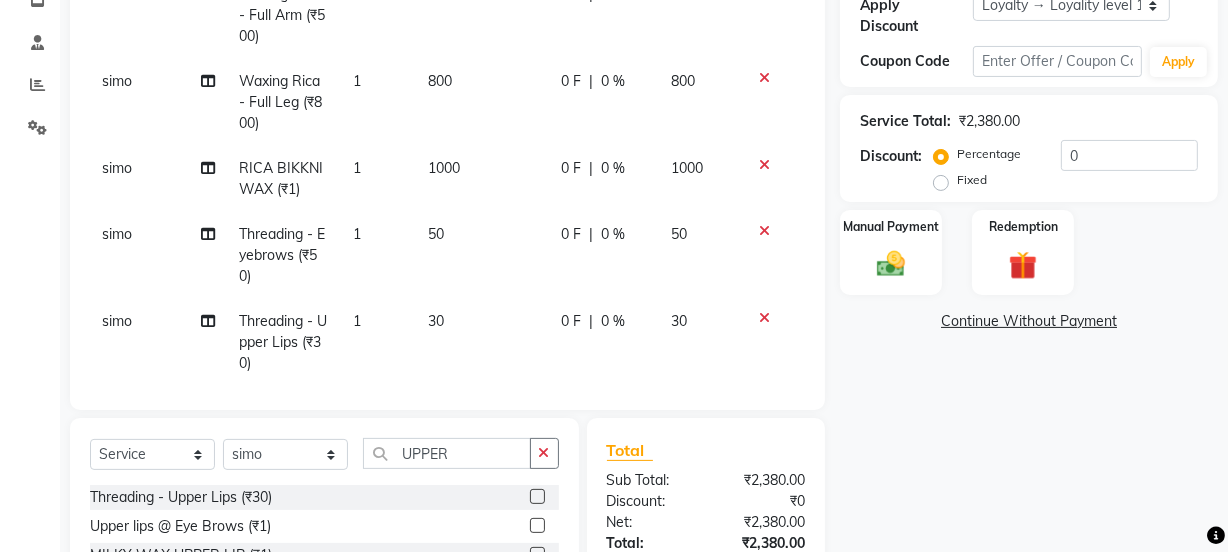 click on "30" 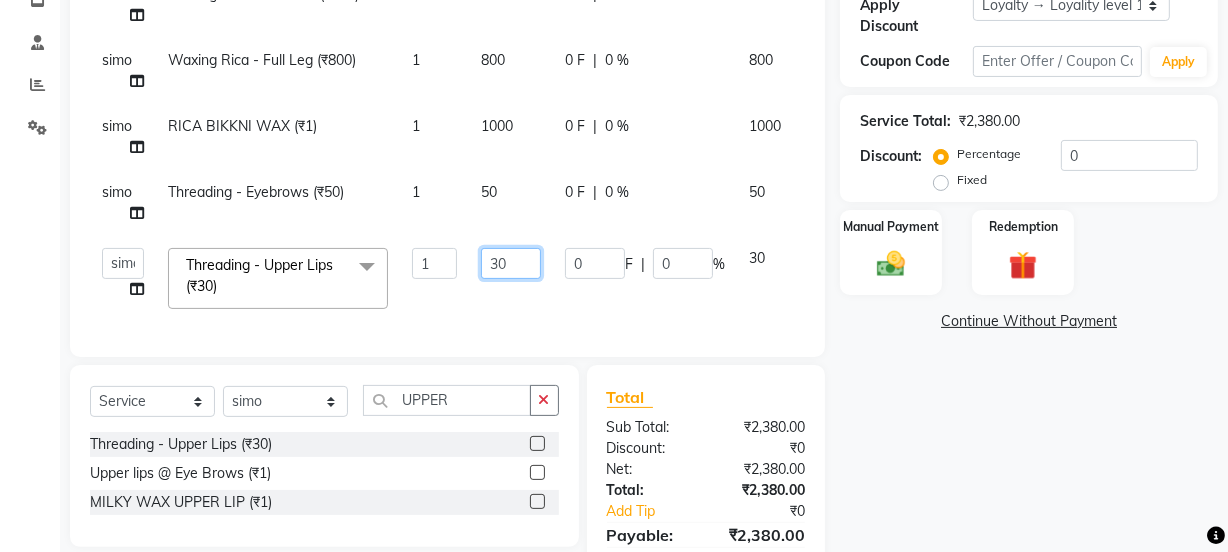 click on "30" 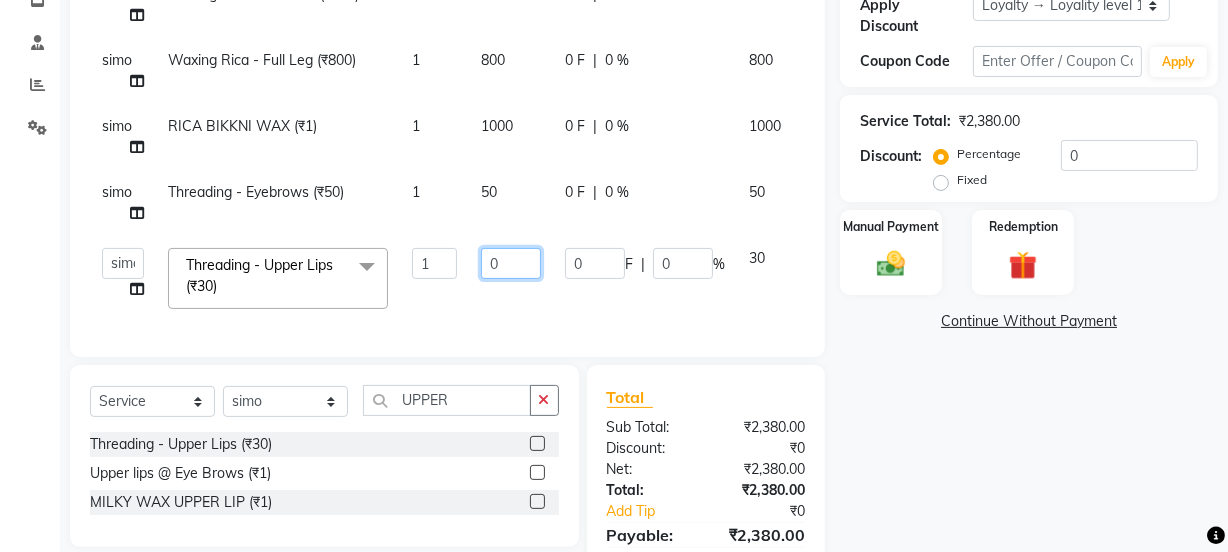 type on "50" 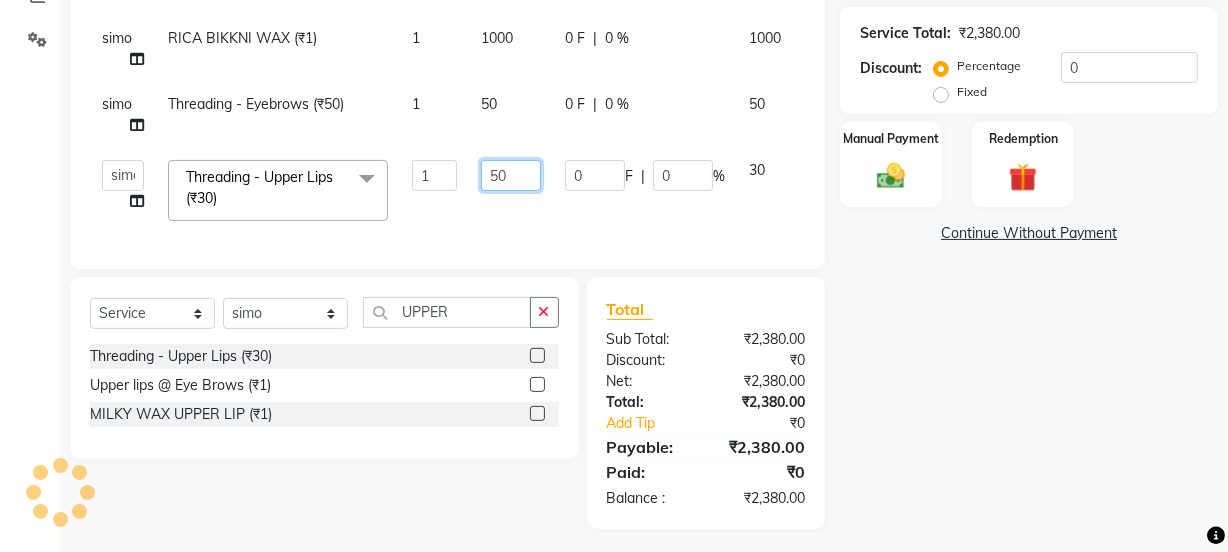 scroll, scrollTop: 193, scrollLeft: 0, axis: vertical 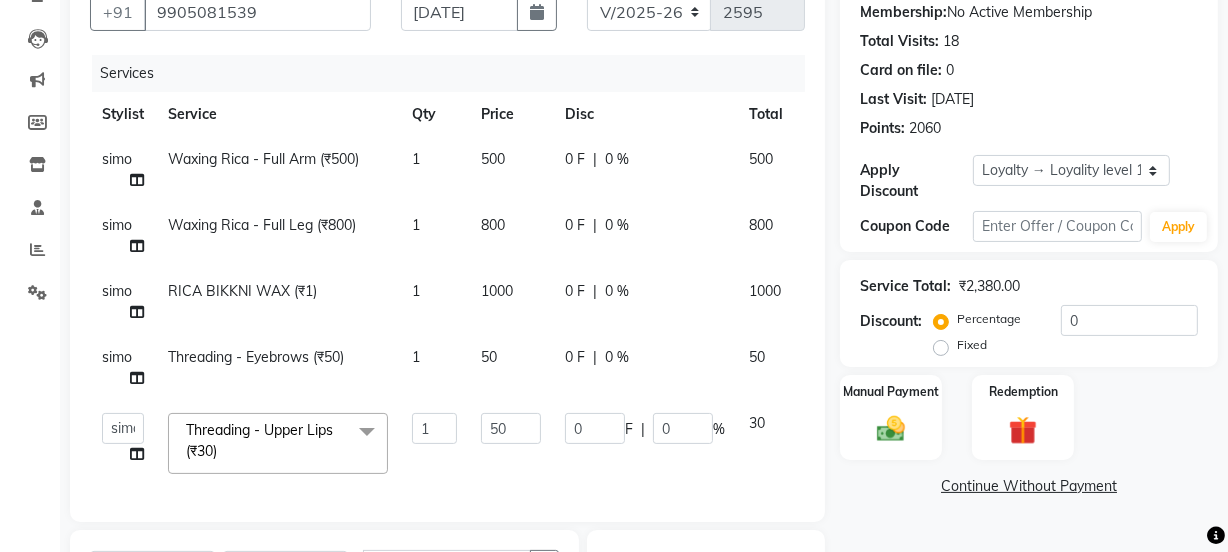click on "800" 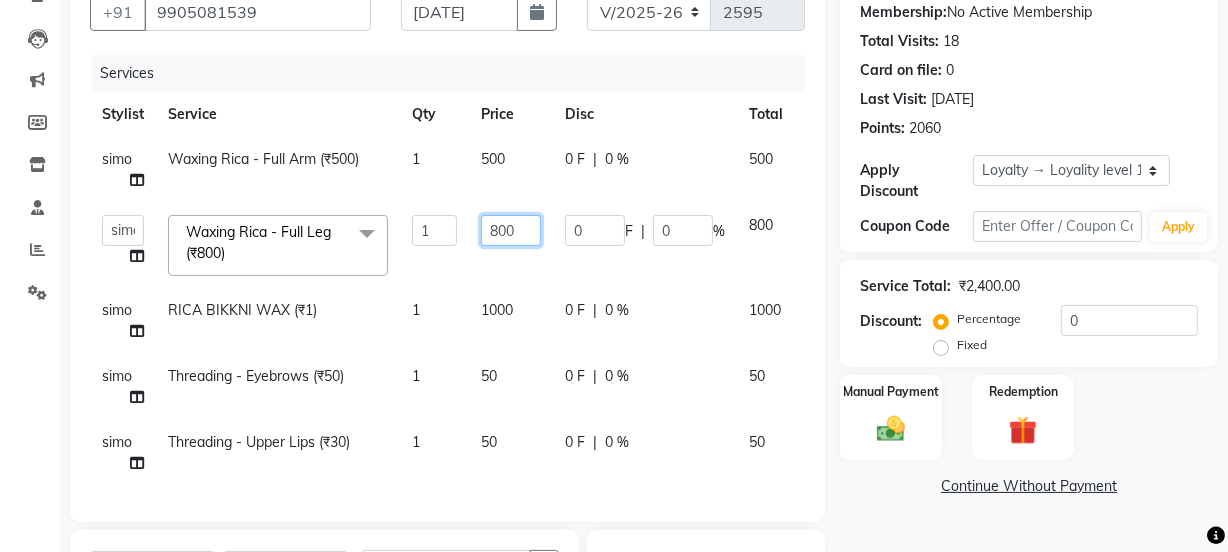 drag, startPoint x: 498, startPoint y: 235, endPoint x: 473, endPoint y: 308, distance: 77.16217 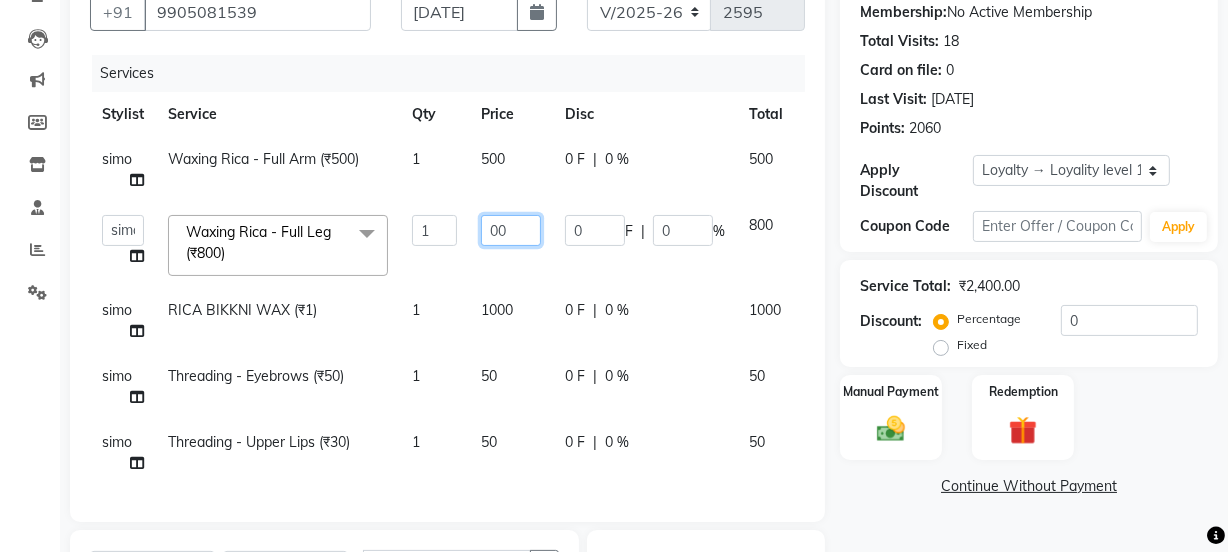 type on "500" 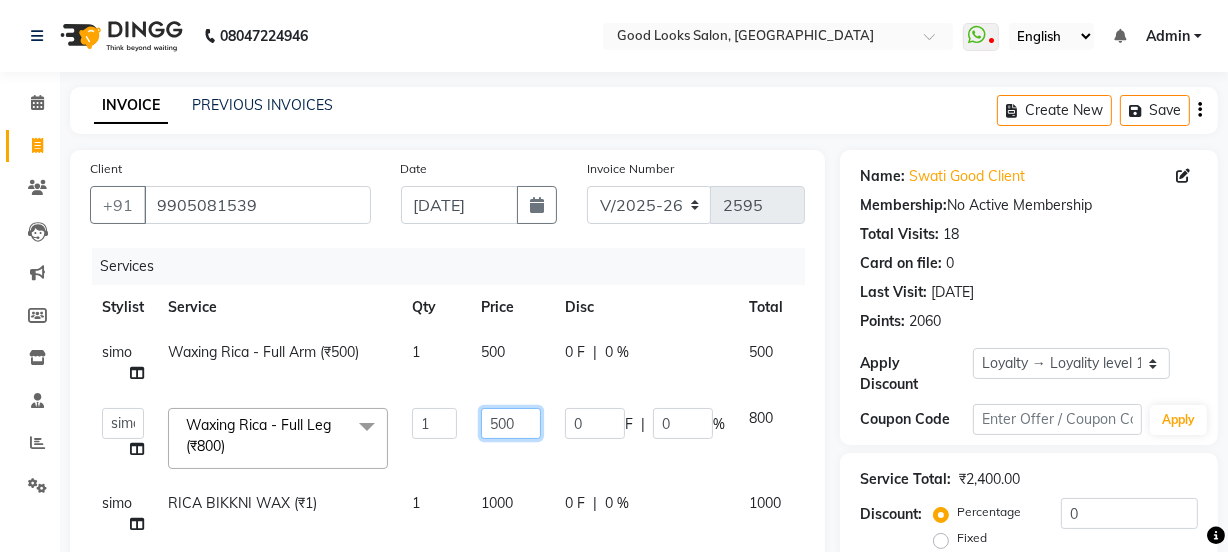 scroll, scrollTop: 466, scrollLeft: 0, axis: vertical 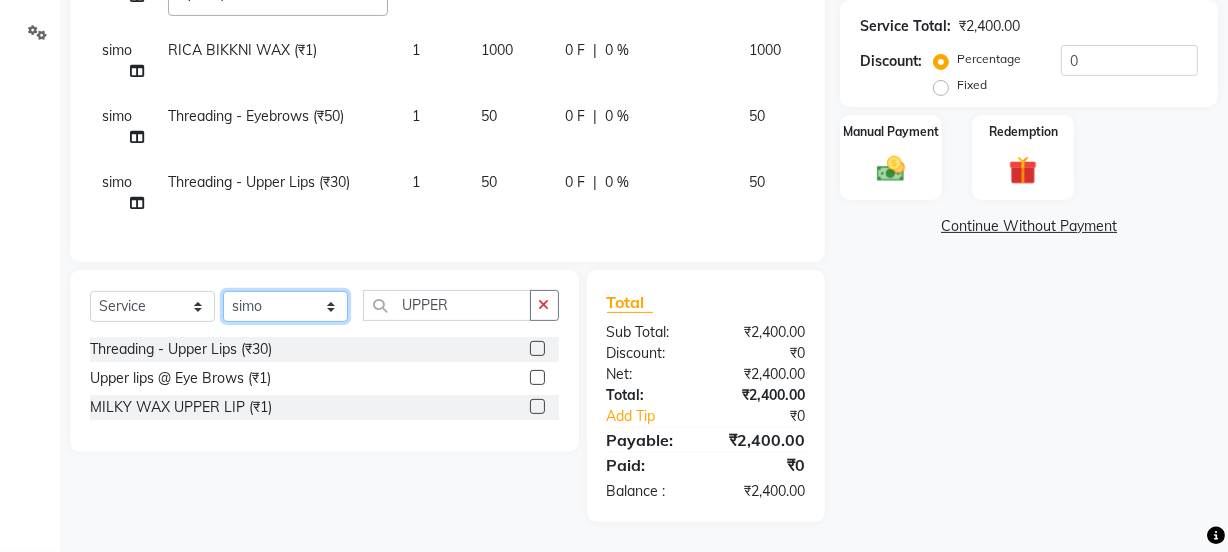 click on "Select  Service  Product  Membership  Package Voucher Prepaid Gift Card  Select Stylist Jyoti kaif Manager Pooja Prachi Raman Raman 2 Reception RIHAN Sameer Shivam simo SUNNY yogita UPPER Threading  - Upper Lips (₹30)  Upper lips @ Eye Brows (₹1)  MILKY WAX UPPER LIP (₹1)" 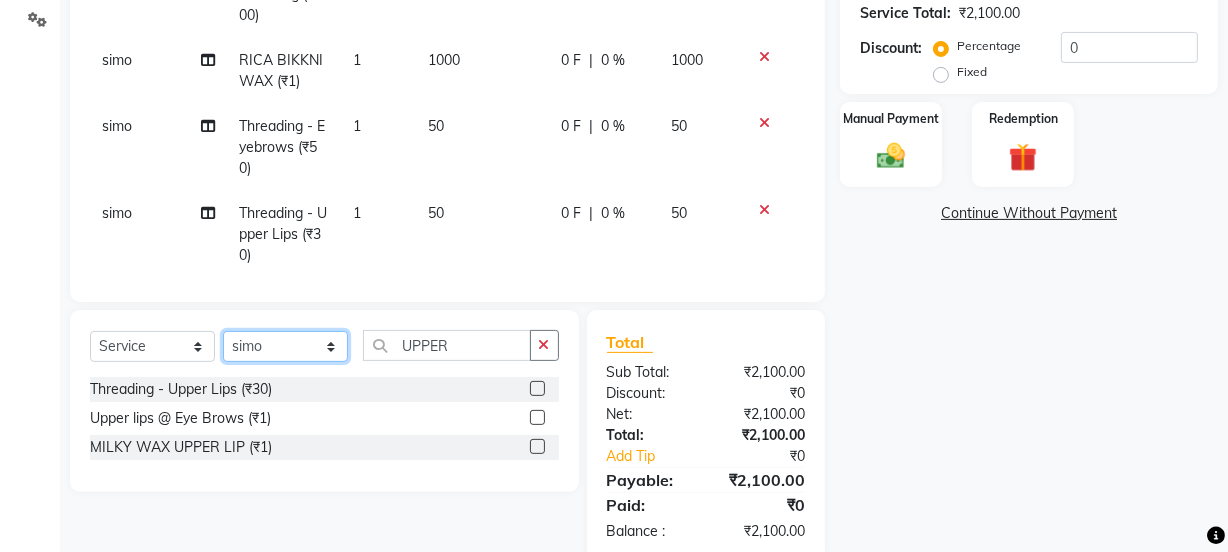 select on "22725" 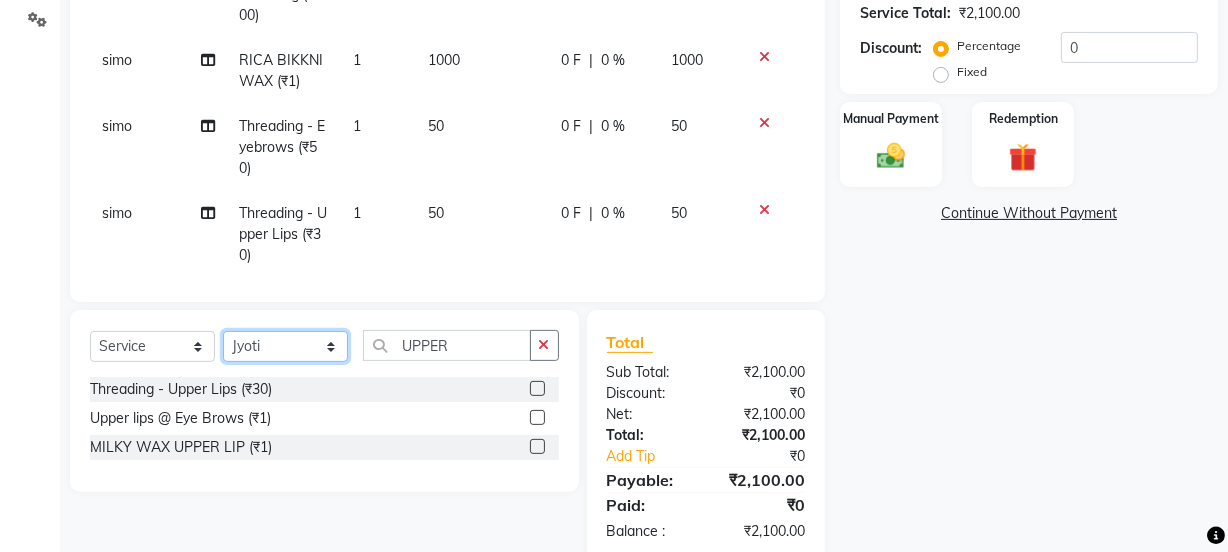 click on "Select Stylist Jyoti kaif Manager [PERSON_NAME] 2 Reception [PERSON_NAME] [PERSON_NAME] SUNNY [PERSON_NAME]" 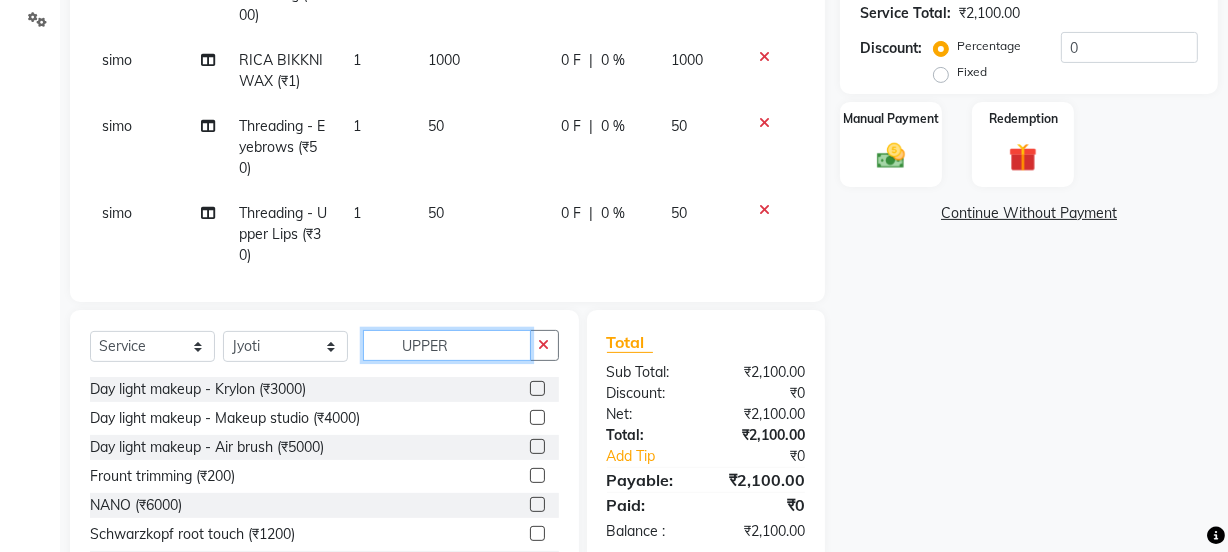 click on "UPPER" 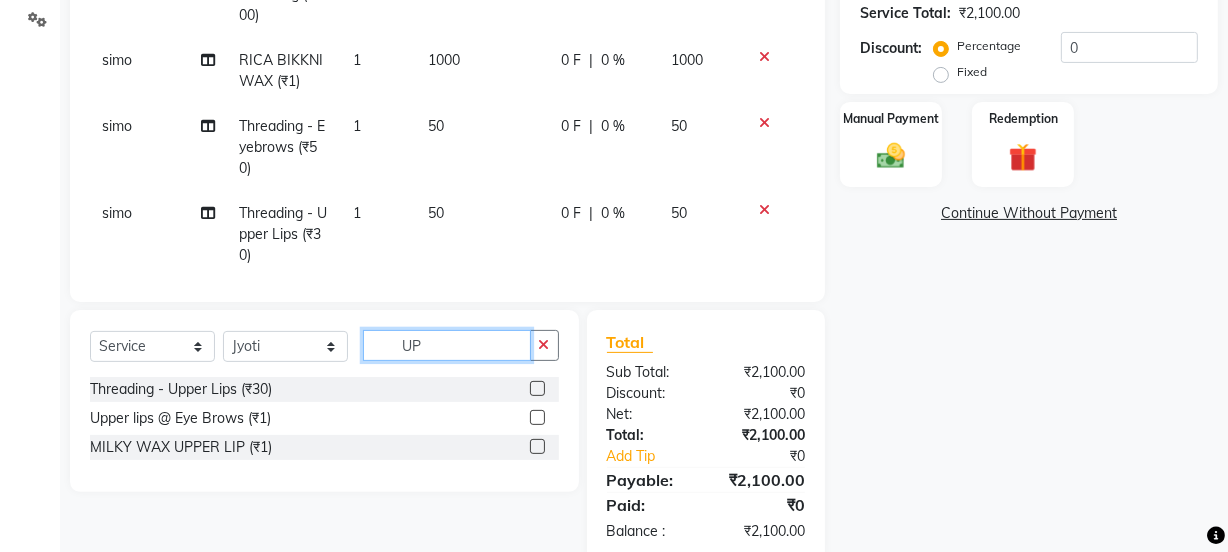 type on "U" 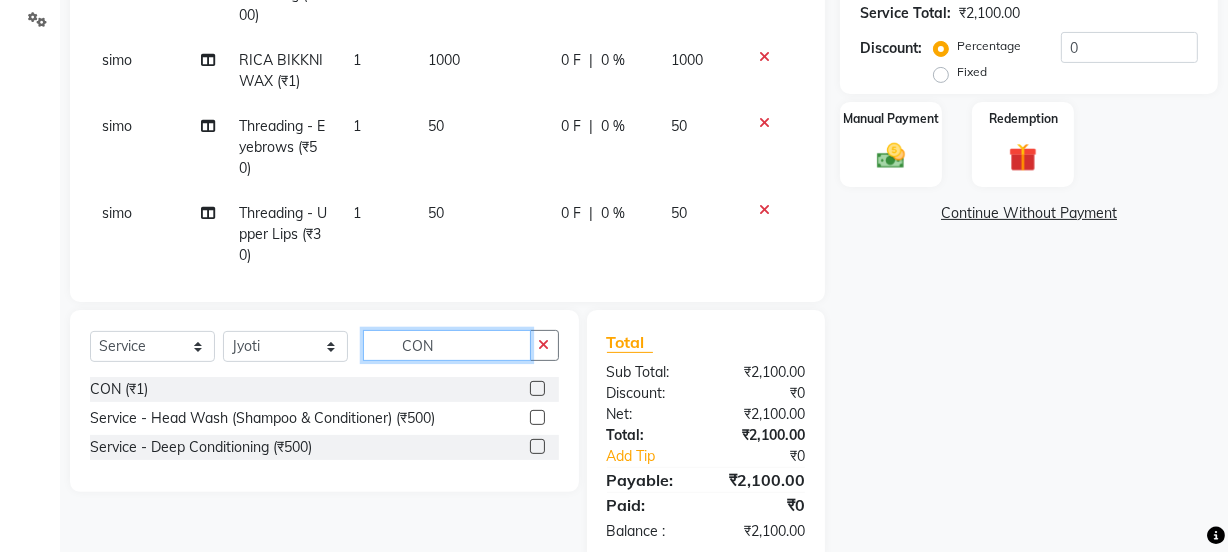 type on "CON" 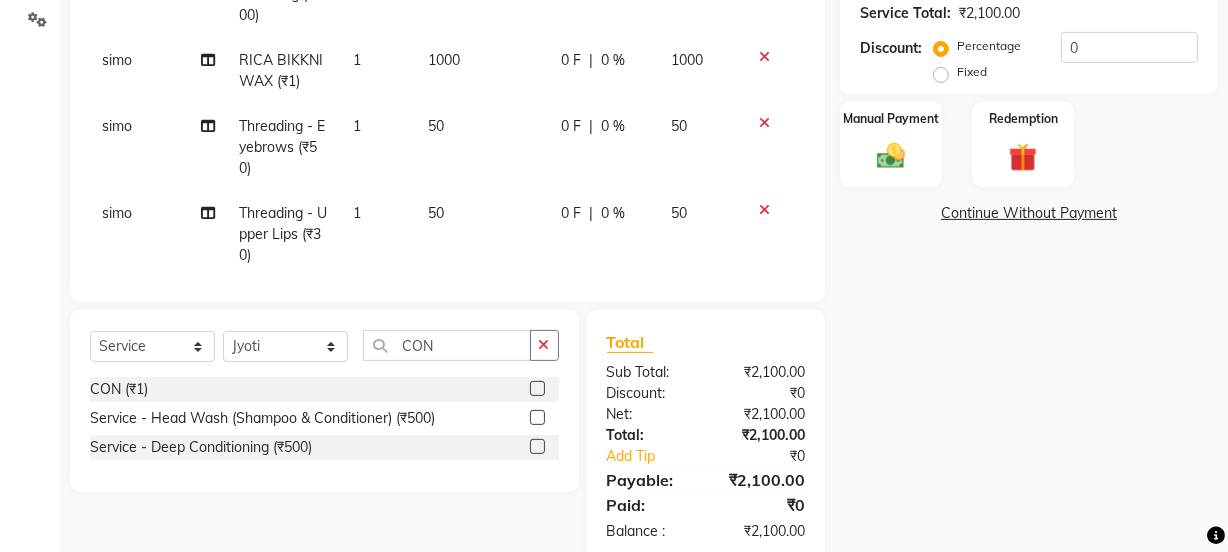 click 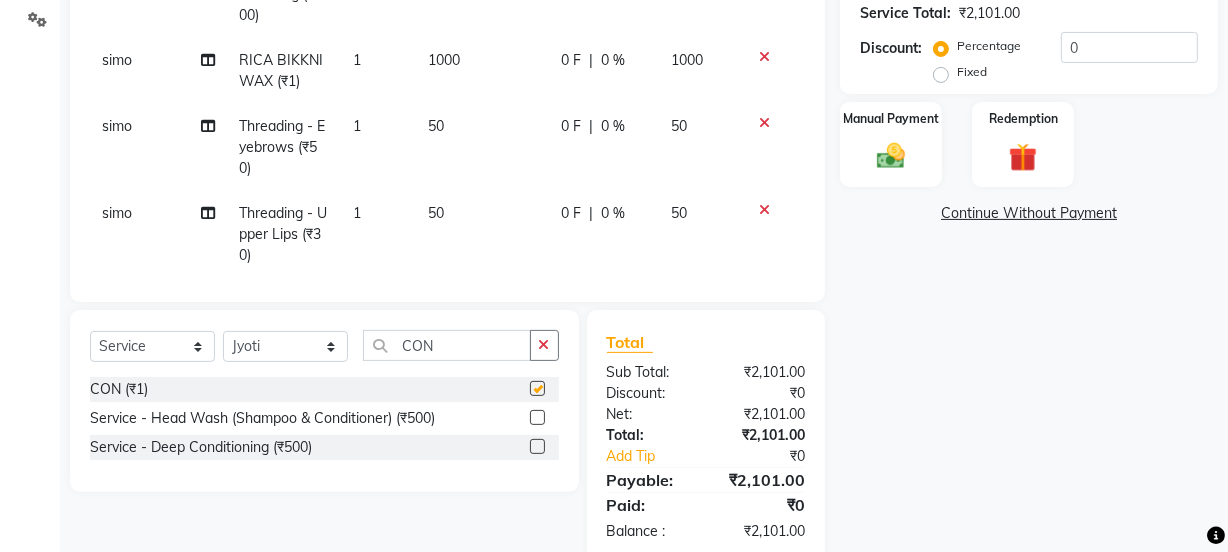 checkbox on "false" 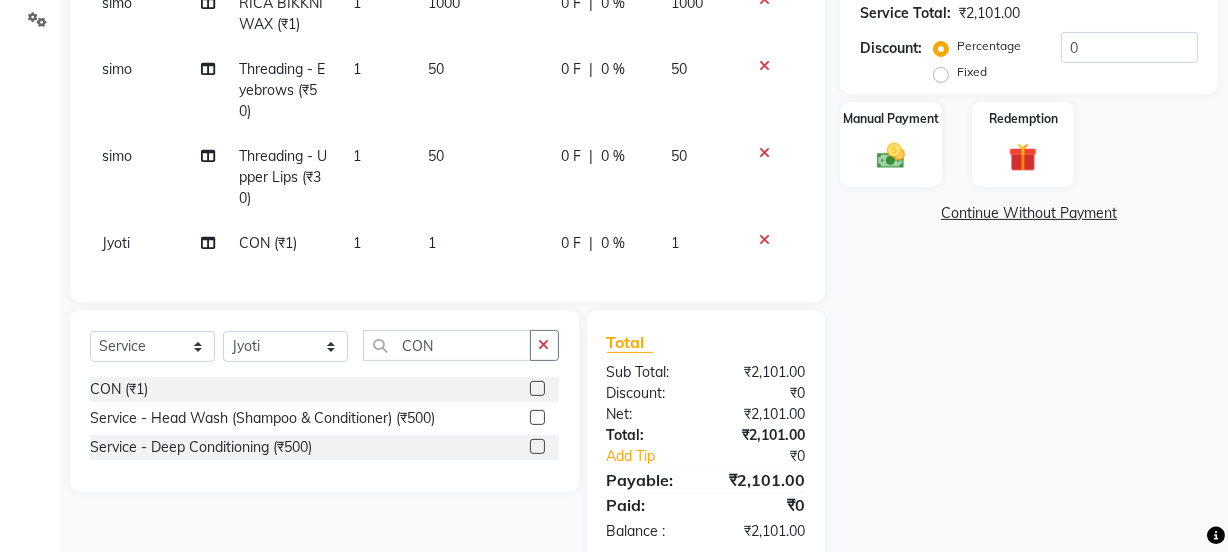 click on "1" 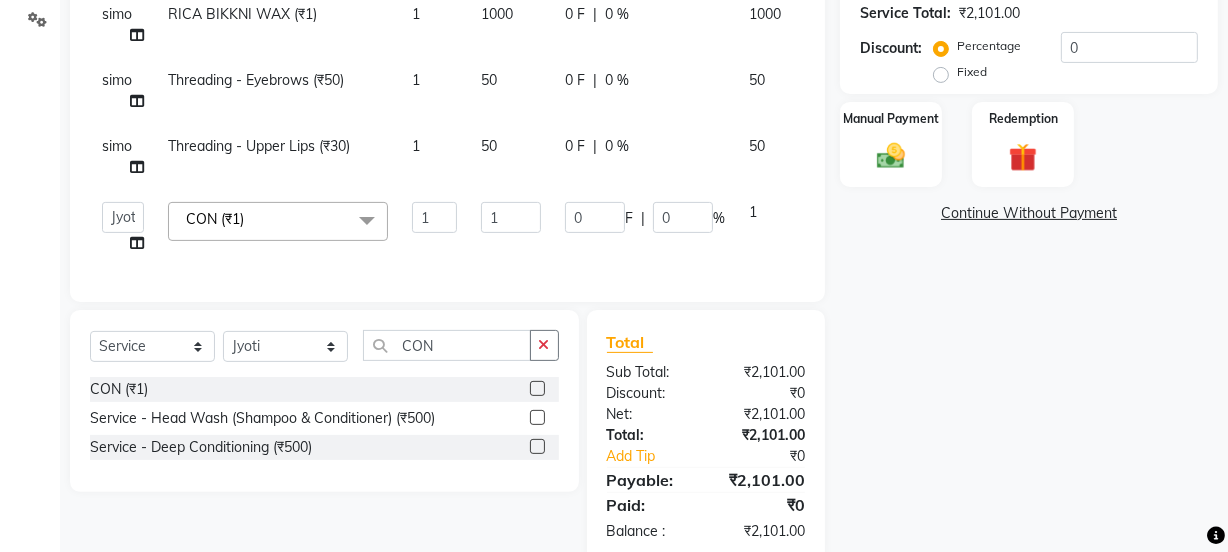 scroll, scrollTop: 17, scrollLeft: 0, axis: vertical 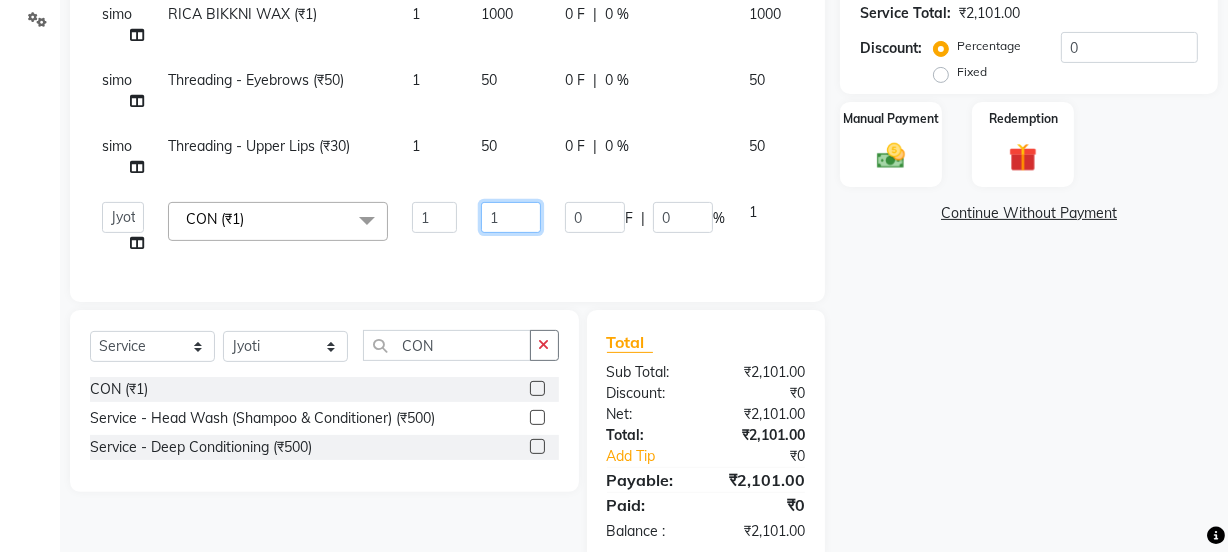click on "1" 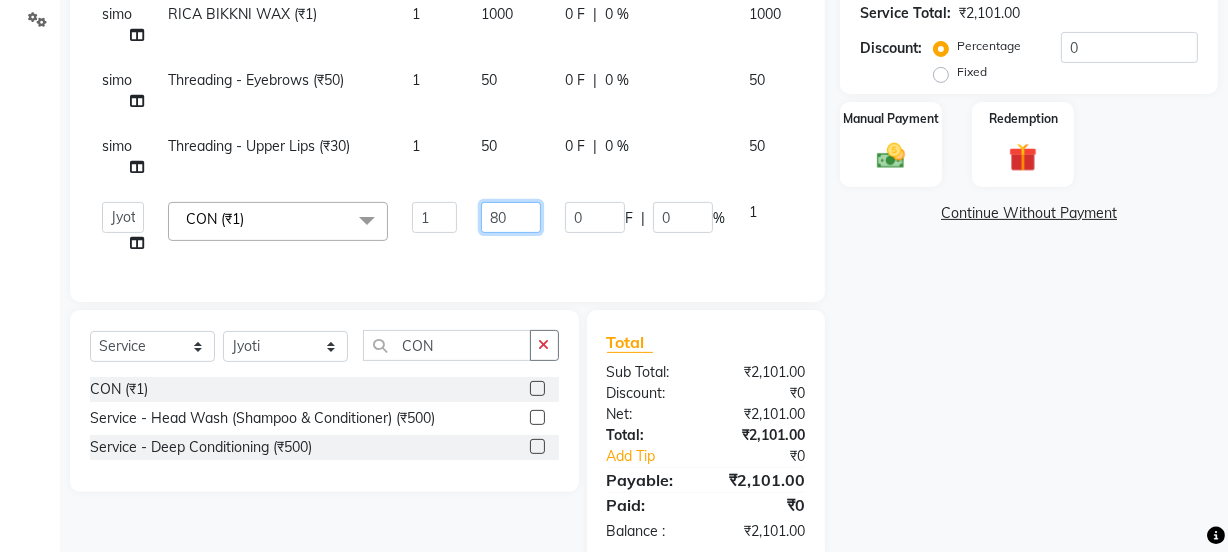 type on "800" 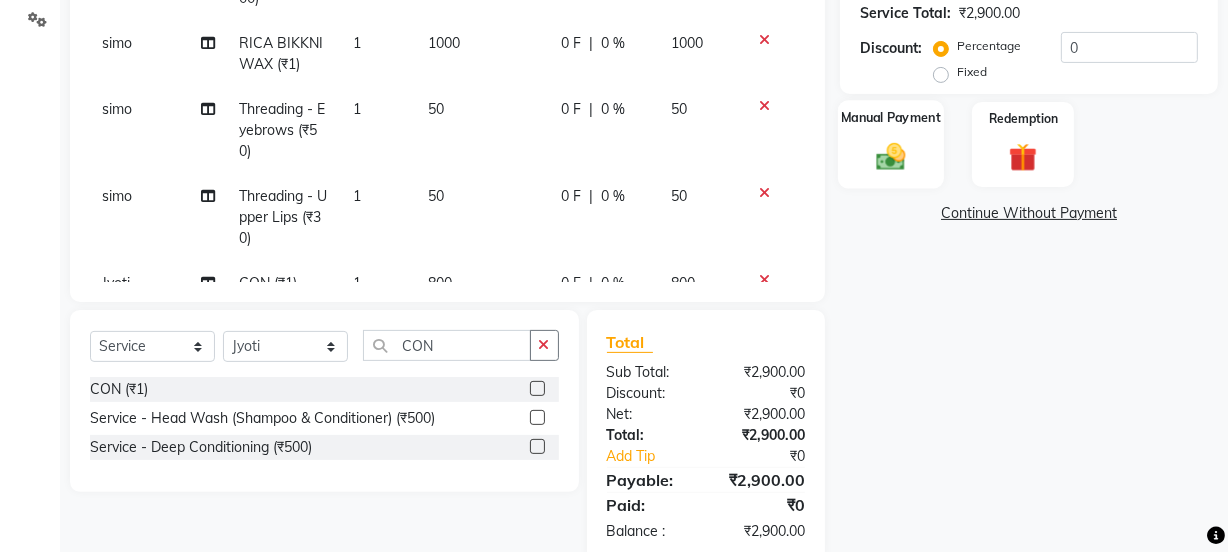 click on "Manual Payment" 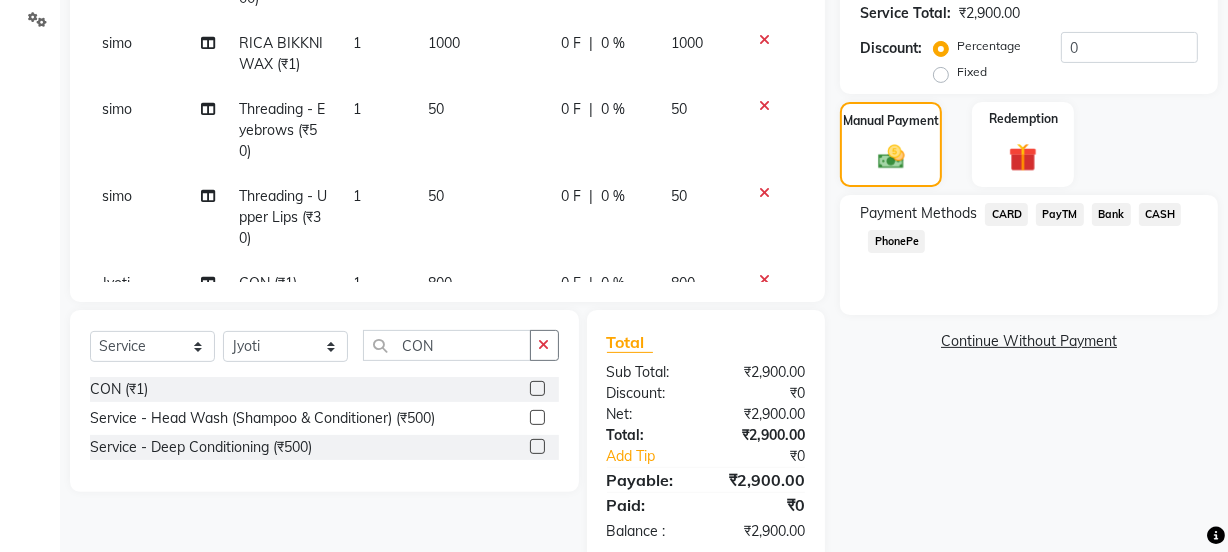 click on "PayTM" 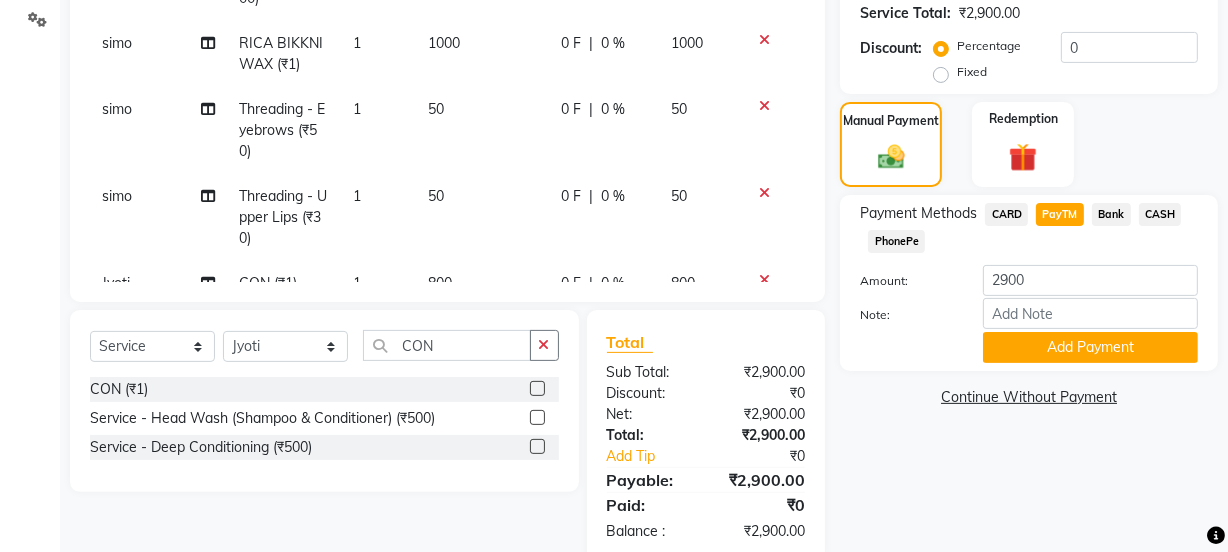 scroll, scrollTop: 506, scrollLeft: 0, axis: vertical 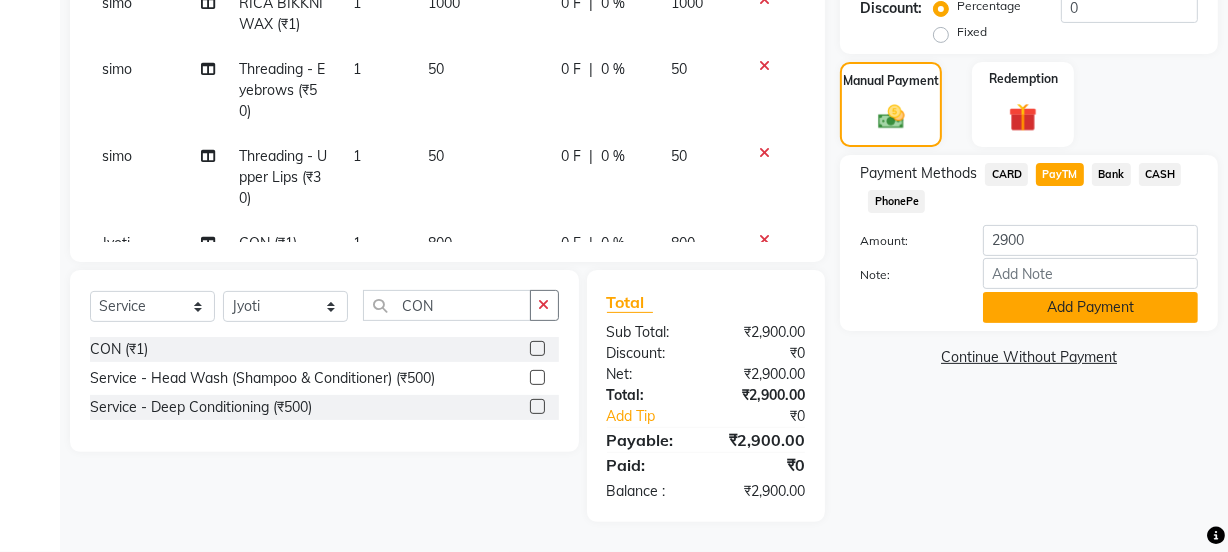 click on "Add Payment" 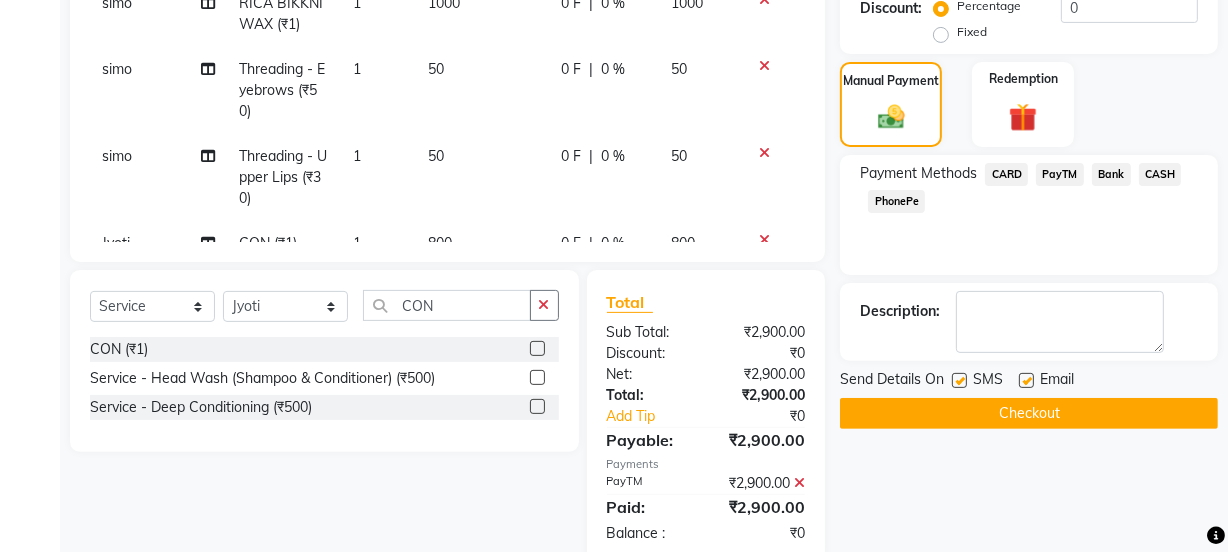 scroll, scrollTop: 688, scrollLeft: 0, axis: vertical 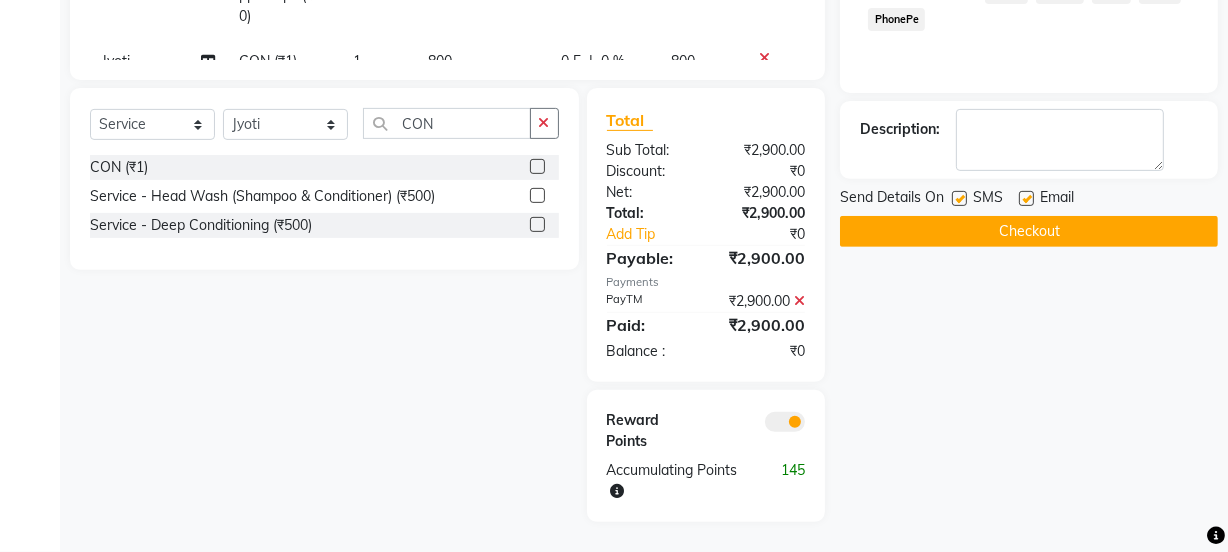 click 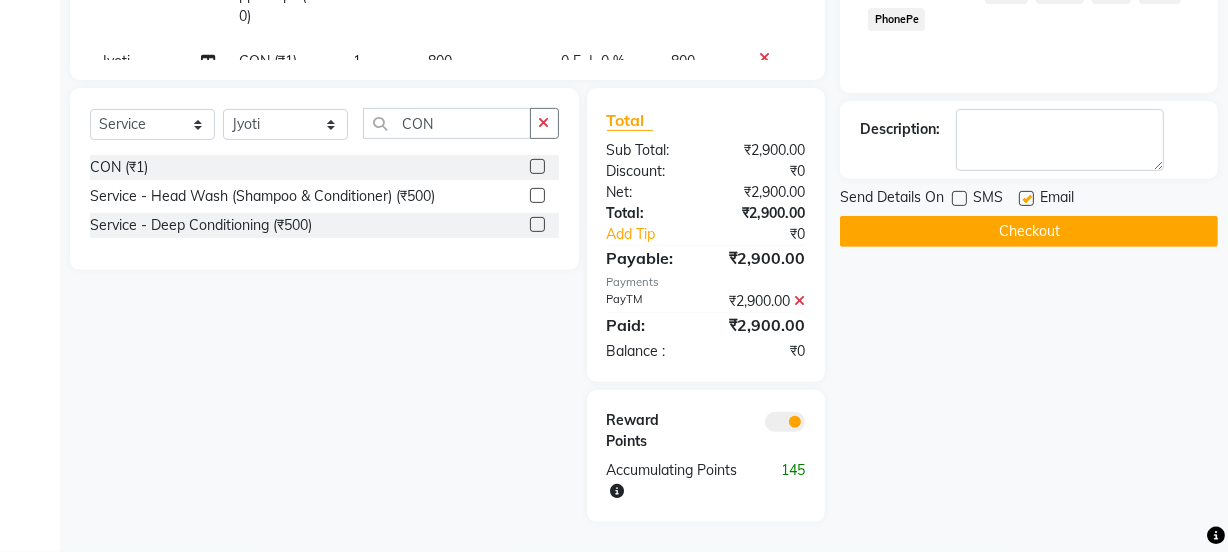 click 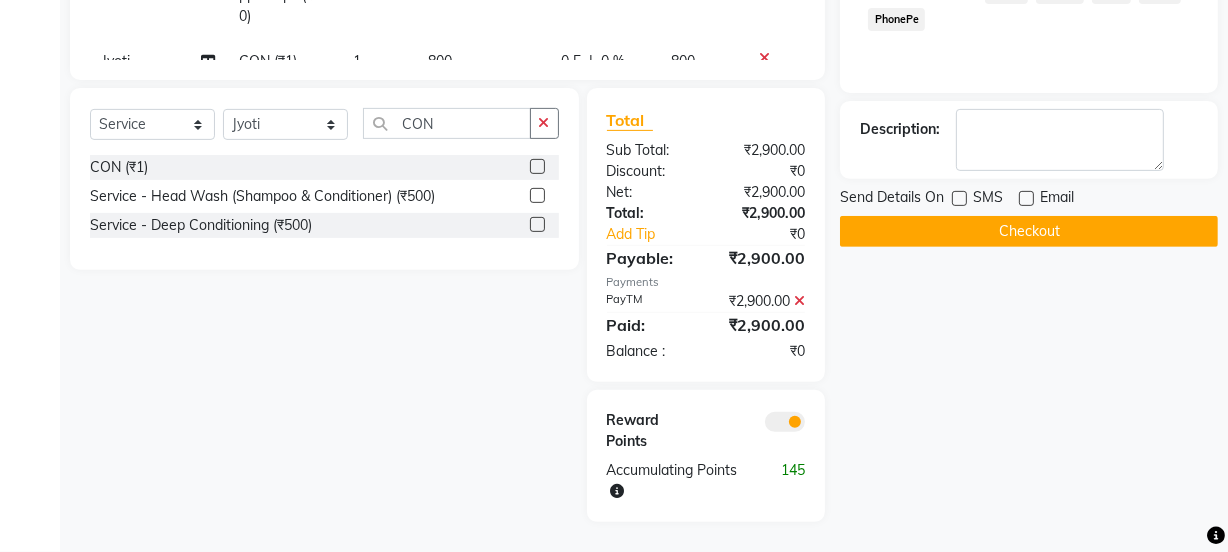 click on "Checkout" 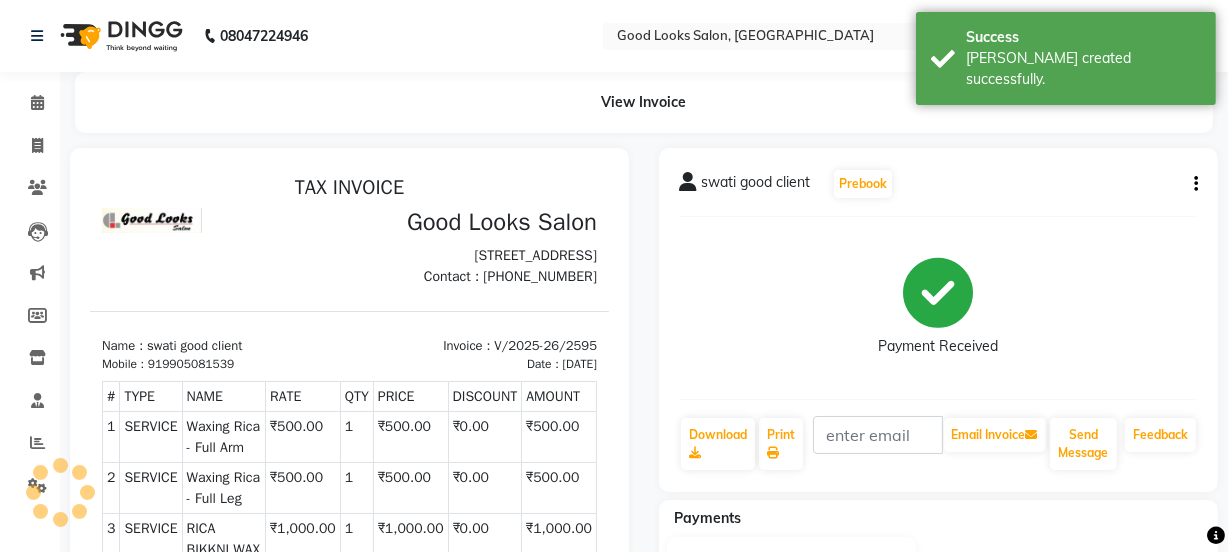 scroll, scrollTop: 0, scrollLeft: 0, axis: both 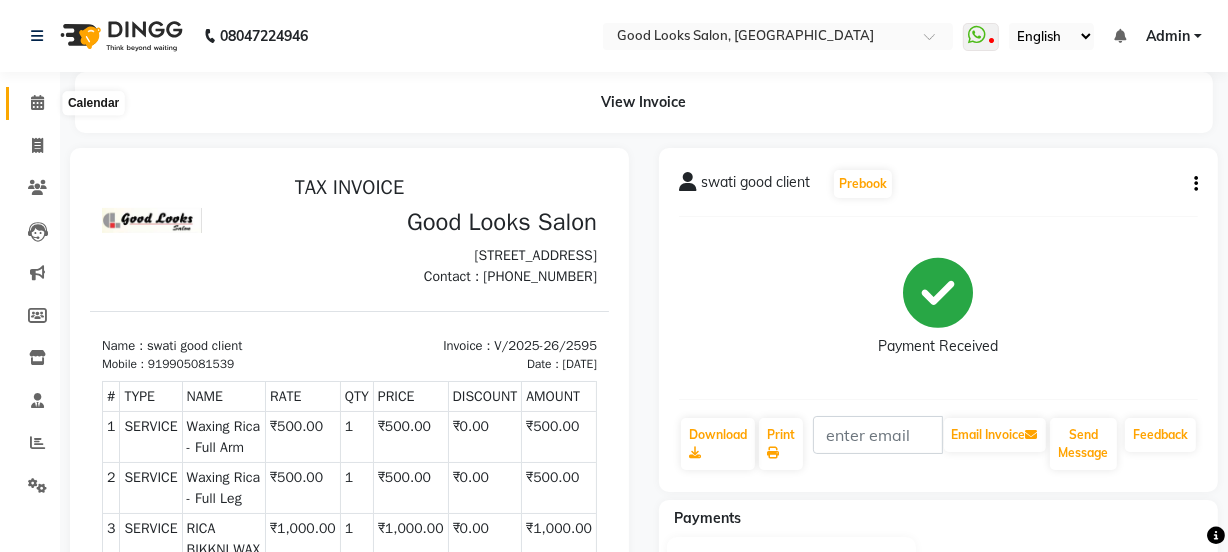 click 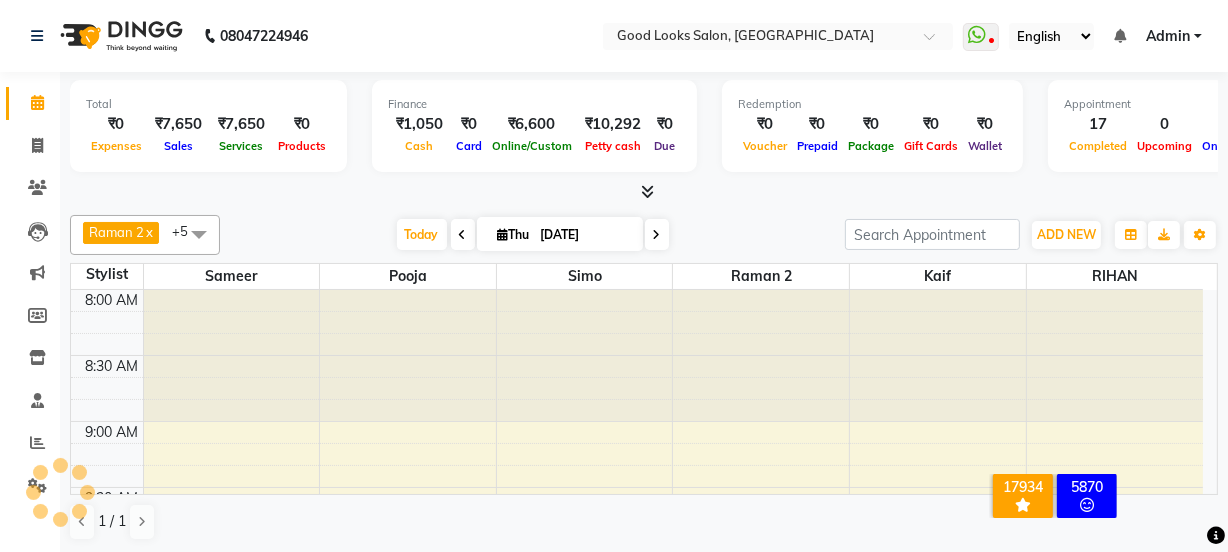 scroll, scrollTop: 0, scrollLeft: 0, axis: both 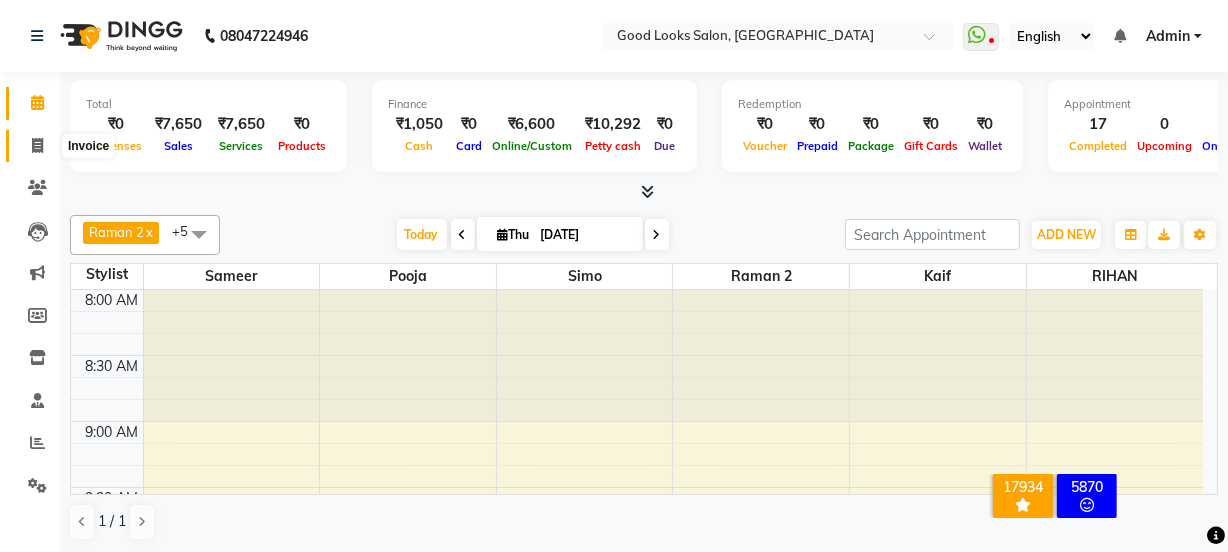 click 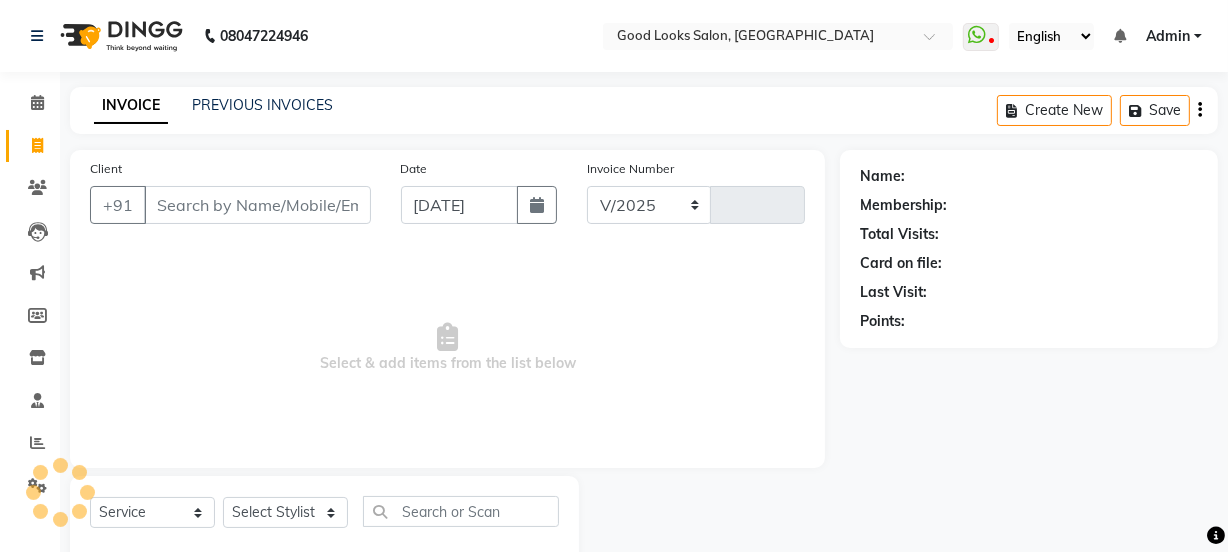 select on "4230" 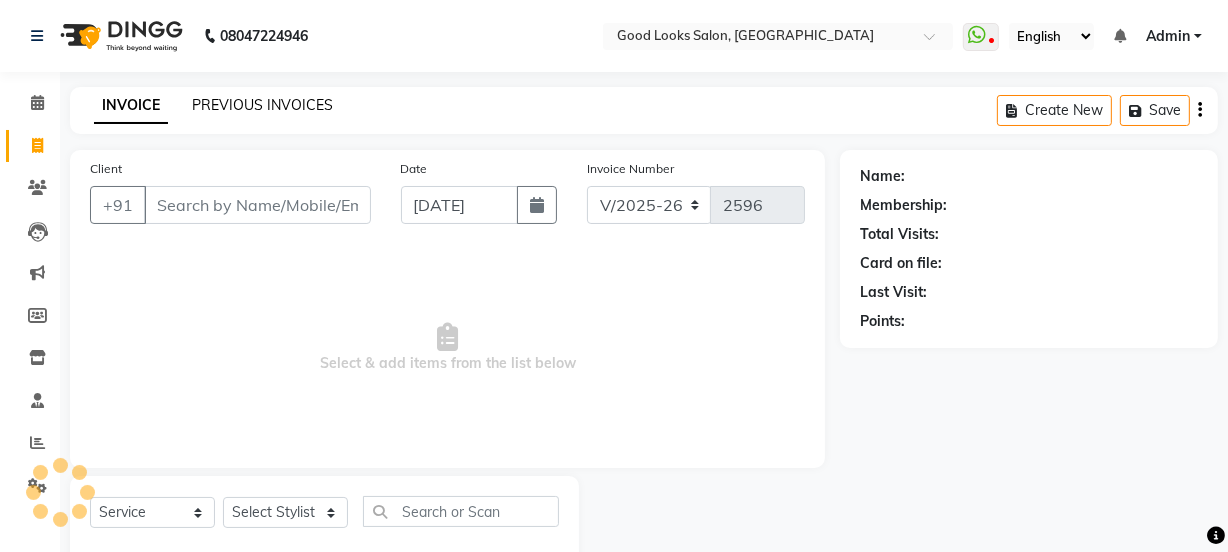 click on "PREVIOUS INVOICES" 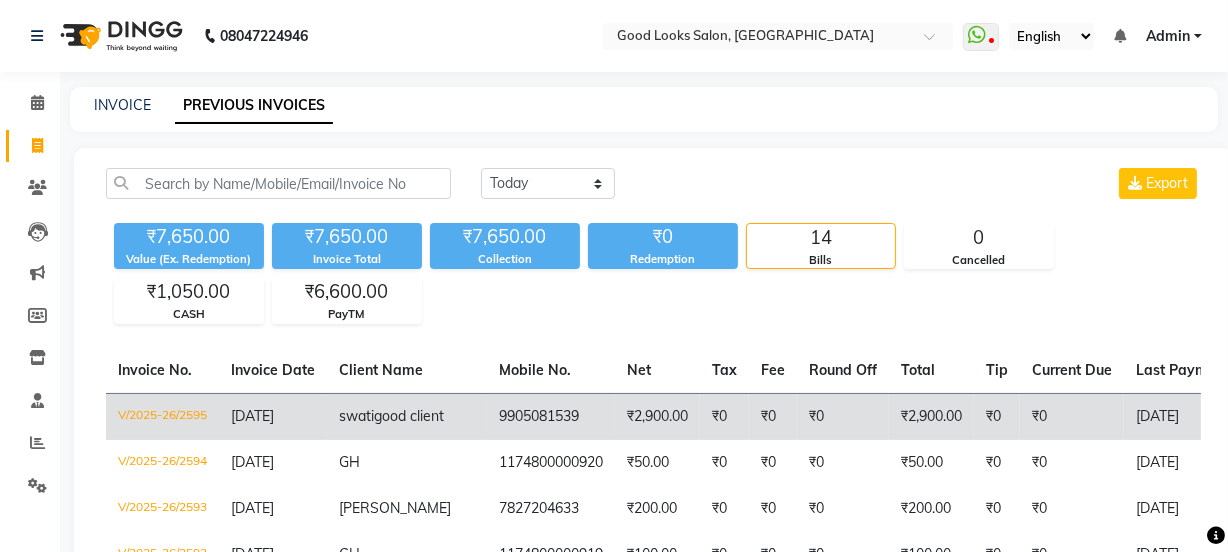click on "₹2,900.00" 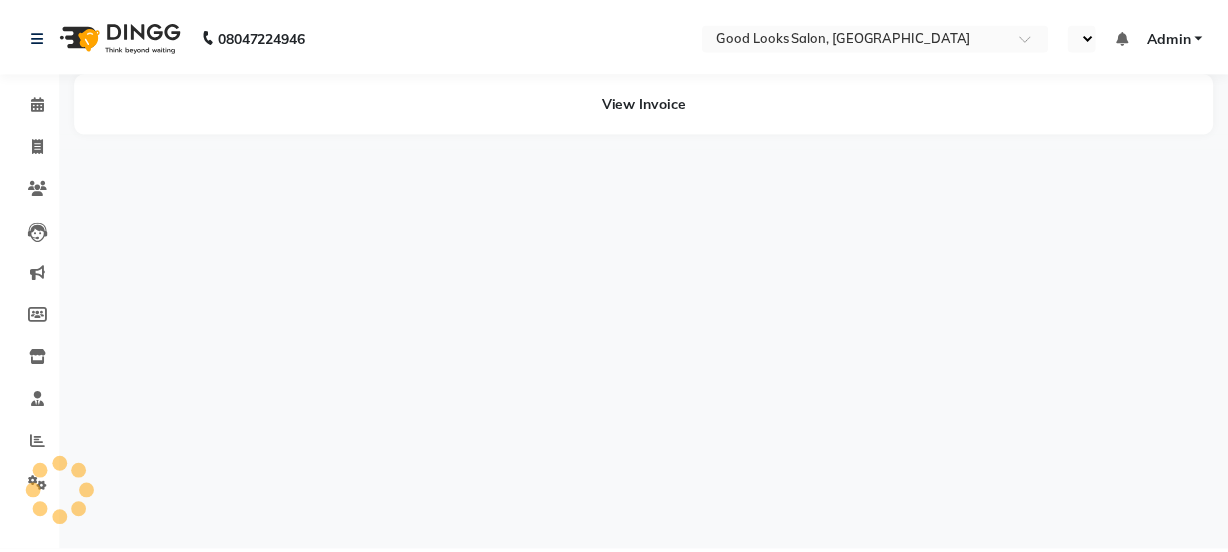 scroll, scrollTop: 0, scrollLeft: 0, axis: both 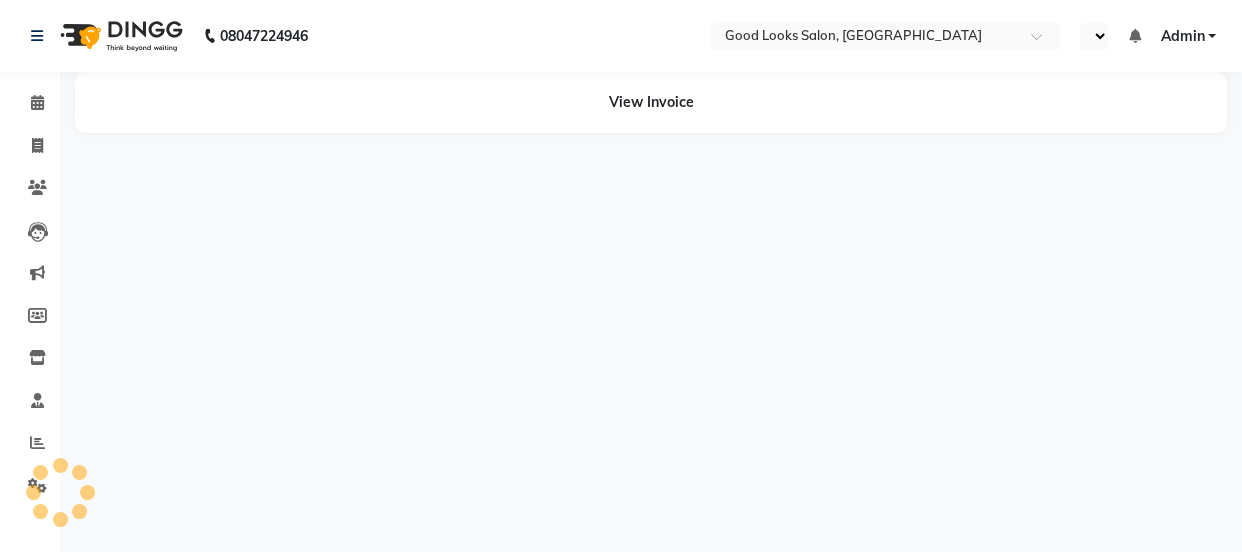 select on "en" 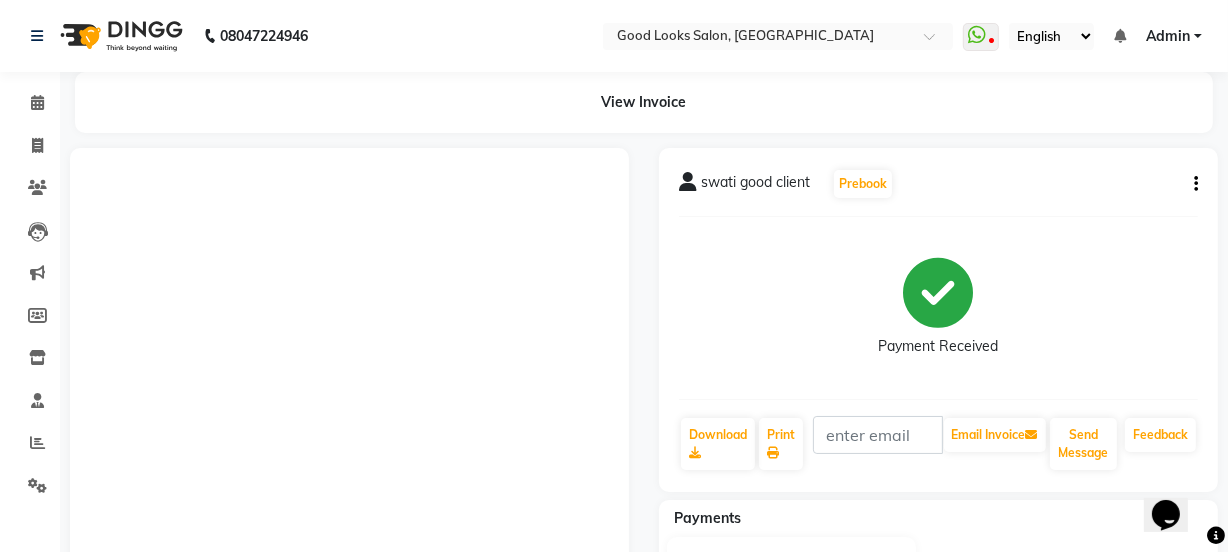 scroll, scrollTop: 0, scrollLeft: 0, axis: both 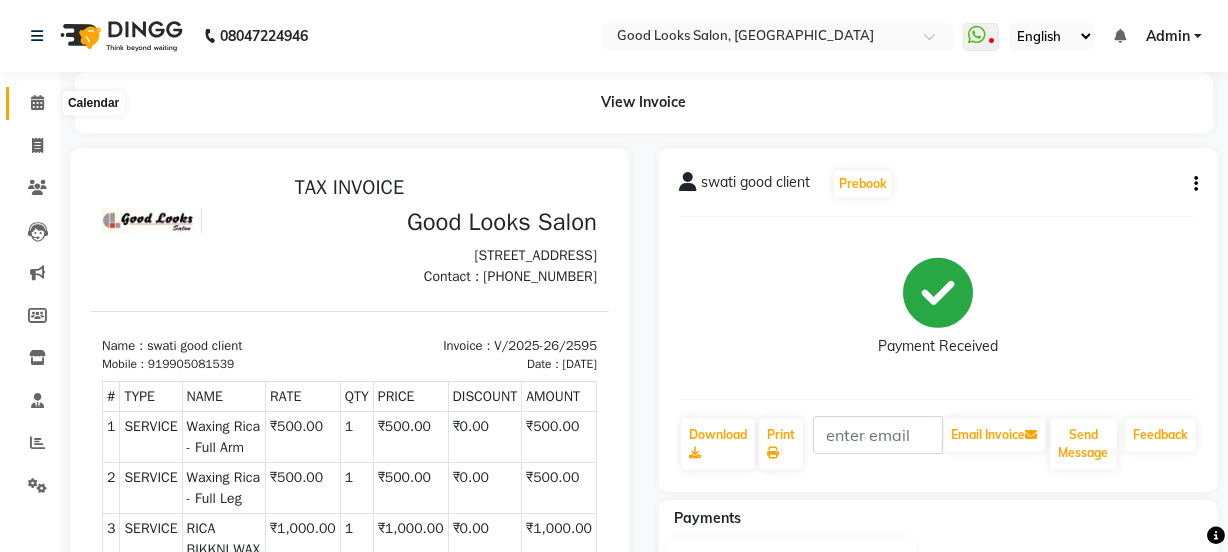click 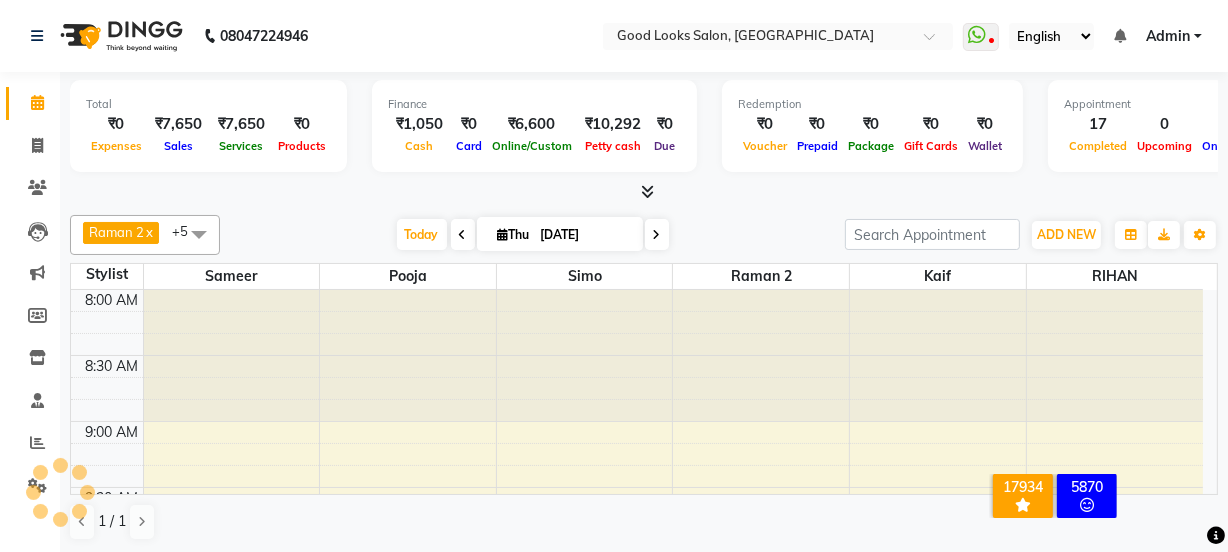 scroll, scrollTop: 0, scrollLeft: 0, axis: both 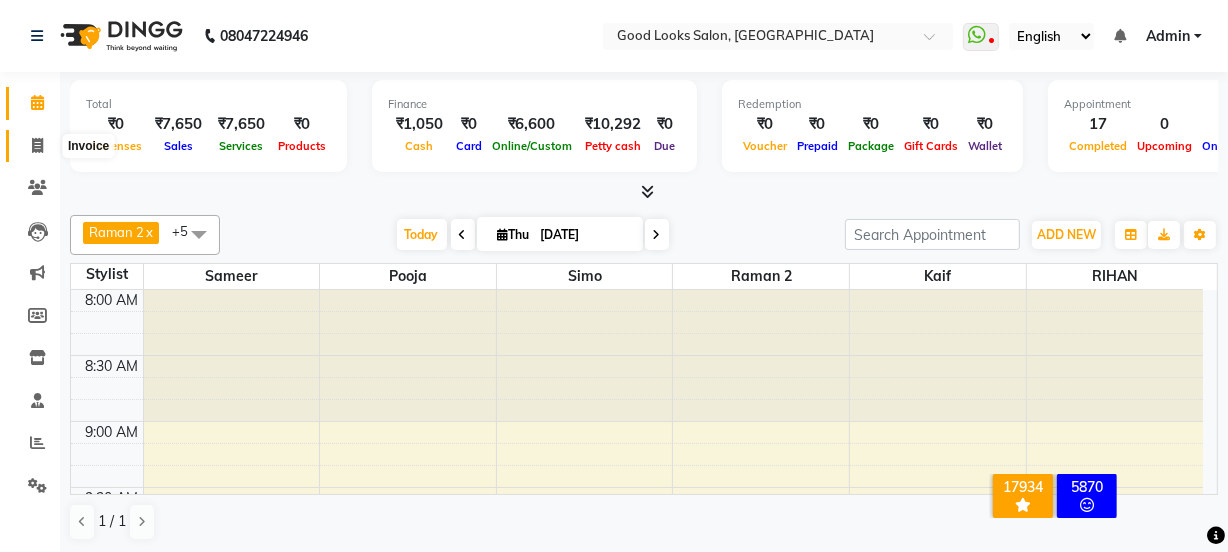click 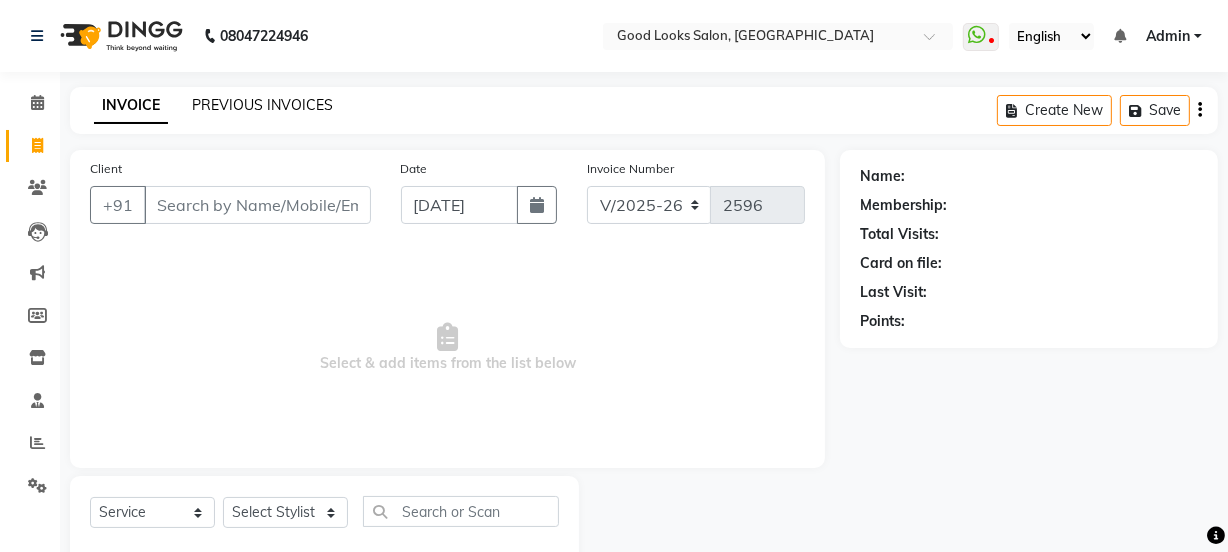 click on "PREVIOUS INVOICES" 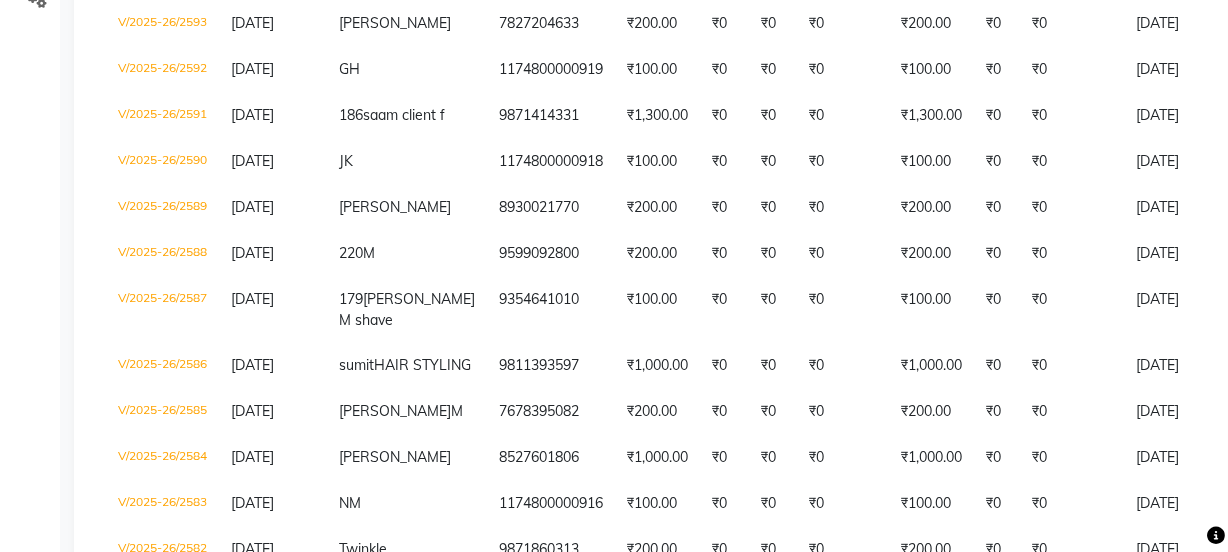 scroll, scrollTop: 690, scrollLeft: 0, axis: vertical 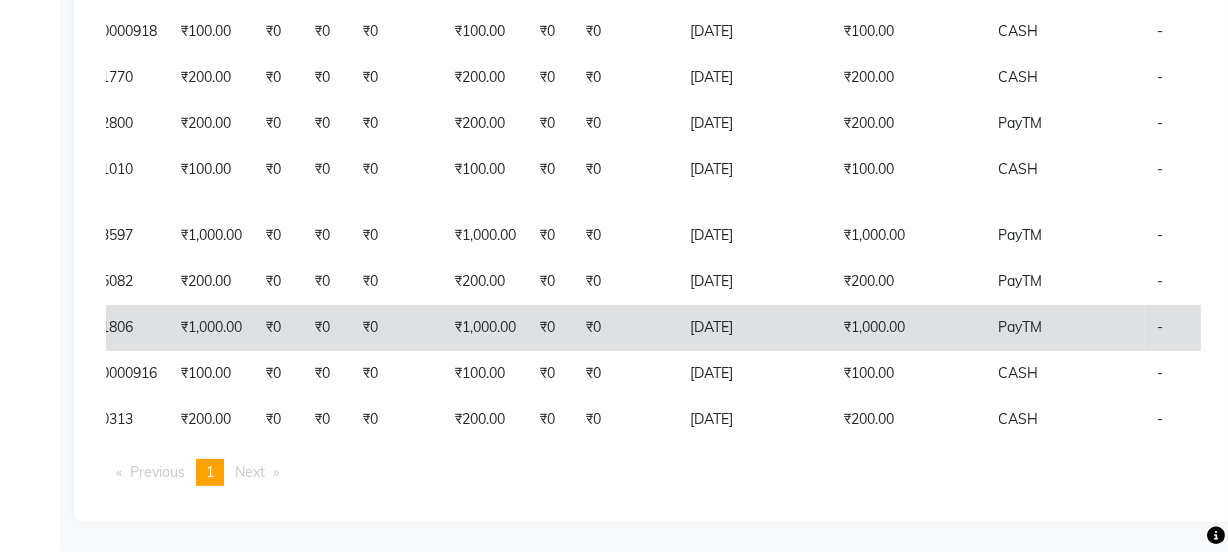 click on "₹1,000.00" 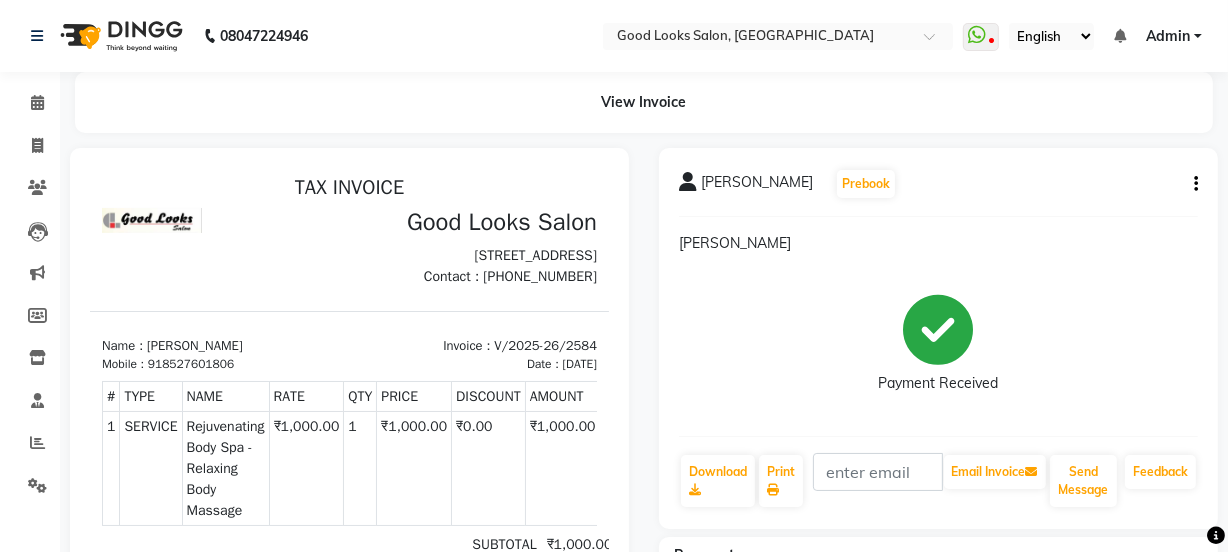 scroll, scrollTop: 0, scrollLeft: 0, axis: both 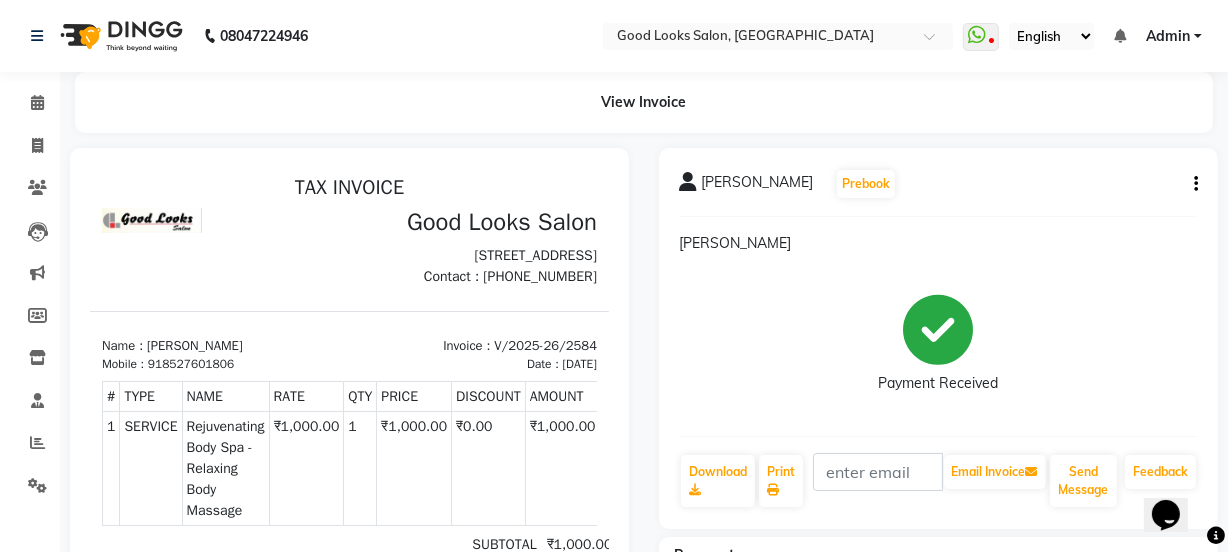 click 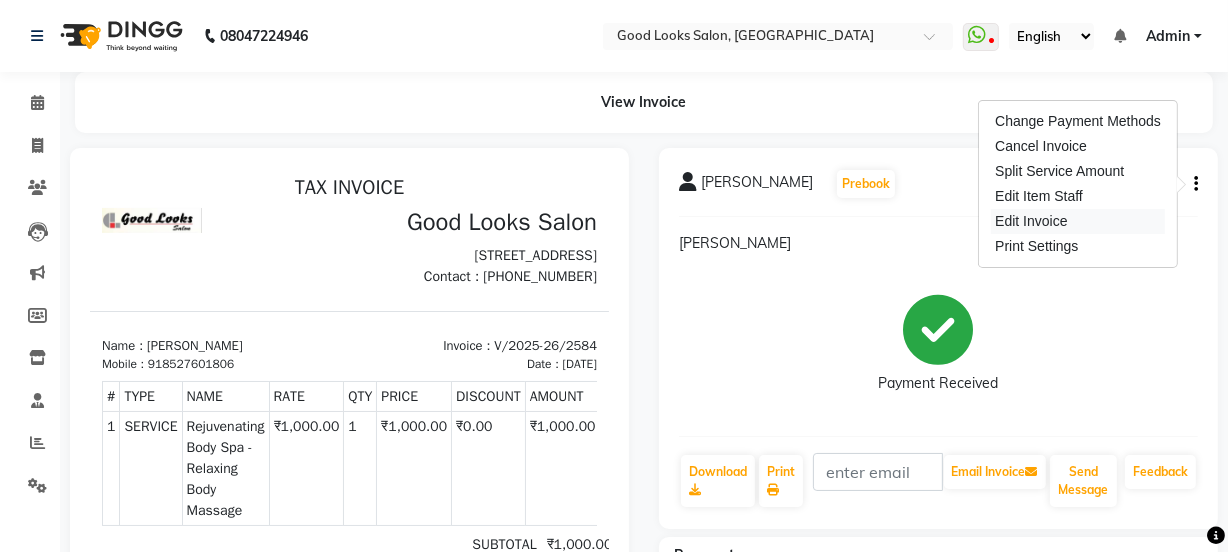 click on "Edit Invoice" at bounding box center [1078, 221] 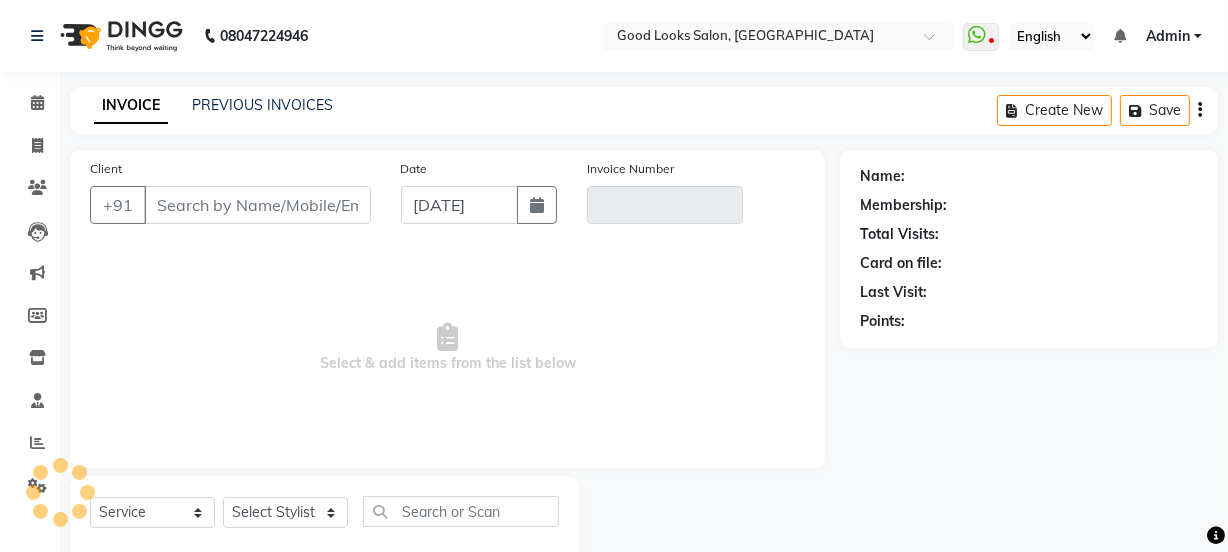 scroll, scrollTop: 50, scrollLeft: 0, axis: vertical 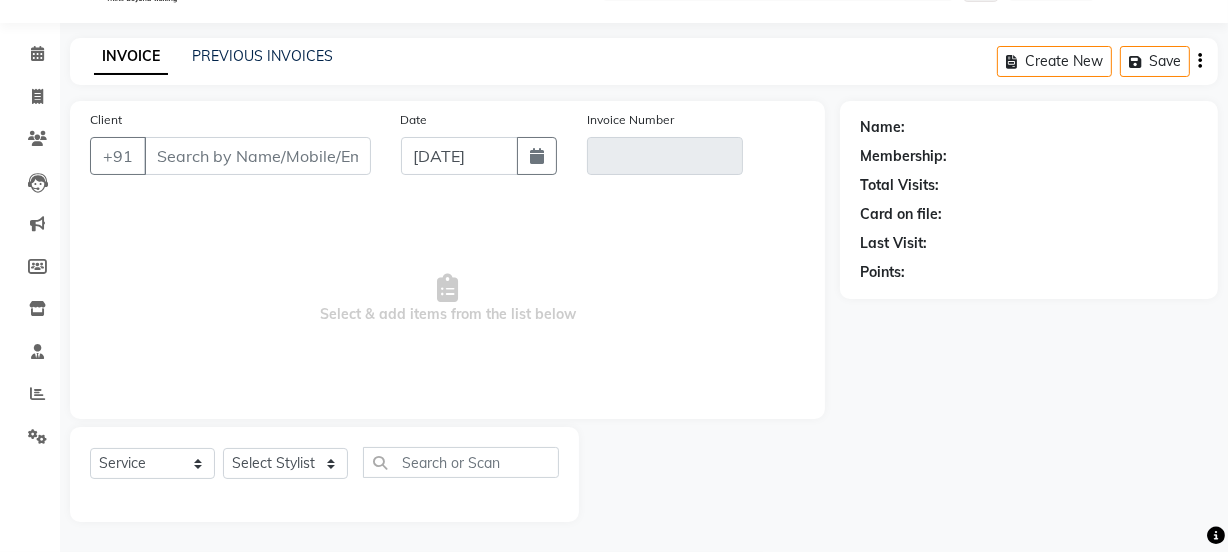 type on "8527601806" 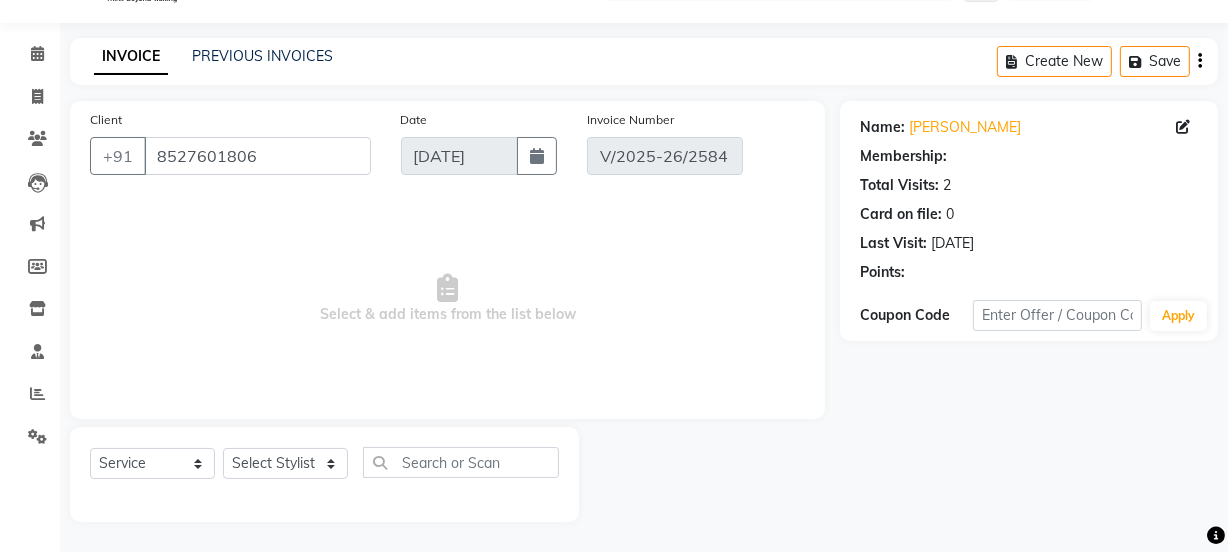 select on "select" 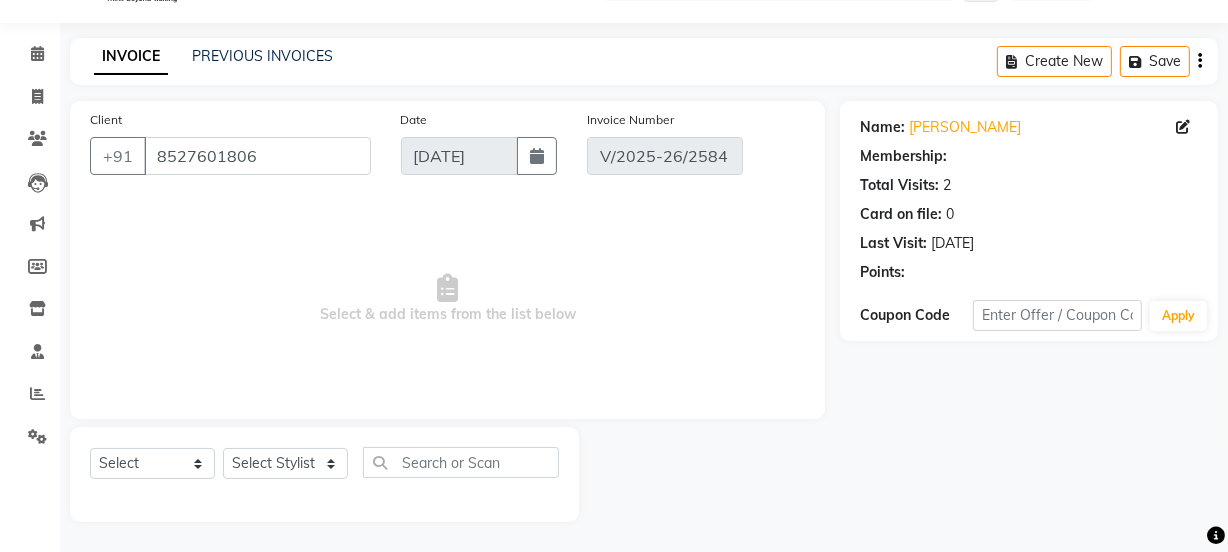 select on "1: Object" 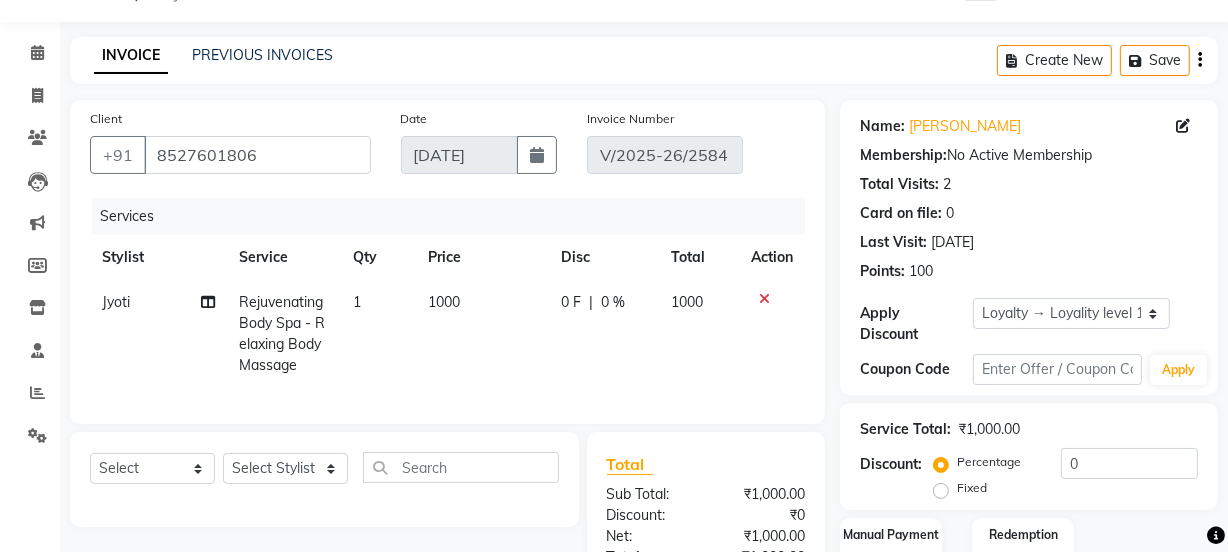 scroll, scrollTop: 408, scrollLeft: 0, axis: vertical 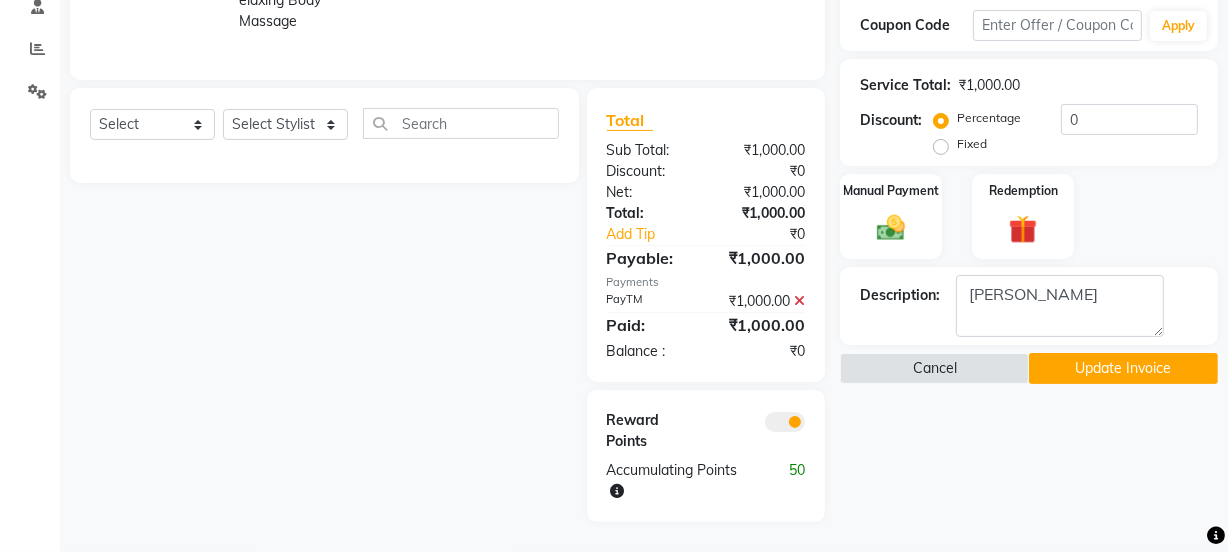 click 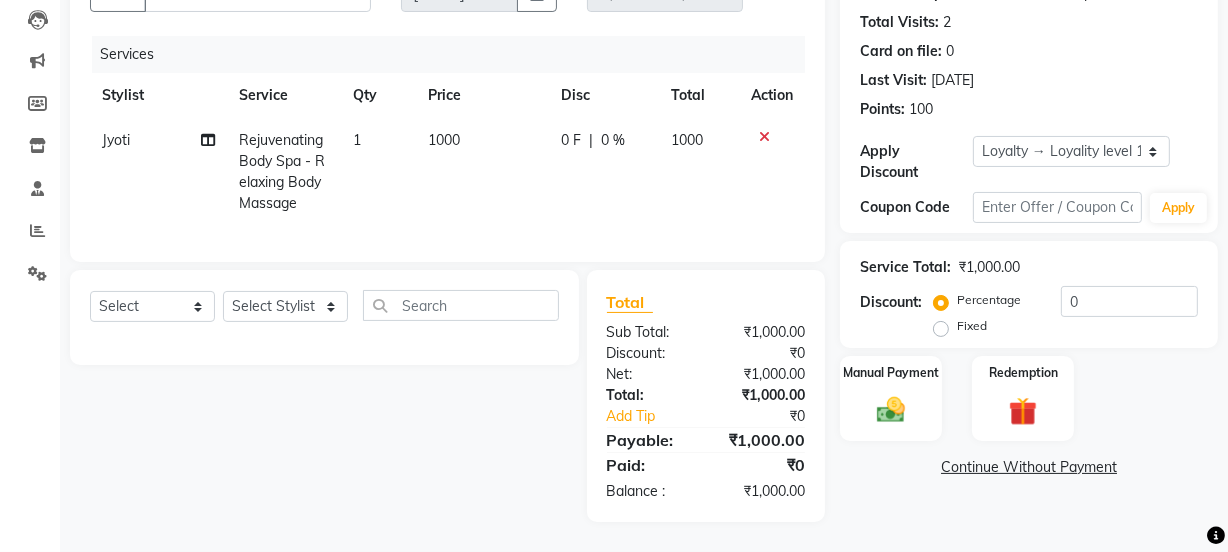 scroll, scrollTop: 226, scrollLeft: 0, axis: vertical 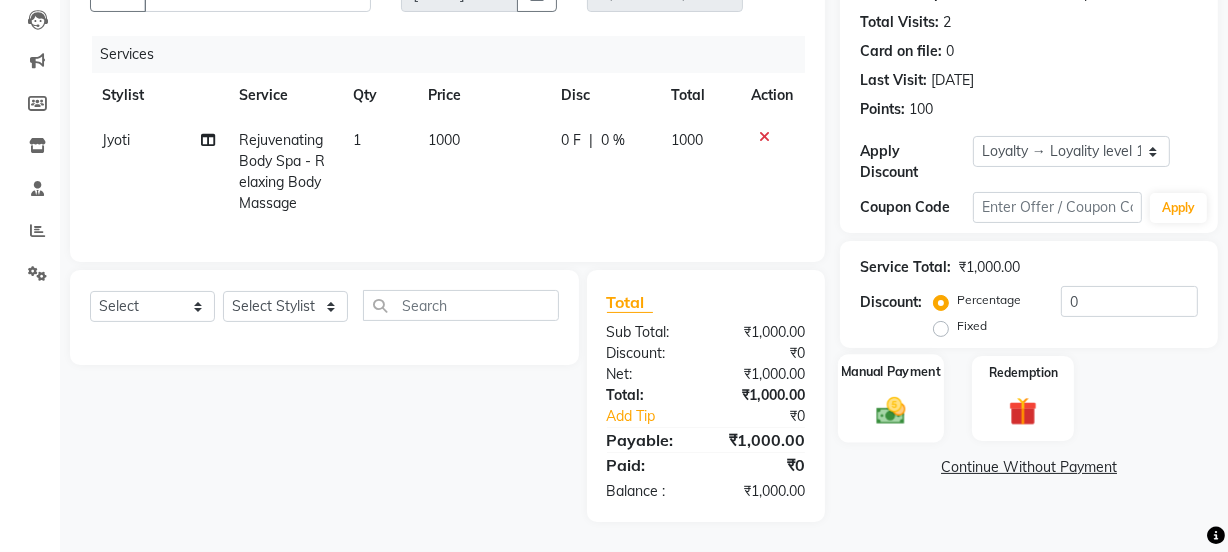 click on "Manual Payment" 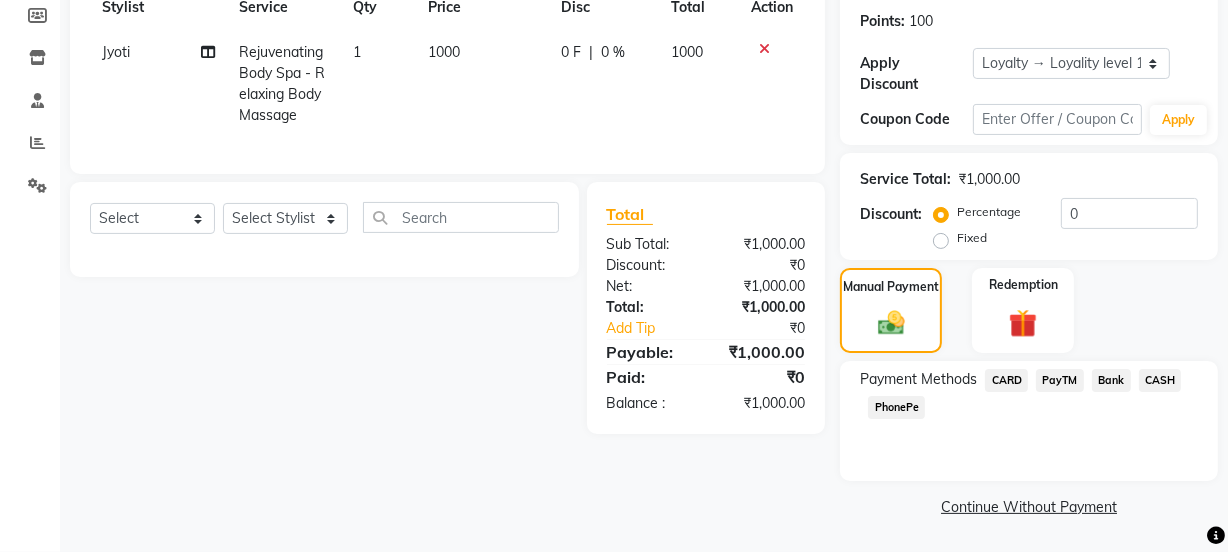 click on "CASH" 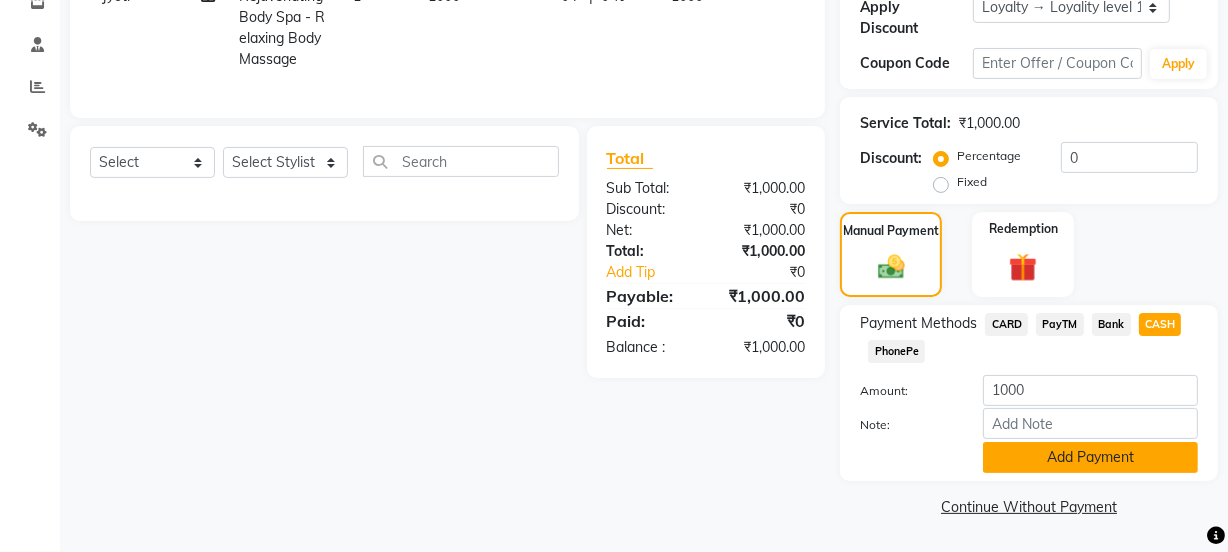 click on "Add Payment" 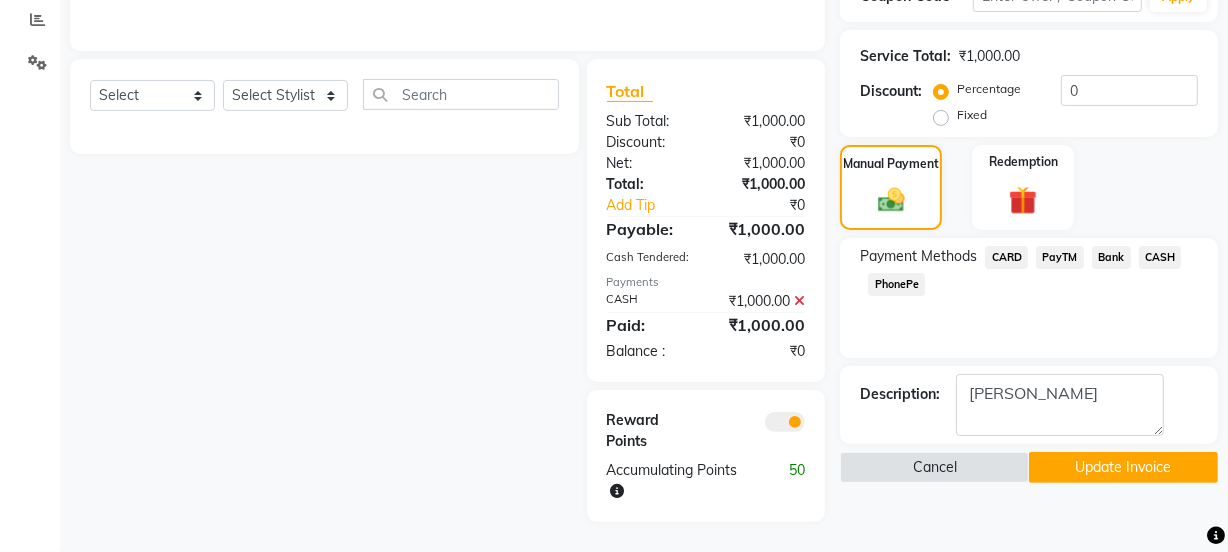 scroll, scrollTop: 437, scrollLeft: 0, axis: vertical 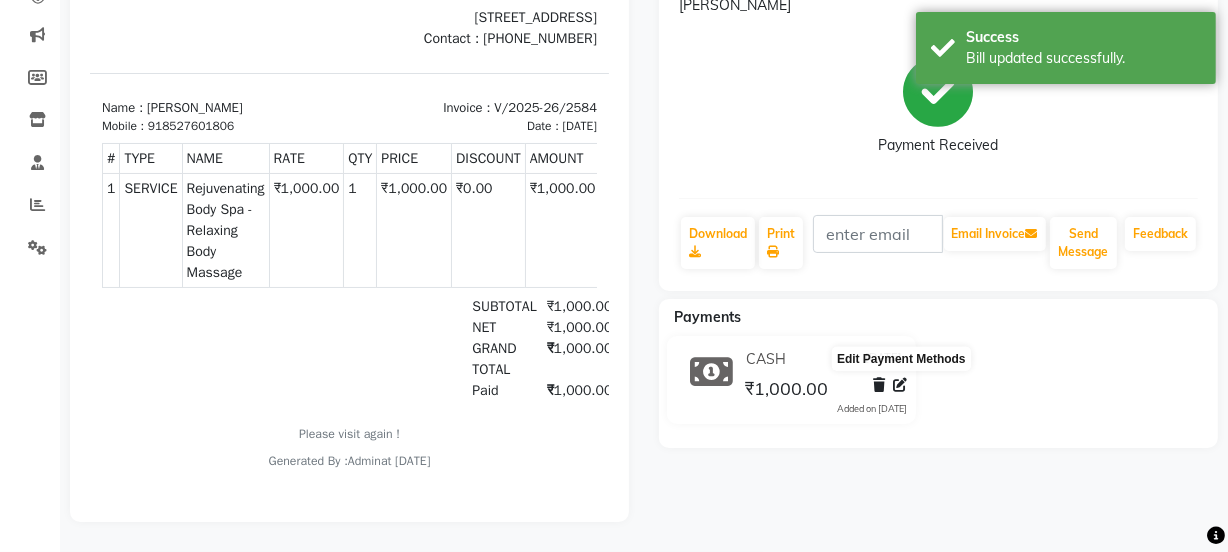 click 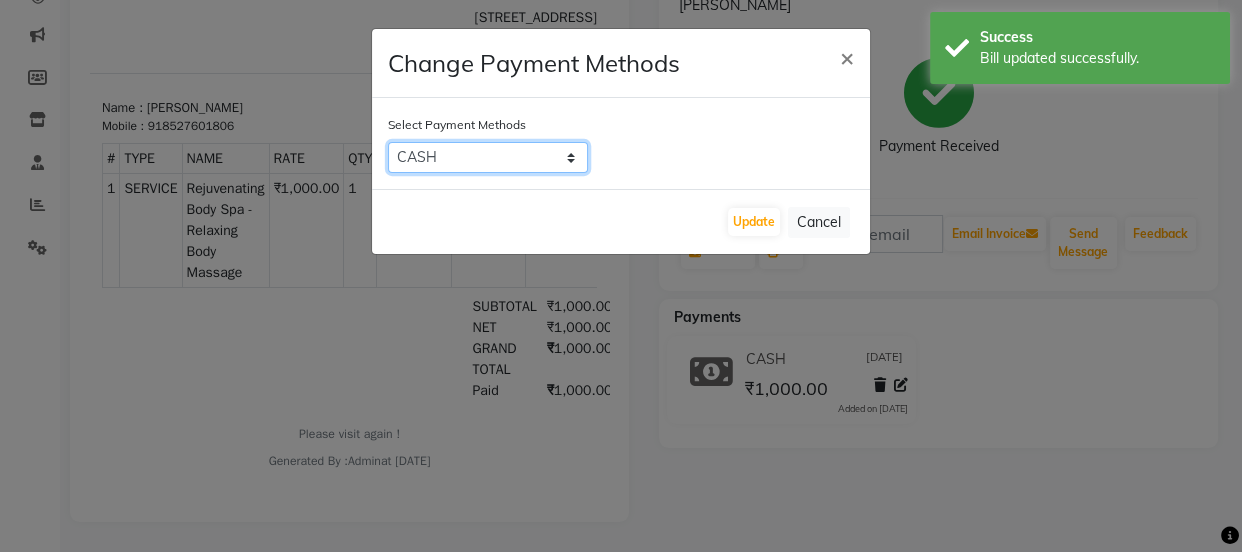 click on "CARD   PayTM   Bank   CASH   PhonePe" 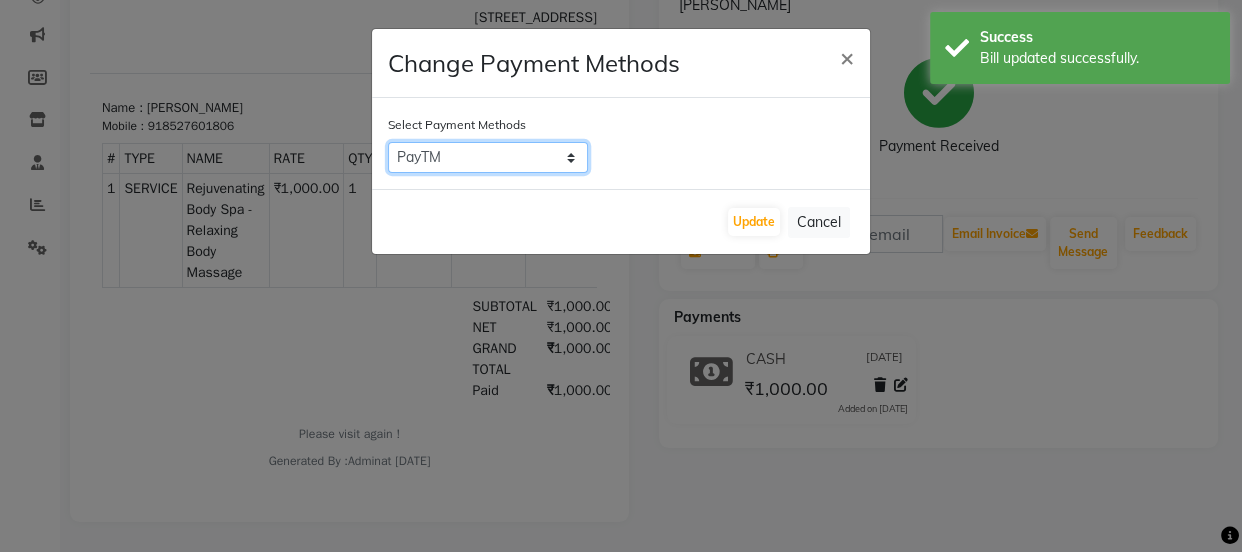 click on "CARD   PayTM   Bank   CASH   PhonePe" 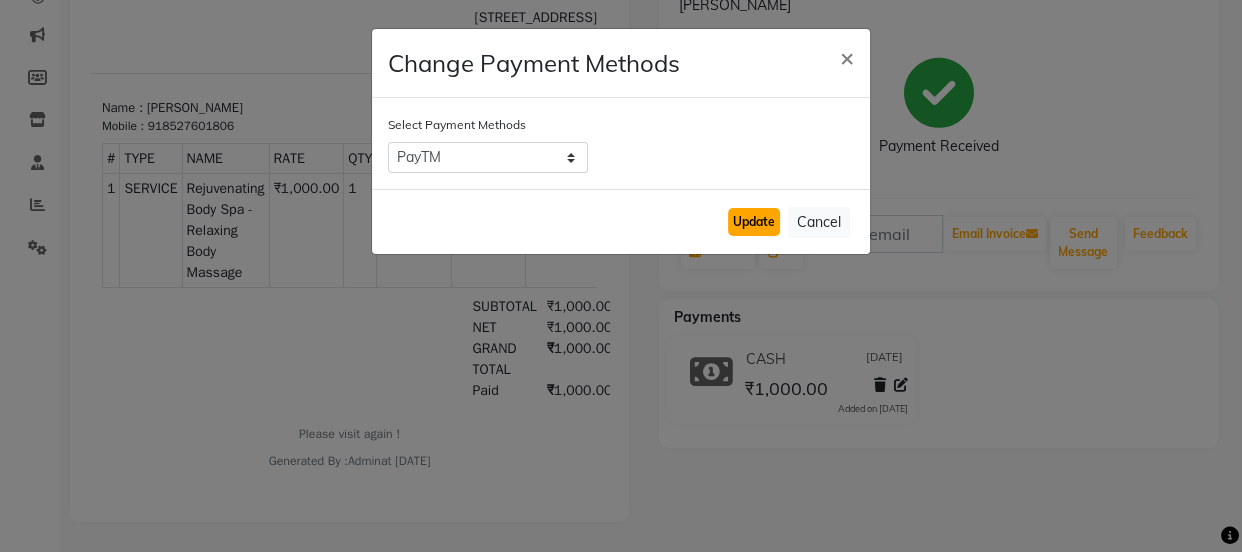 click on "Update" 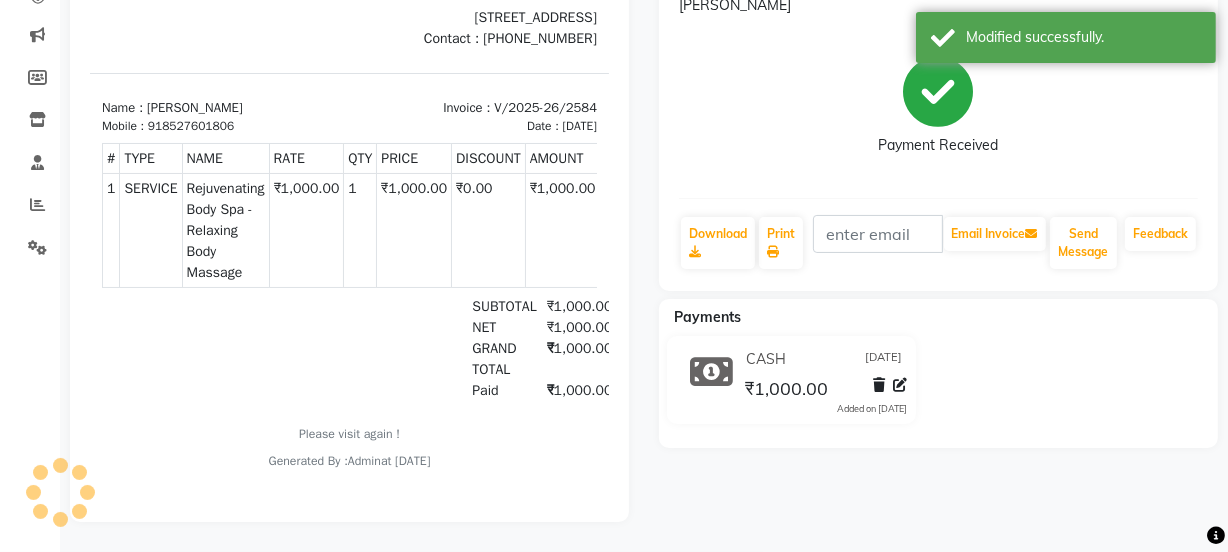 scroll, scrollTop: 0, scrollLeft: 0, axis: both 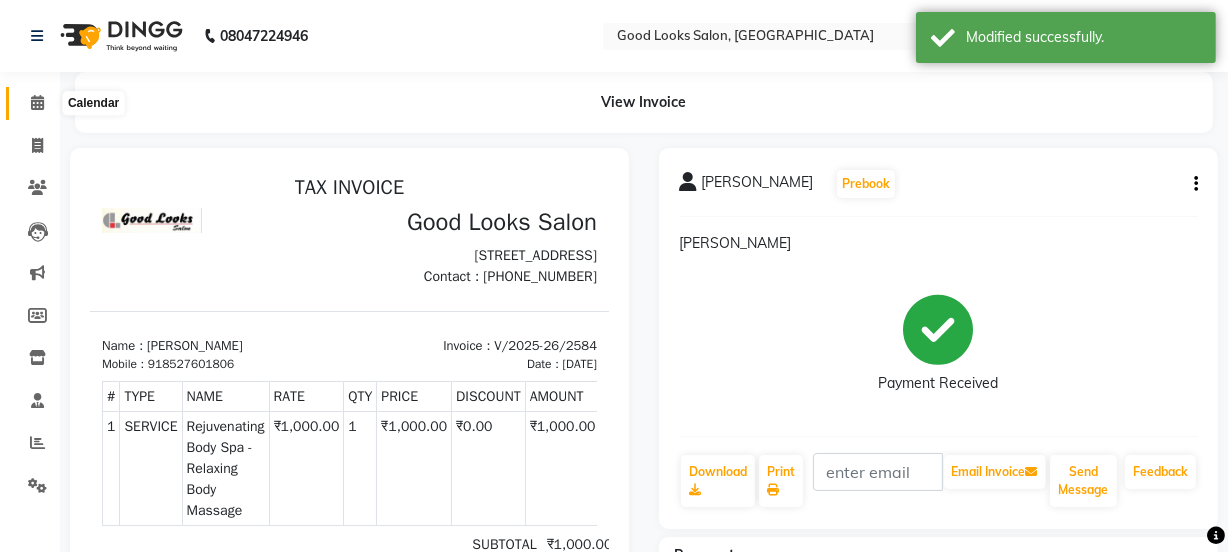 click 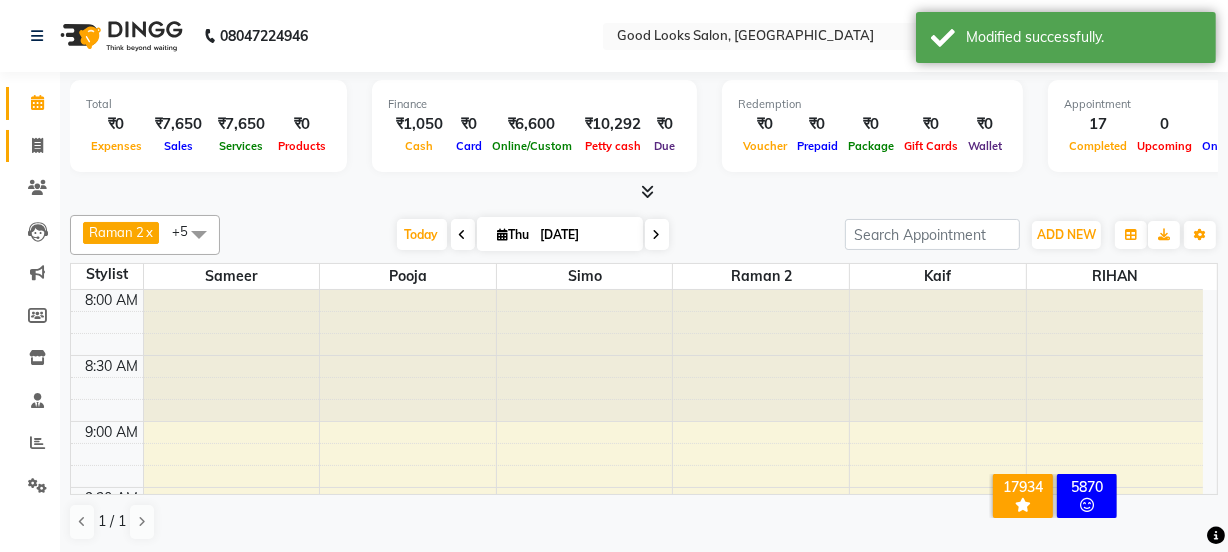 click 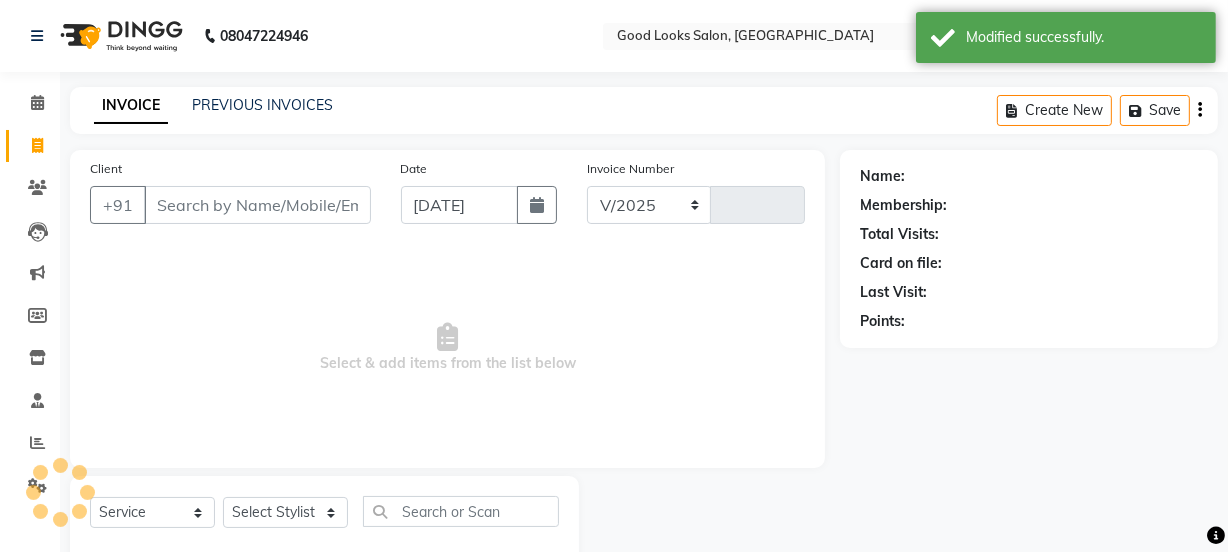select on "4230" 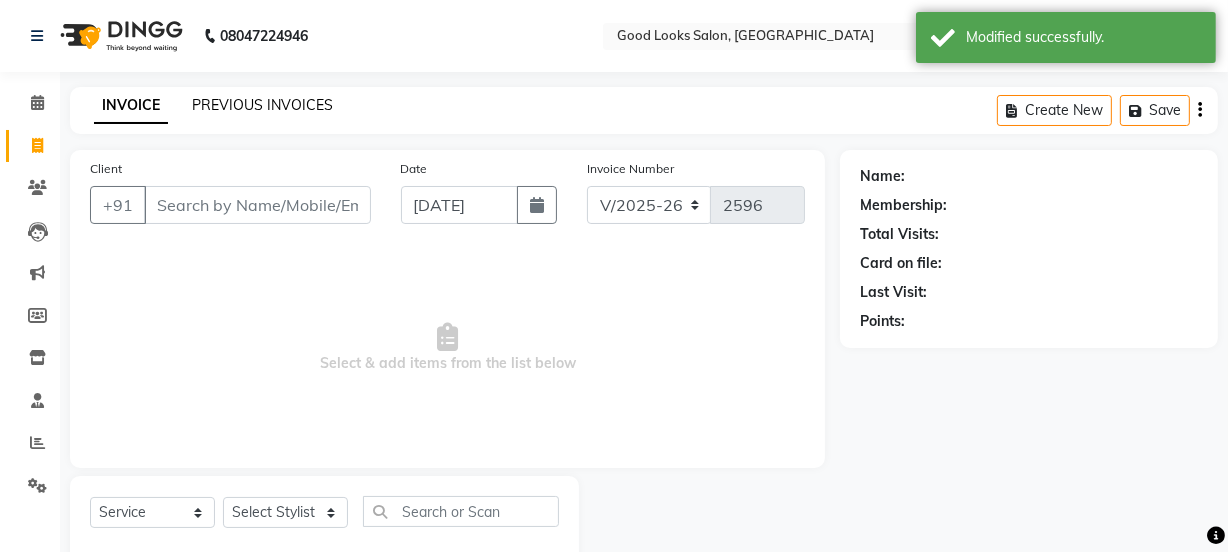 click on "PREVIOUS INVOICES" 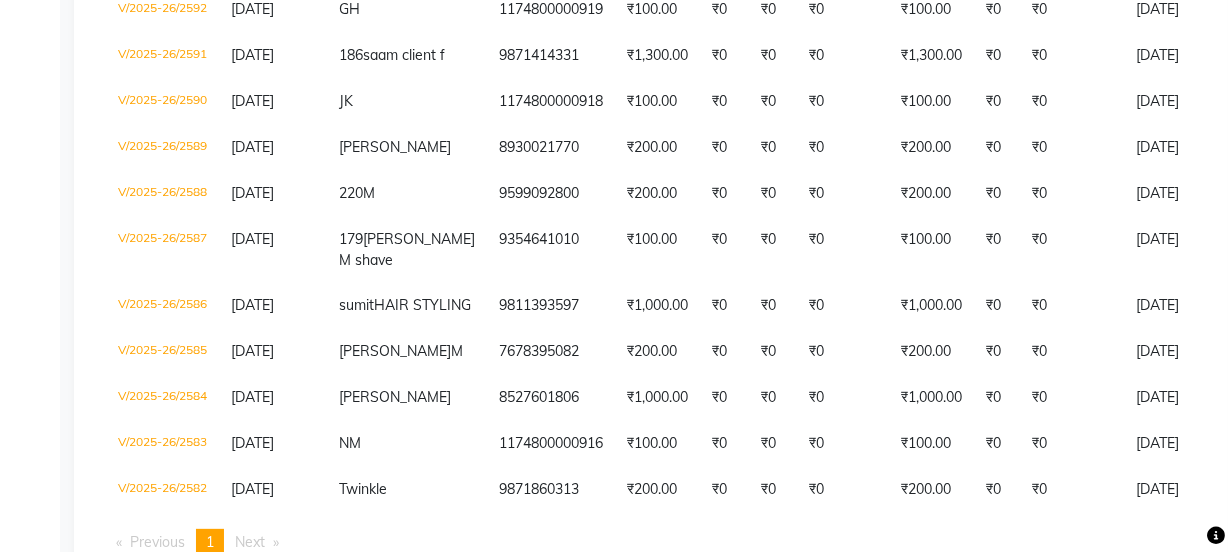 scroll, scrollTop: 690, scrollLeft: 0, axis: vertical 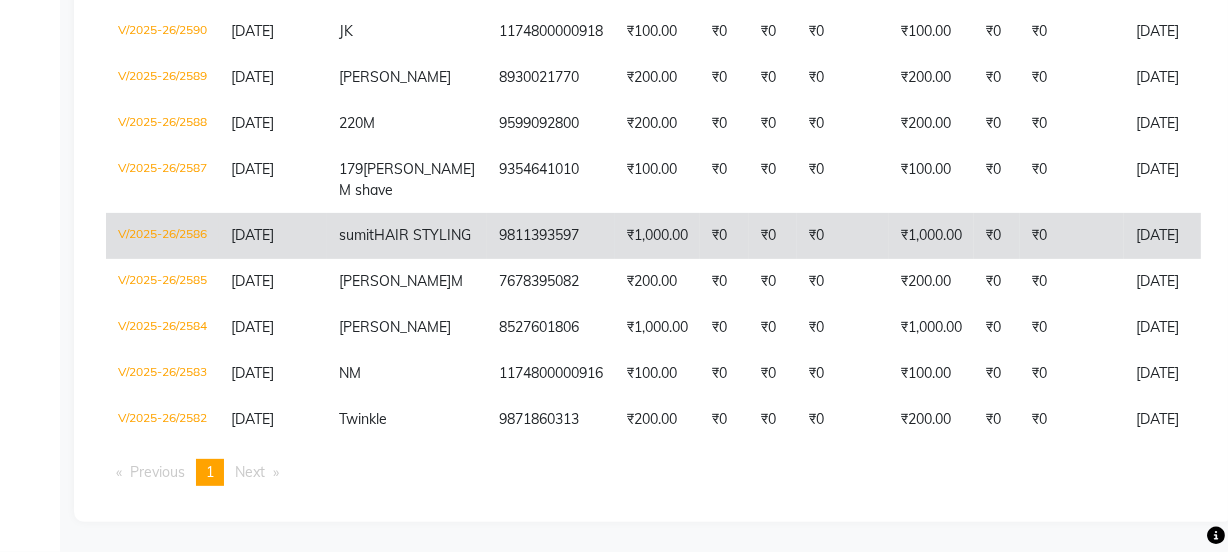 click on "9811393597" 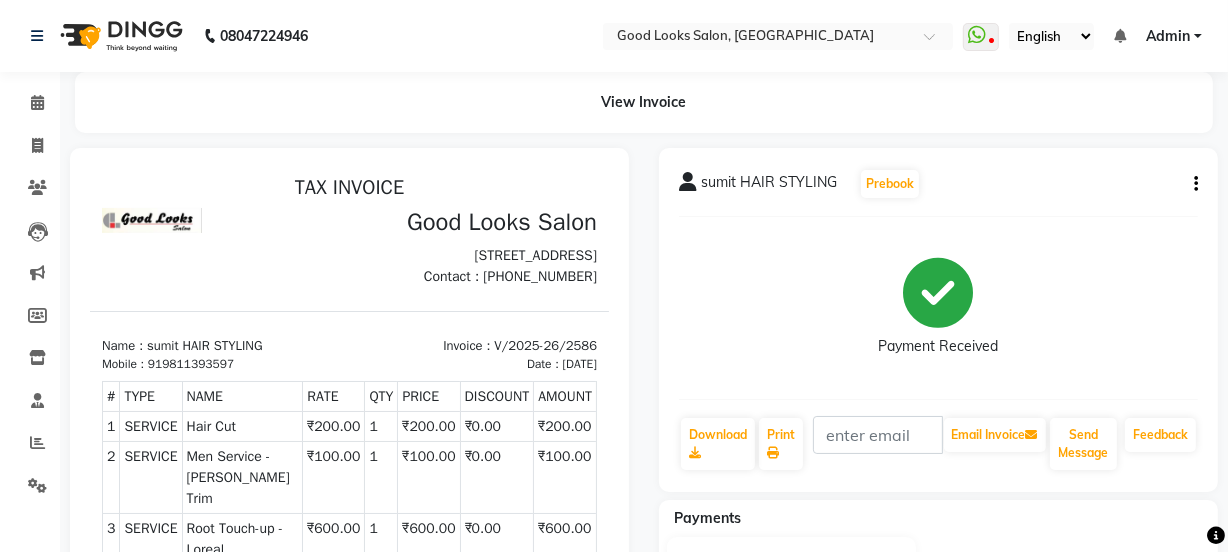 scroll, scrollTop: 256, scrollLeft: 0, axis: vertical 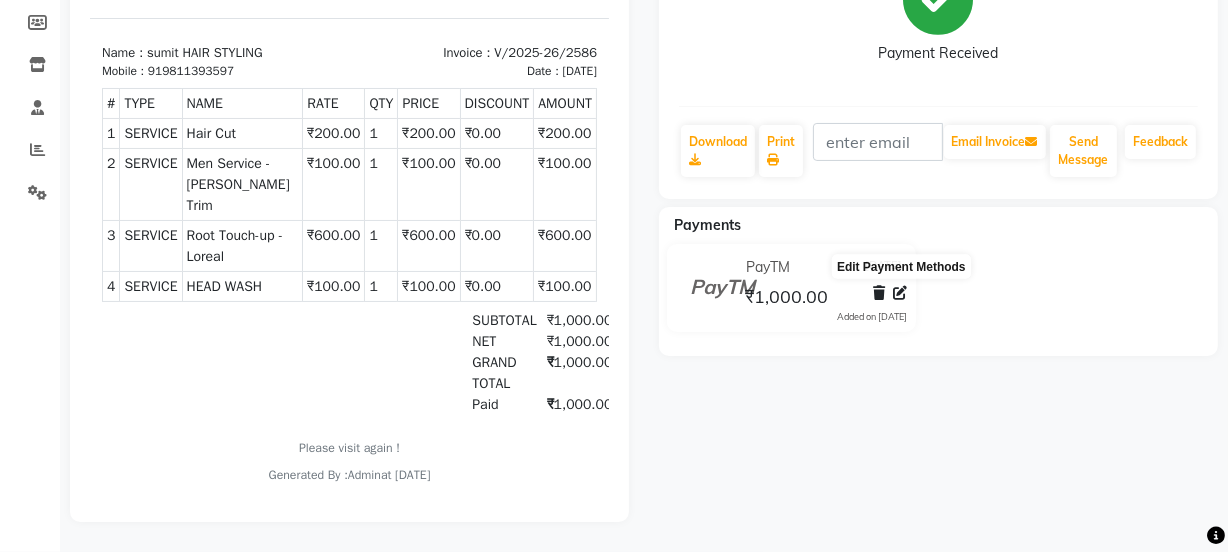 click 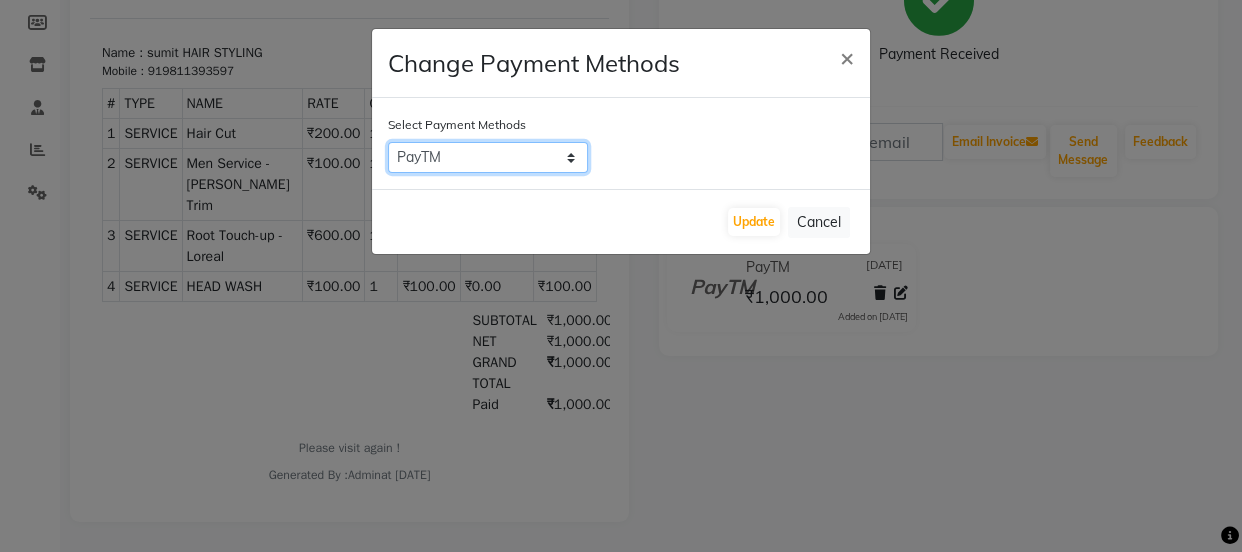 click on "CARD   PayTM   Bank   CASH   PhonePe" 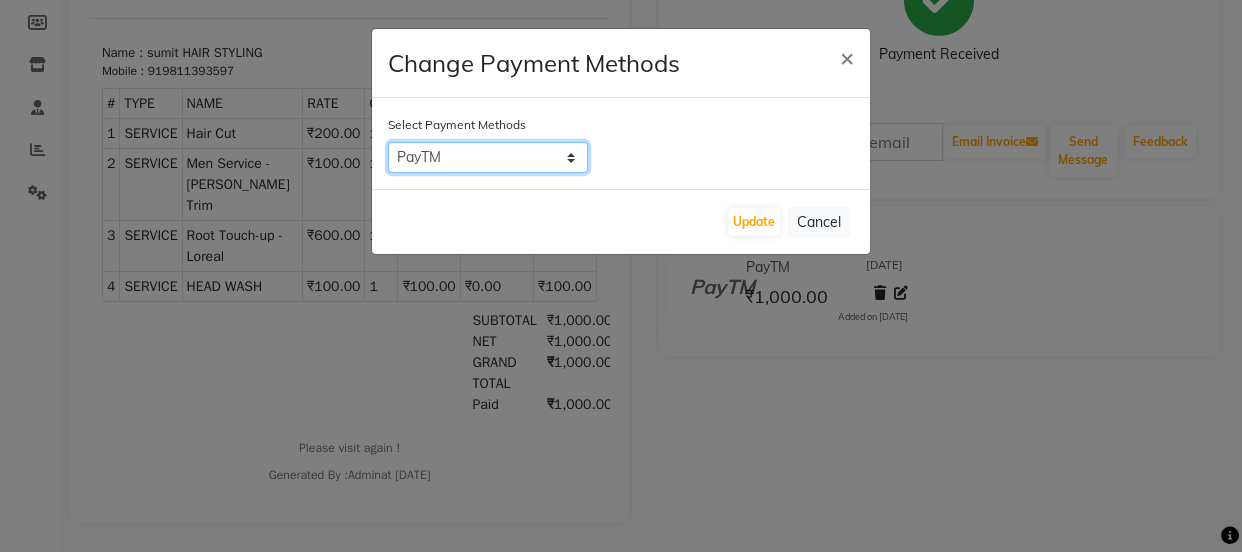 select on "1" 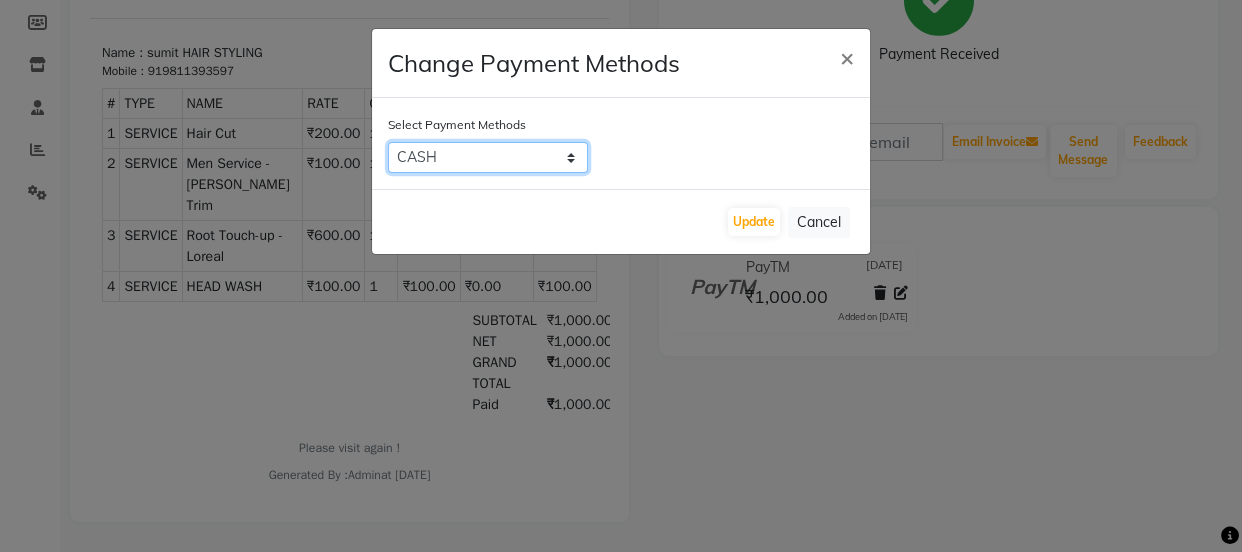 click on "CARD   PayTM   Bank   CASH   PhonePe" 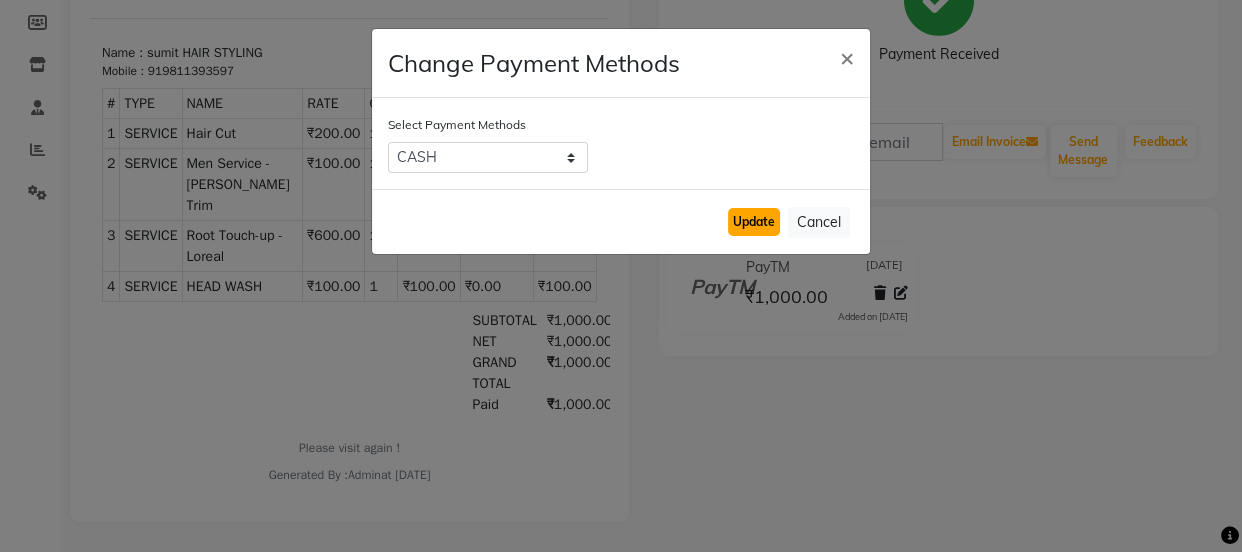 click on "Update" 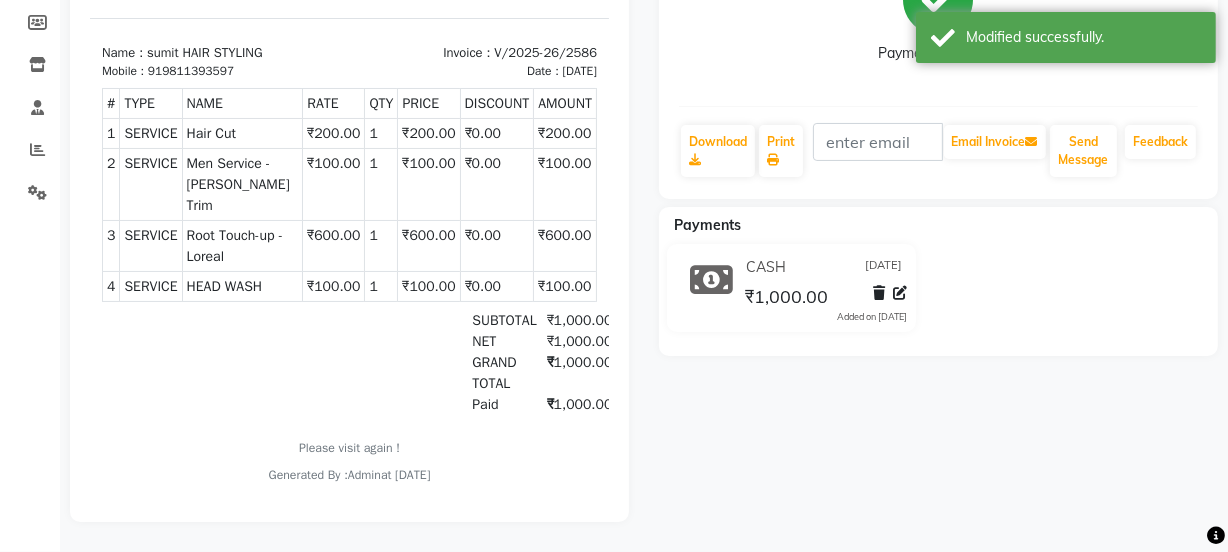 scroll, scrollTop: 0, scrollLeft: 0, axis: both 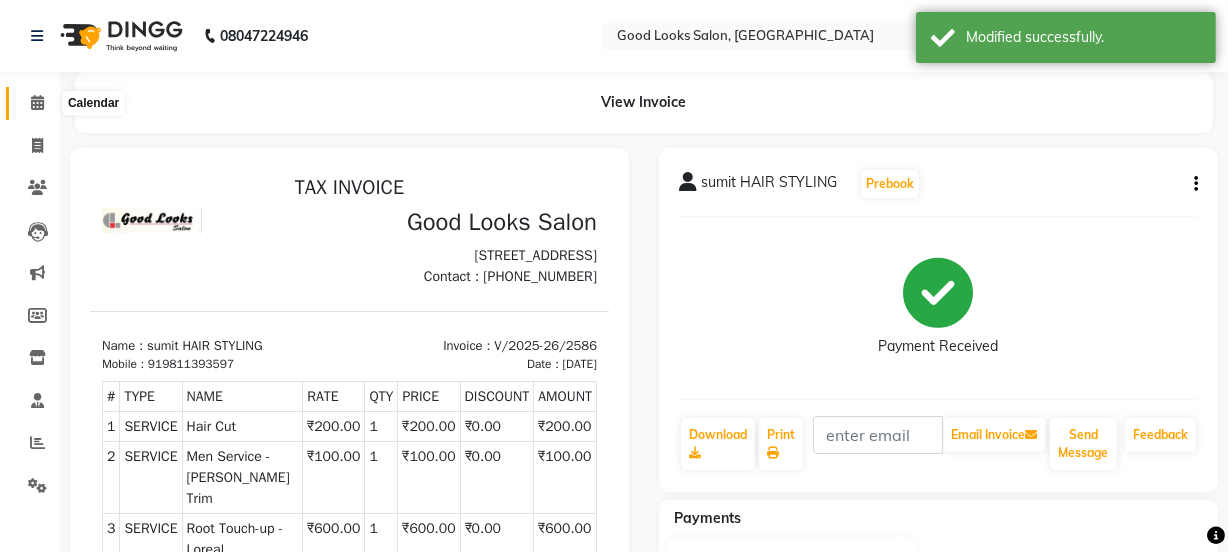click 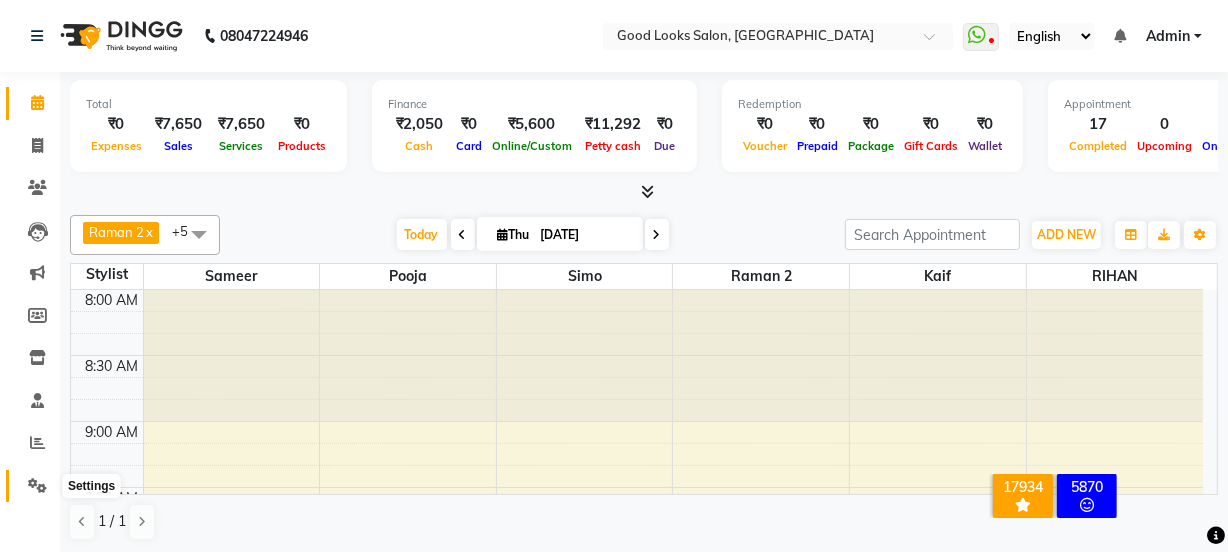 click 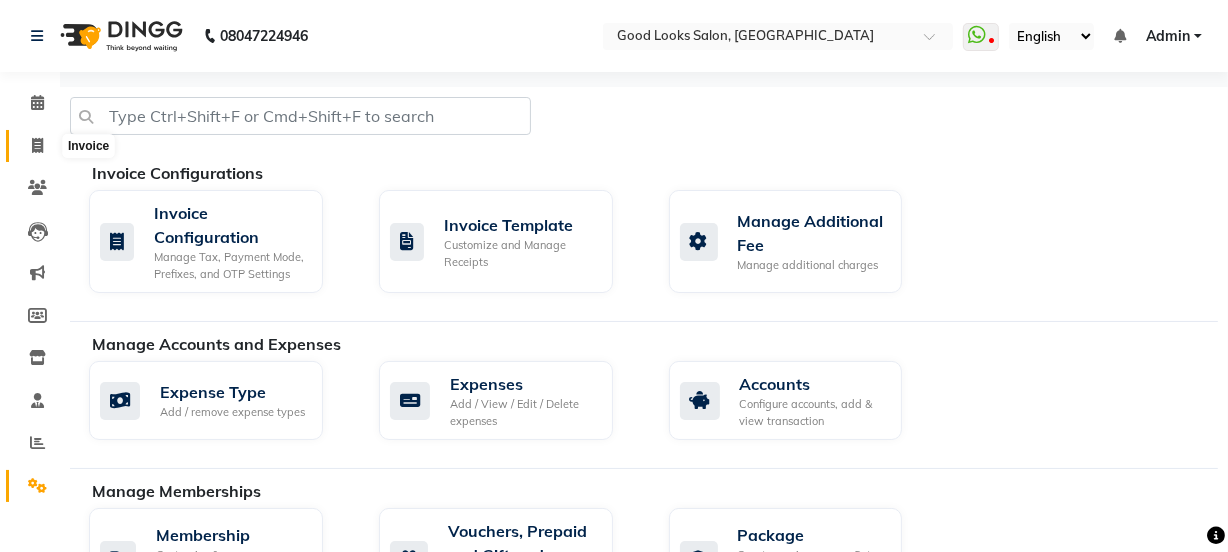 click 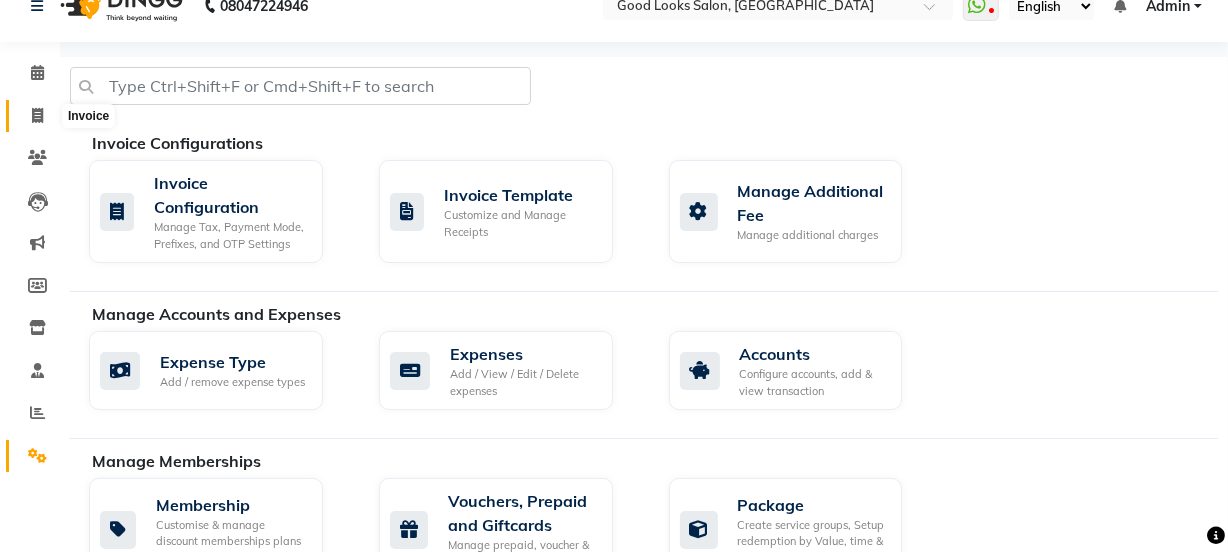 select on "service" 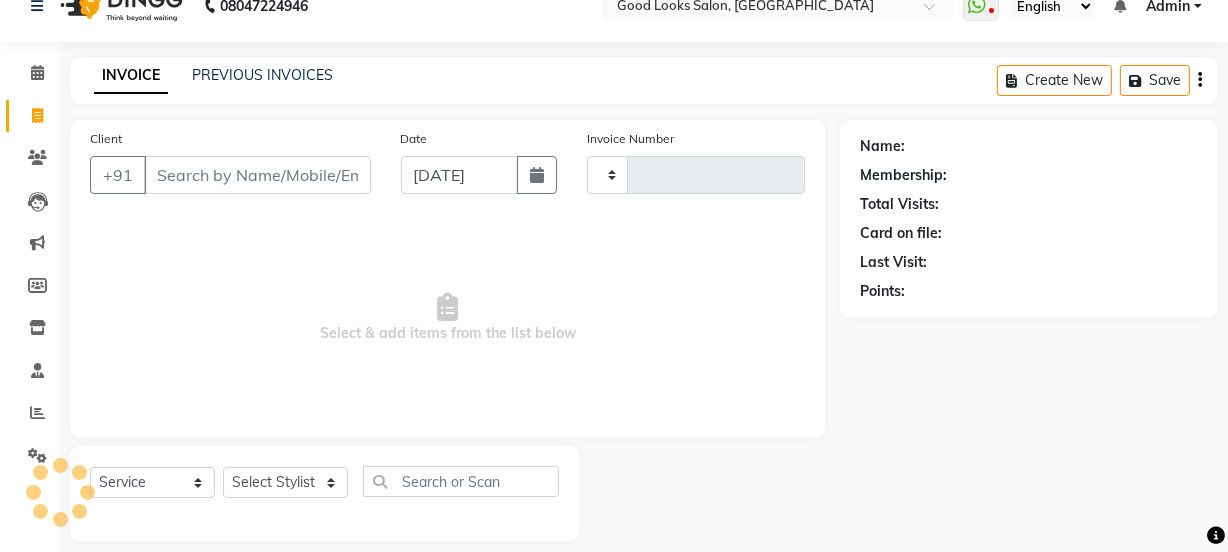 scroll, scrollTop: 50, scrollLeft: 0, axis: vertical 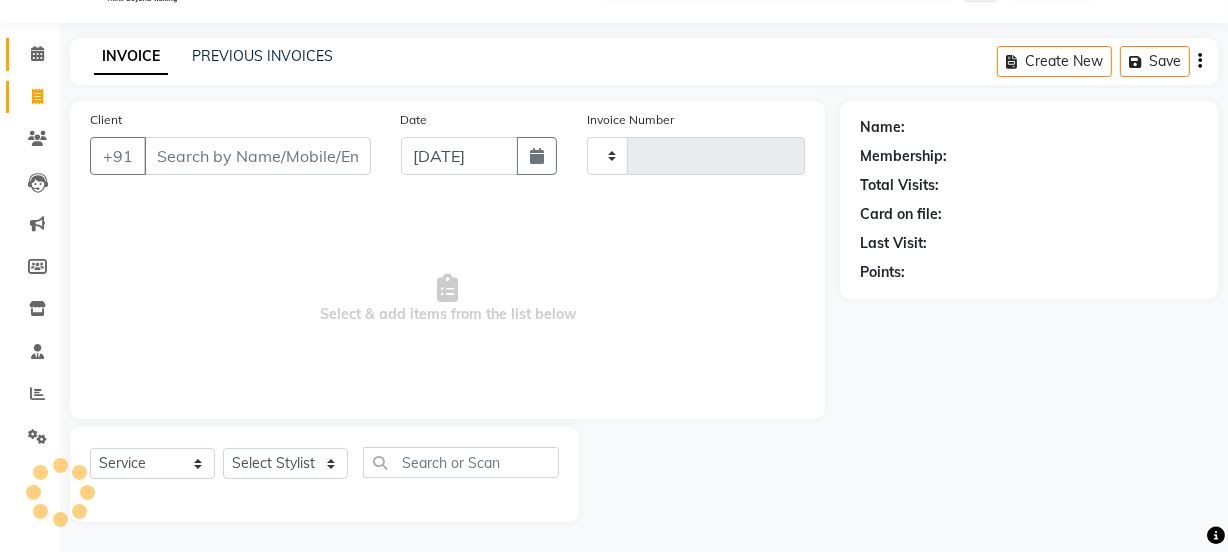 type on "2596" 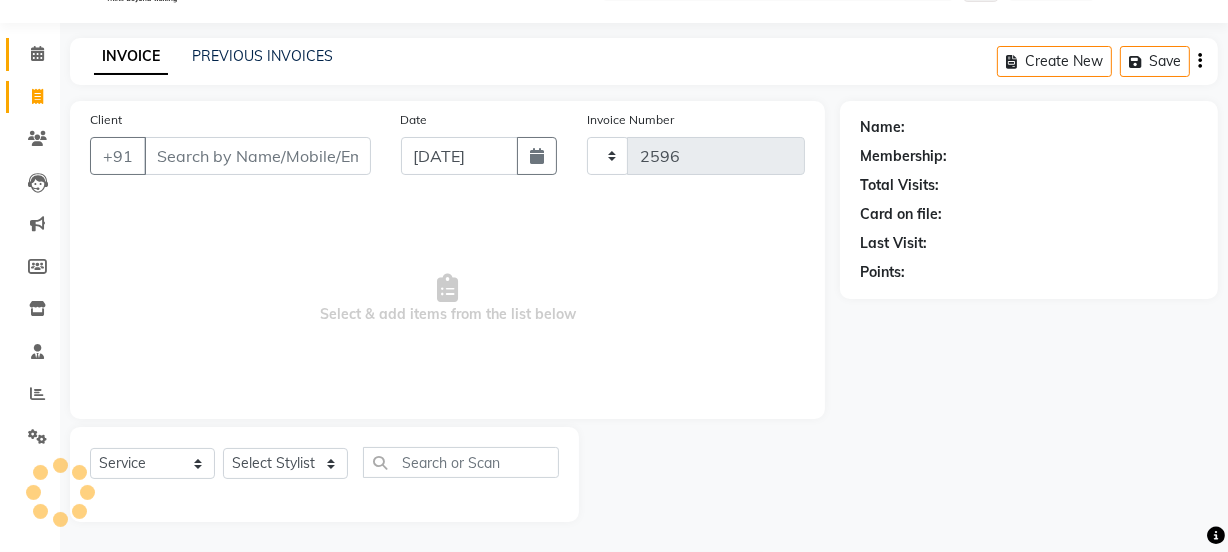 select on "4230" 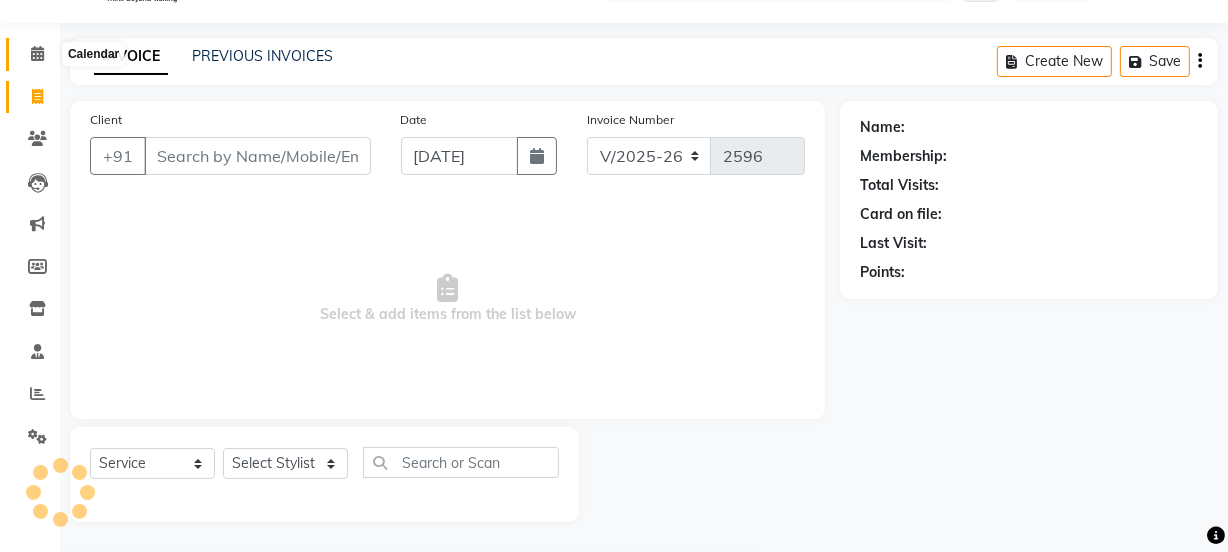 click 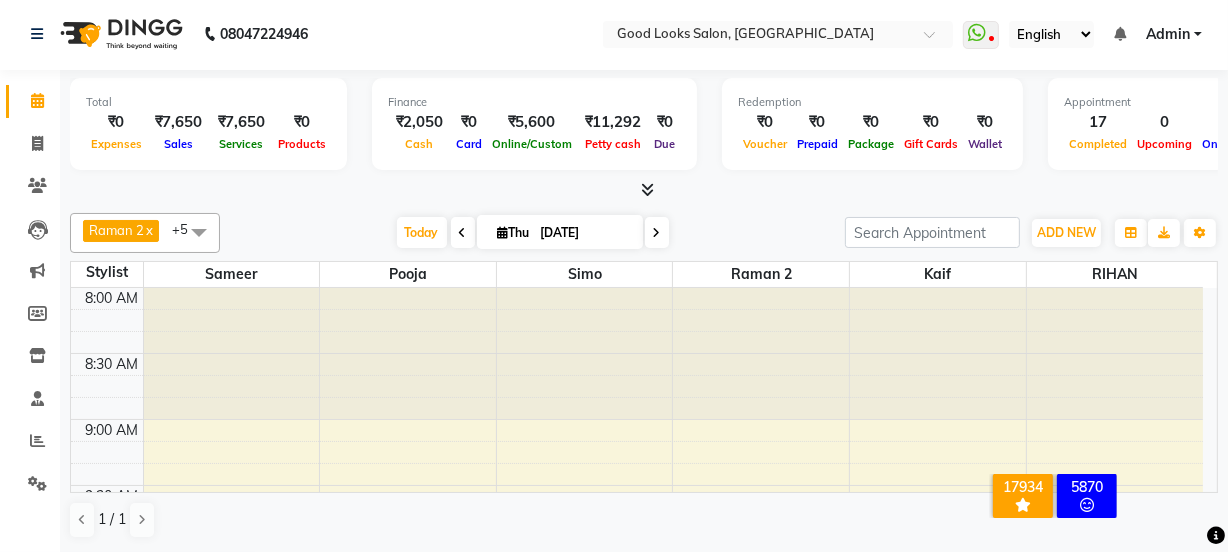 scroll, scrollTop: 0, scrollLeft: 0, axis: both 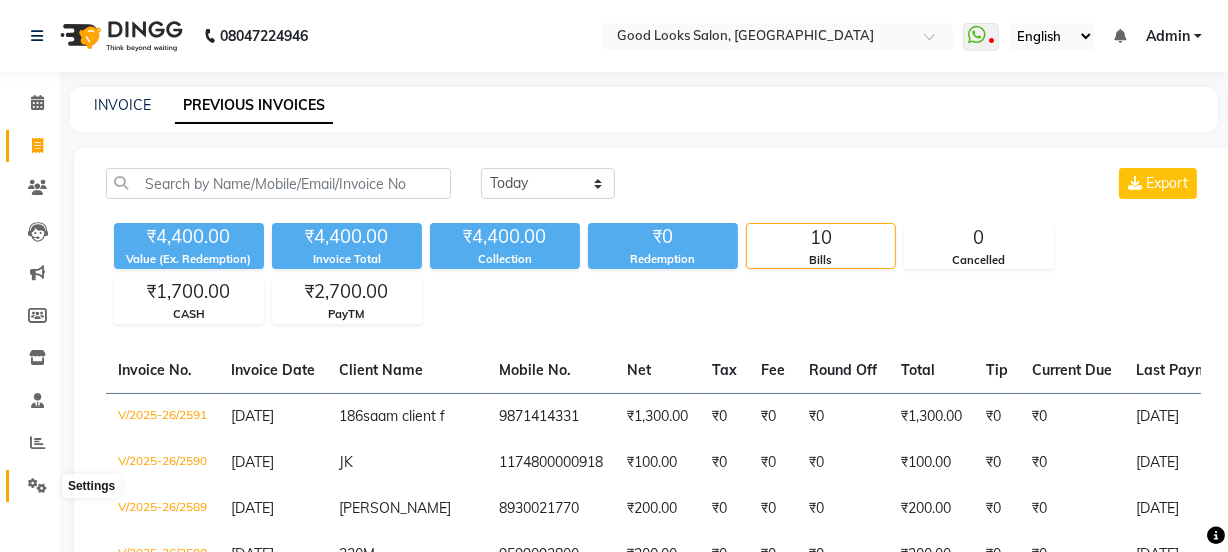 click 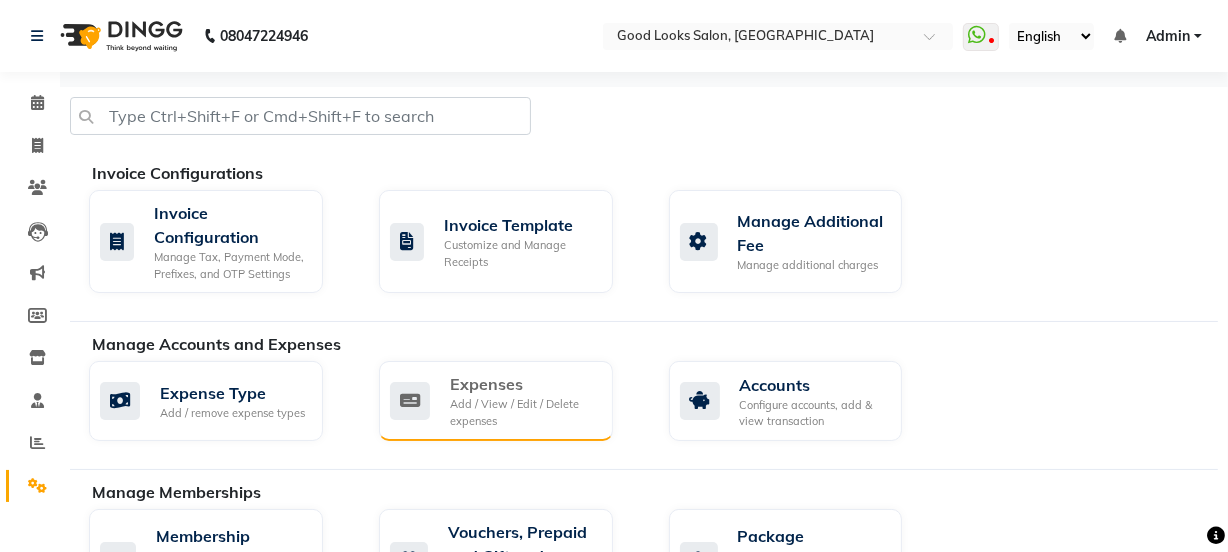 click on "Add / View / Edit / Delete expenses" 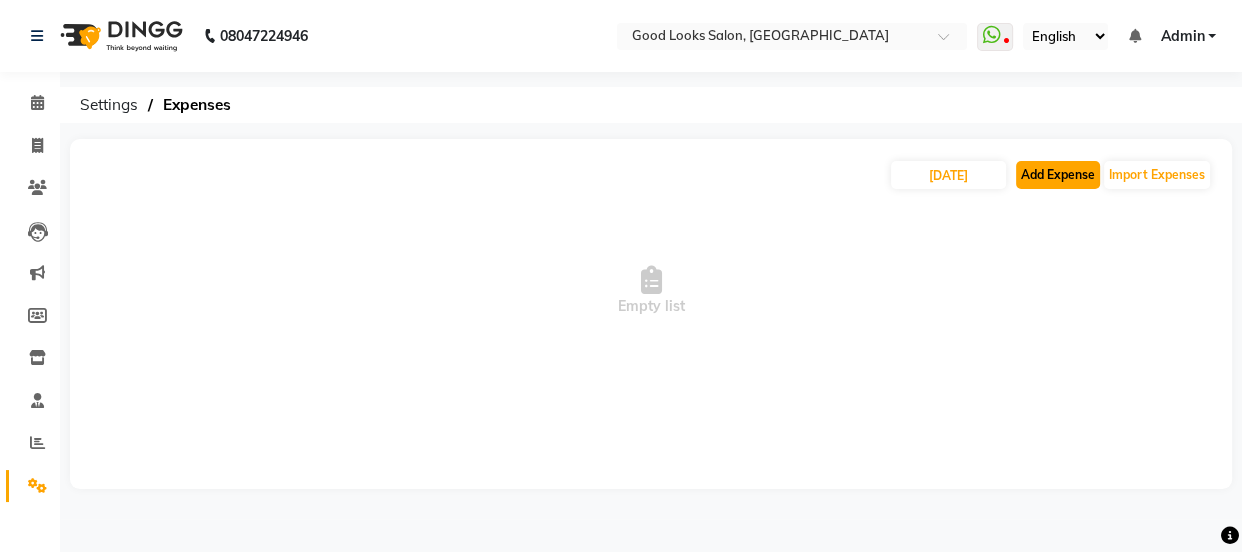 click on "Add Expense" 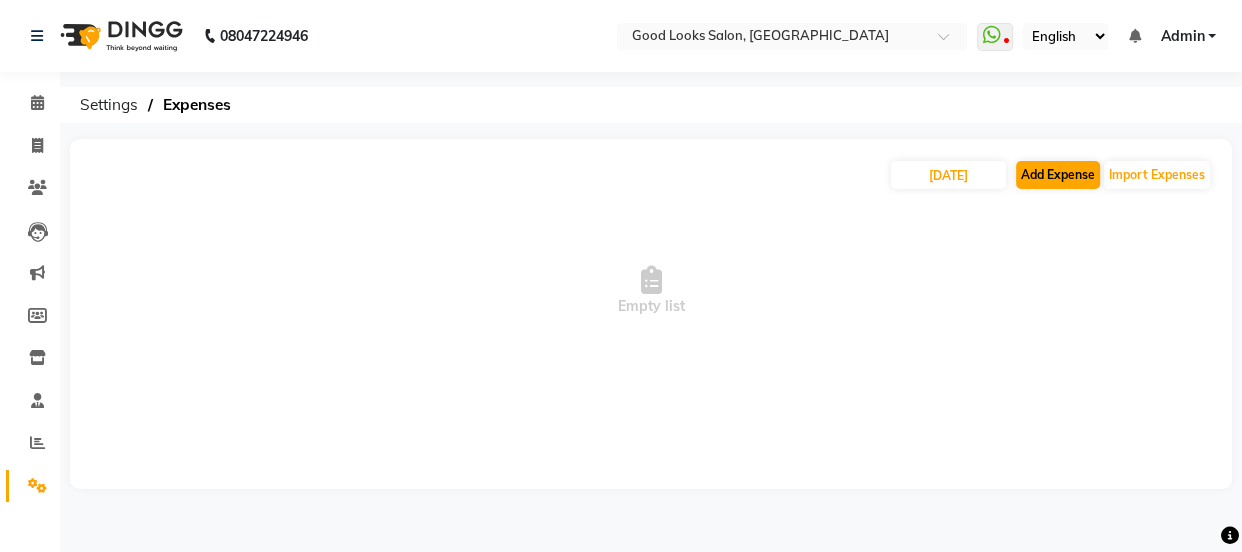 select on "1" 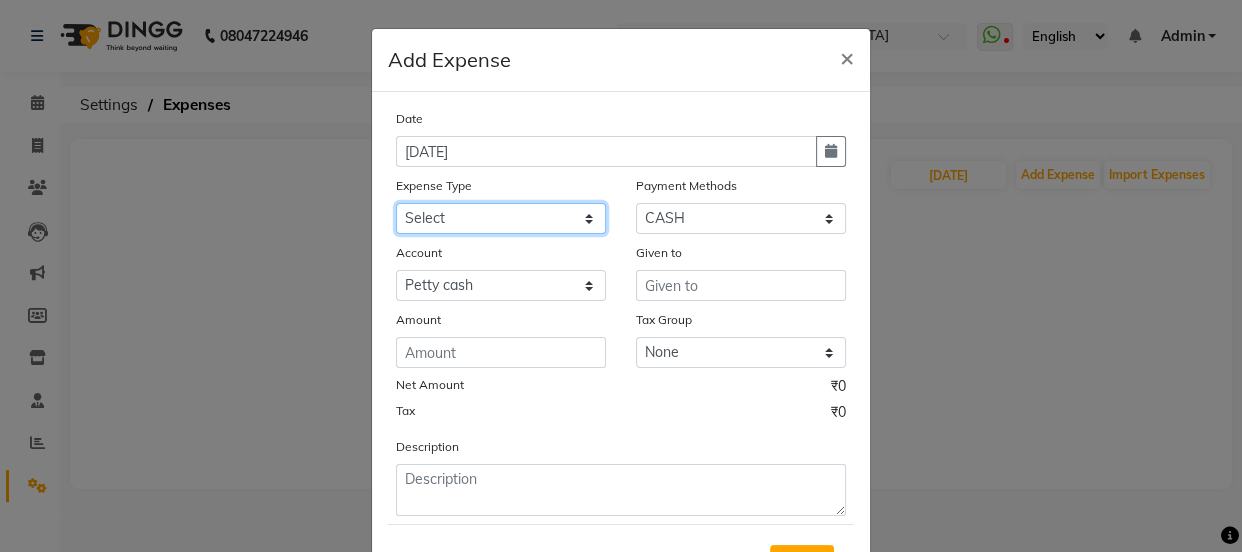 click on "Select Advance Salary Bank charges Car maintenance  Cash transfer to bank Cash transfer to hub Client Snacks Clinical charges Equipment Fuel Govt fee Incentive Insurance International purchase Loan Repayment Maintenance Marketing Miscellaneous MRA Other Pantry pooja [DEMOGRAPHIC_DATA] facial Product Rent Salary Staff Snacks Tax Tea & Refreshment Utilities" 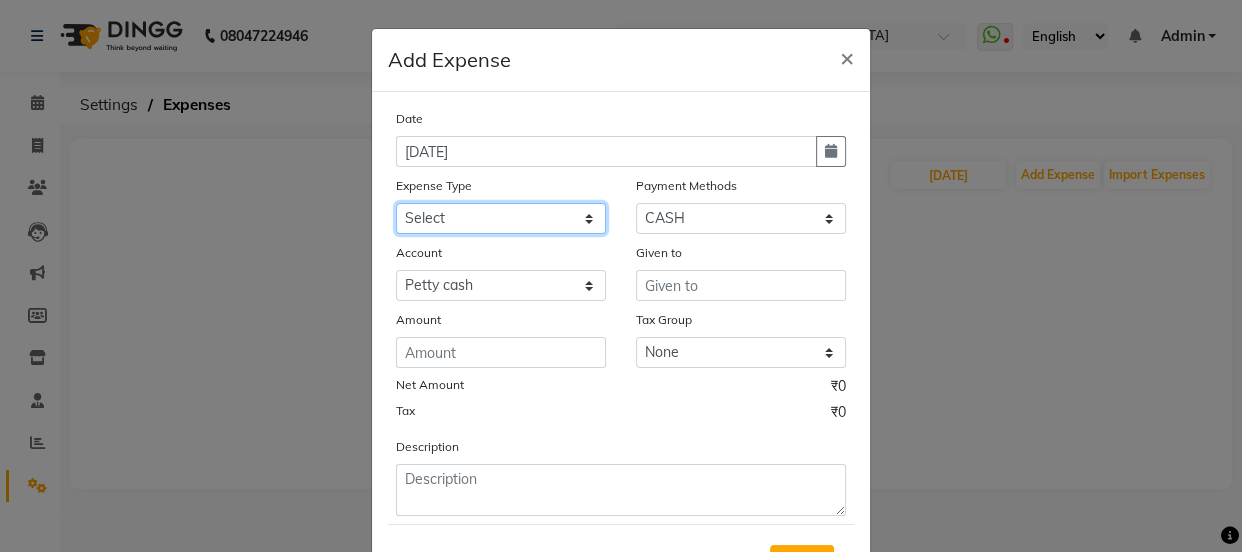 select on "4889" 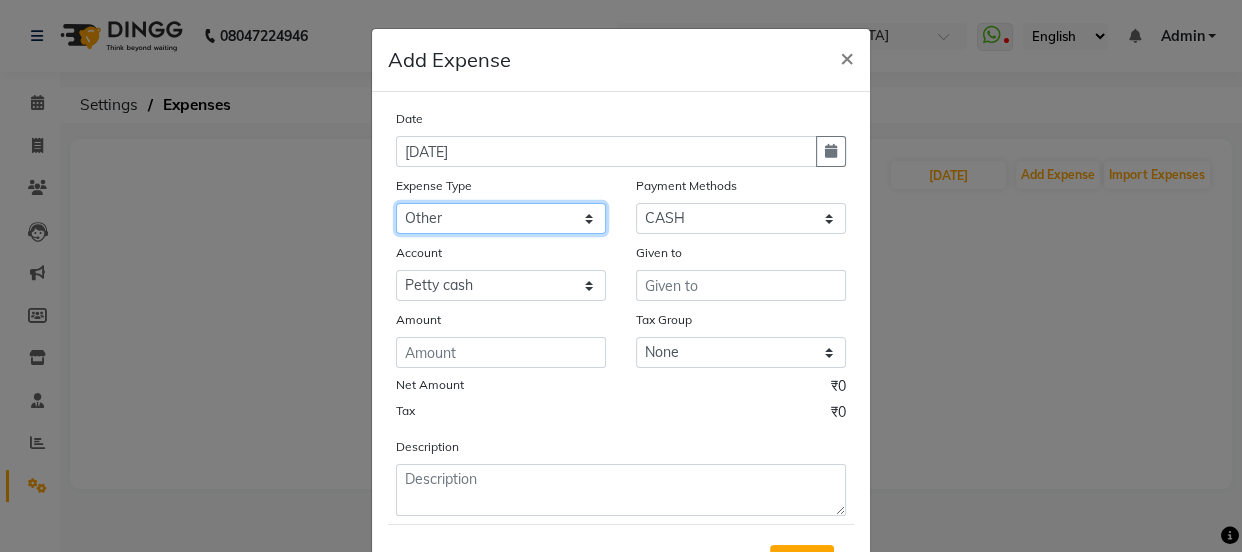 click on "Select Advance Salary Bank charges Car maintenance  Cash transfer to bank Cash transfer to hub Client Snacks Clinical charges Equipment Fuel Govt fee Incentive Insurance International purchase Loan Repayment Maintenance Marketing Miscellaneous MRA Other Pantry pooja [DEMOGRAPHIC_DATA] facial Product Rent Salary Staff Snacks Tax Tea & Refreshment Utilities" 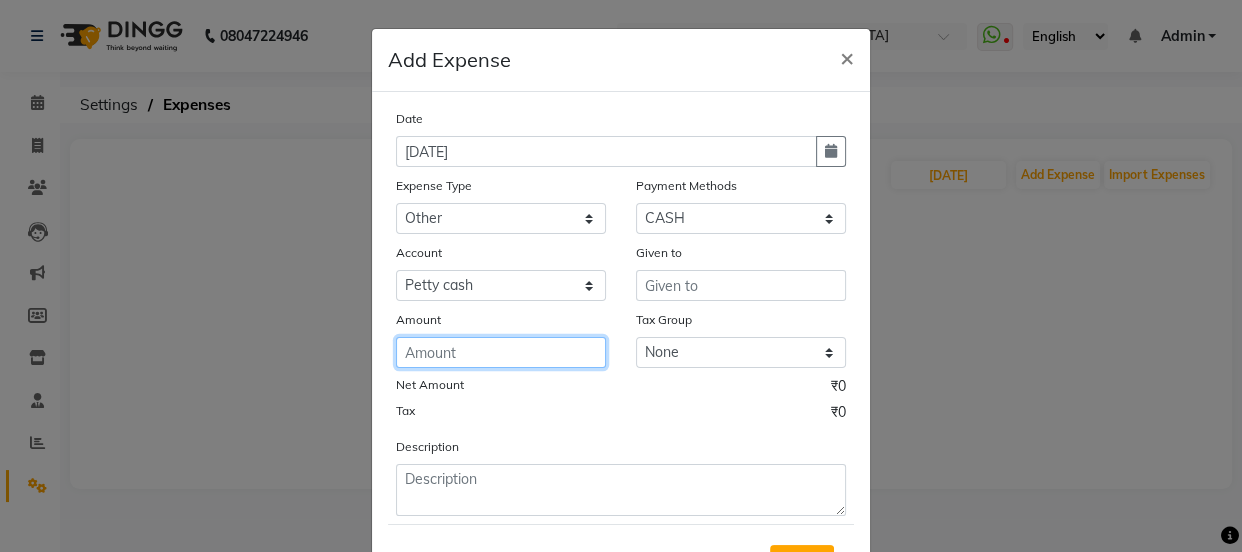 click 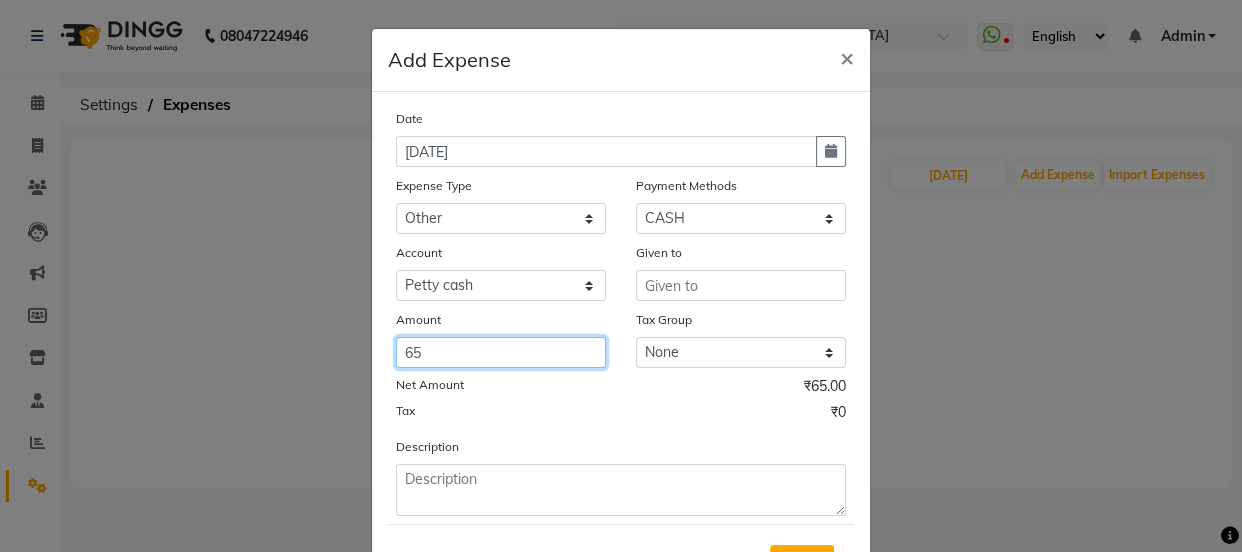 type on "65" 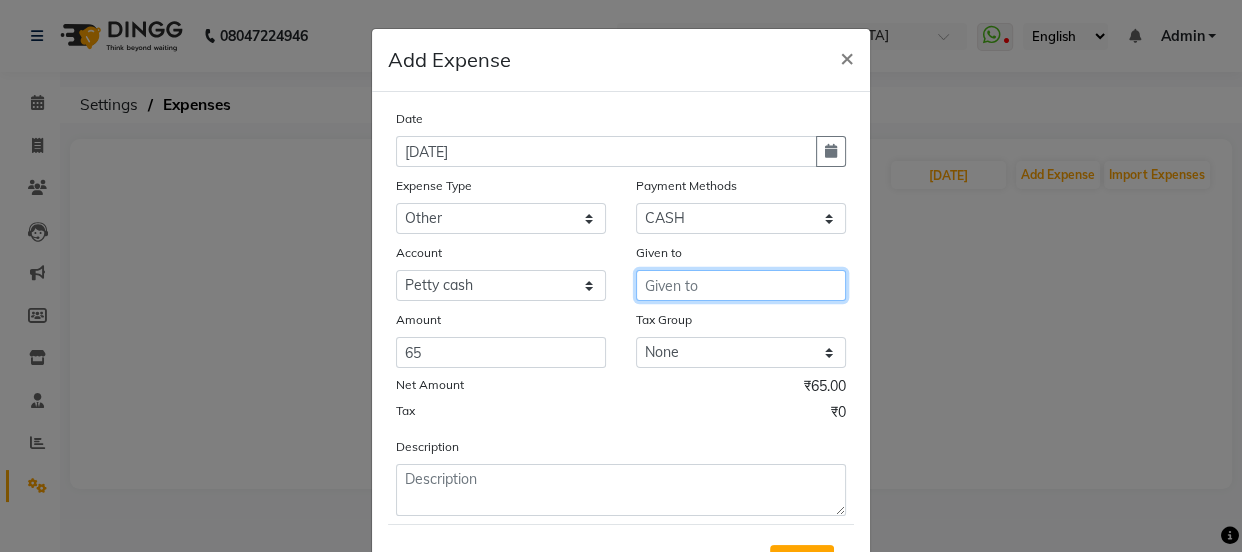 click at bounding box center (741, 285) 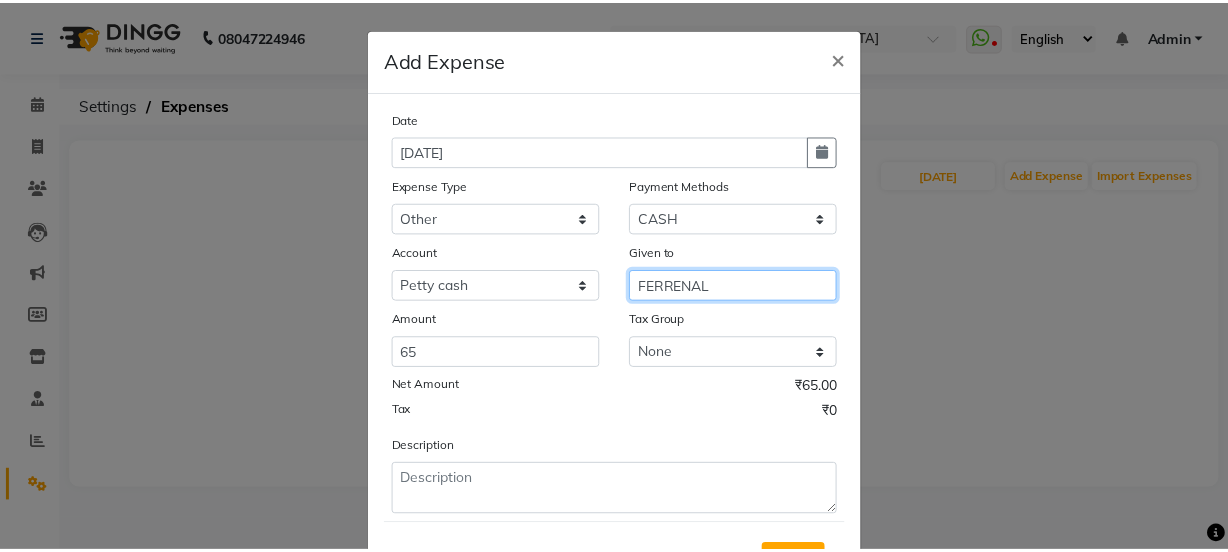 scroll, scrollTop: 99, scrollLeft: 0, axis: vertical 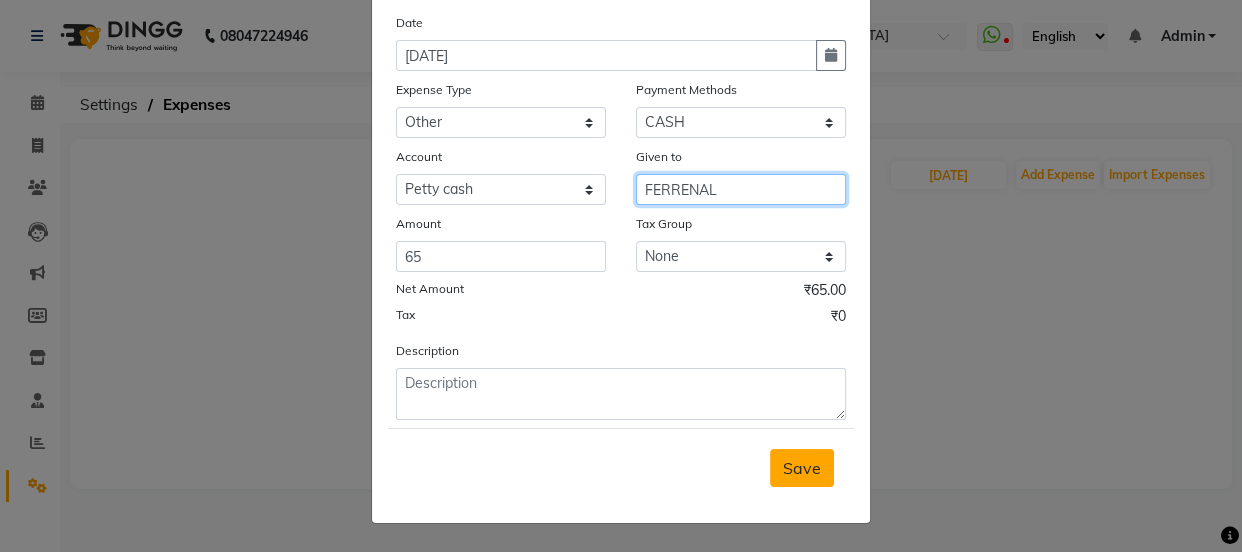 type on "FERRENAL" 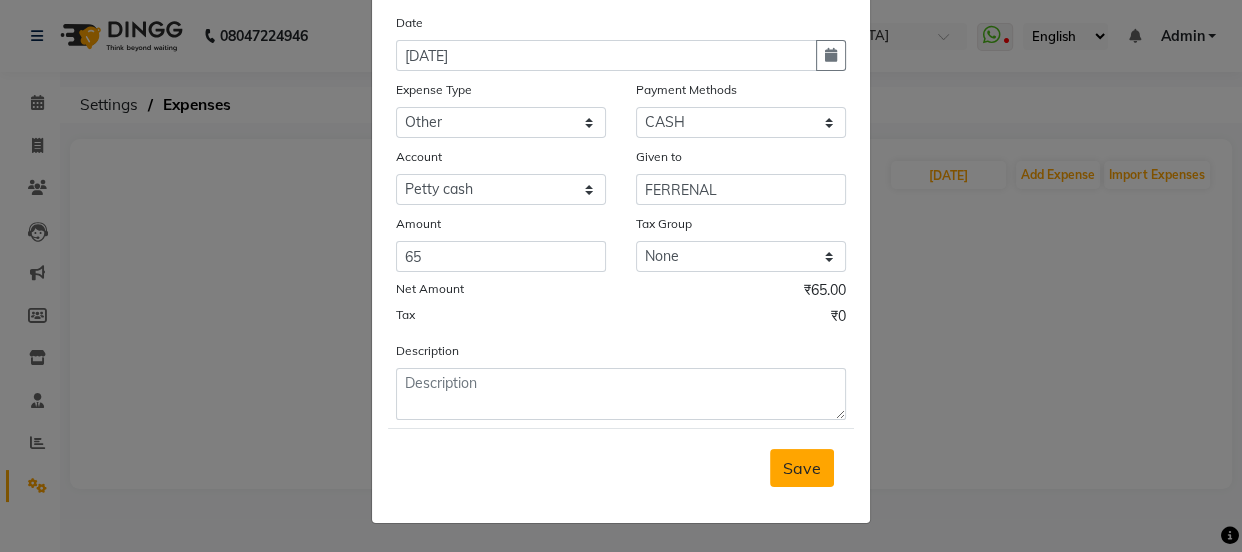click on "Save" at bounding box center (802, 468) 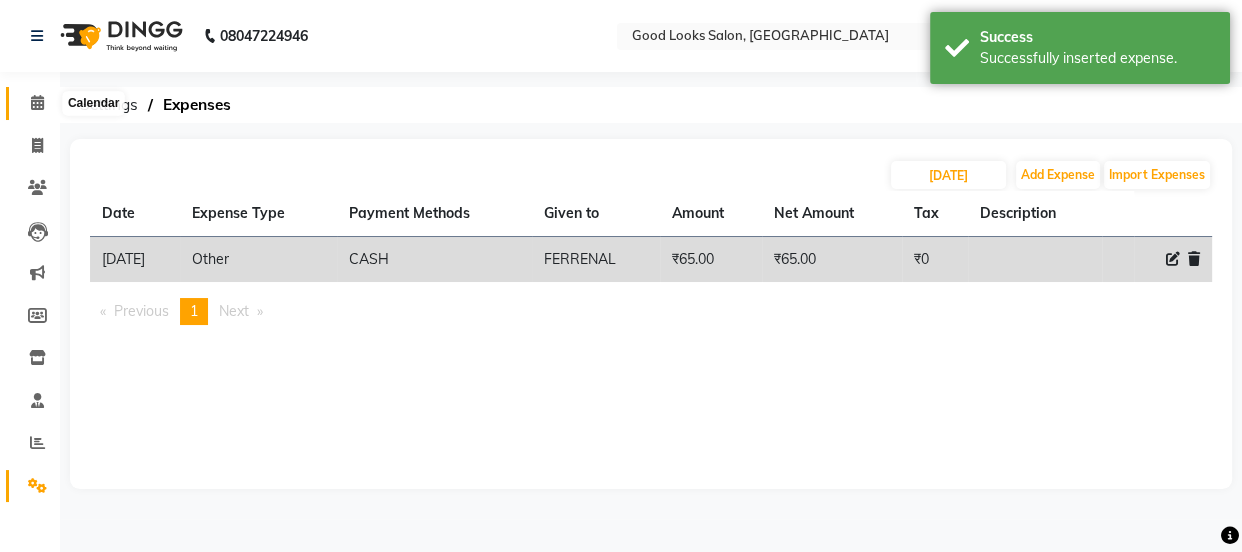 click 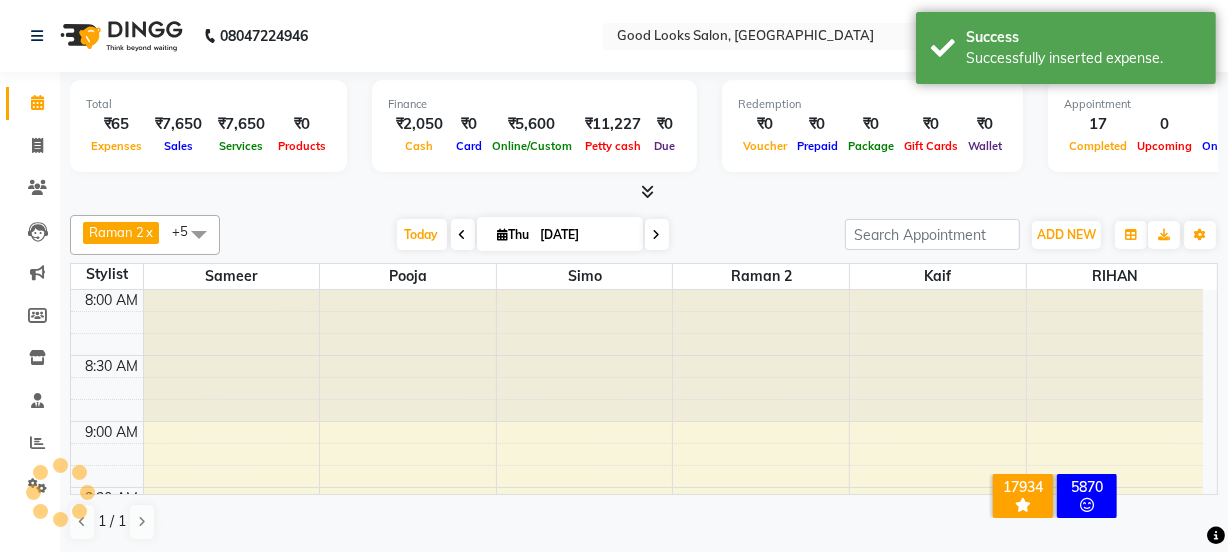 scroll, scrollTop: 0, scrollLeft: 0, axis: both 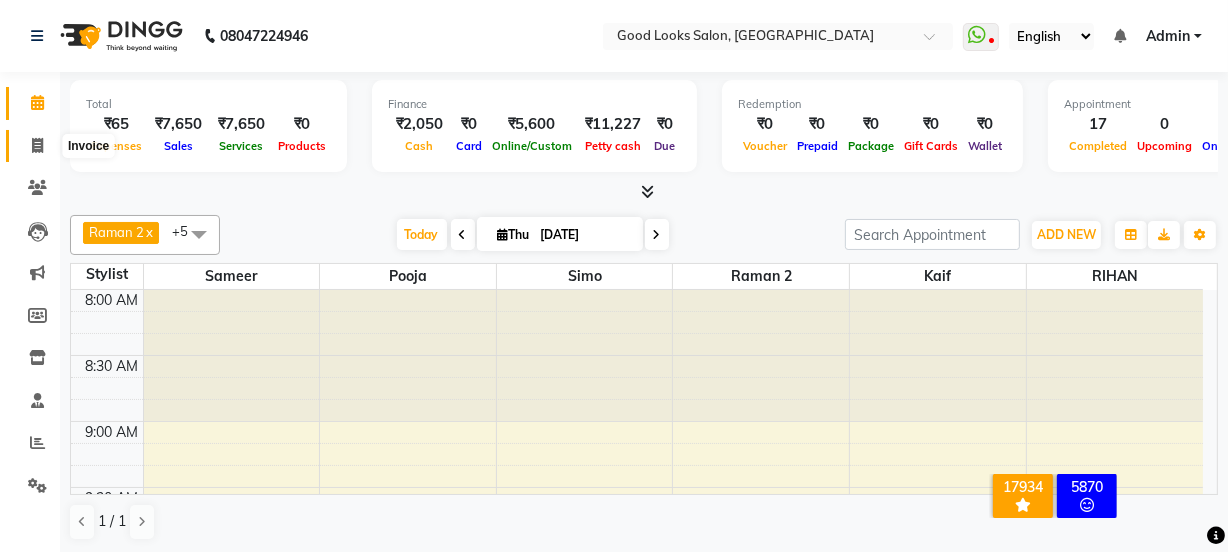 click 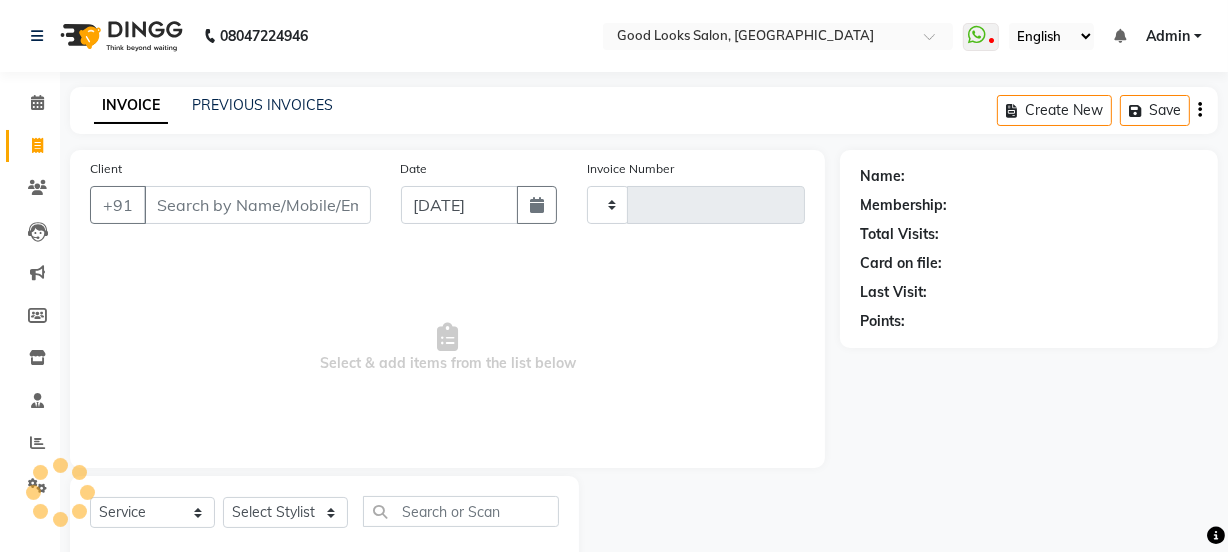 type on "2596" 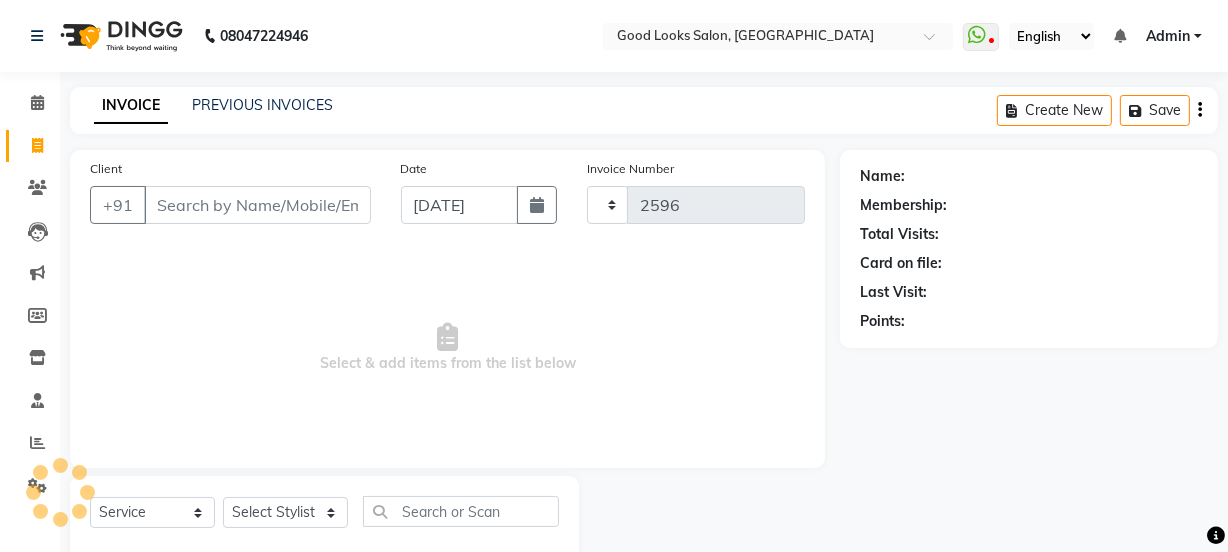 select on "4230" 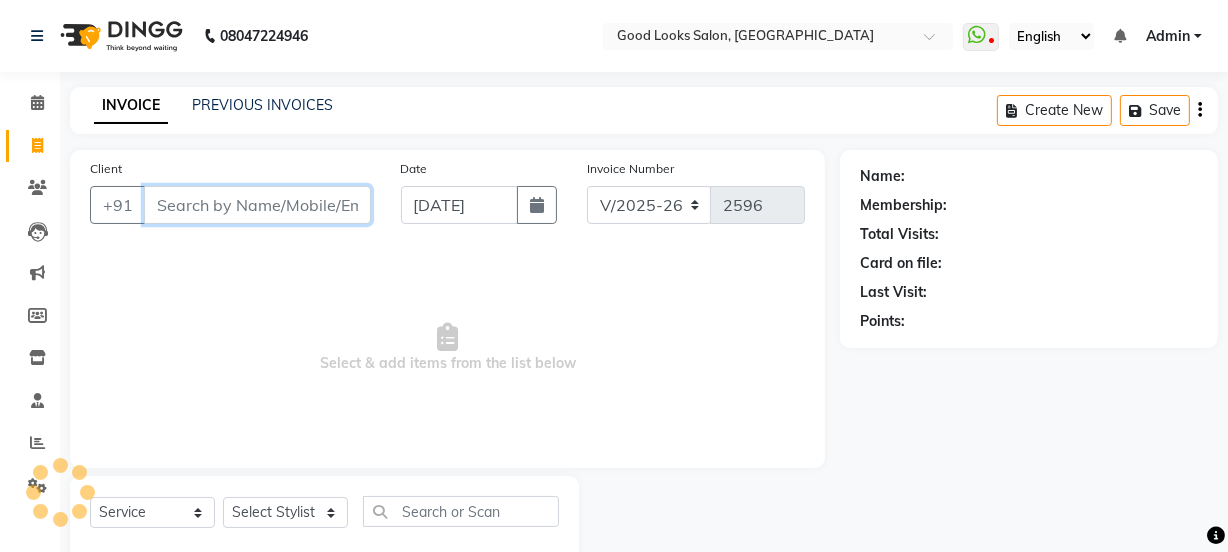 click on "Client" at bounding box center (257, 205) 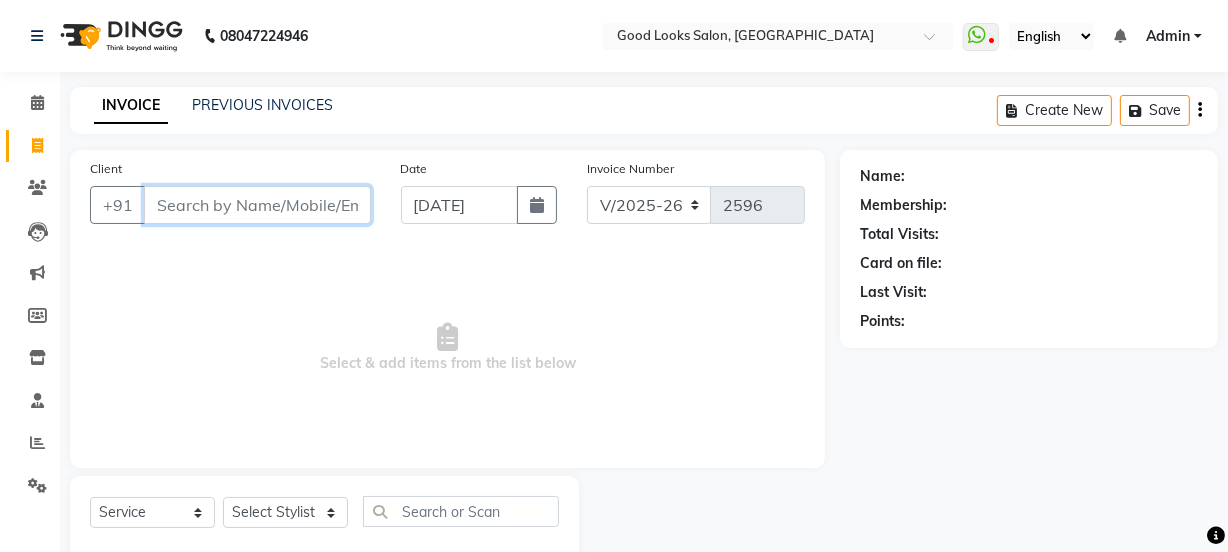 type on "3" 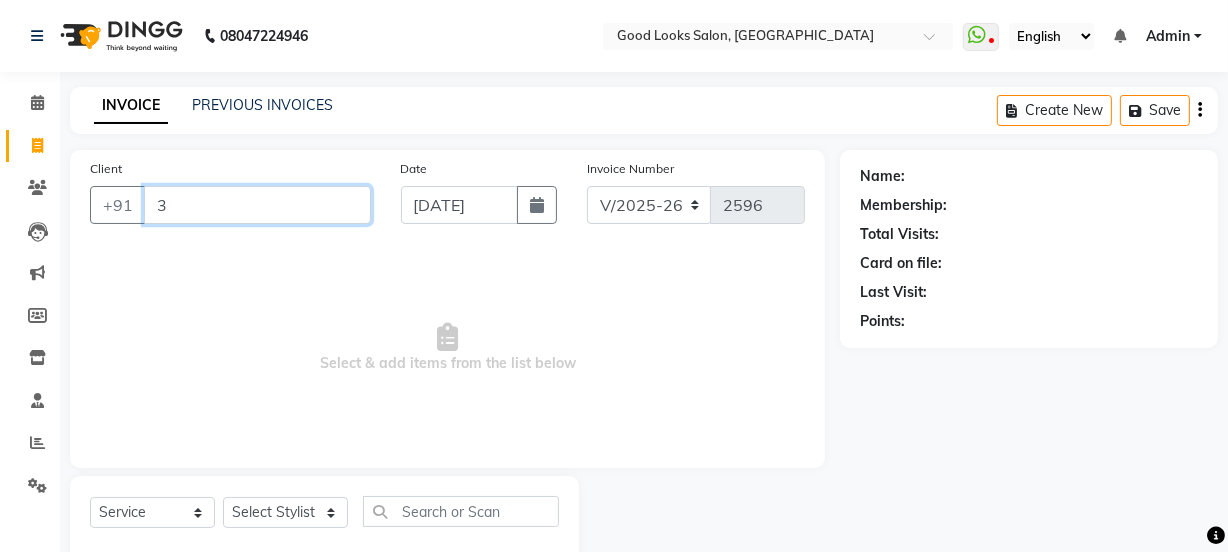 click on "3" at bounding box center (257, 205) 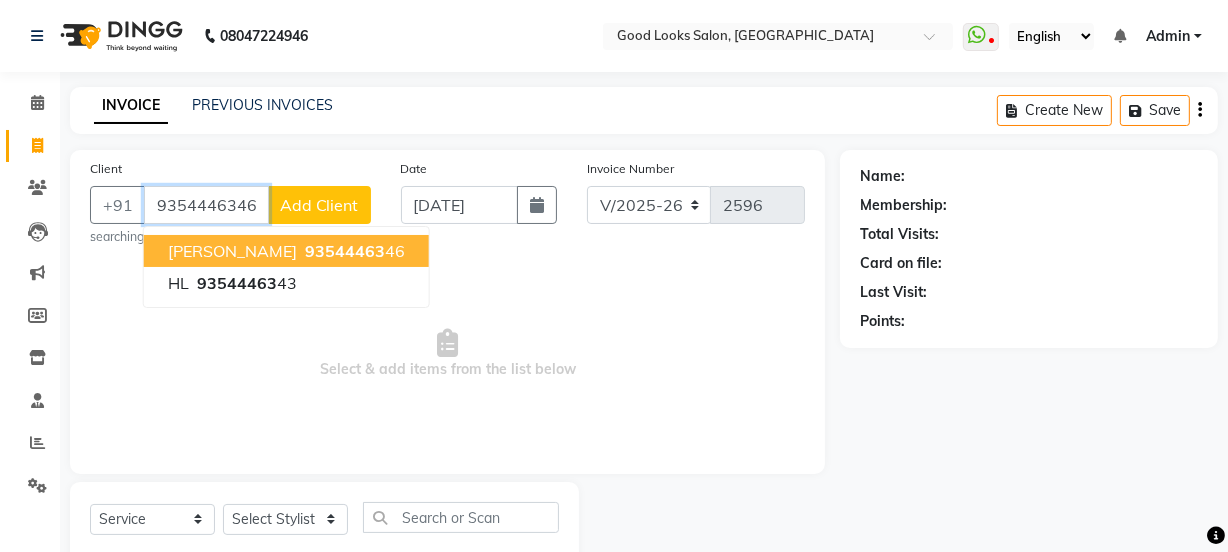 type on "9354446346" 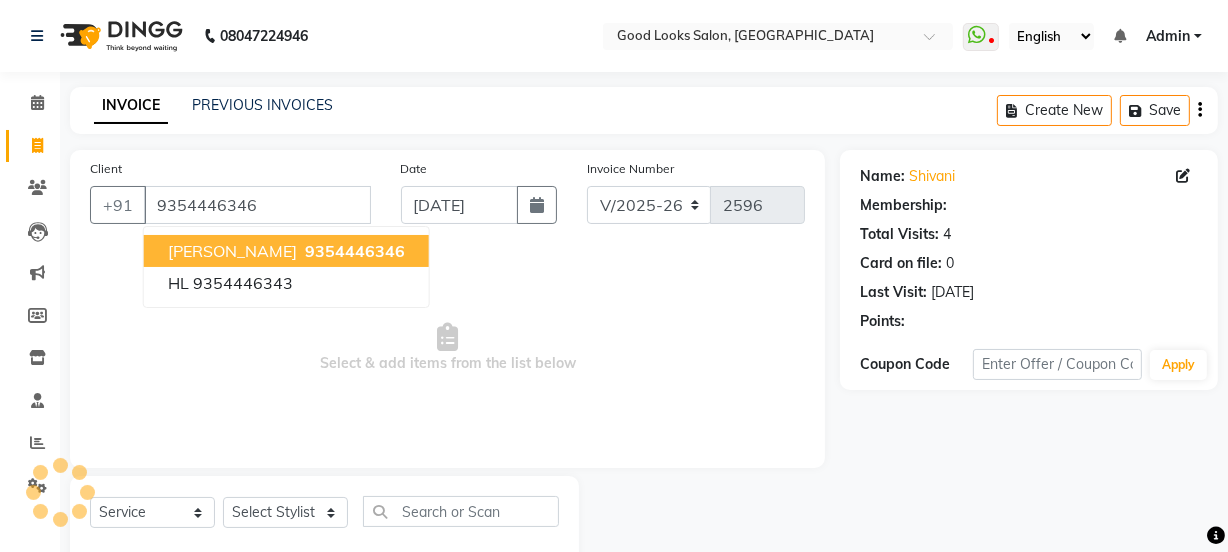 select on "1: Object" 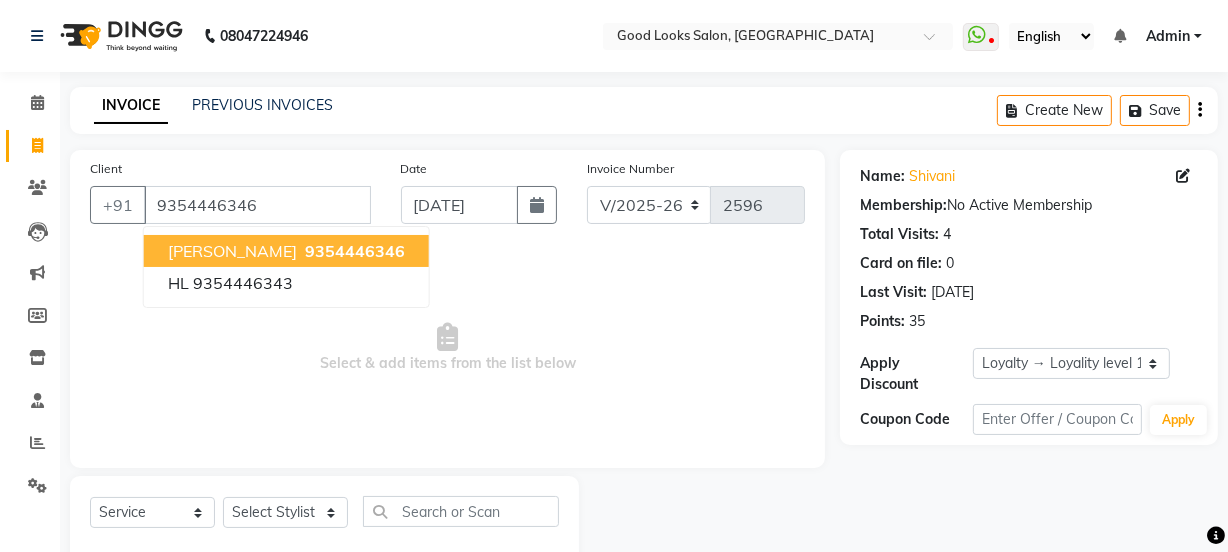 click on "9354446346" at bounding box center [355, 251] 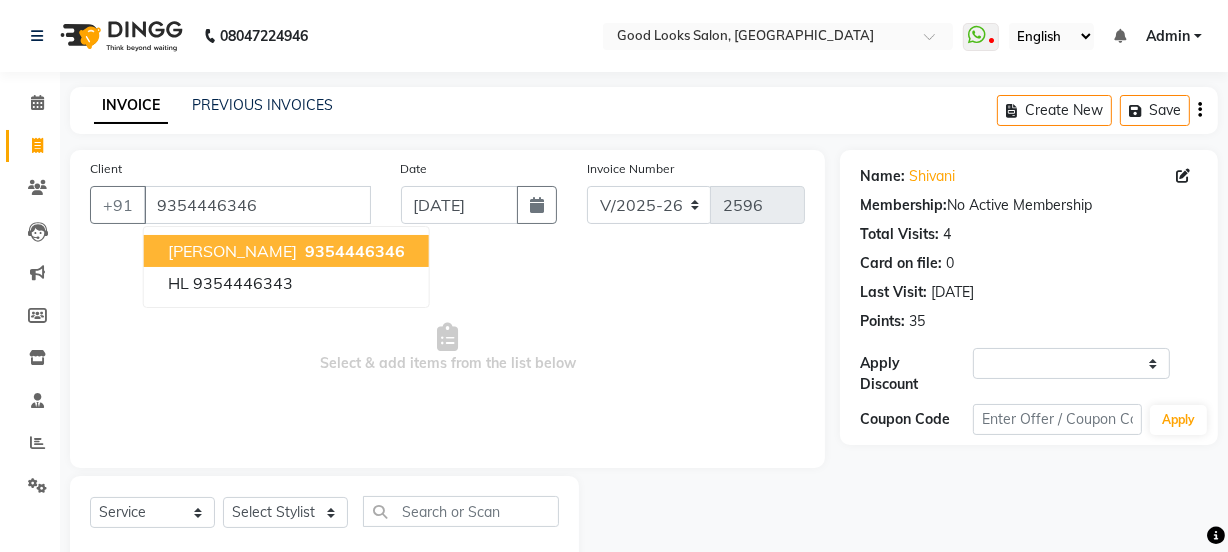 select on "1: Object" 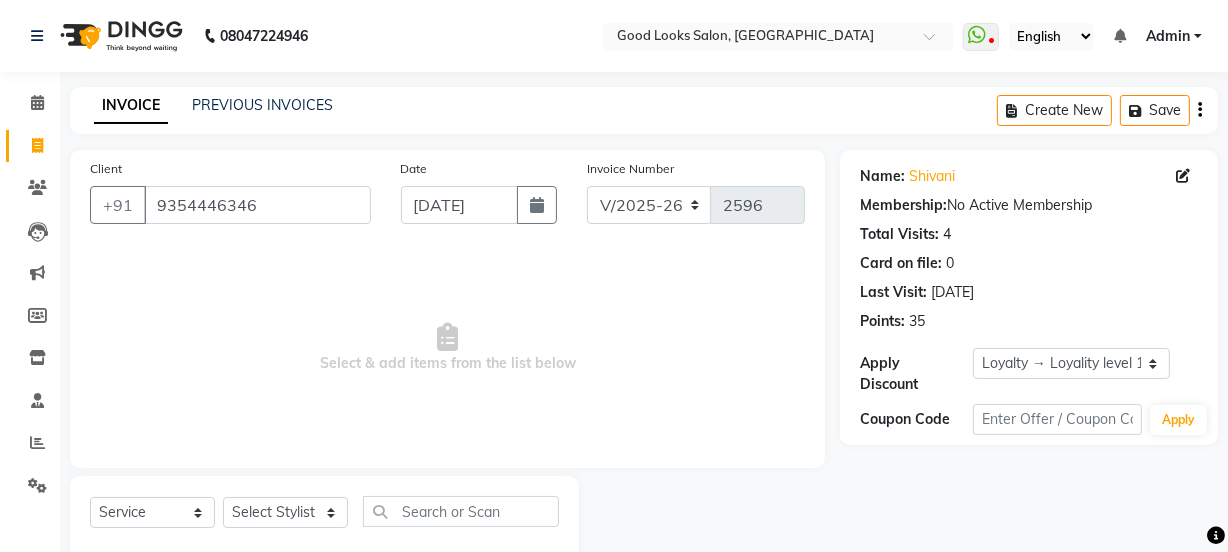 scroll, scrollTop: 50, scrollLeft: 0, axis: vertical 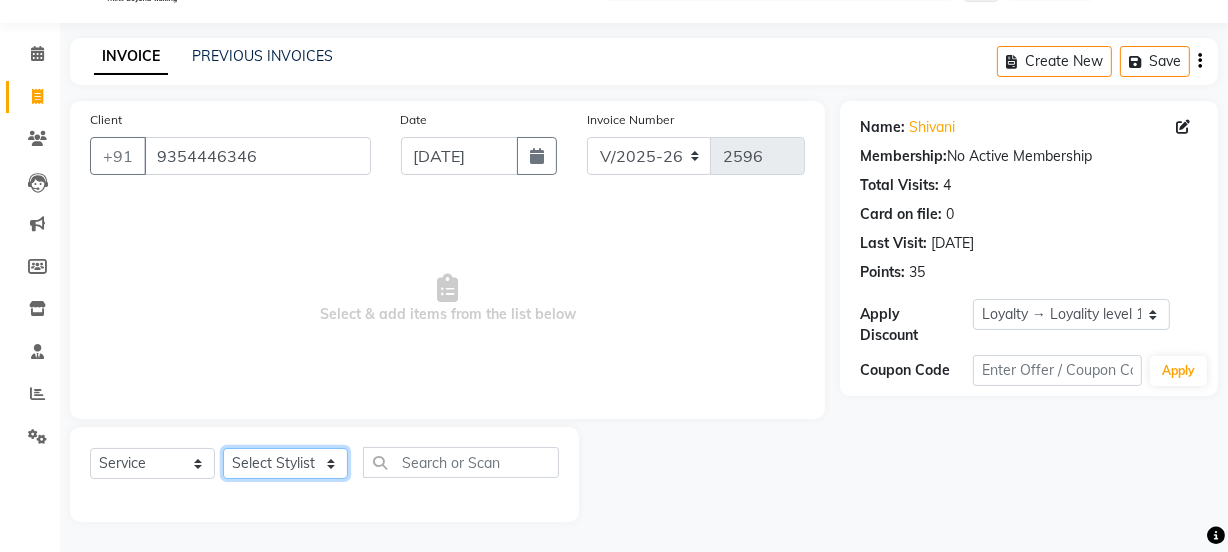 click on "Select Stylist Jyoti kaif Manager [PERSON_NAME] 2 Reception [PERSON_NAME] [PERSON_NAME] SUNNY [PERSON_NAME]" 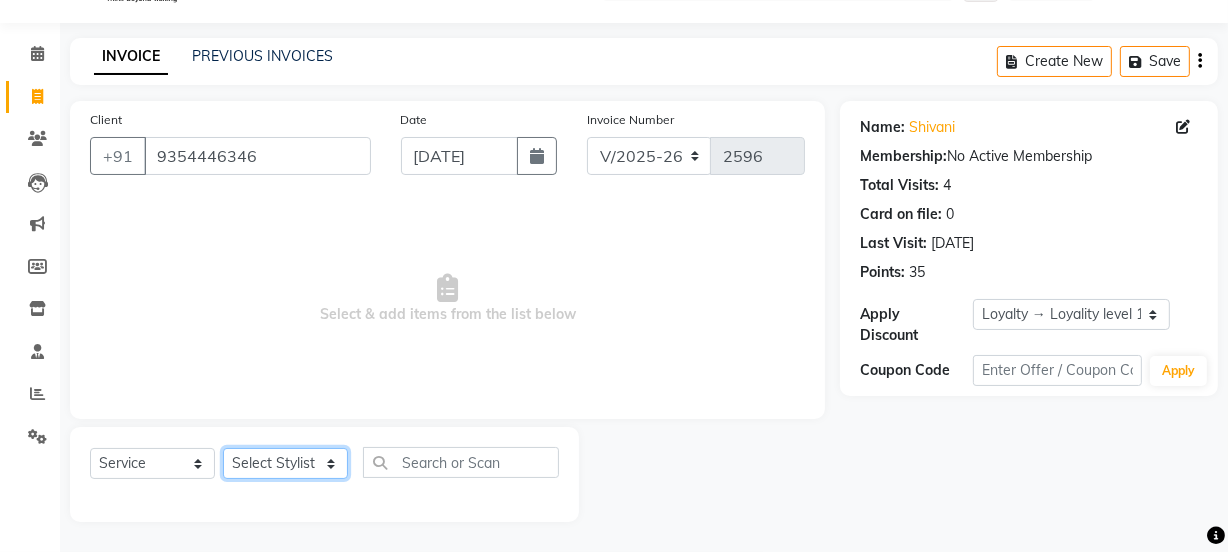 select on "63369" 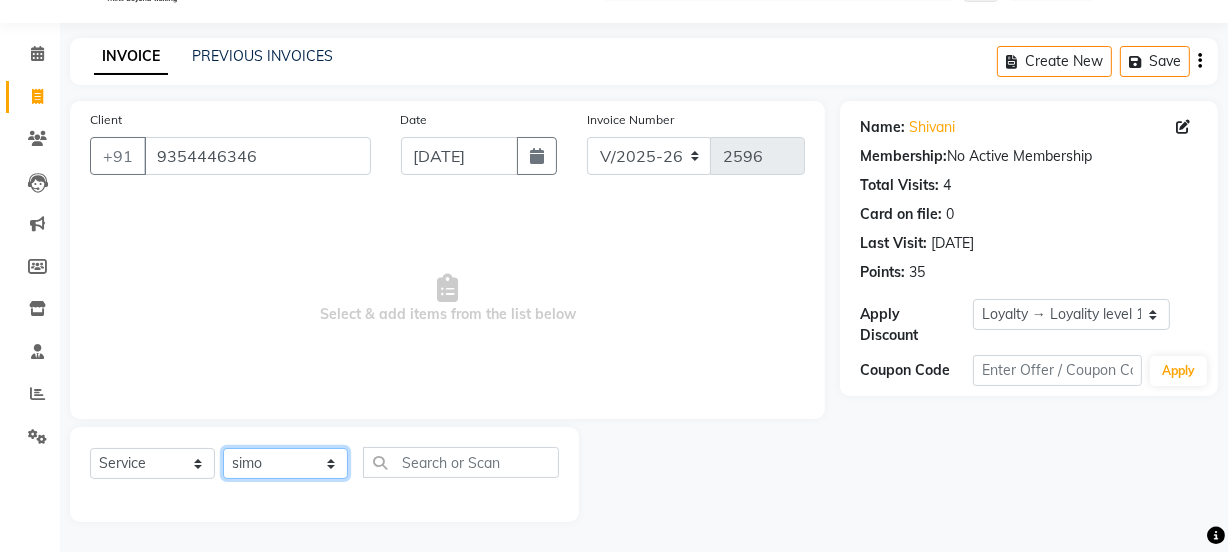 click on "Select Stylist Jyoti kaif Manager [PERSON_NAME] 2 Reception [PERSON_NAME] [PERSON_NAME] SUNNY [PERSON_NAME]" 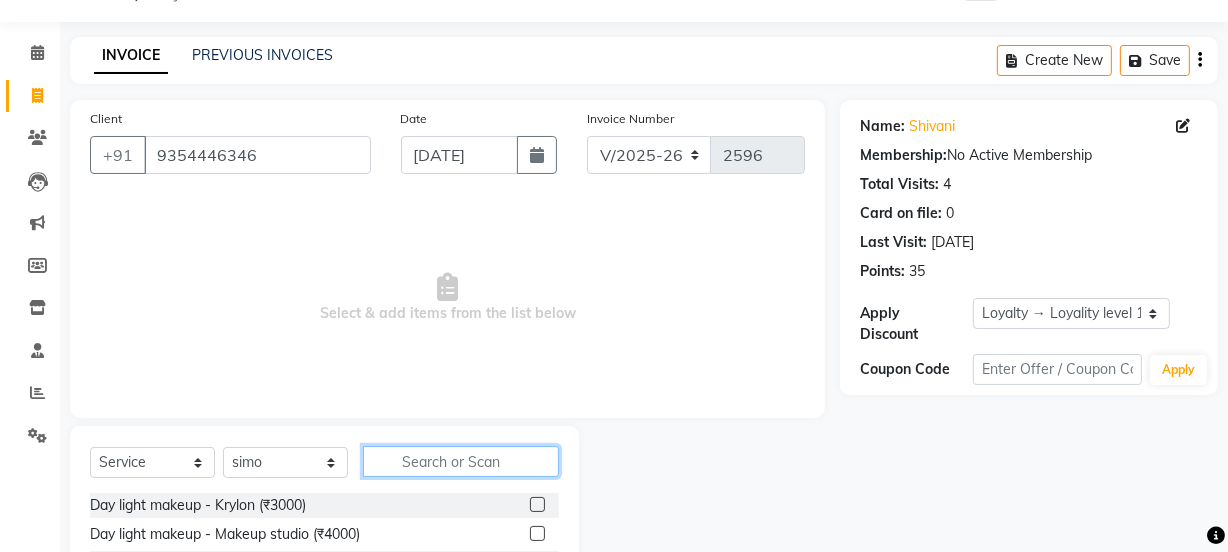 click 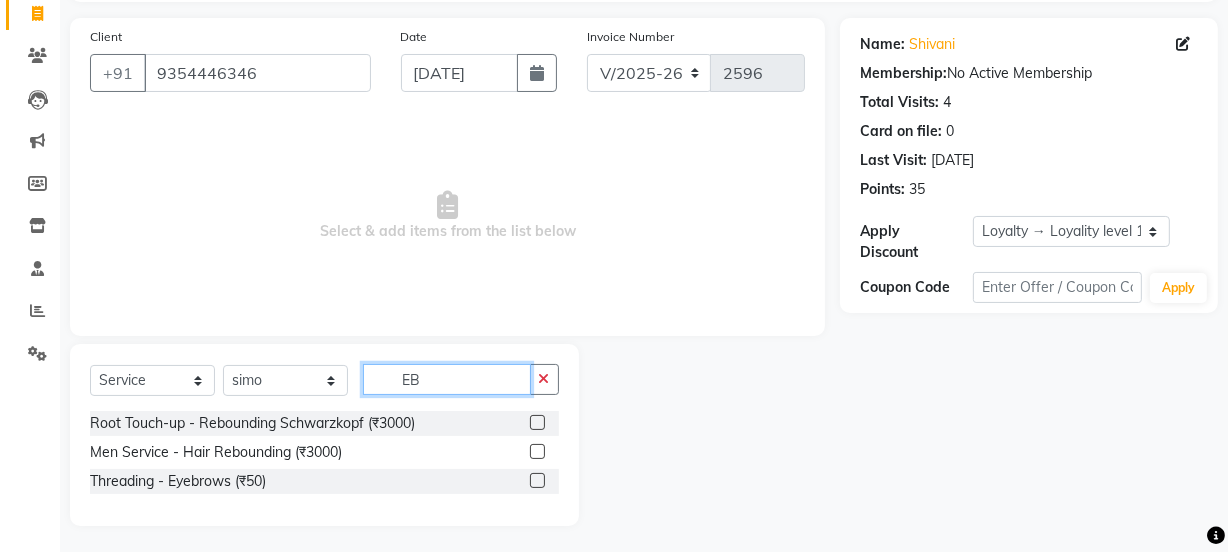scroll, scrollTop: 136, scrollLeft: 0, axis: vertical 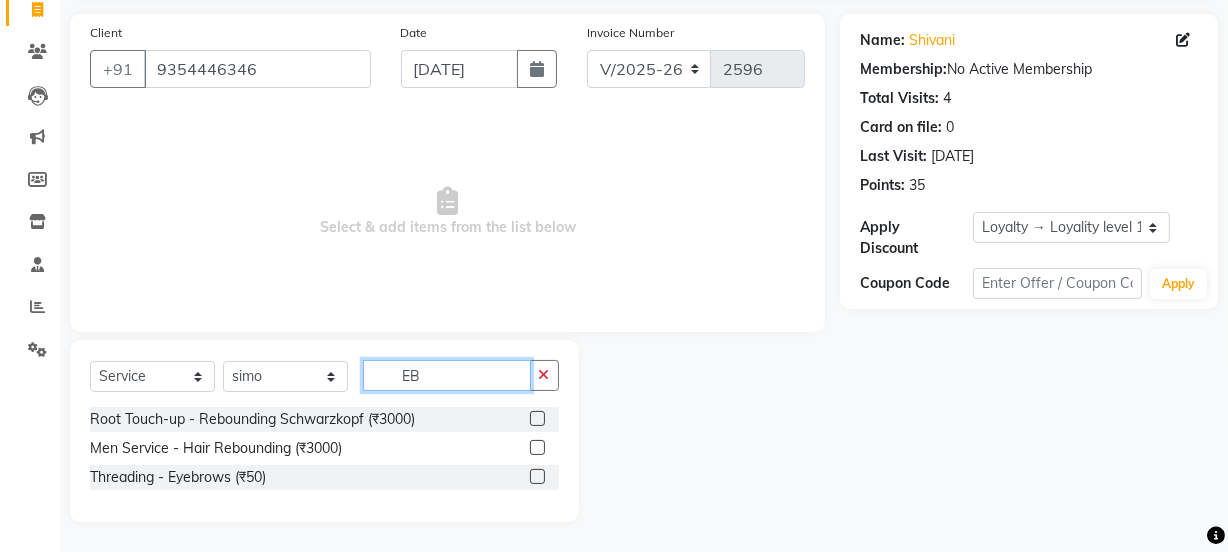 type on "EB" 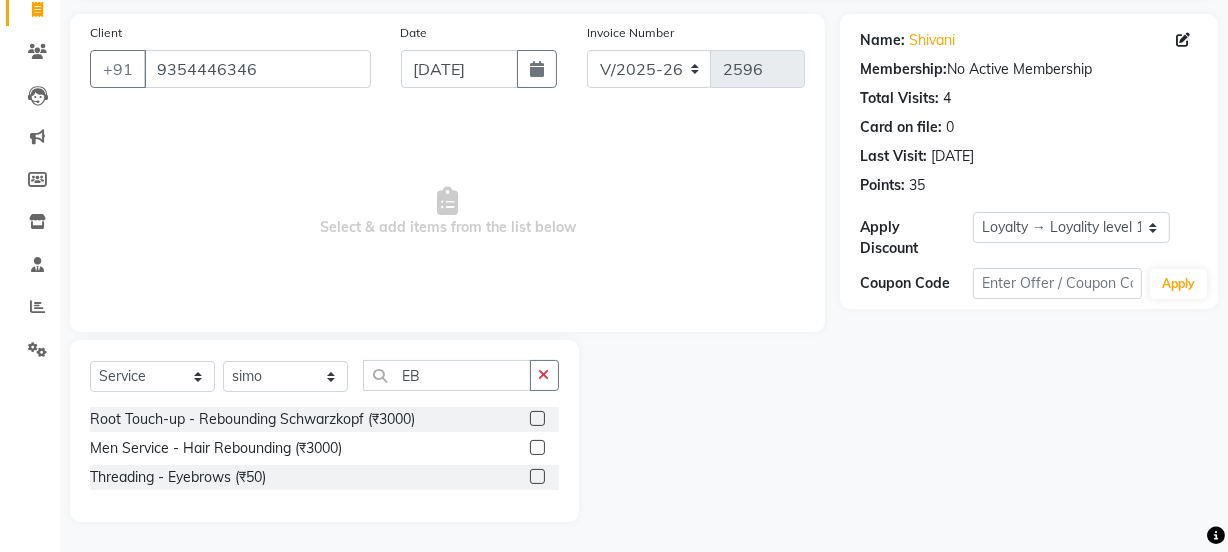 click 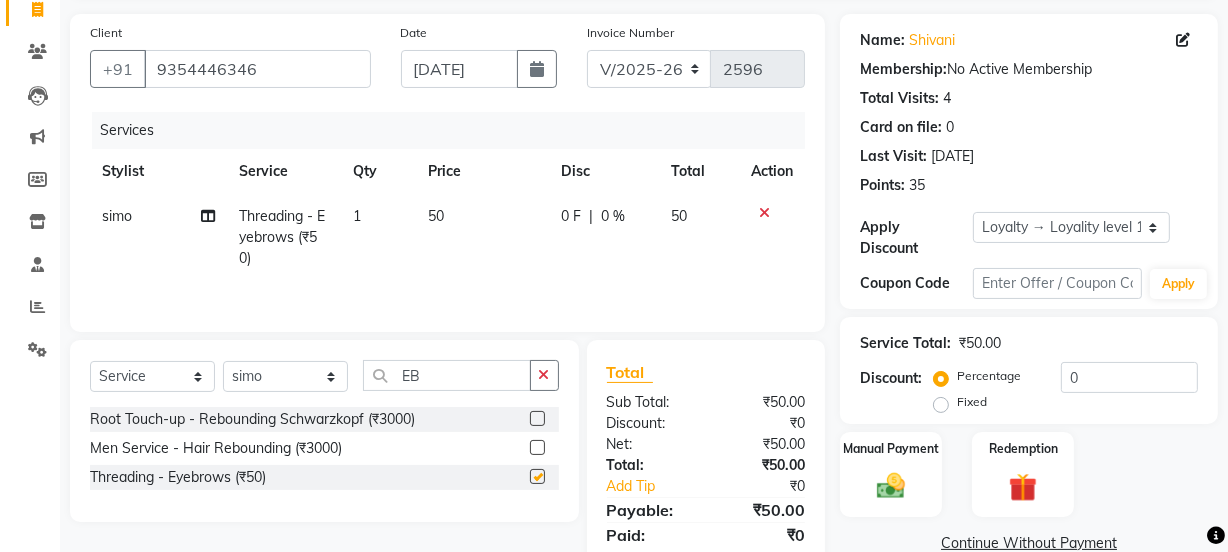 checkbox on "false" 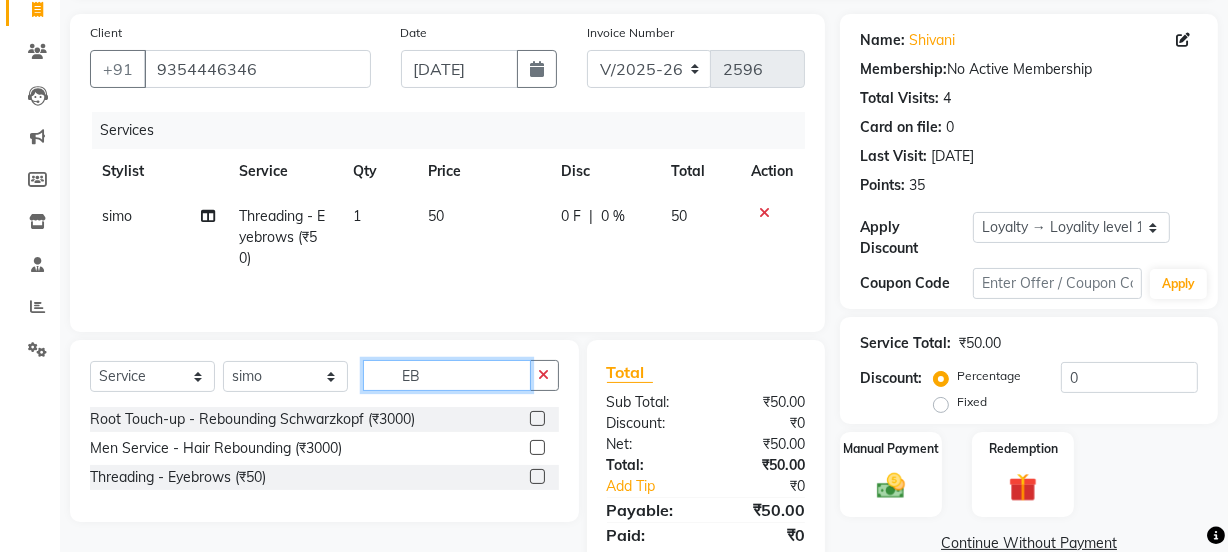 click on "EB" 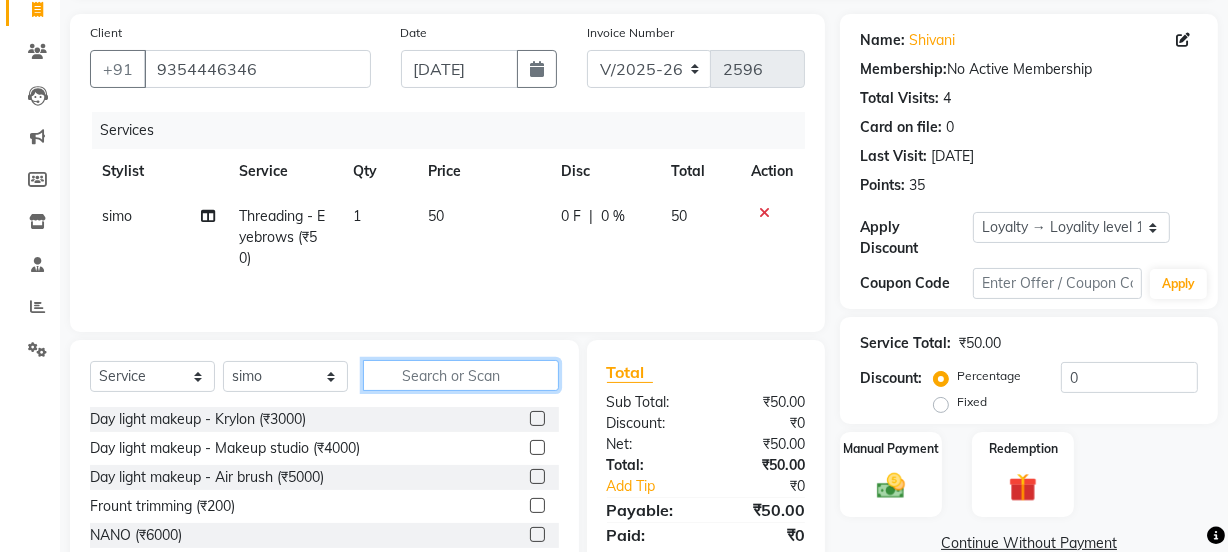 type 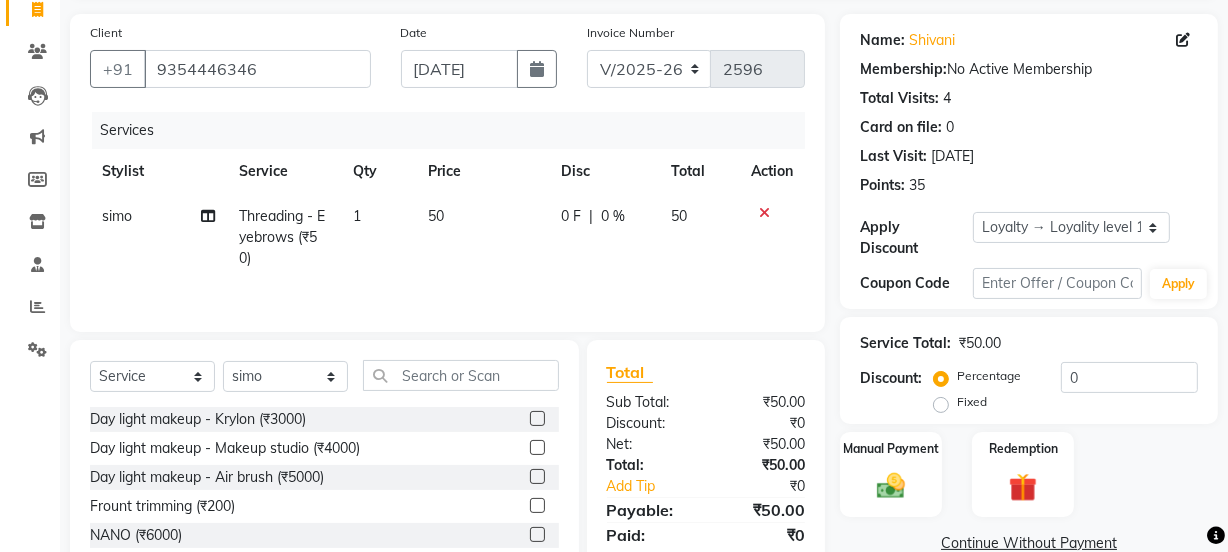 click on "50" 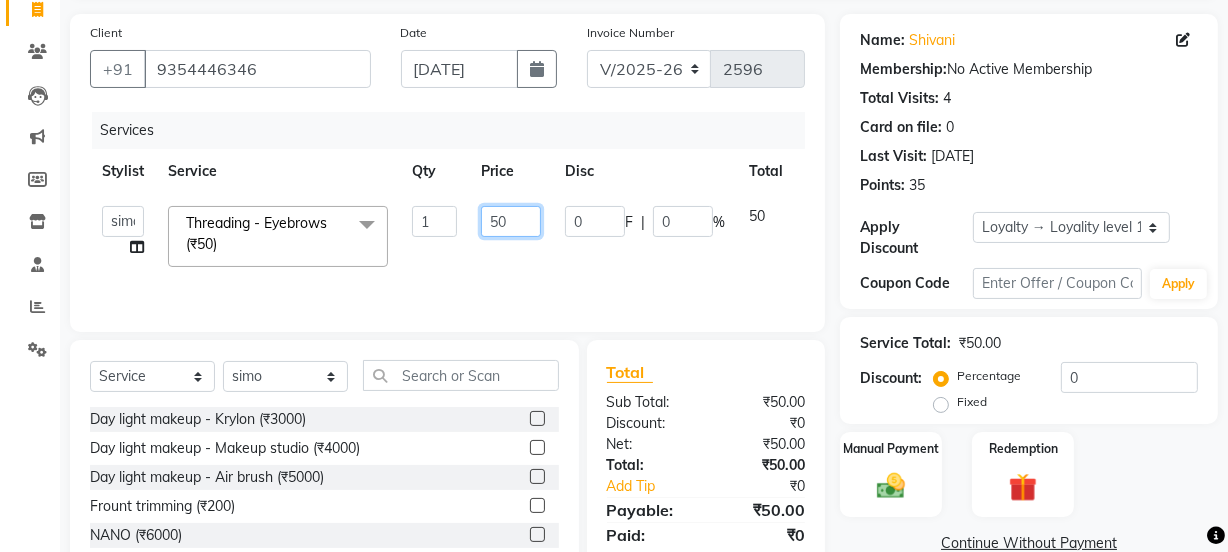 click on "50" 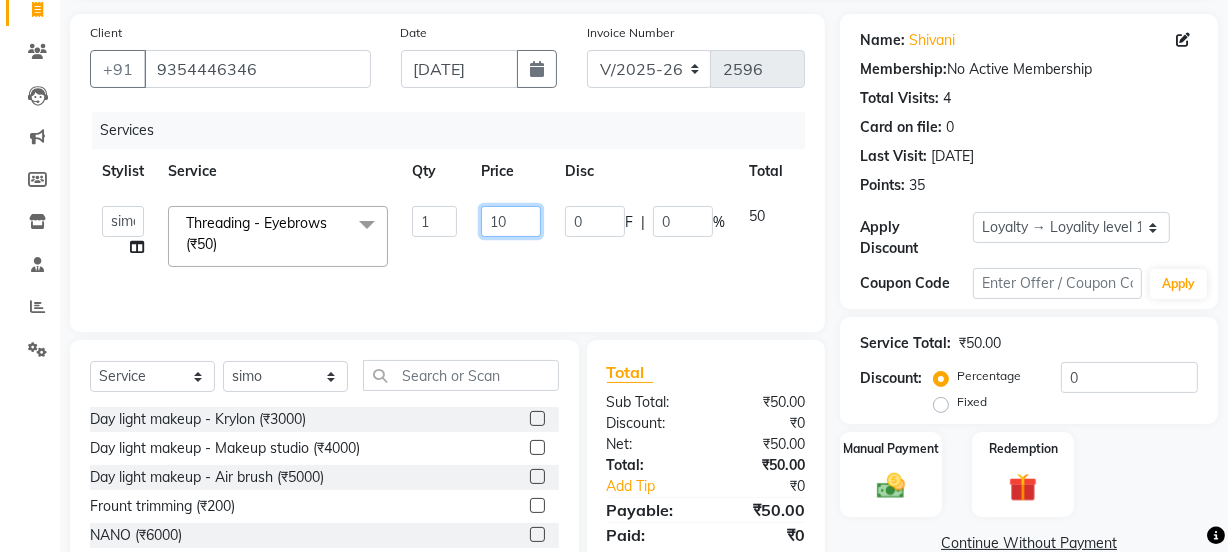 type on "100" 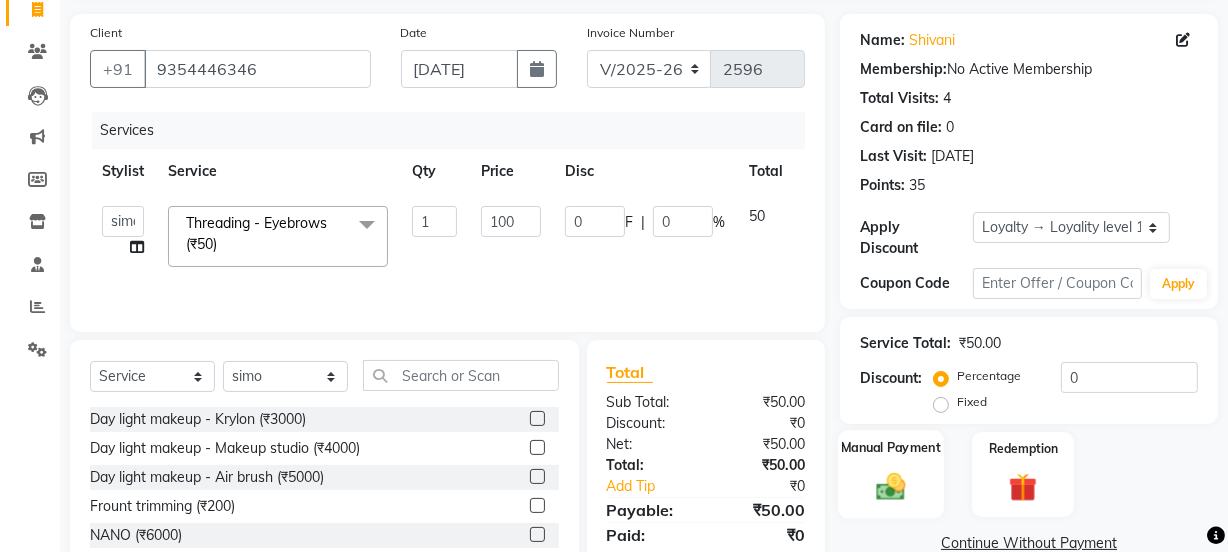 click 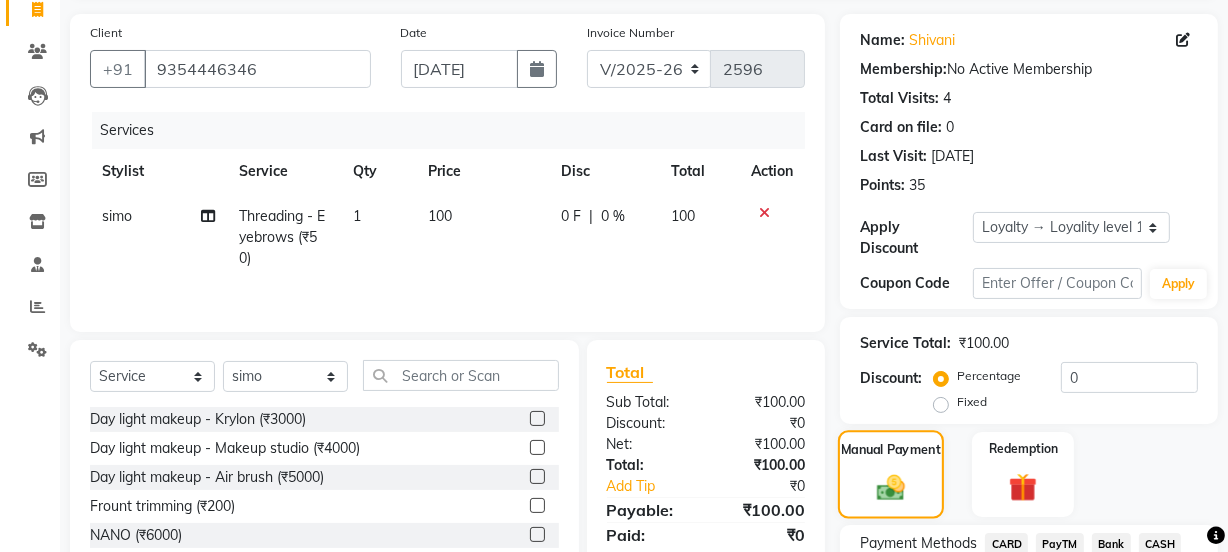 scroll, scrollTop: 300, scrollLeft: 0, axis: vertical 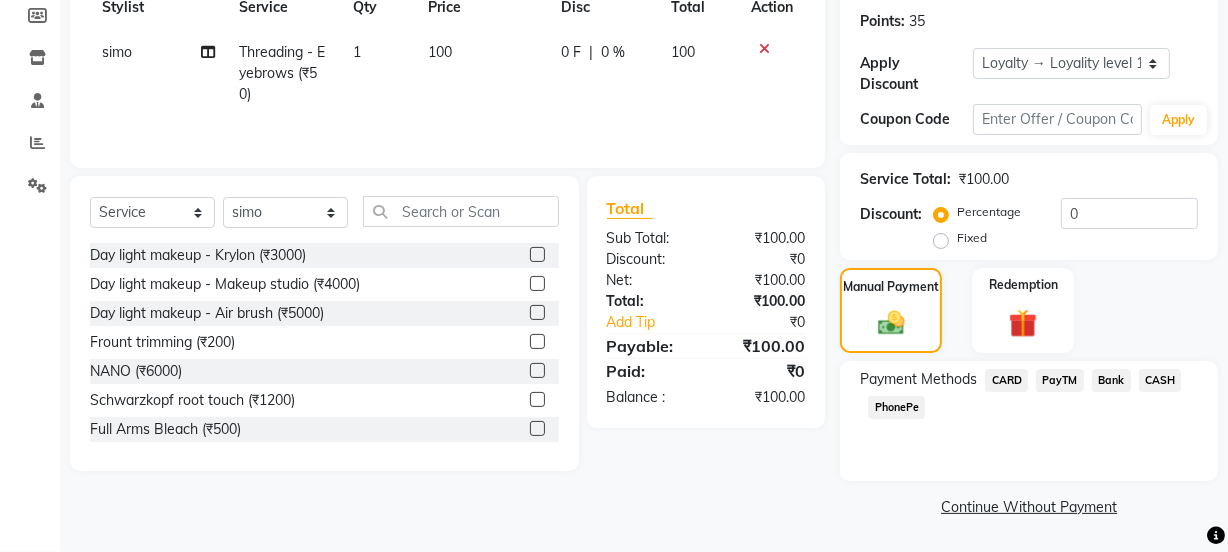 click on "CASH" 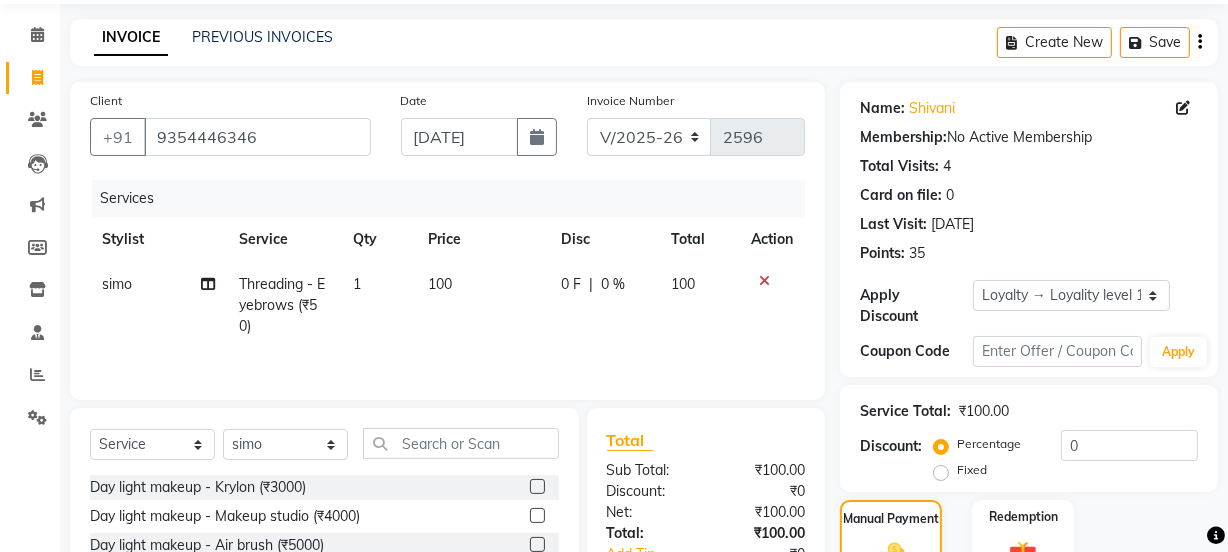 scroll, scrollTop: 356, scrollLeft: 0, axis: vertical 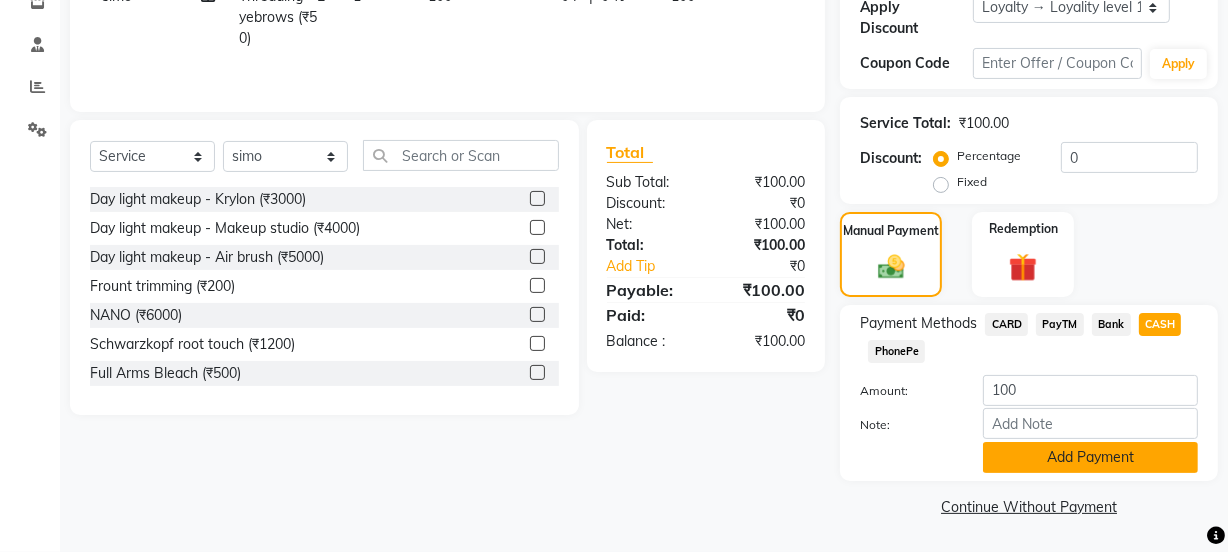 click on "Add Payment" 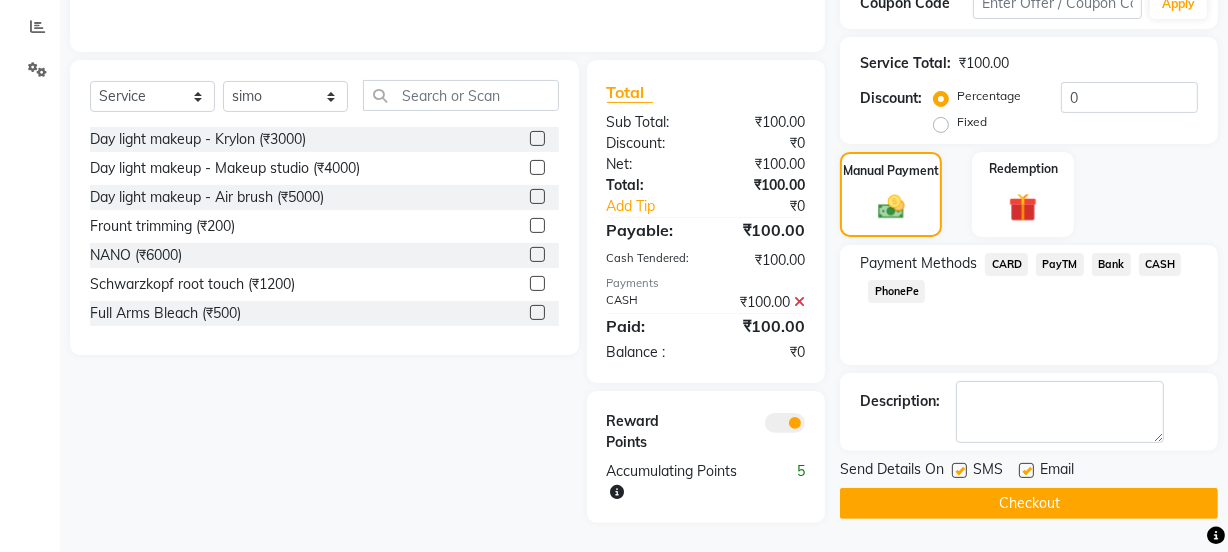 scroll, scrollTop: 417, scrollLeft: 0, axis: vertical 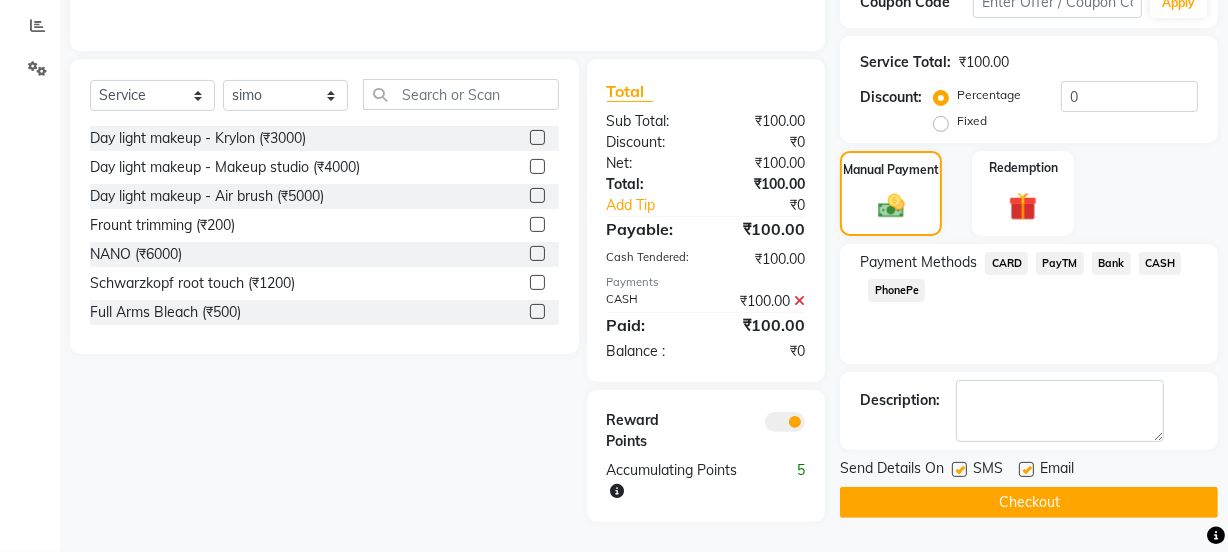 click 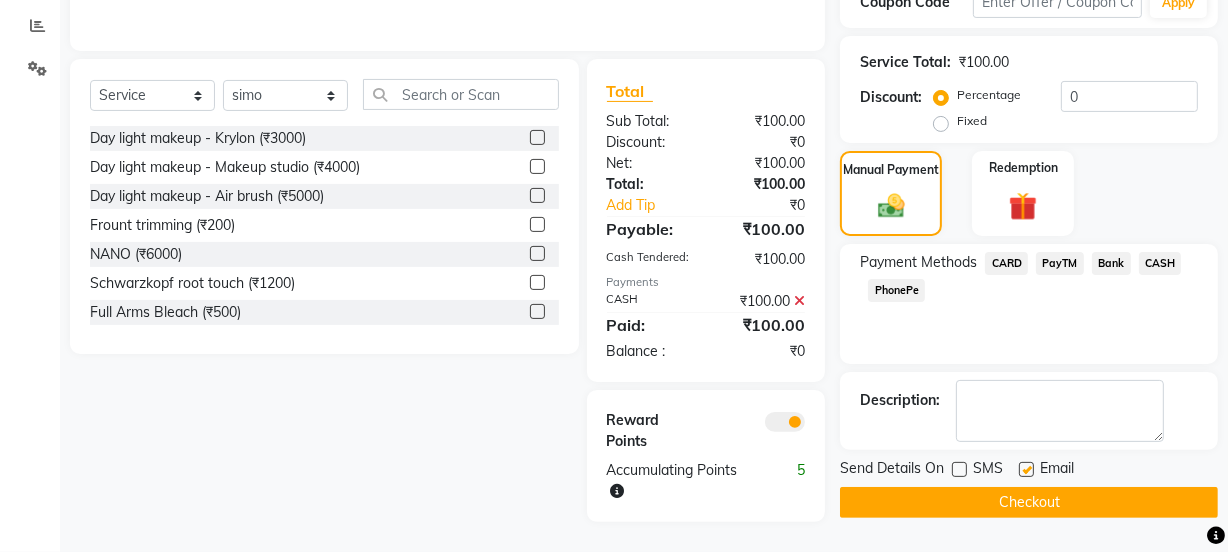 click 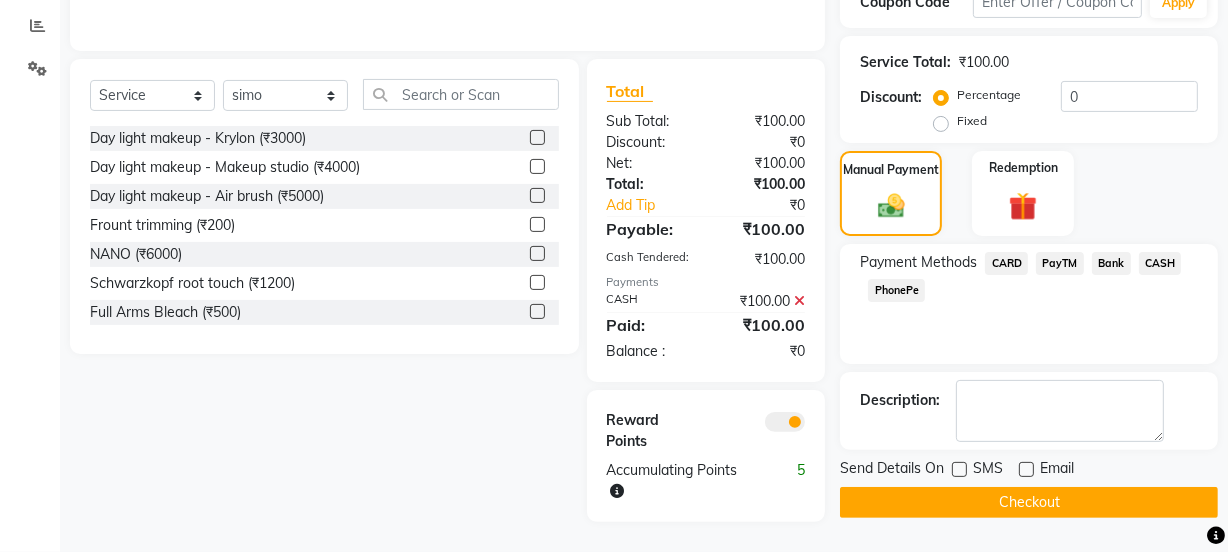 click on "Checkout" 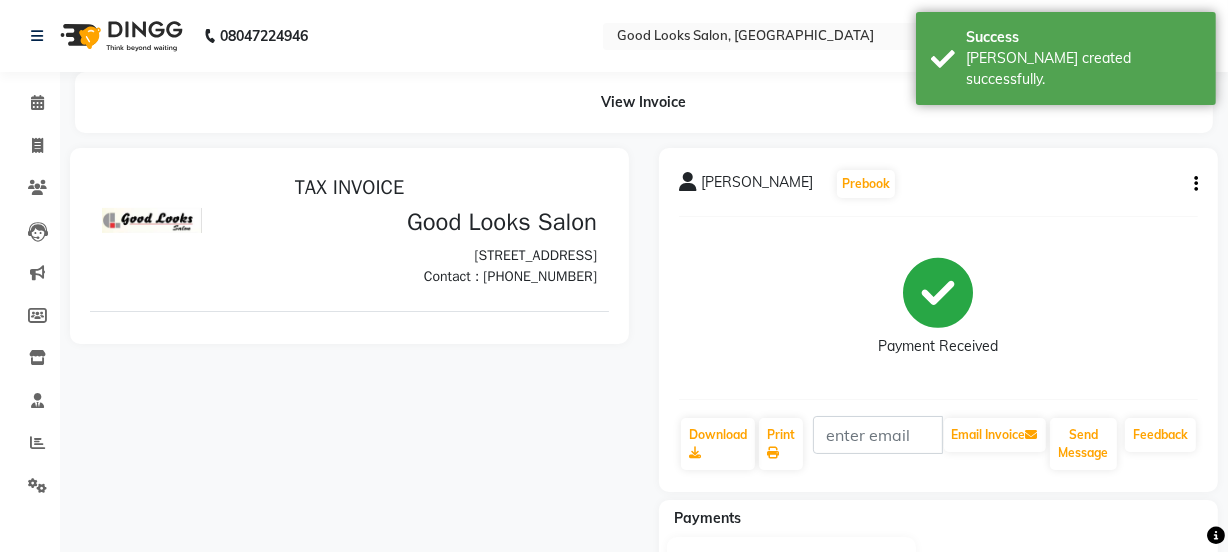 scroll, scrollTop: 0, scrollLeft: 0, axis: both 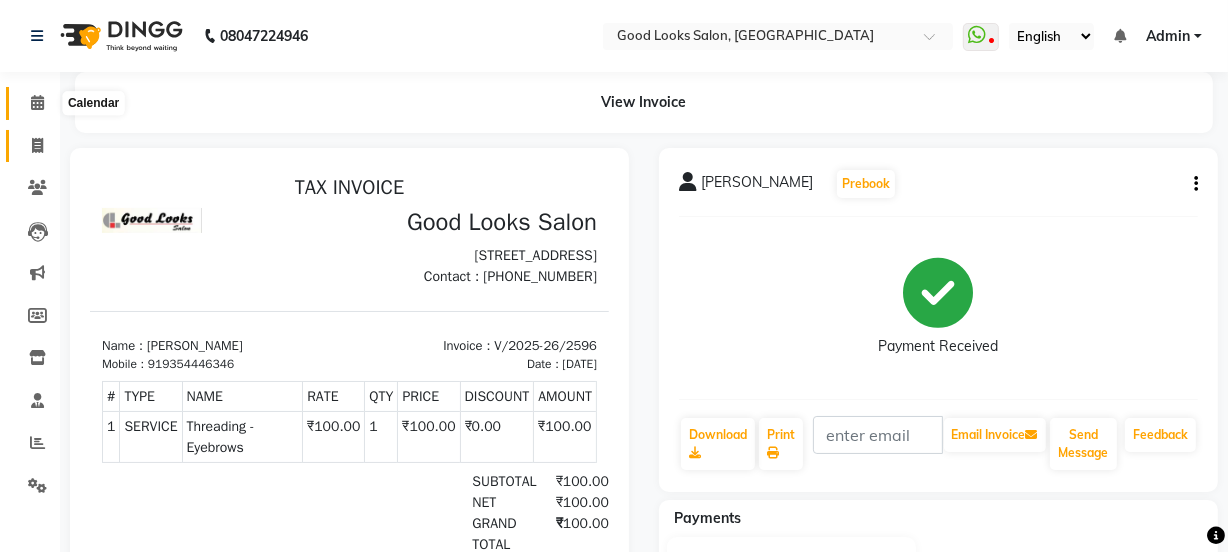 drag, startPoint x: 27, startPoint y: 103, endPoint x: 9, endPoint y: 142, distance: 42.953465 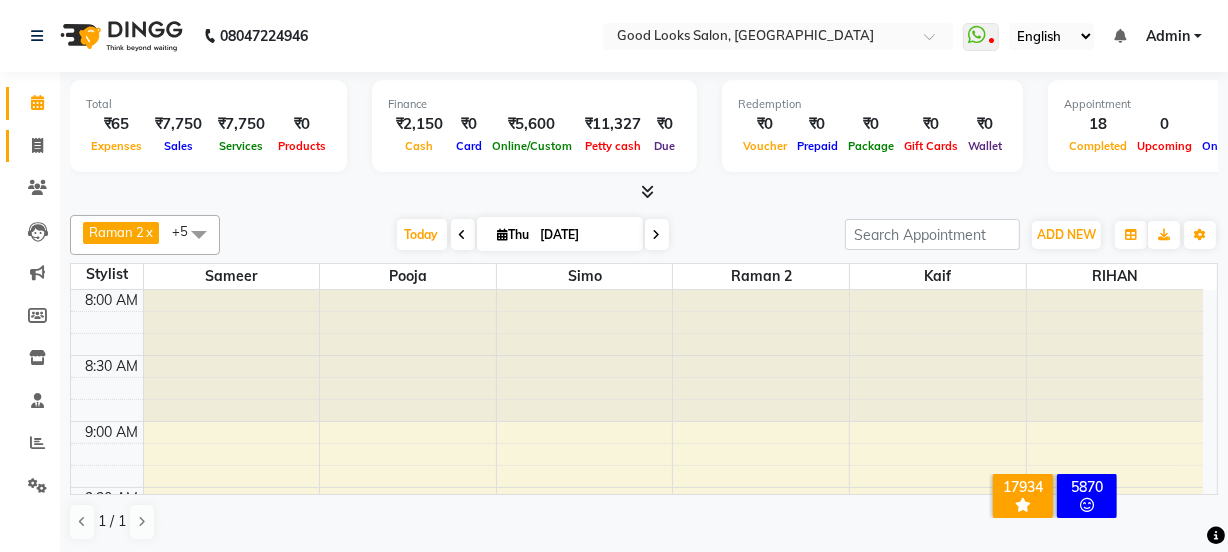 click 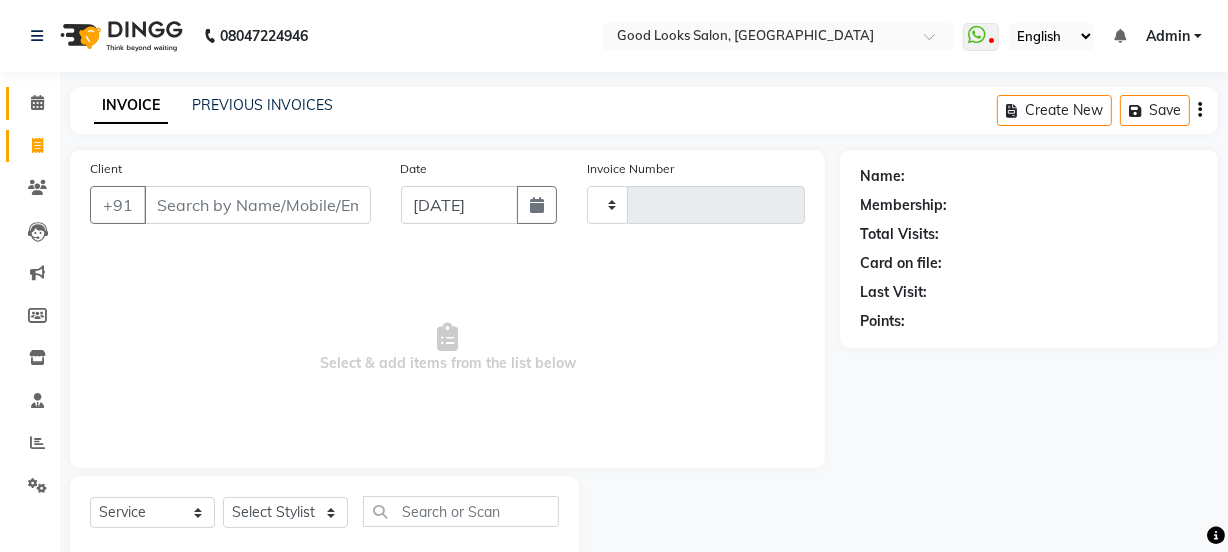 type on "2597" 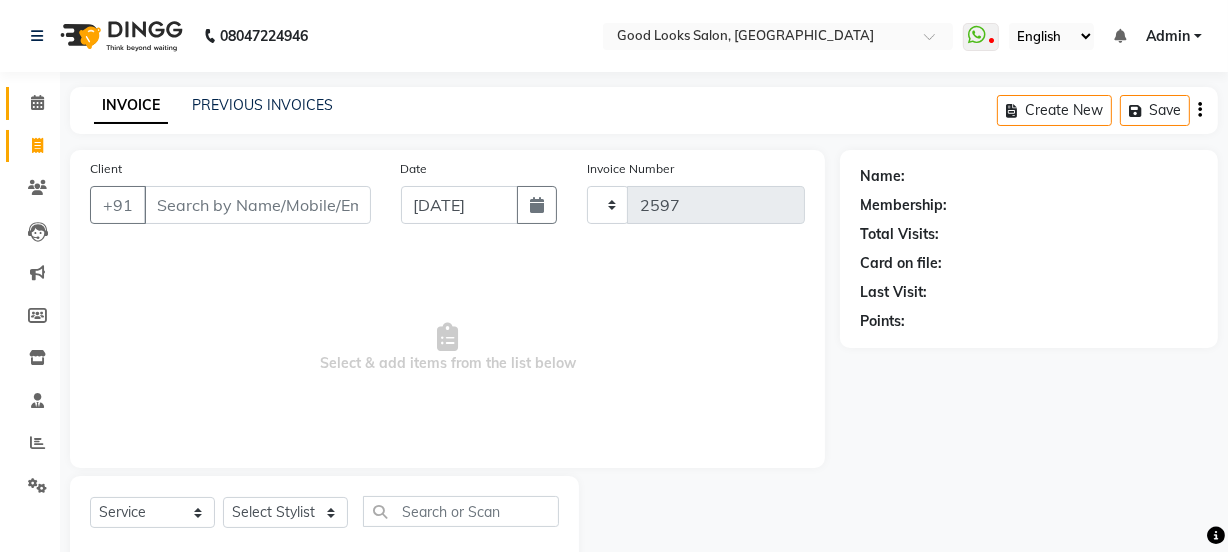 select on "4230" 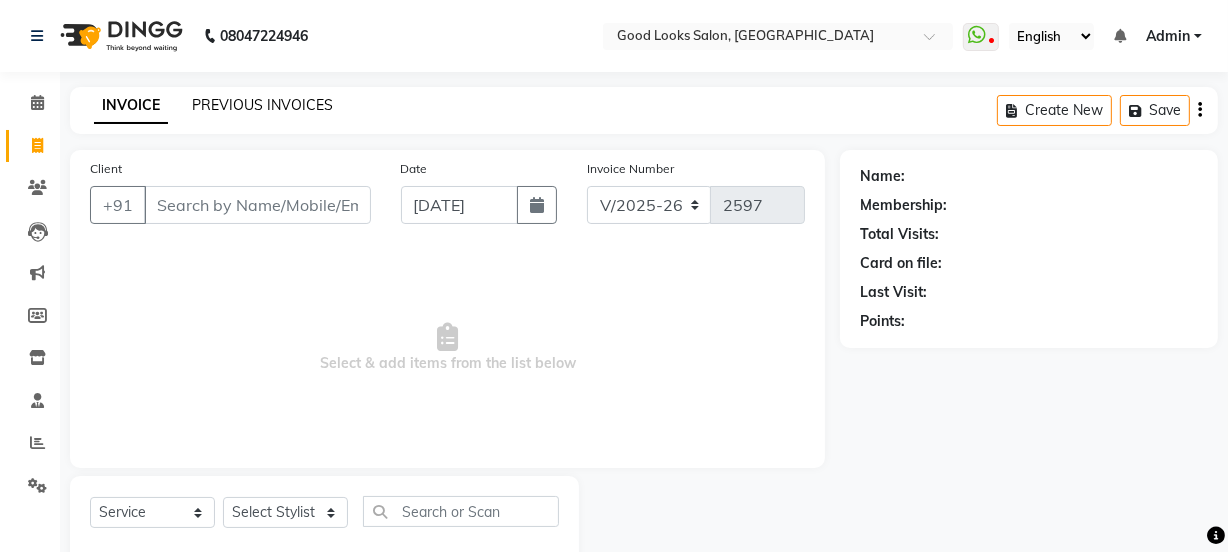 click on "PREVIOUS INVOICES" 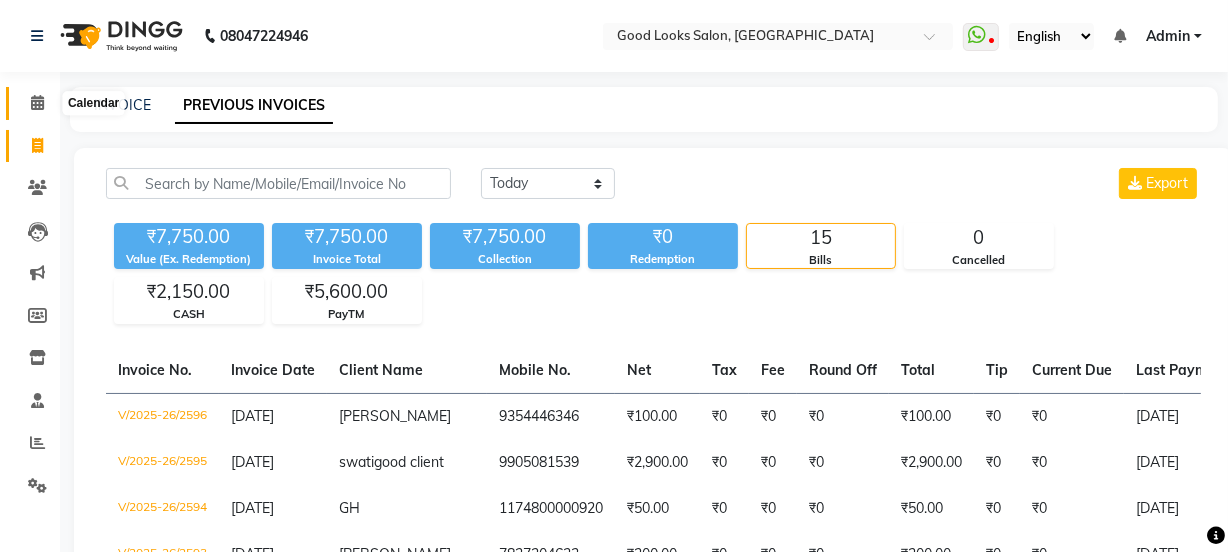 click 